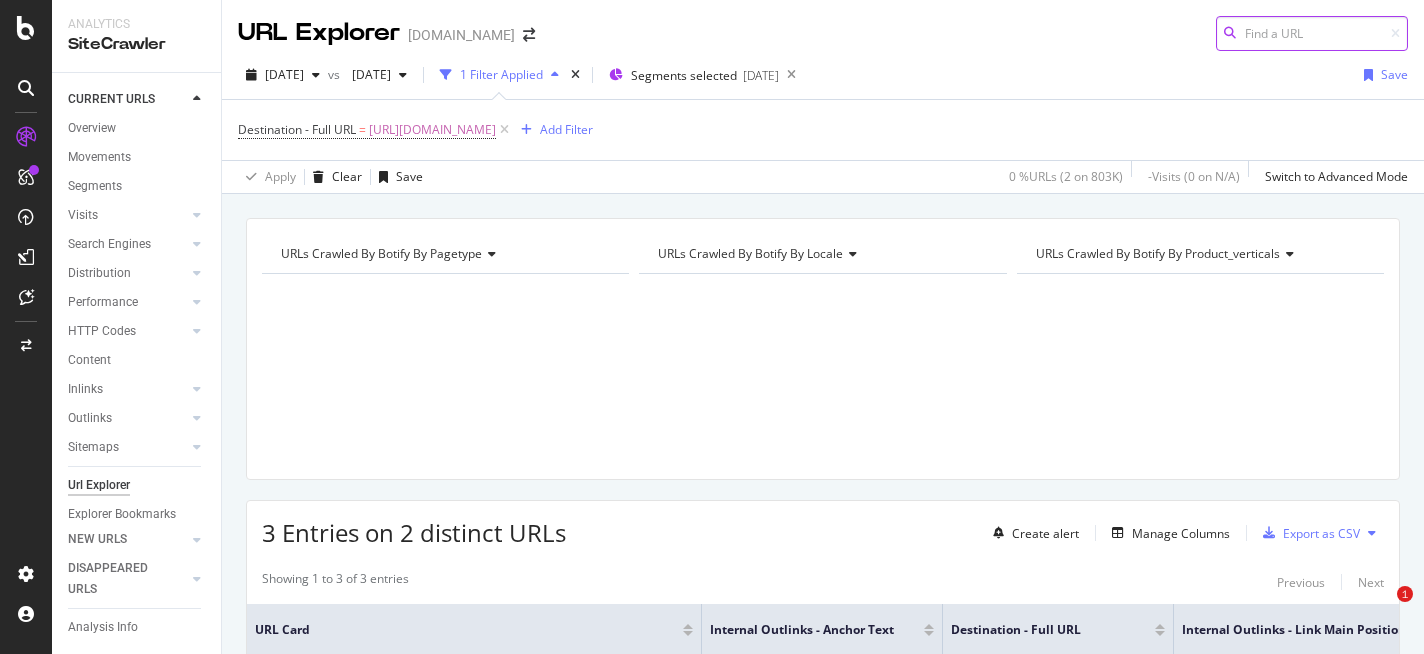 scroll, scrollTop: 0, scrollLeft: 0, axis: both 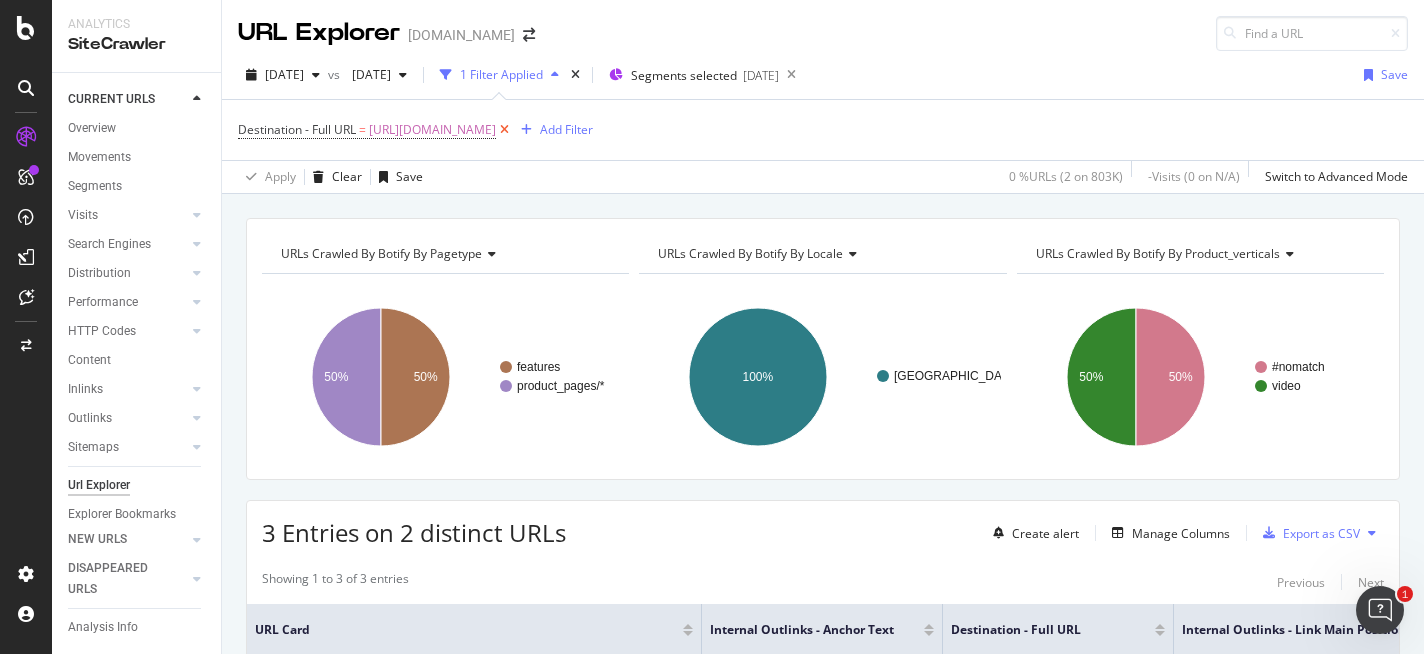 click at bounding box center [504, 130] 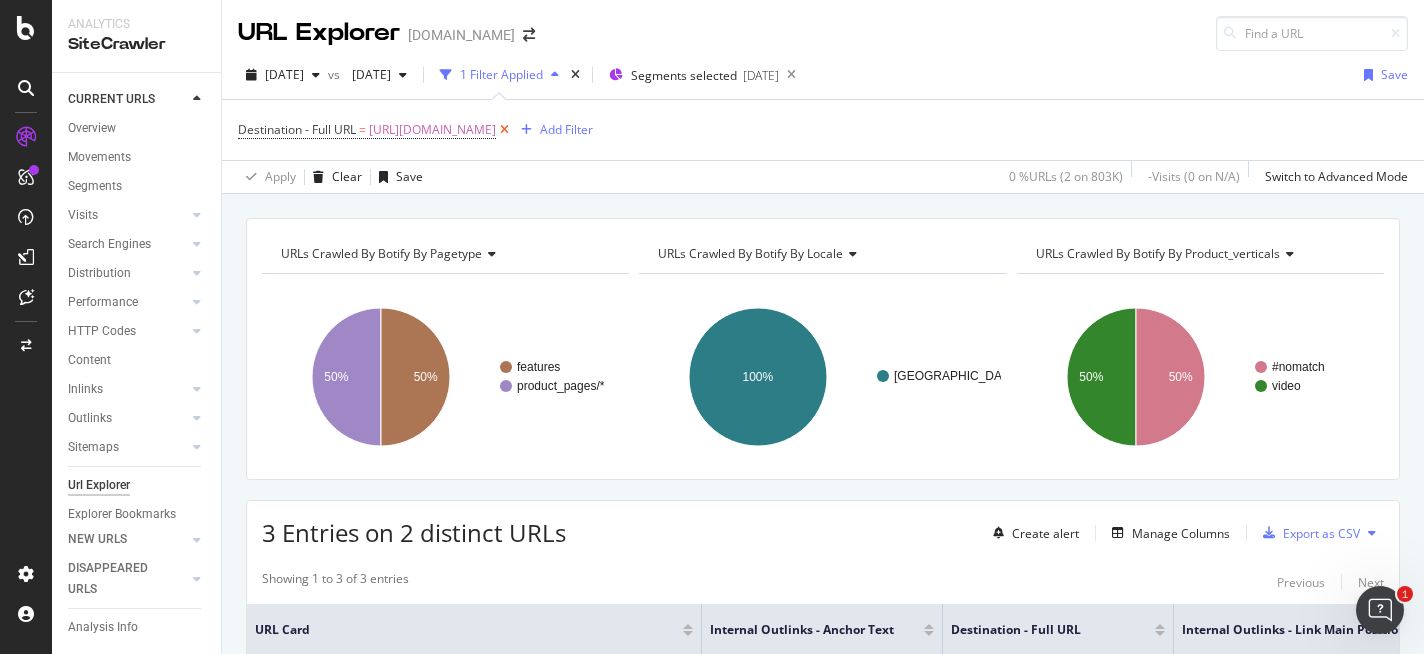 click on "Destination - Full URL   =     [URL][DOMAIN_NAME] Add Filter" at bounding box center (823, 130) 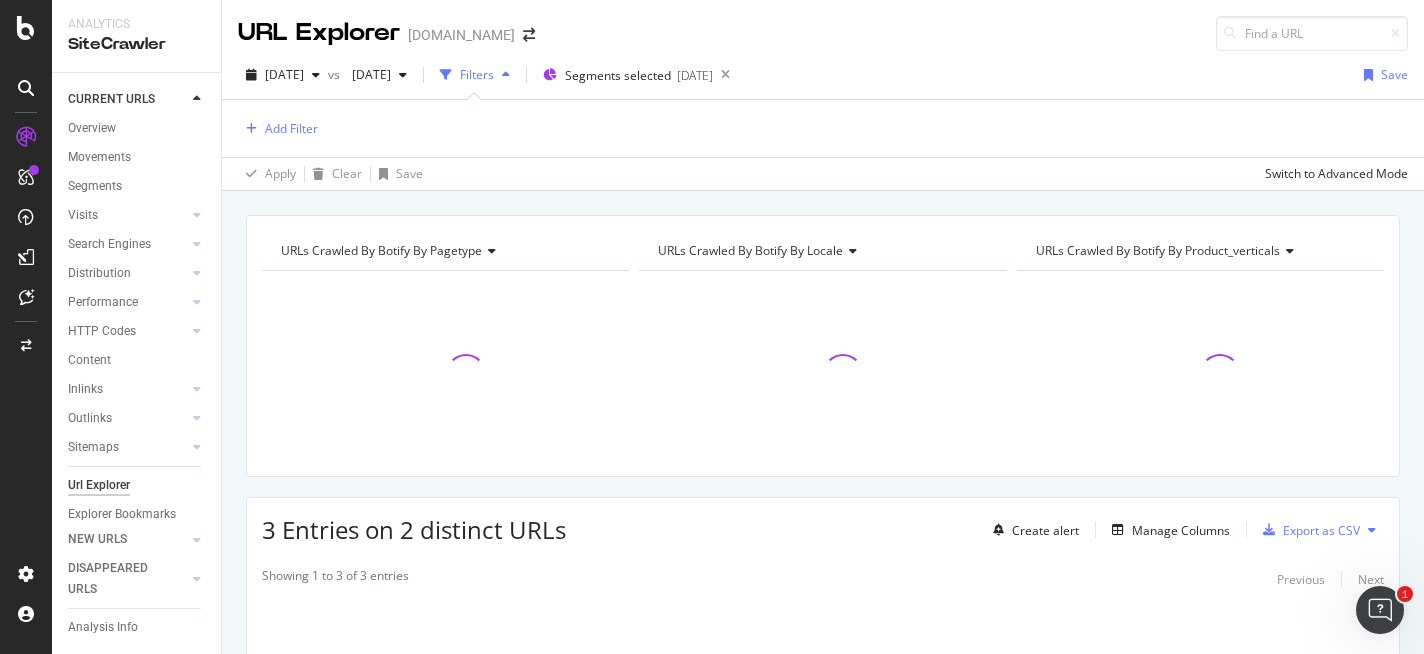 click on "Add Filter" at bounding box center [823, 128] 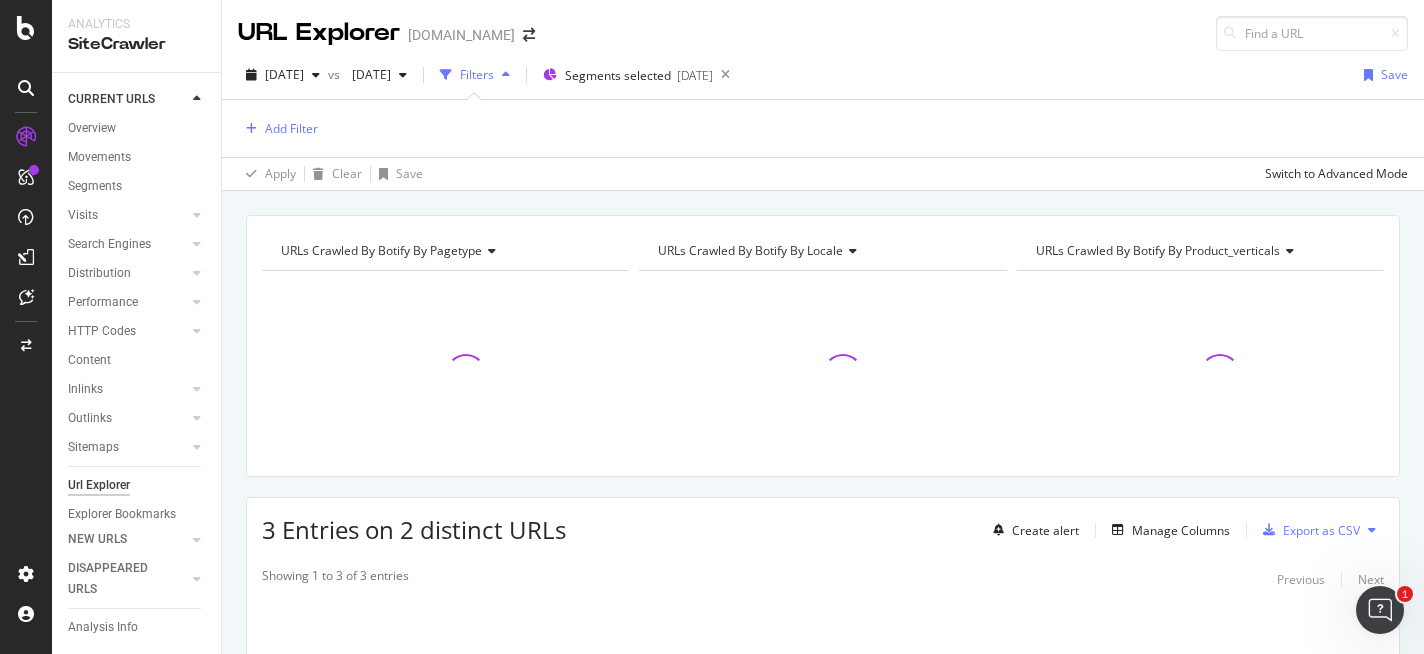 click on "Add Filter" at bounding box center [823, 128] 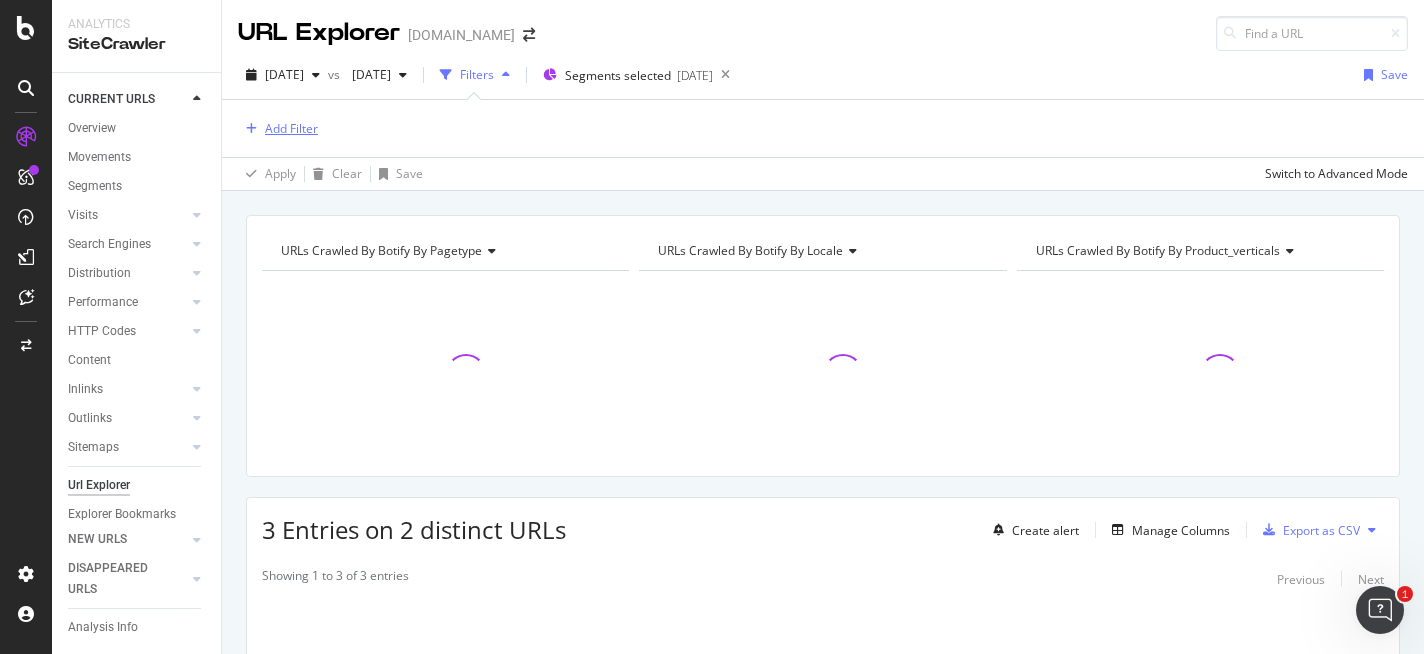 click on "Add Filter" at bounding box center [291, 128] 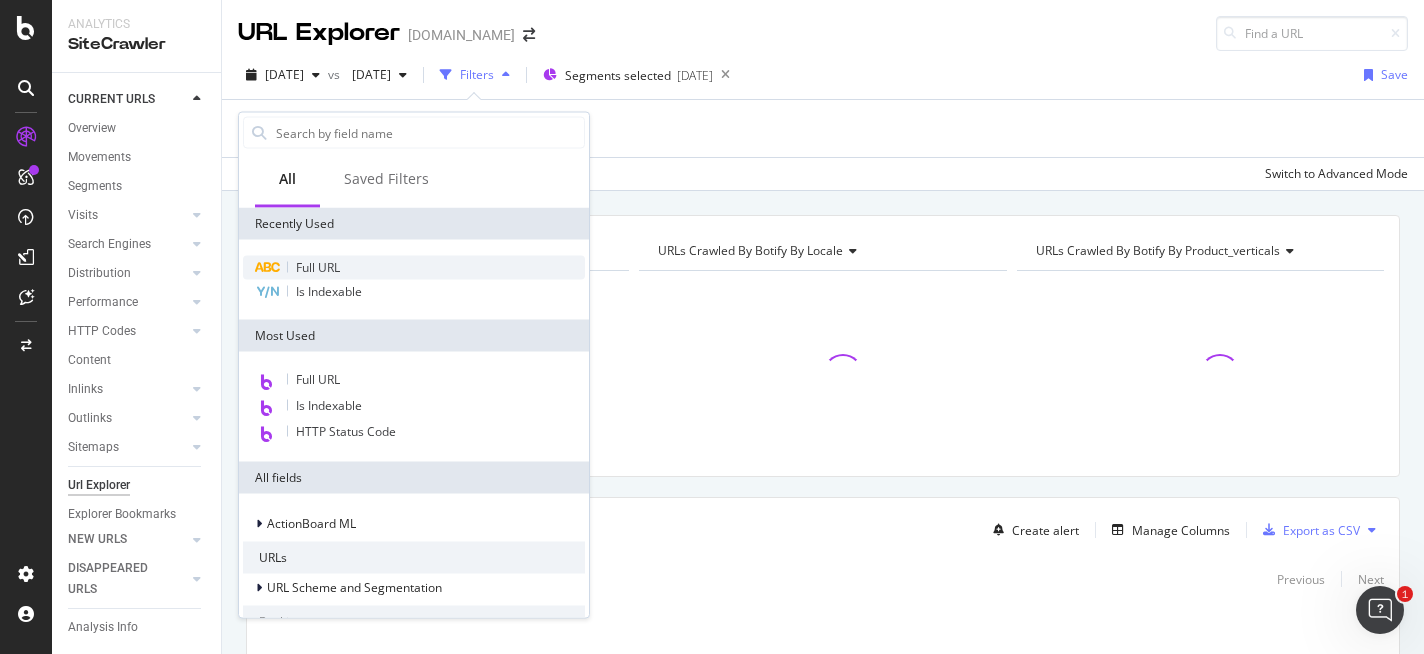 click on "Full URL" at bounding box center (414, 268) 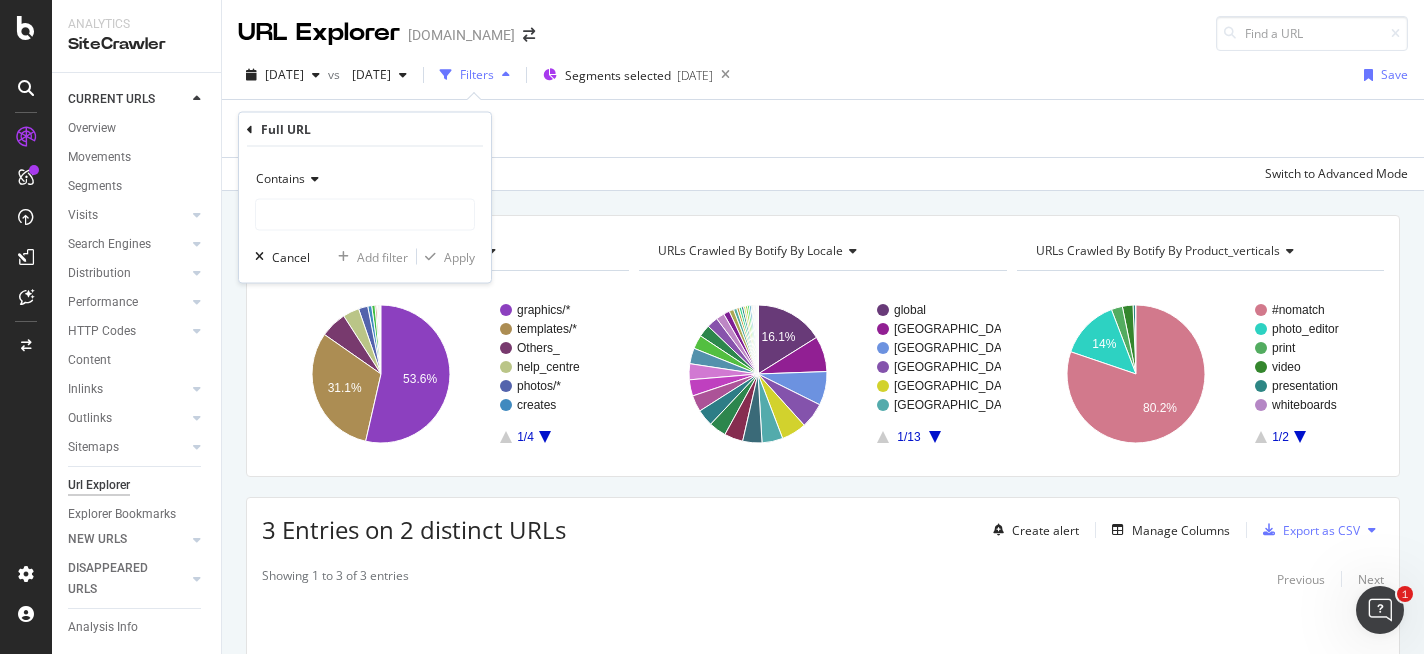 click at bounding box center (312, 179) 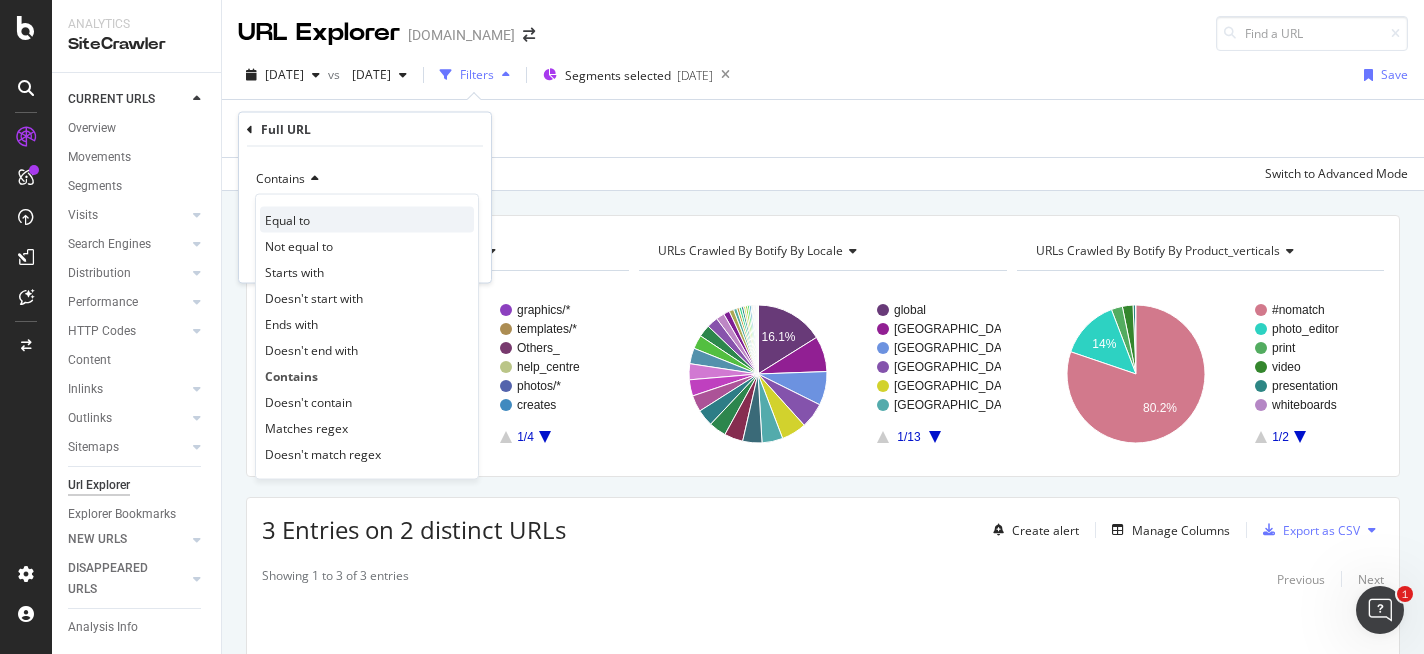 click on "Equal to" at bounding box center (367, 220) 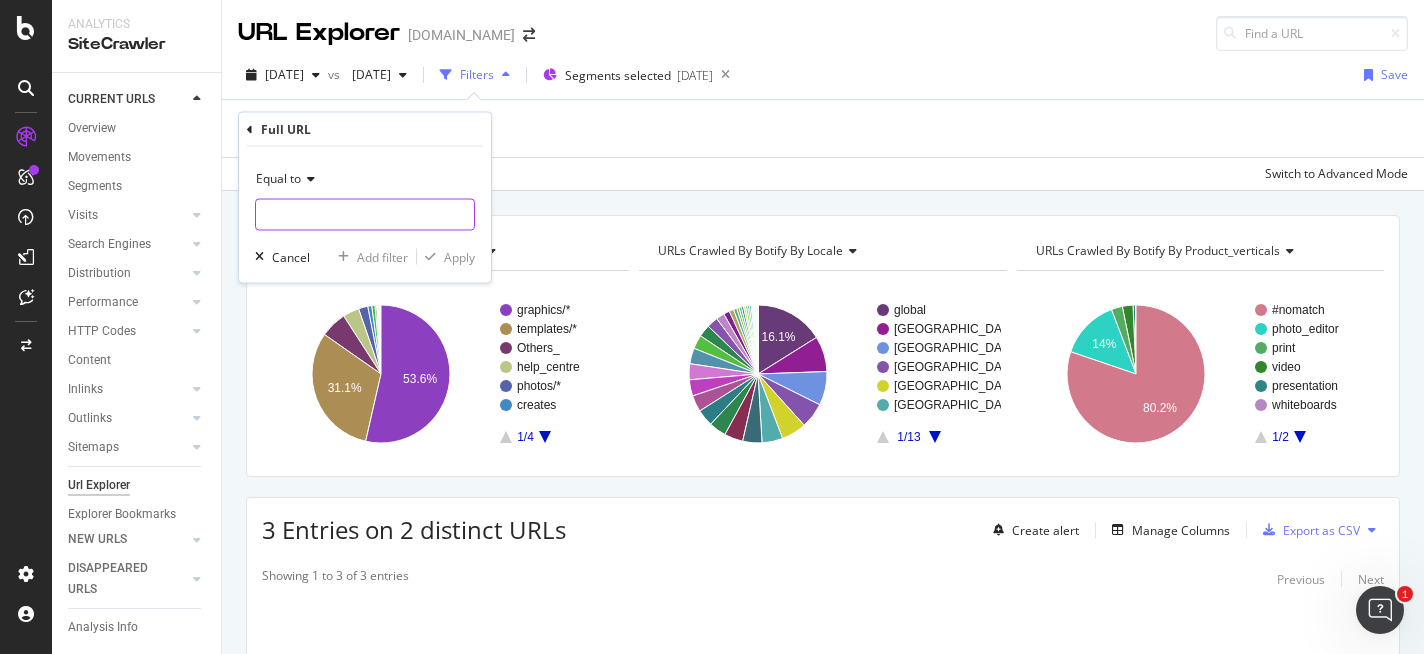 click at bounding box center (365, 215) 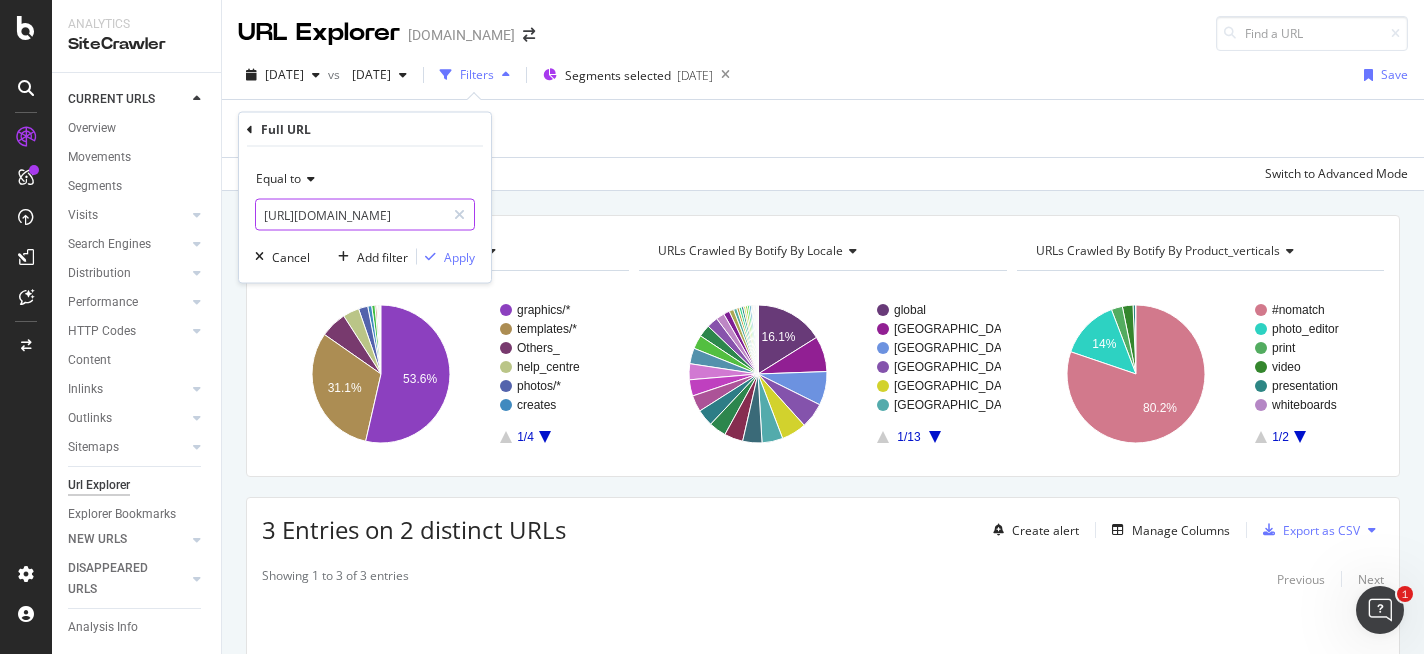 scroll, scrollTop: 0, scrollLeft: 76, axis: horizontal 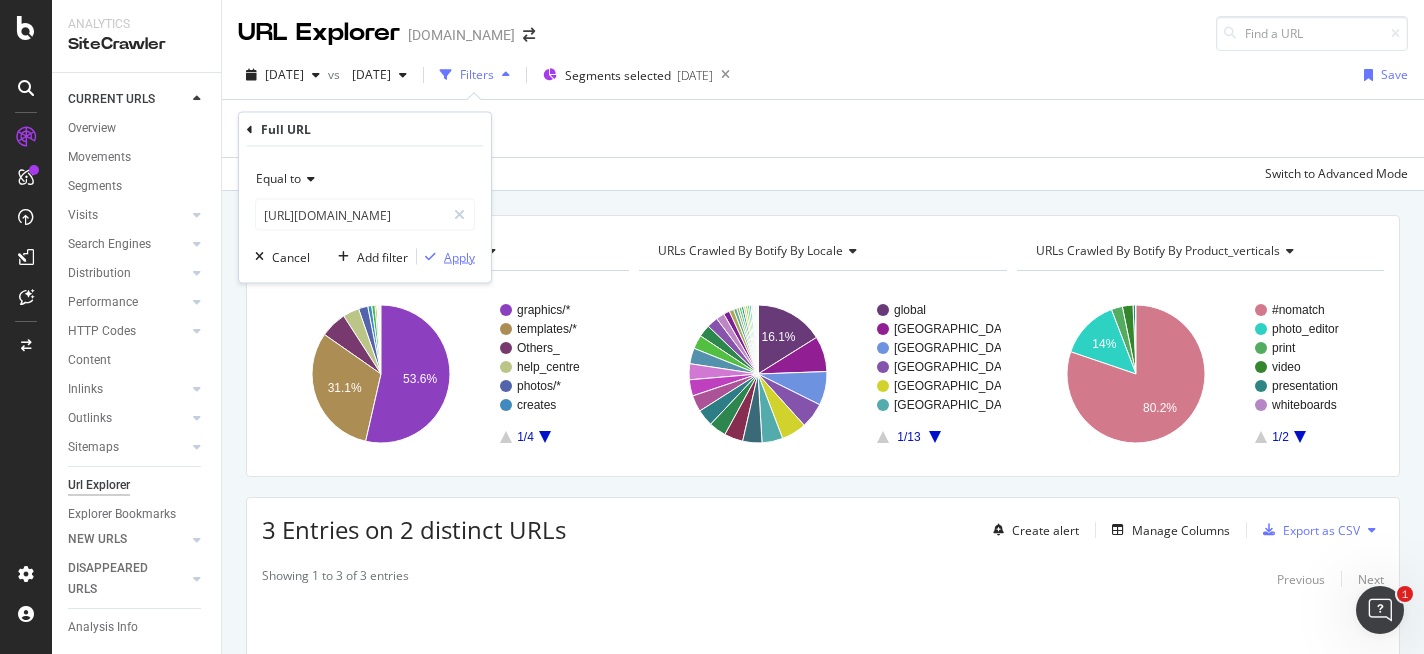 click on "Apply" at bounding box center [459, 256] 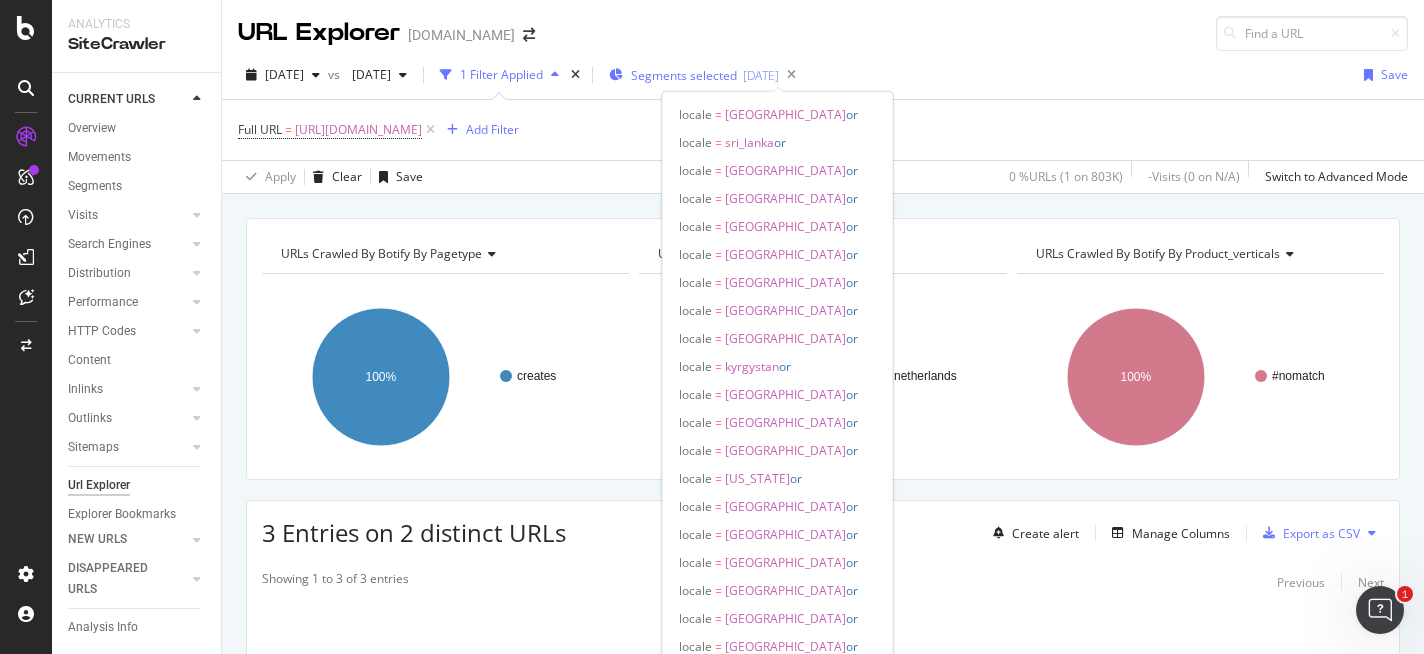 click on "Segments selected" at bounding box center (684, 75) 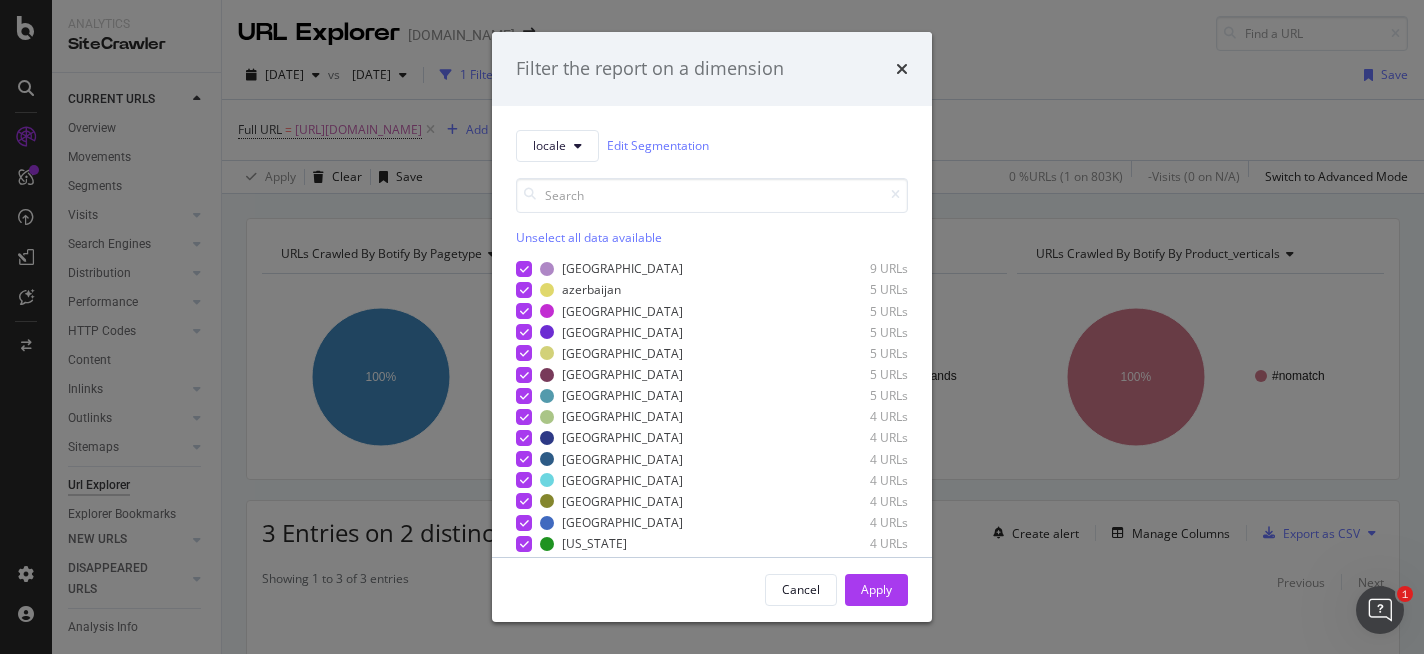 scroll, scrollTop: 1175, scrollLeft: 0, axis: vertical 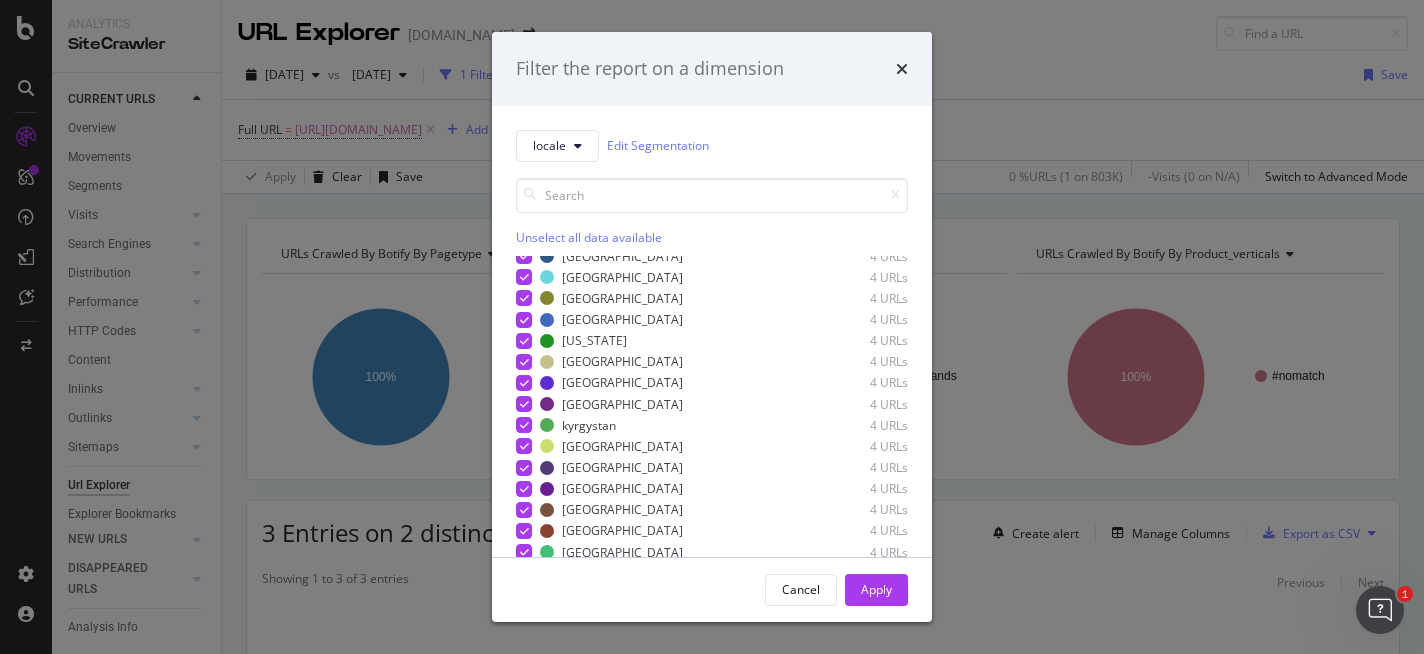 click on "Filter the report on a dimension" at bounding box center [712, 69] 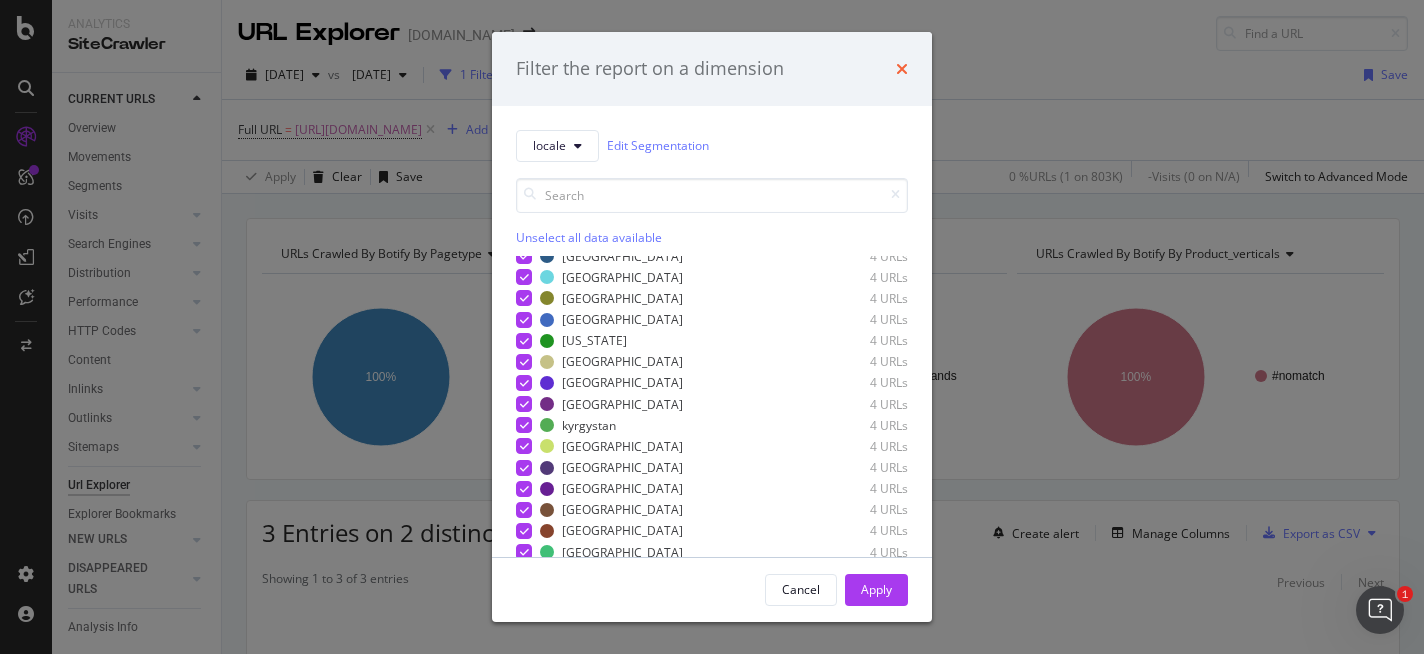 click at bounding box center [902, 69] 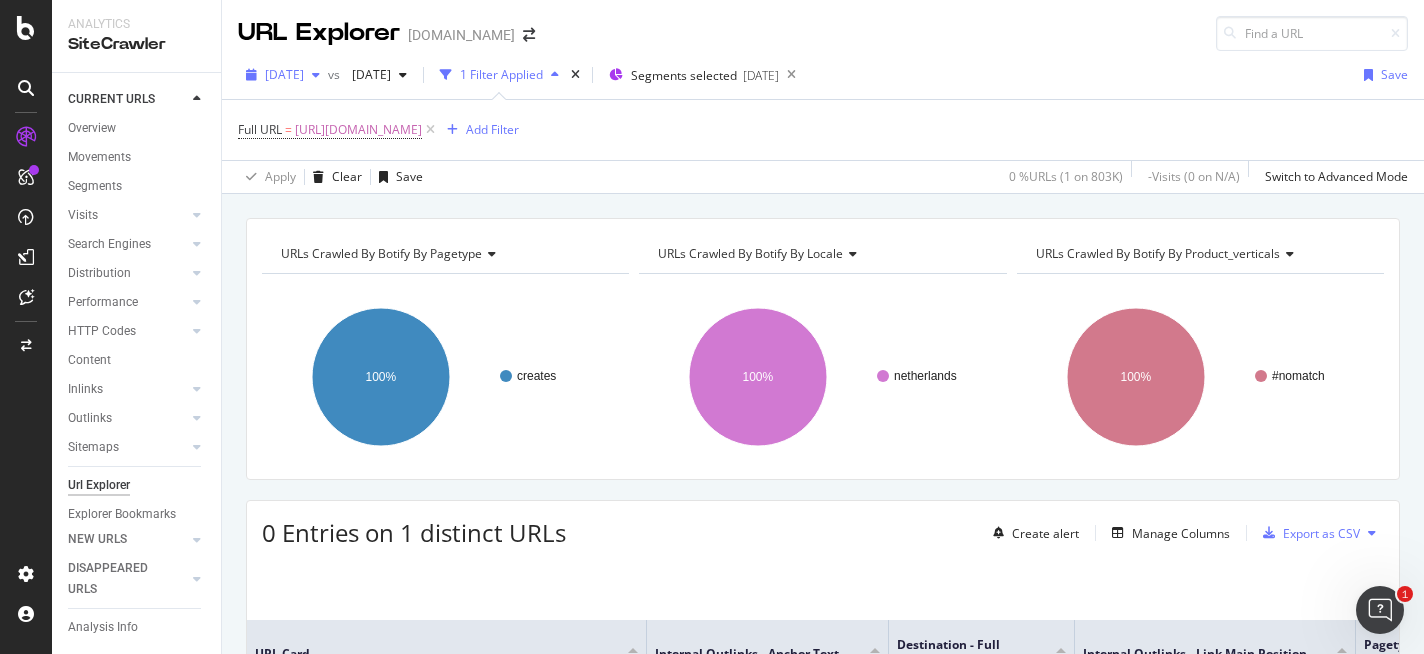 click on "[DATE]" at bounding box center (284, 74) 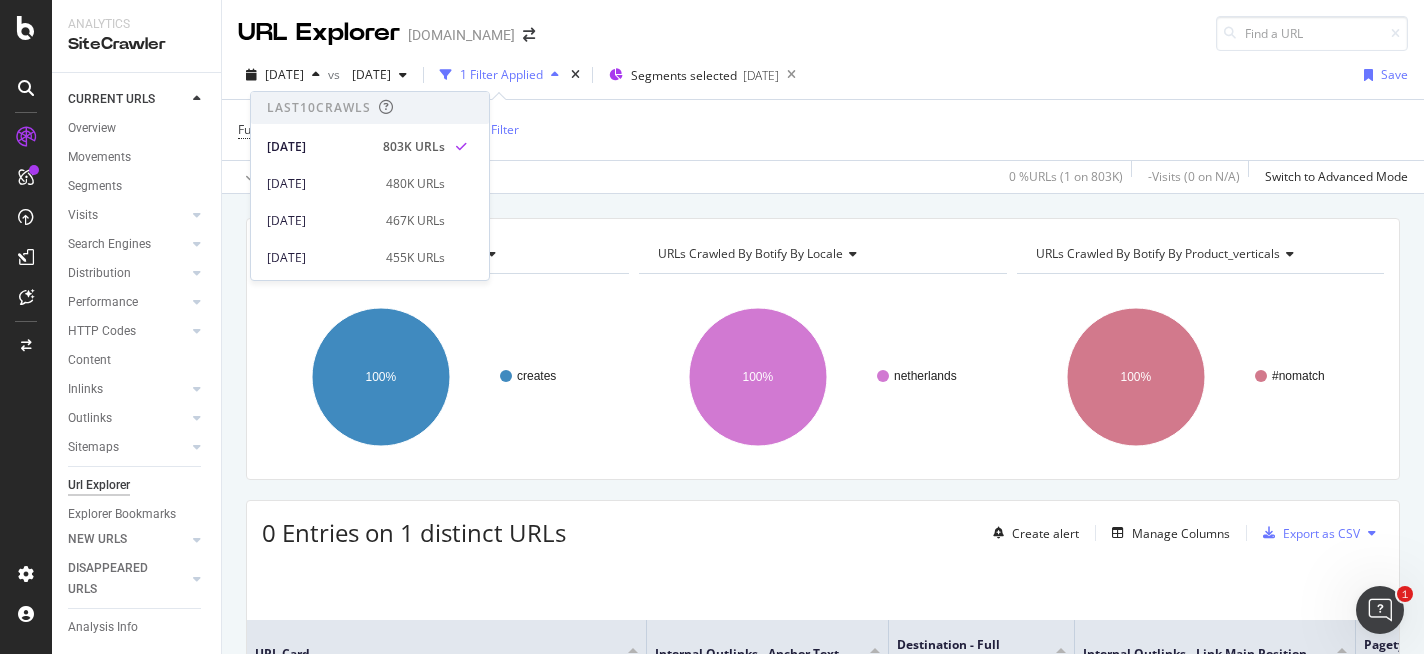 click on "URL Explorer [DOMAIN_NAME]" at bounding box center [823, 25] 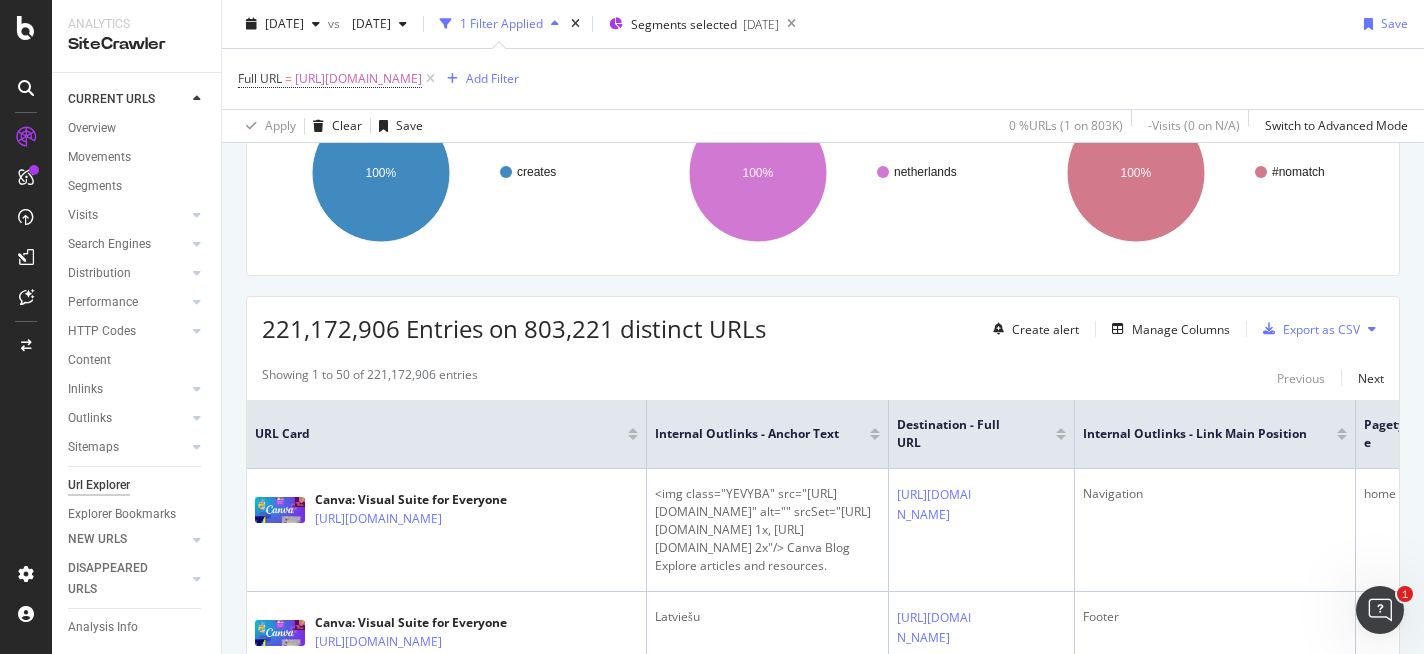 scroll, scrollTop: 0, scrollLeft: 0, axis: both 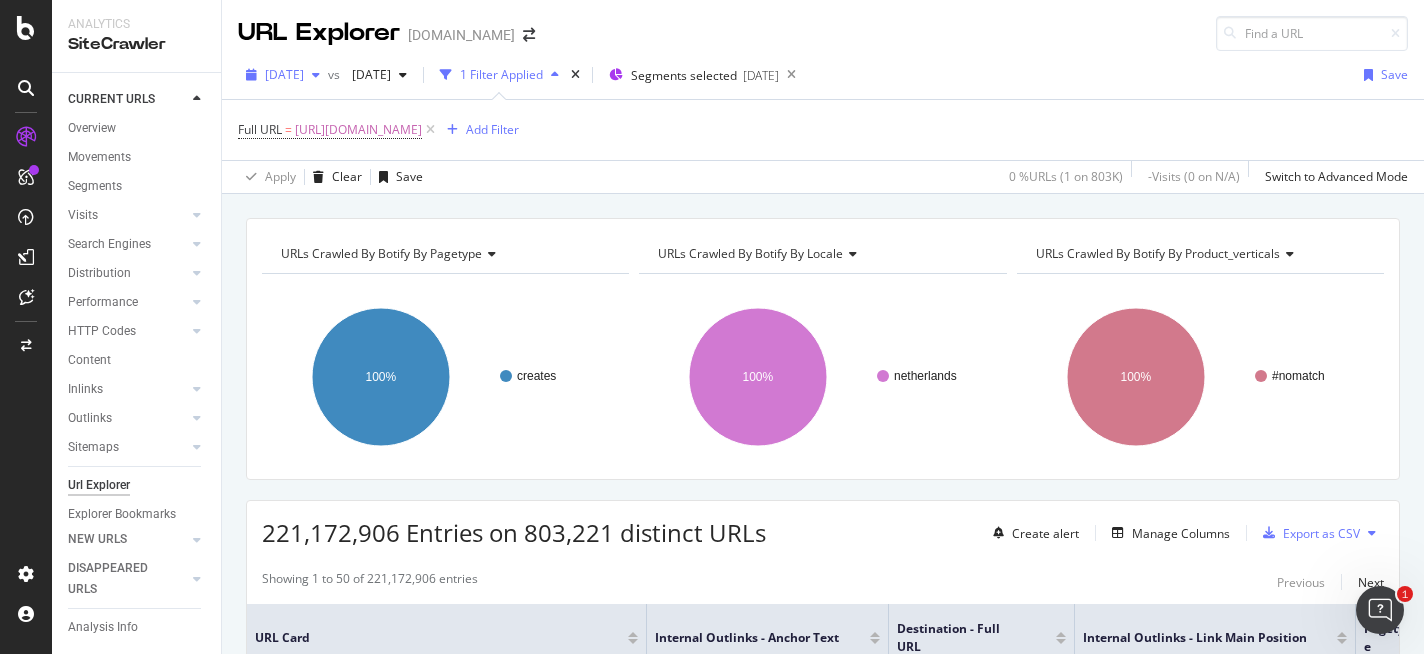 click on "[DATE]" at bounding box center (284, 74) 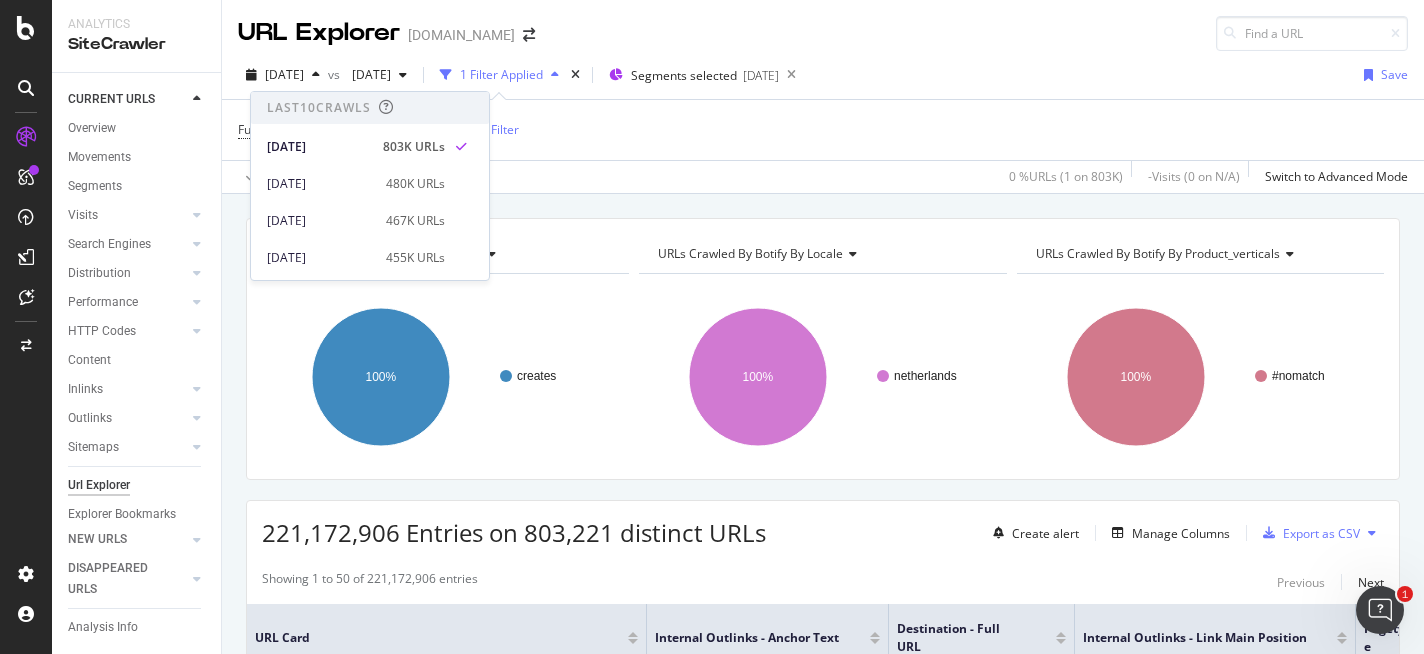 click on "URL Explorer [DOMAIN_NAME]" at bounding box center [823, 25] 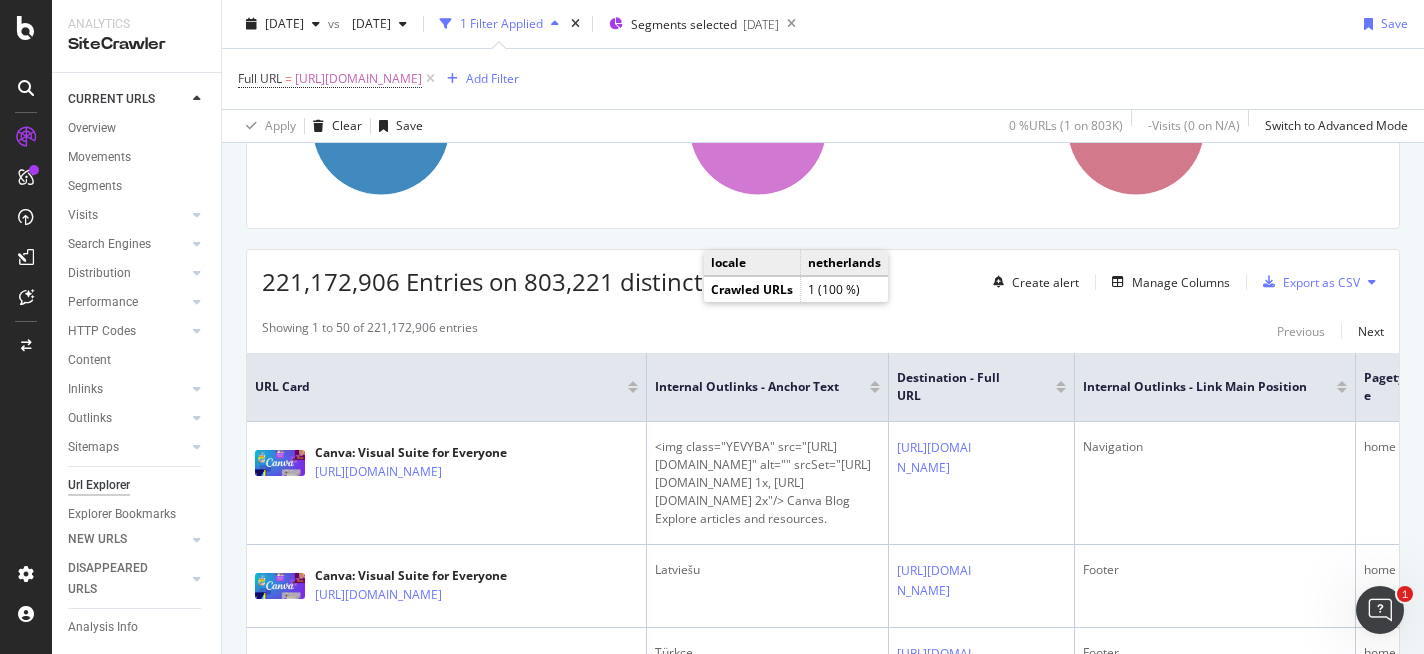 scroll, scrollTop: 256, scrollLeft: 0, axis: vertical 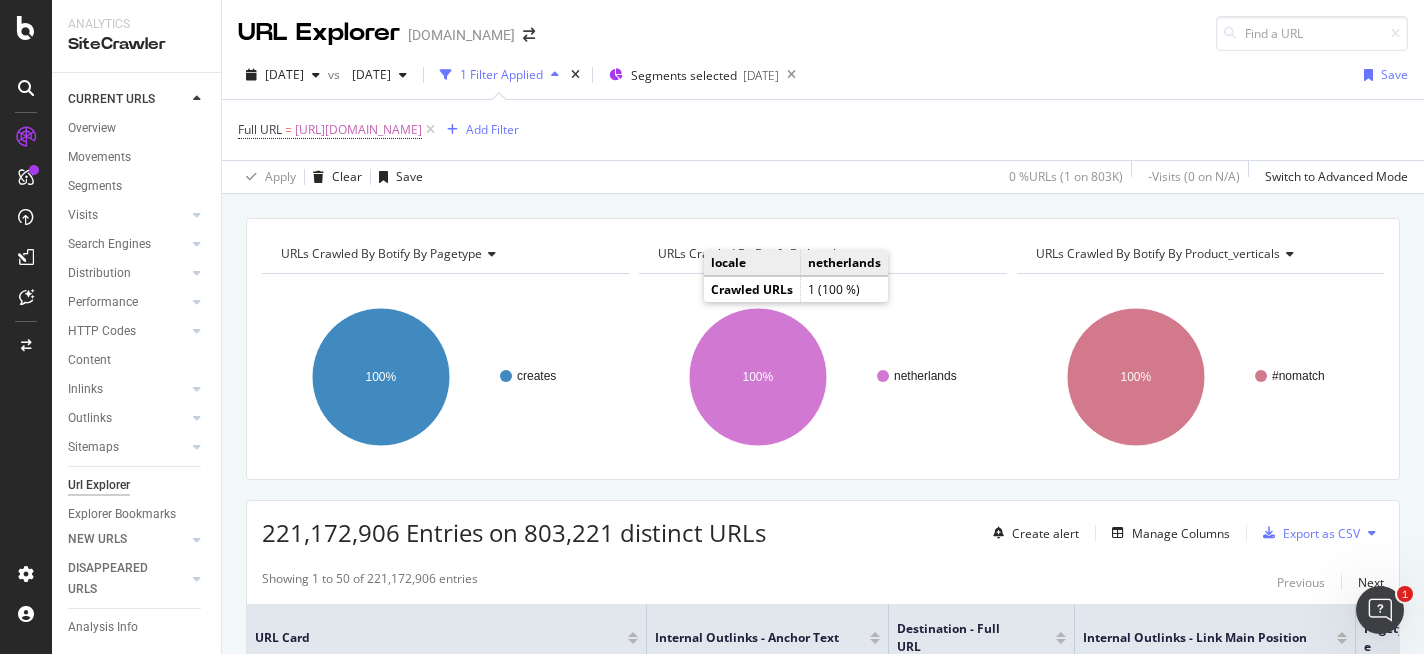 click on "1 Filter Applied" at bounding box center (501, 74) 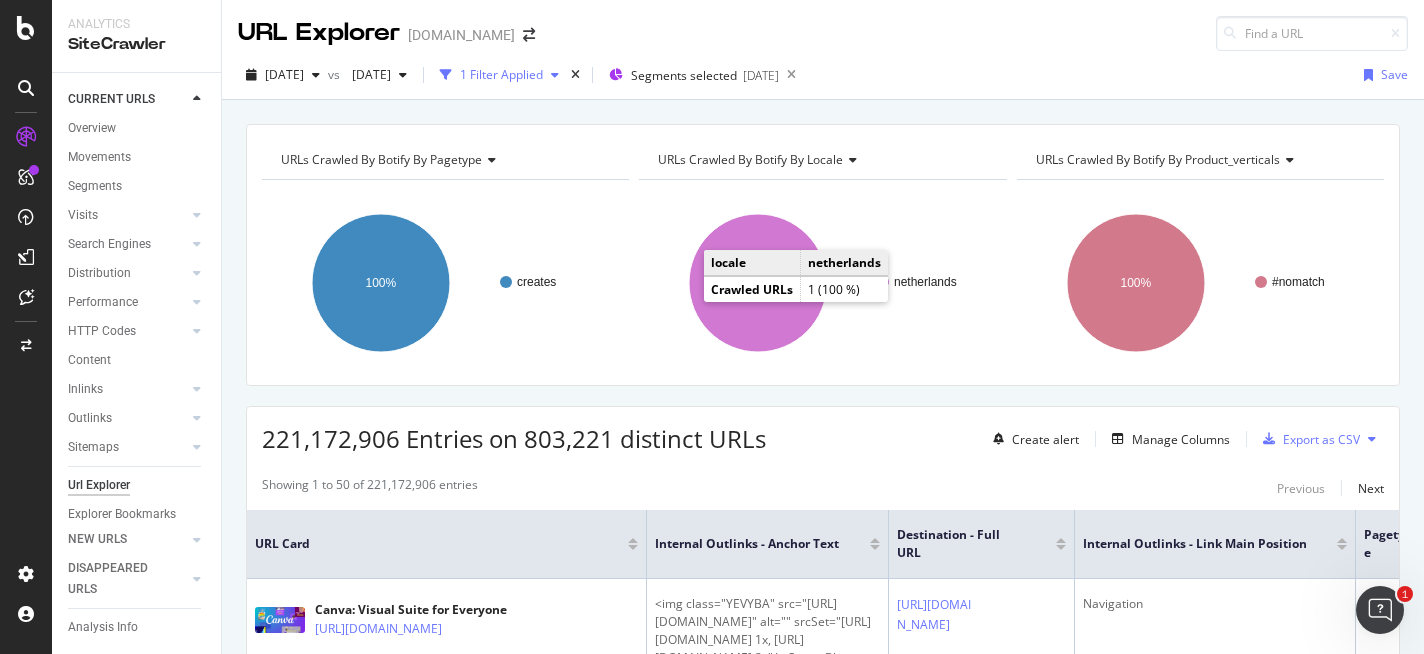 click on "1 Filter Applied" at bounding box center [501, 74] 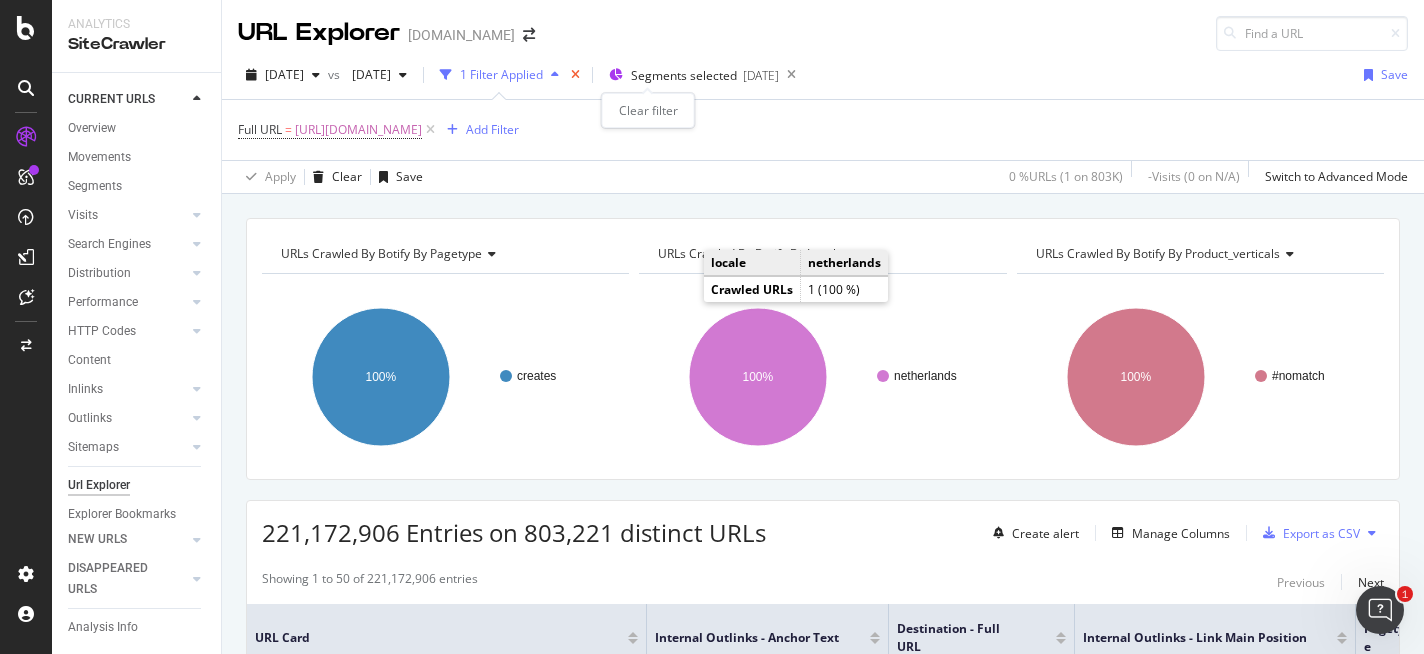 click at bounding box center (575, 75) 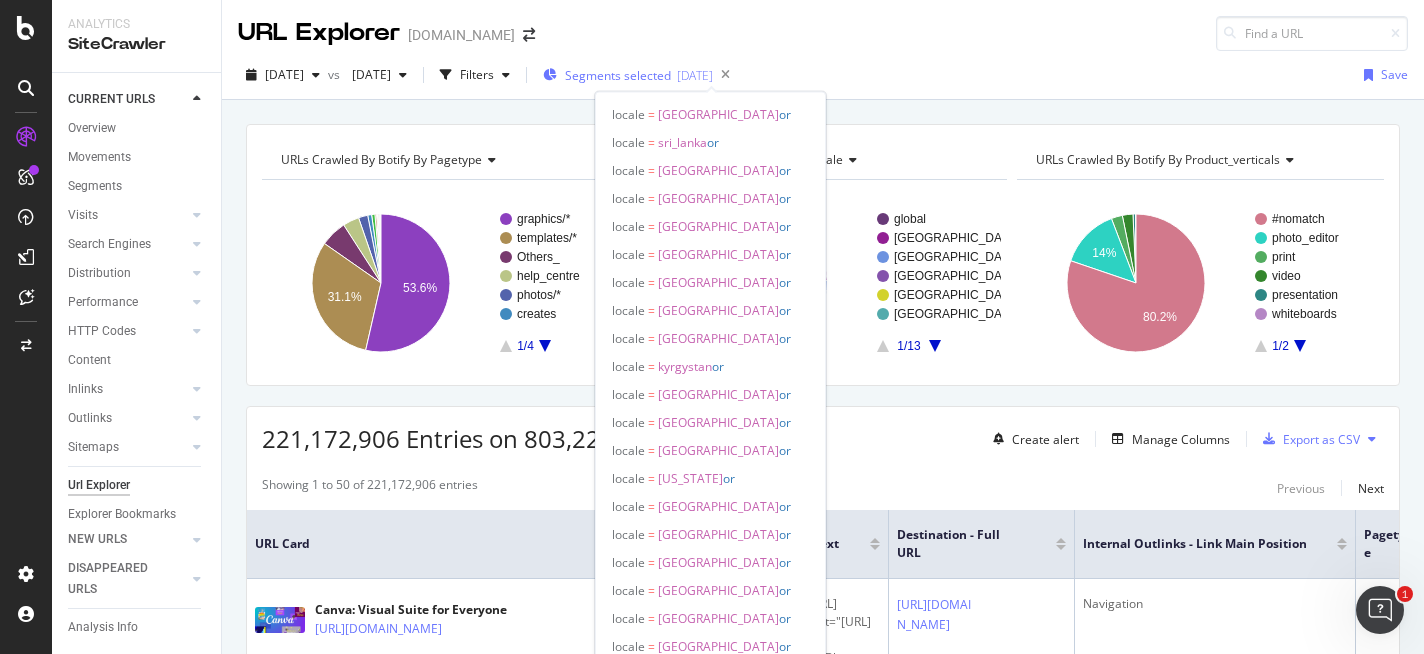 click on "Segments selected" at bounding box center [618, 75] 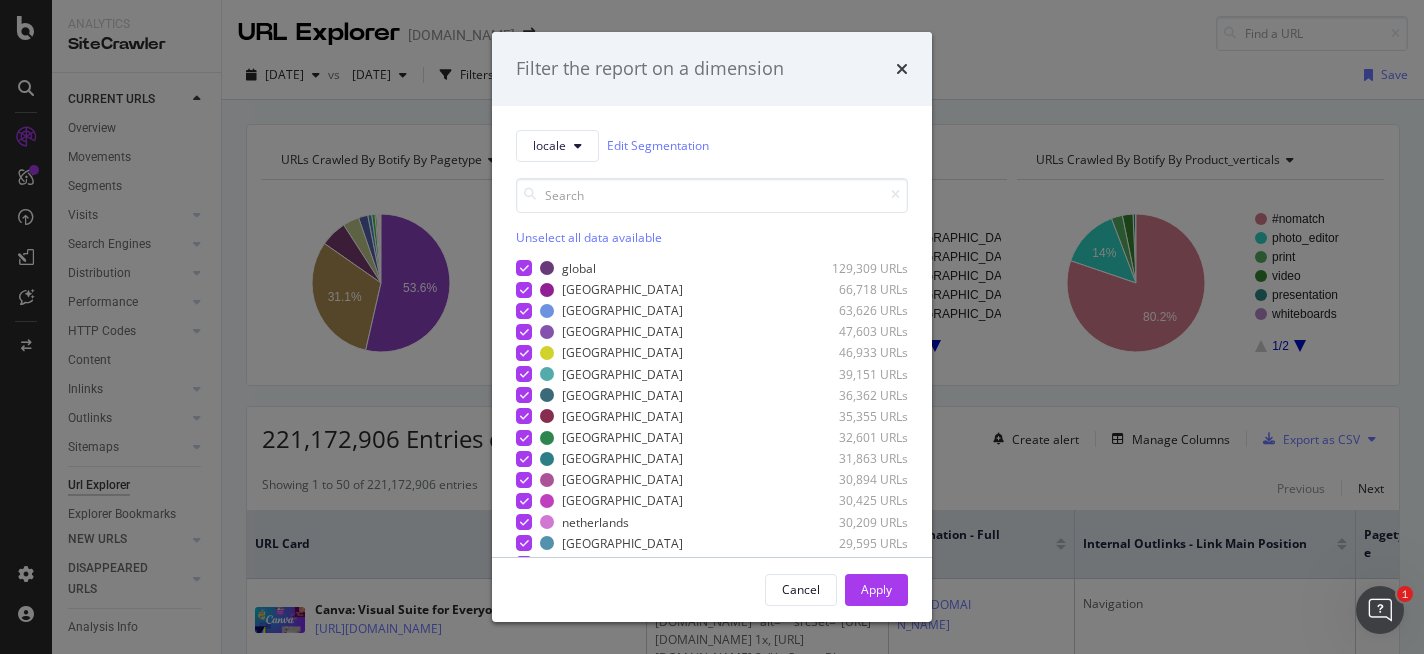 click on "Filter the report on a dimension" at bounding box center [712, 69] 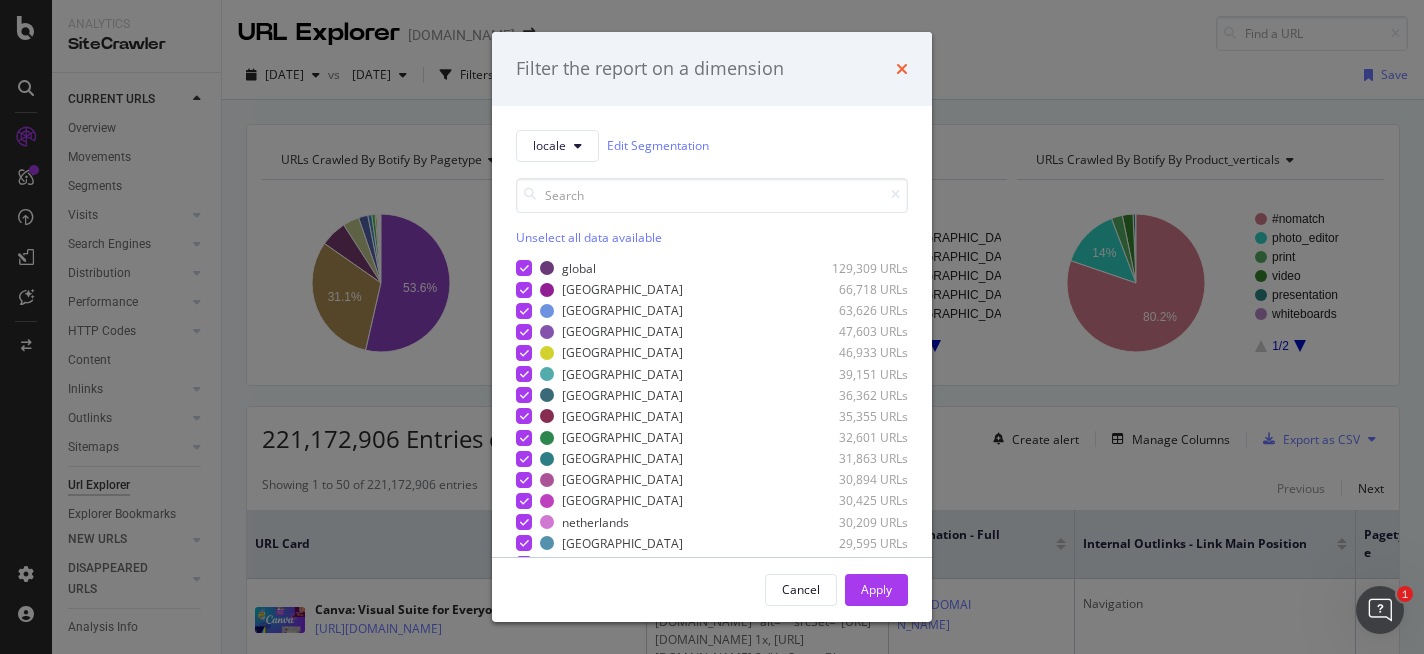 click at bounding box center (902, 69) 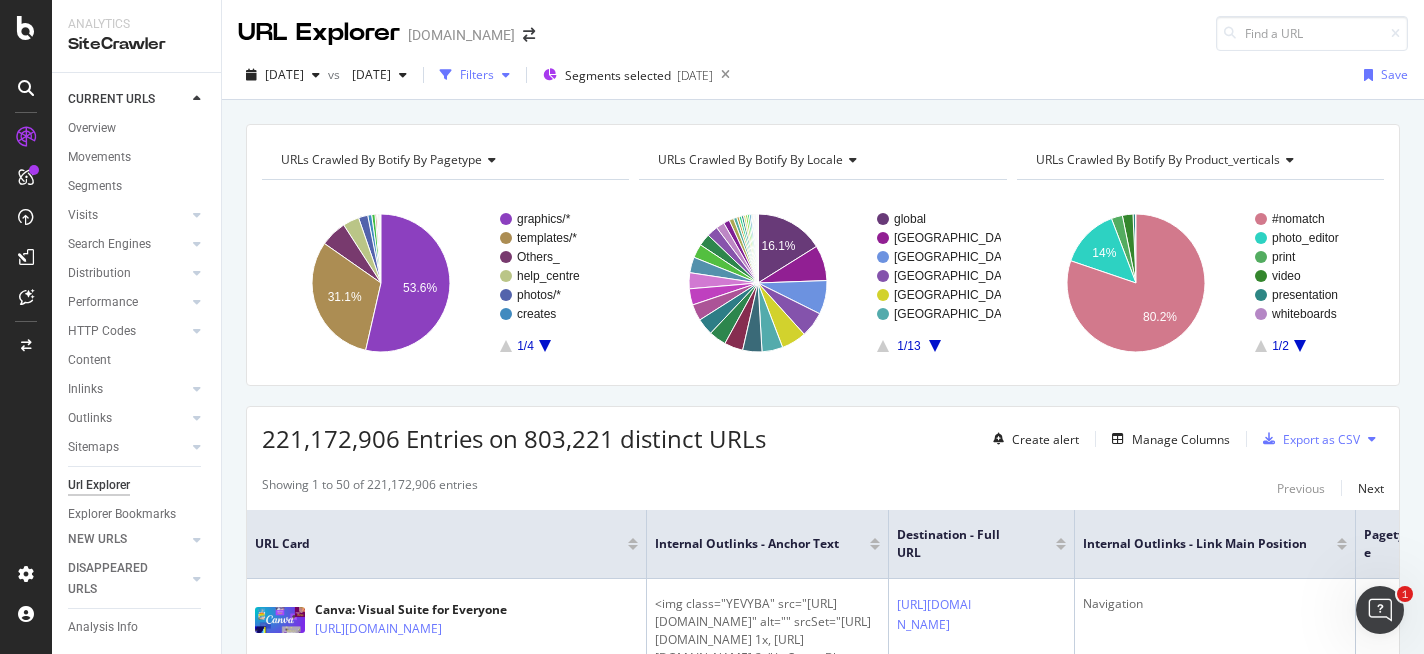 click on "Filters" at bounding box center (477, 74) 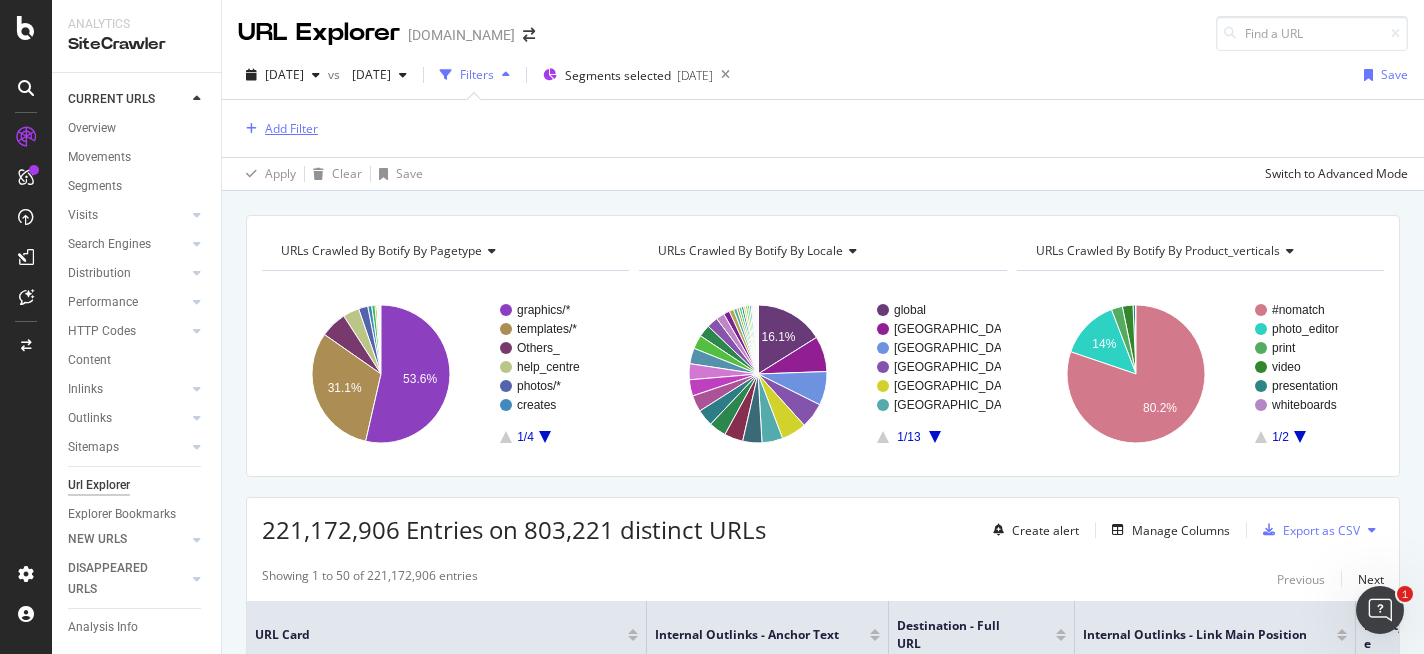 click on "Add Filter" at bounding box center (291, 128) 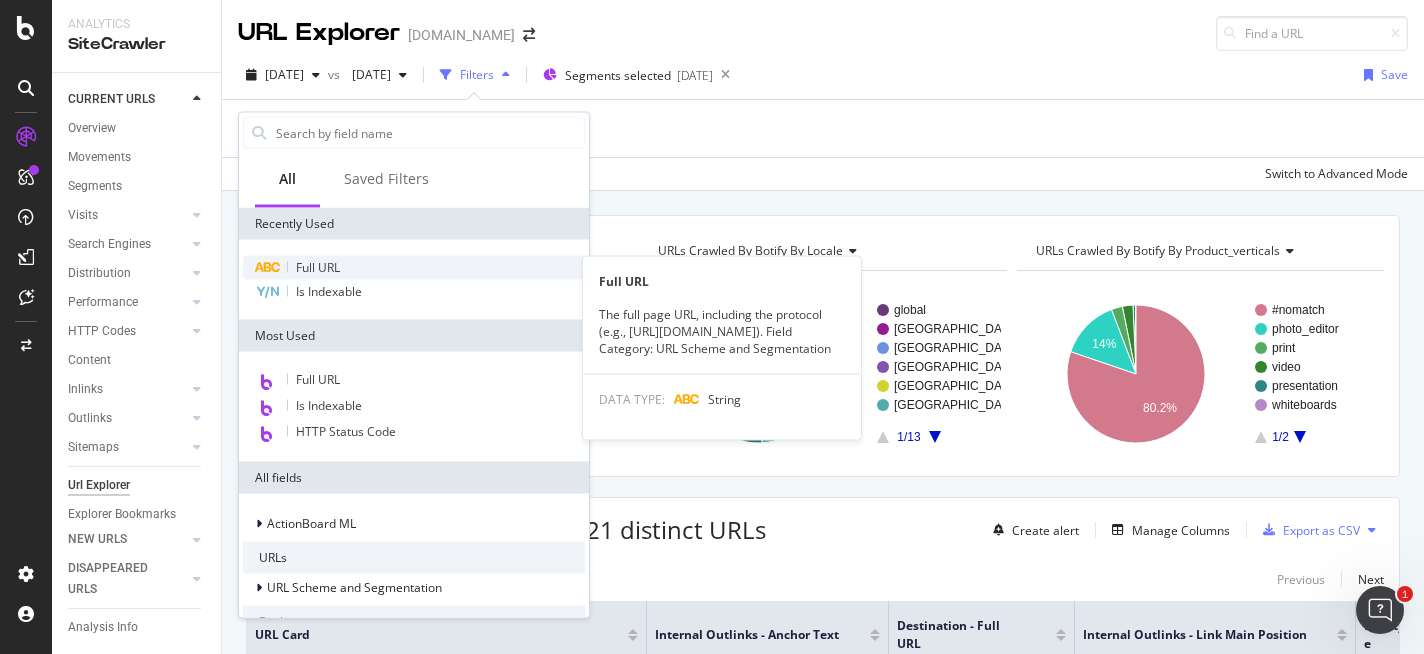 click on "Full URL" at bounding box center [318, 267] 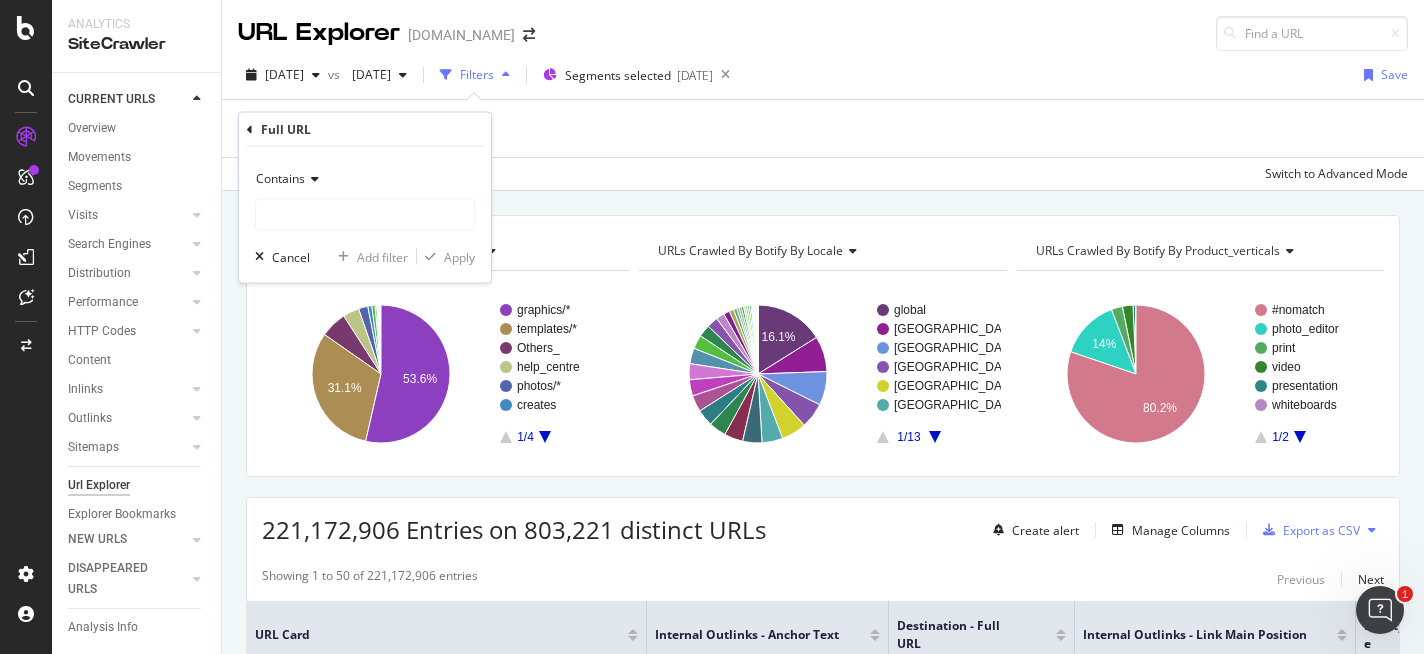 click at bounding box center (312, 179) 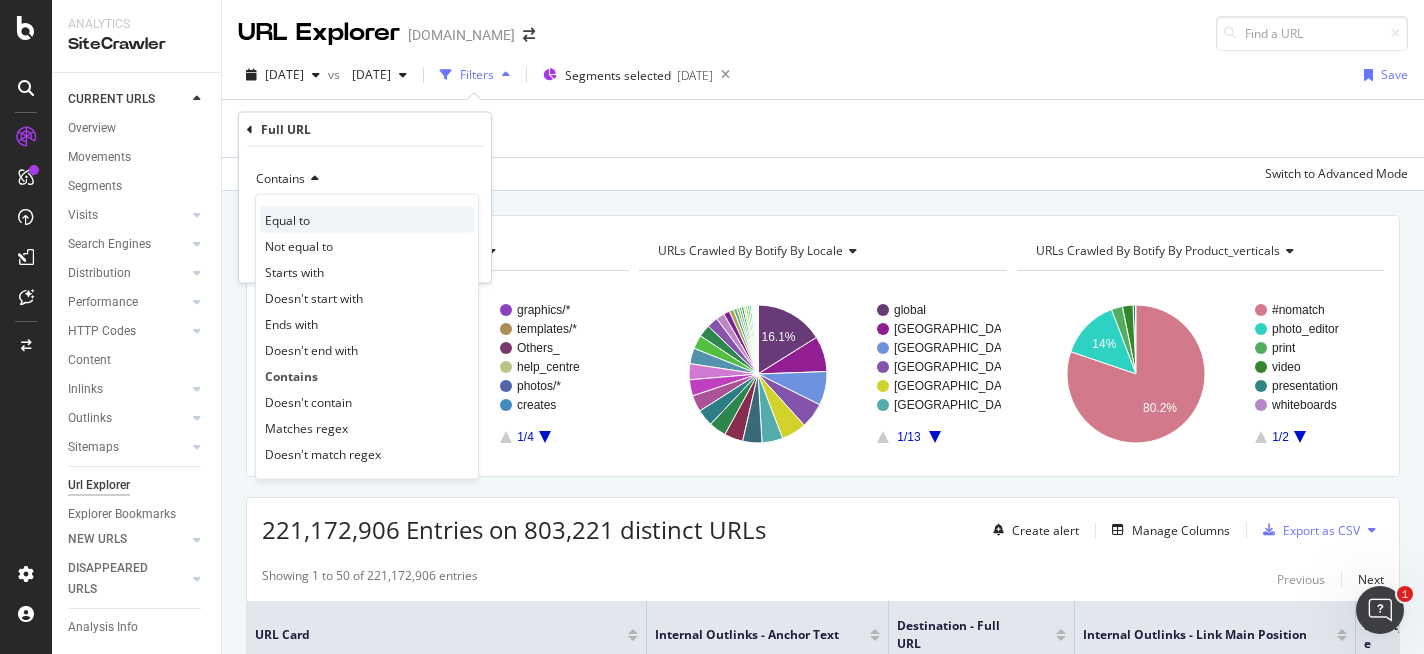 click on "Equal to" at bounding box center [367, 220] 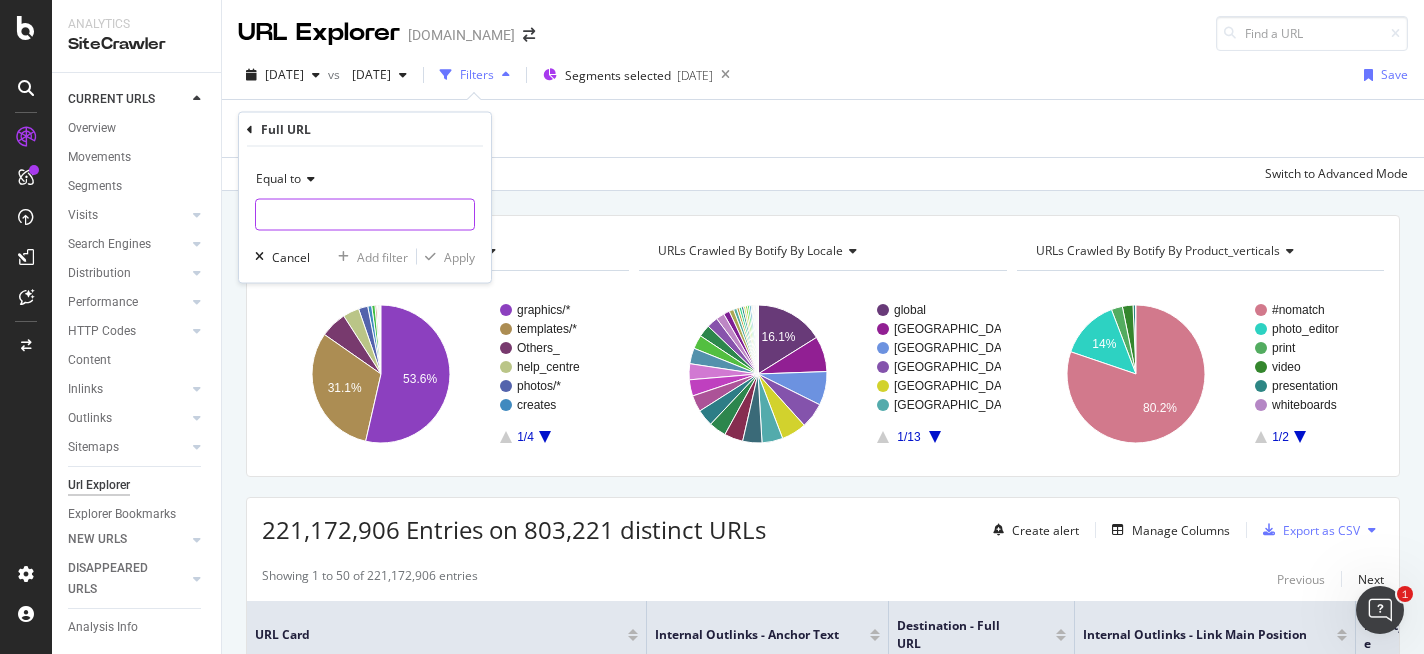 click at bounding box center (365, 215) 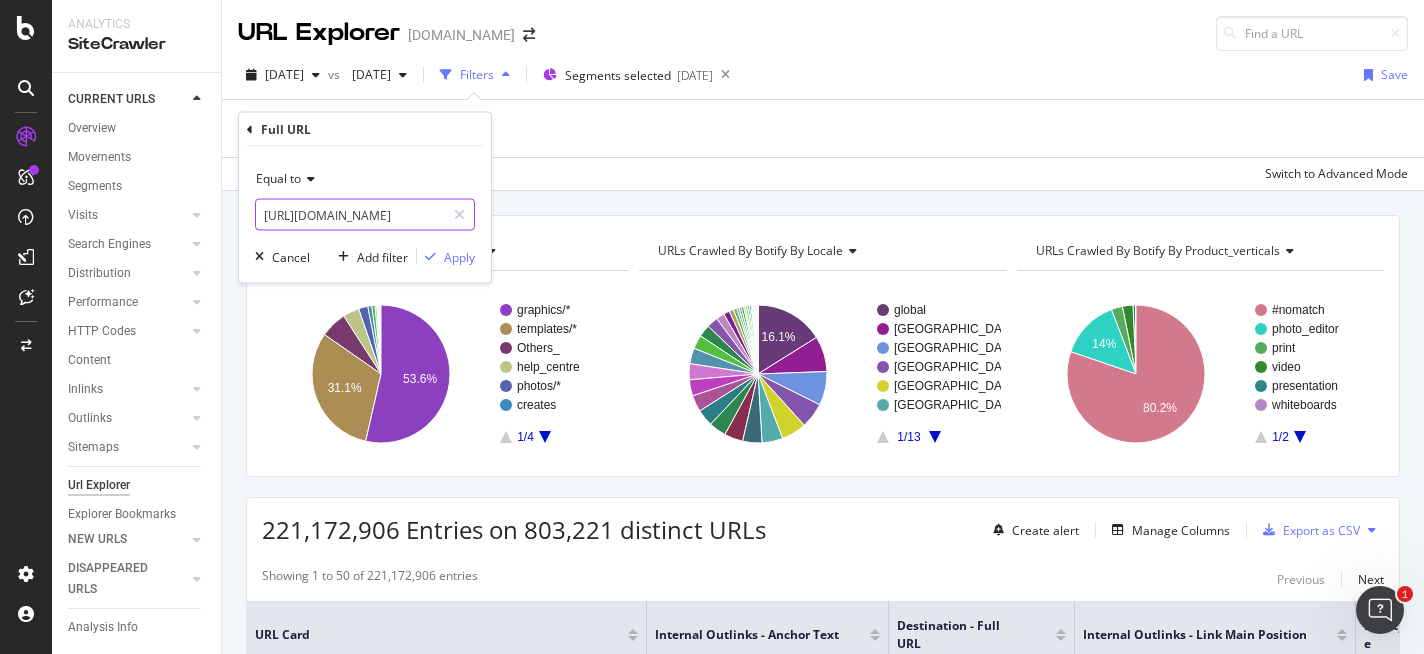 scroll, scrollTop: 0, scrollLeft: 76, axis: horizontal 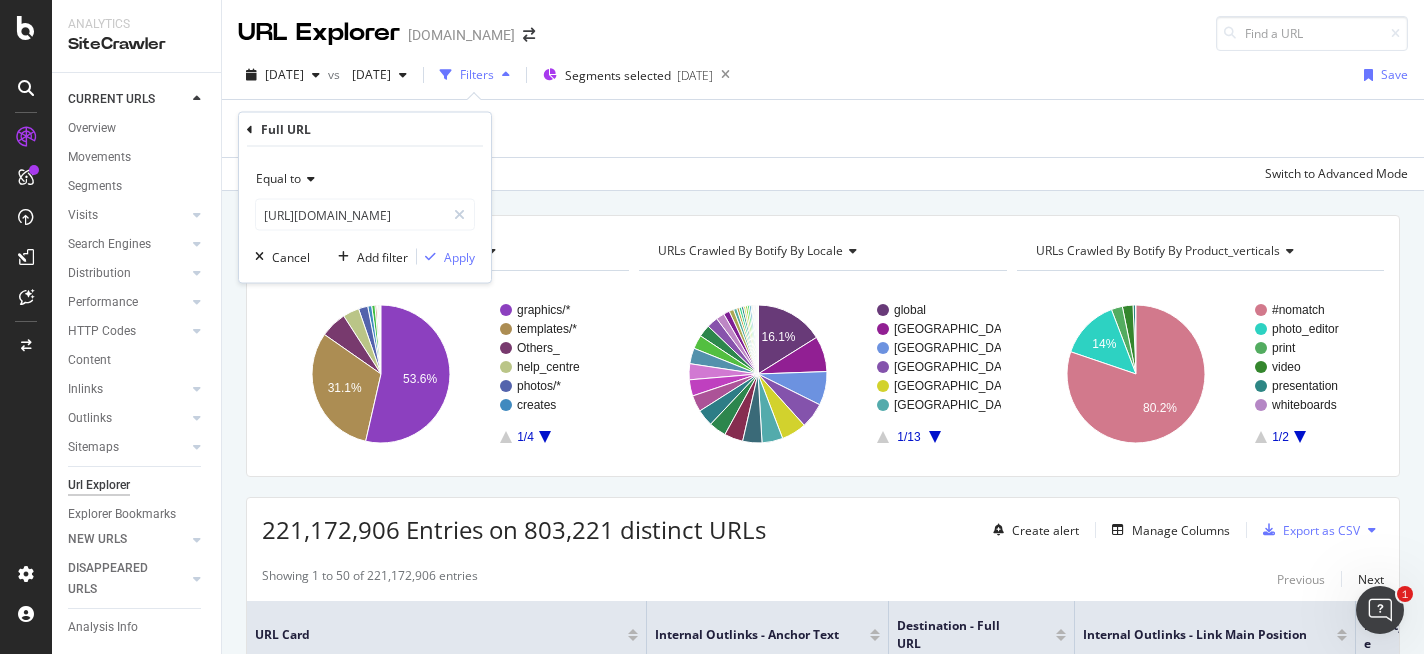 click on "Equal to [URL][DOMAIN_NAME] Cancel Add filter Apply" at bounding box center [365, 215] 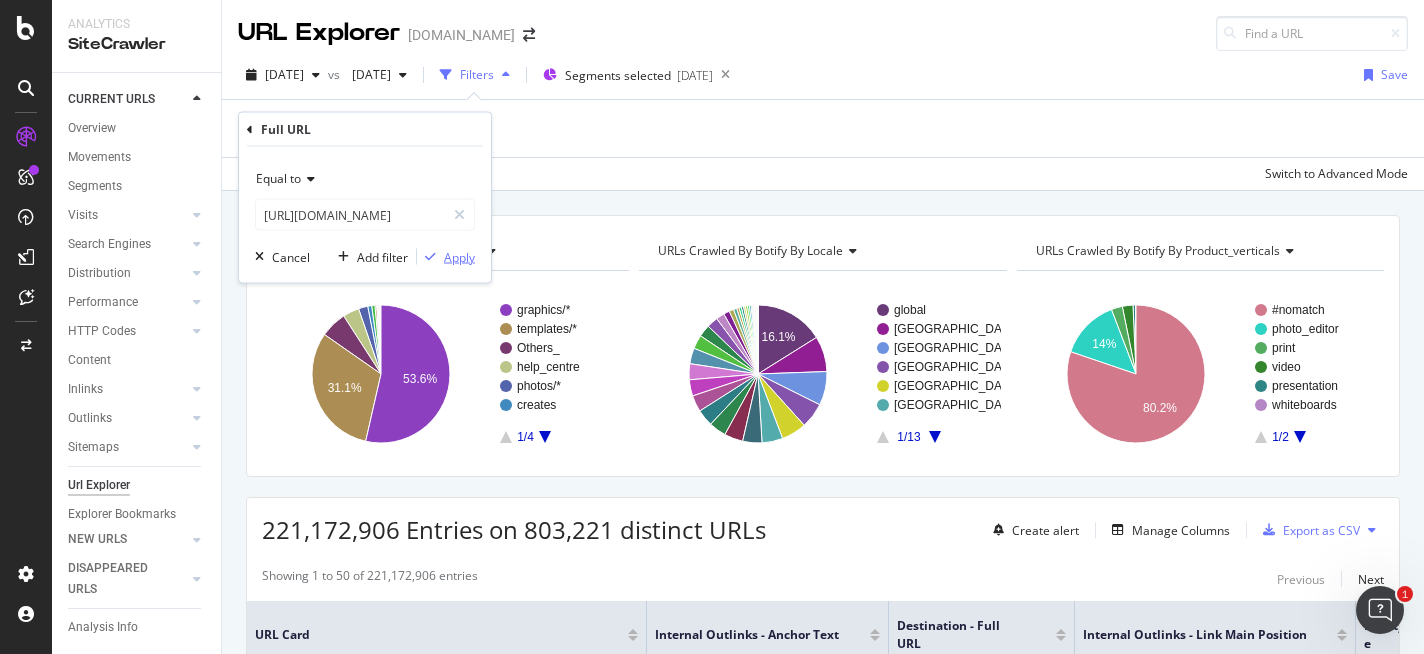 click on "Apply" at bounding box center [459, 256] 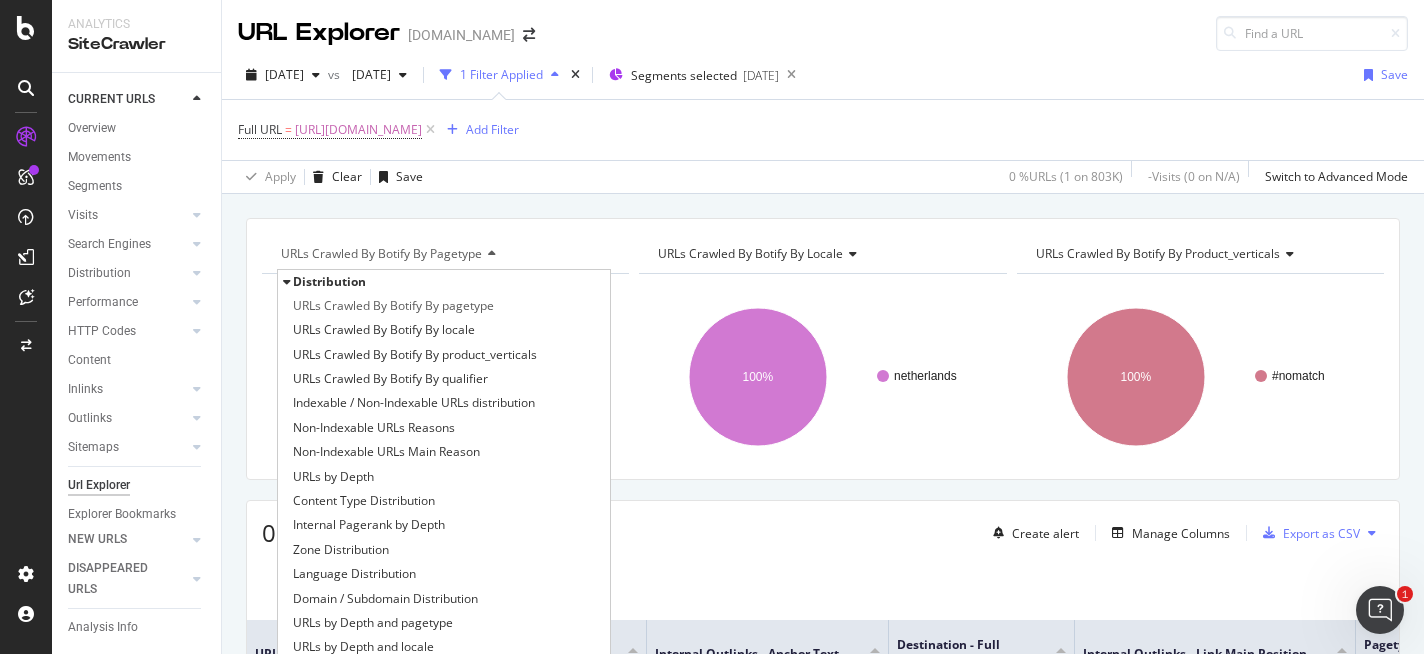 click on "Full URL   =     [URL][DOMAIN_NAME] Add Filter" at bounding box center [823, 130] 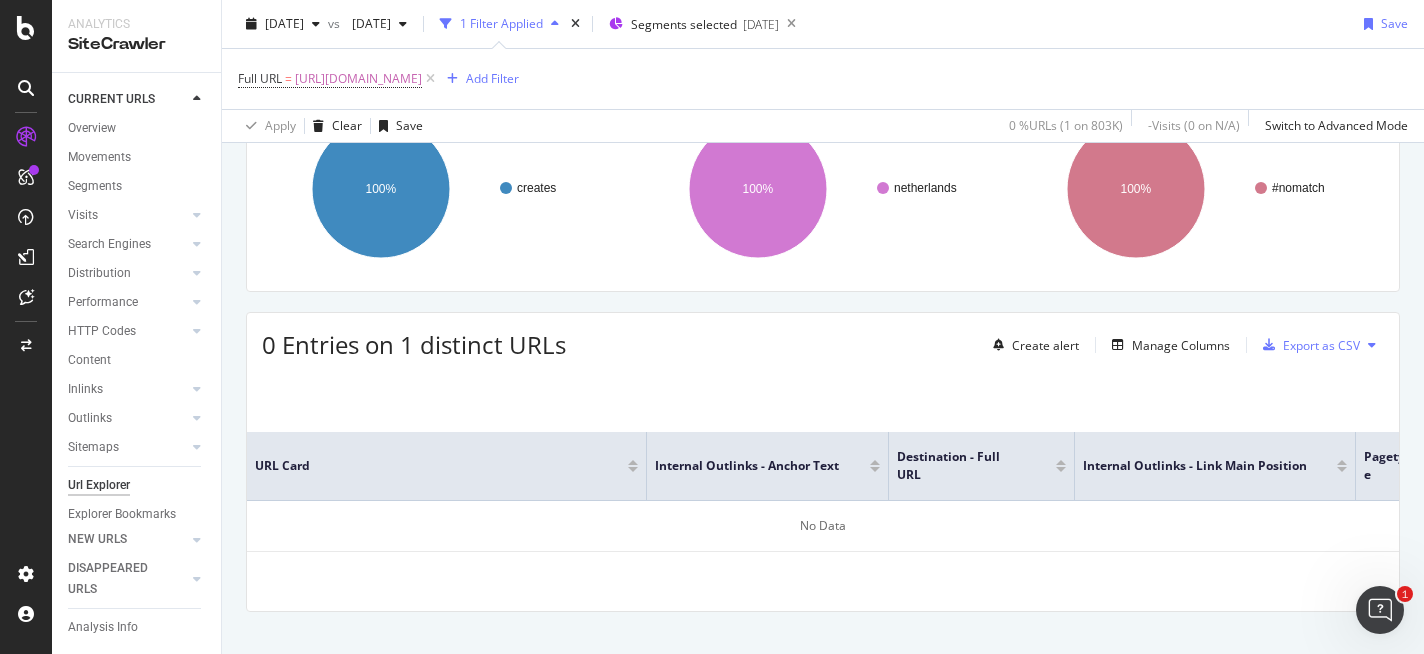 scroll, scrollTop: 216, scrollLeft: 0, axis: vertical 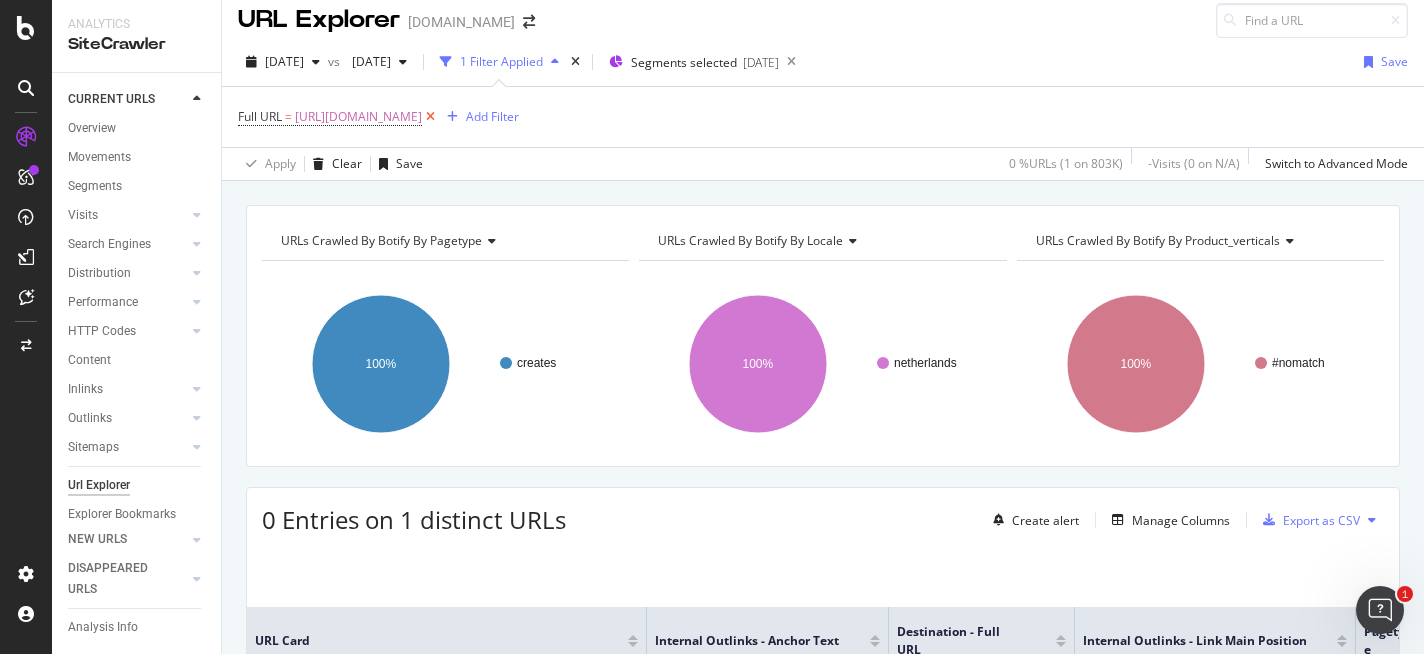 click at bounding box center (430, 117) 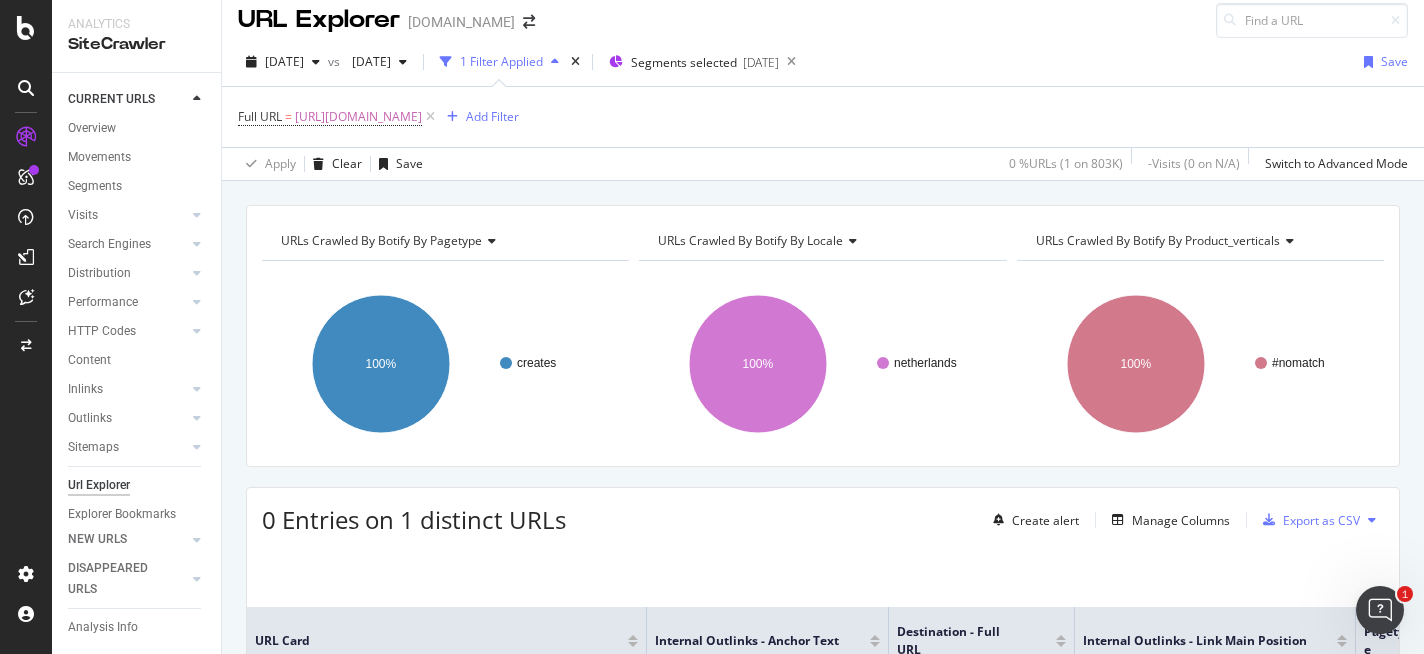 click on "Full URL   =     [URL][DOMAIN_NAME] Add Filter" at bounding box center (823, 117) 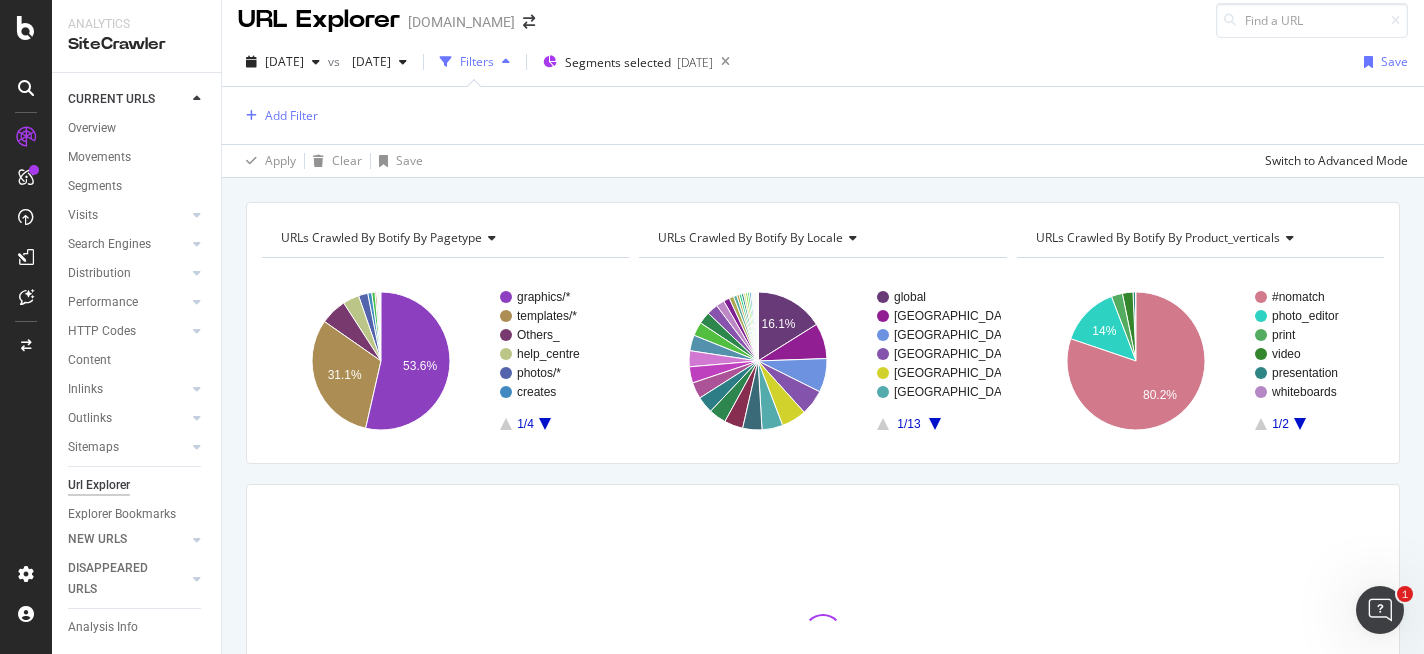 scroll, scrollTop: 0, scrollLeft: 0, axis: both 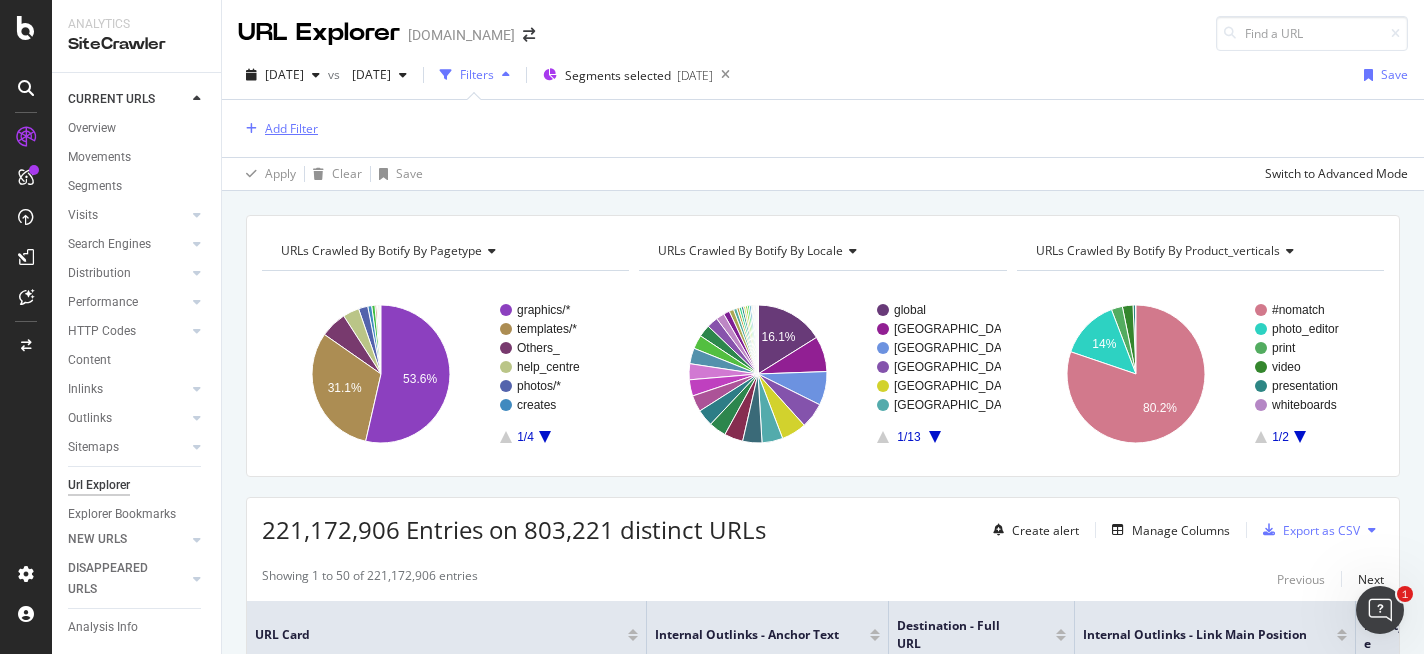 click on "Add Filter" at bounding box center [291, 128] 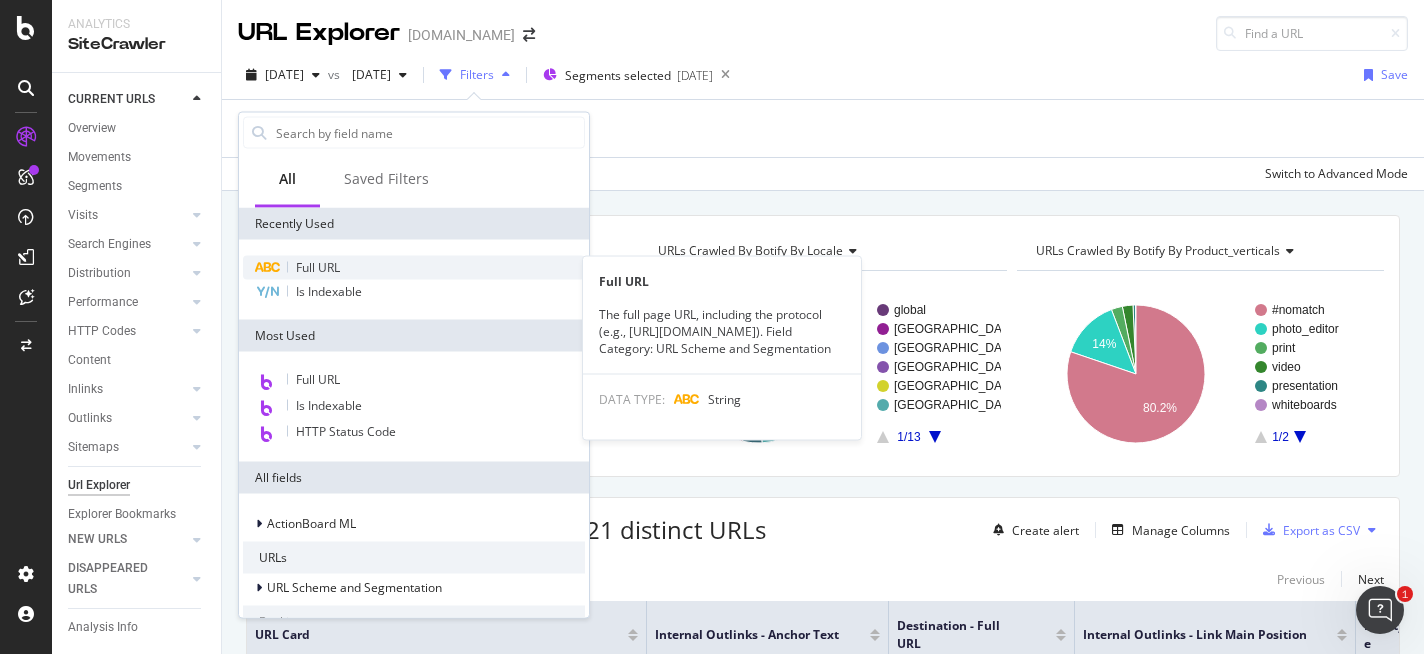 click on "Full URL" at bounding box center (318, 267) 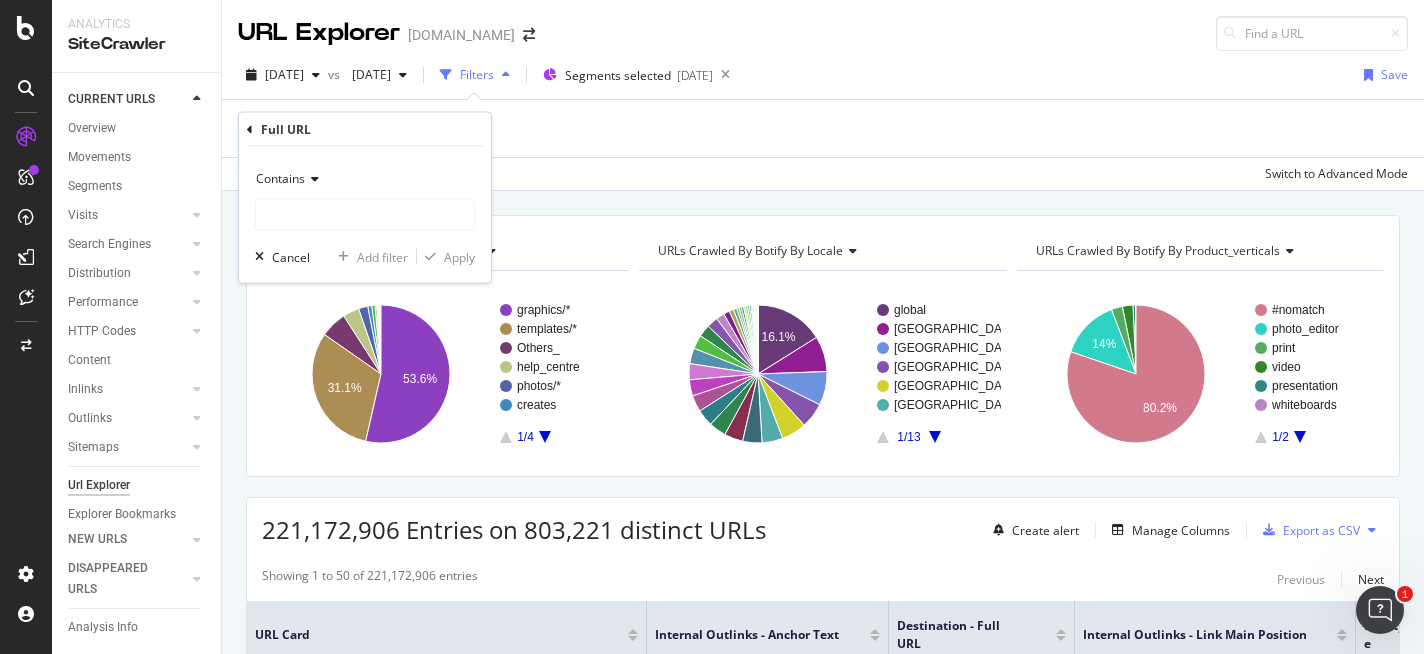 click at bounding box center (312, 179) 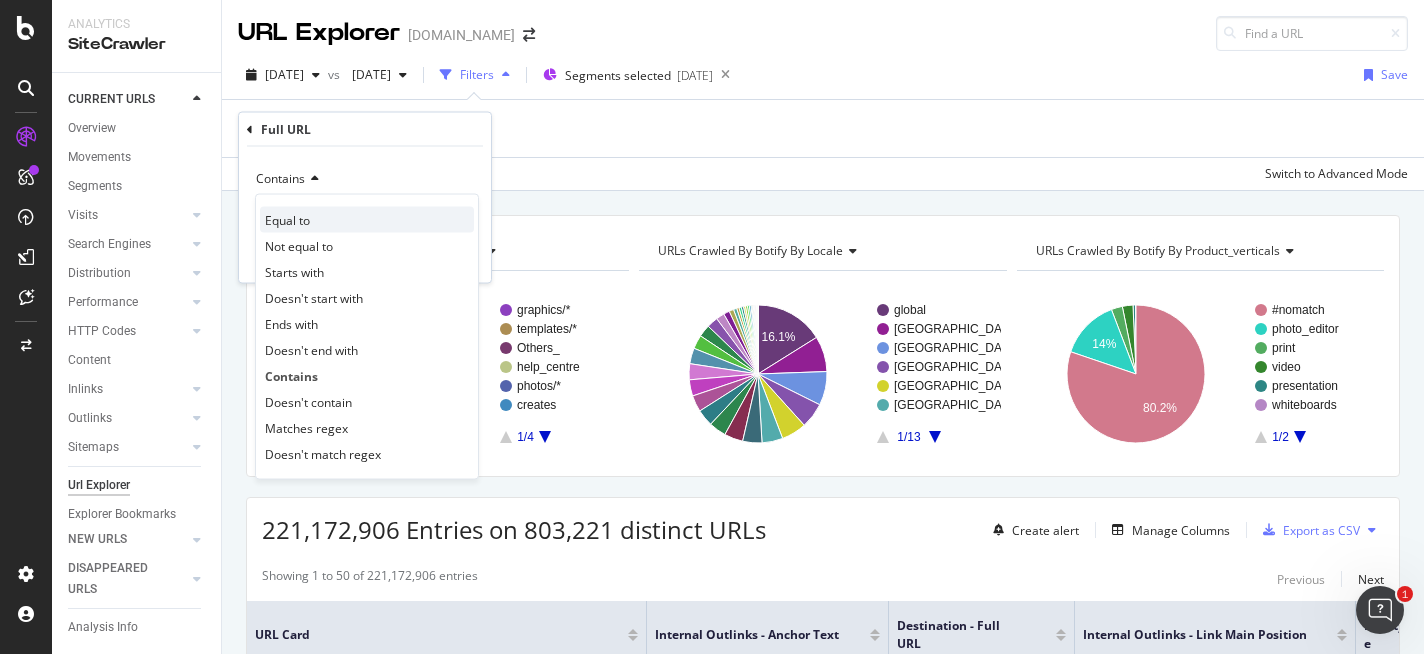 click on "Equal to" at bounding box center [367, 220] 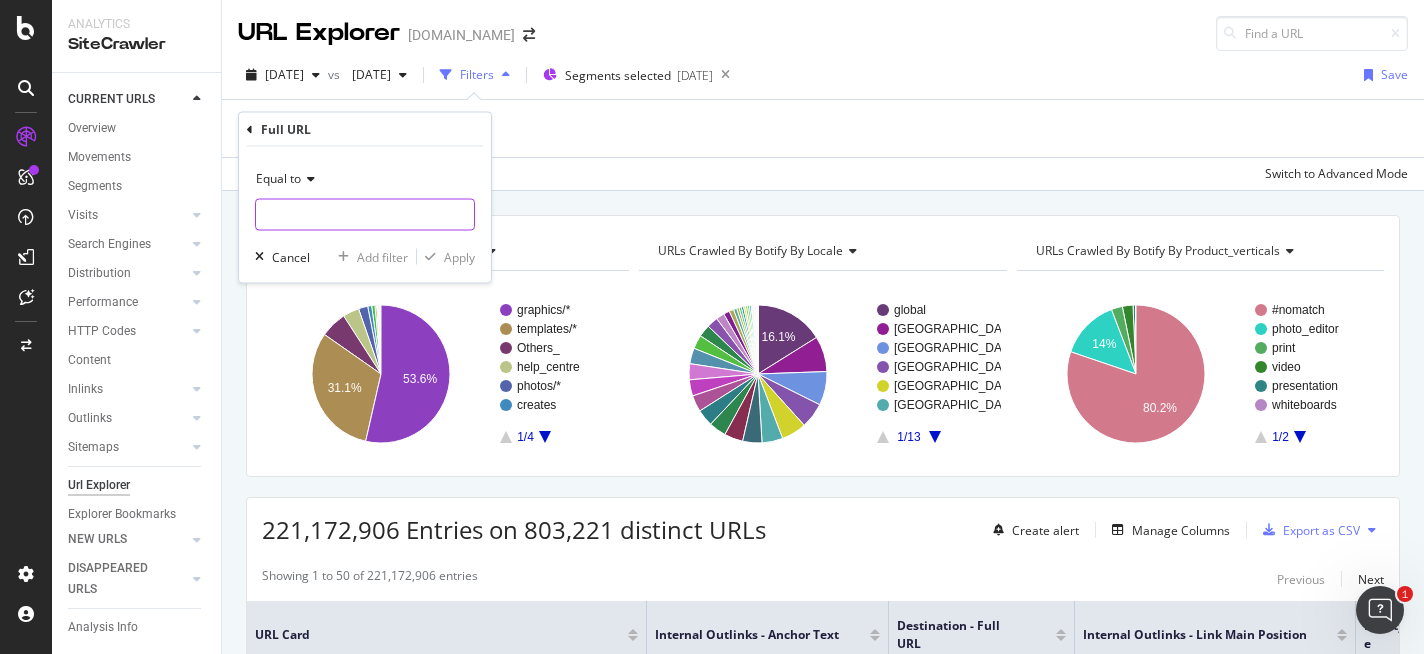 click at bounding box center [365, 215] 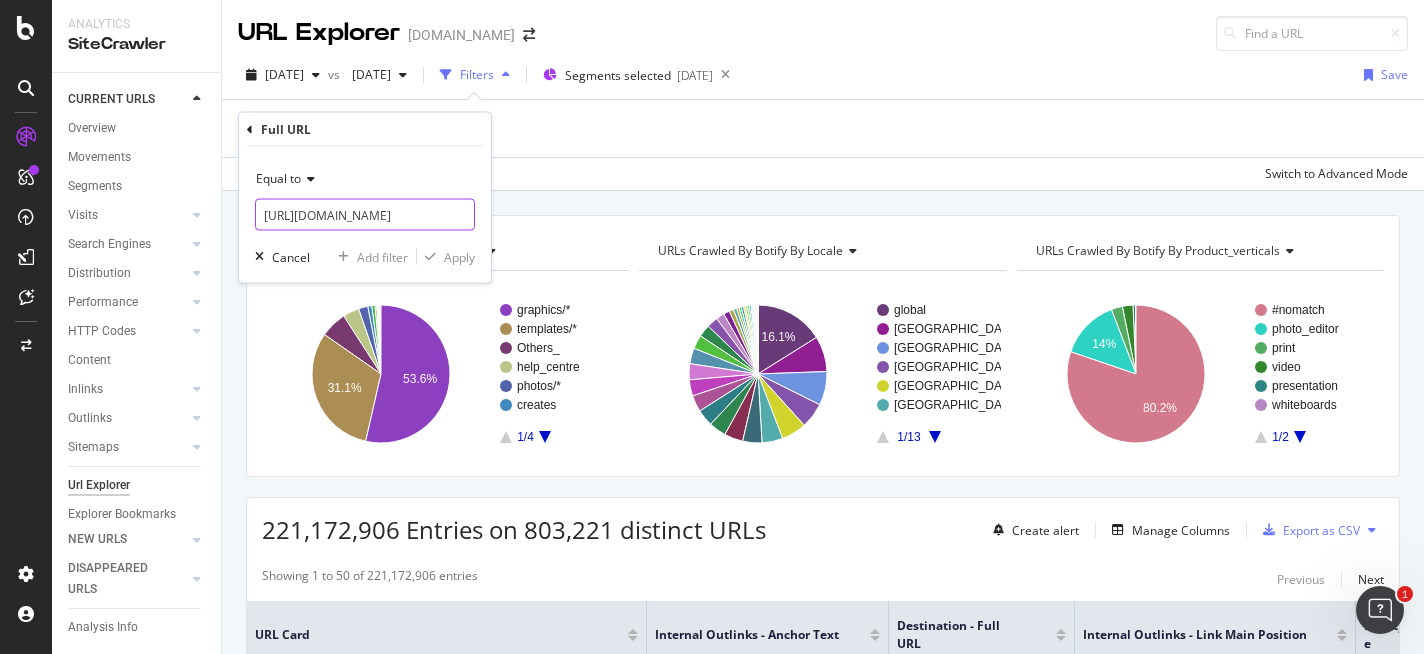 scroll, scrollTop: 0, scrollLeft: 119, axis: horizontal 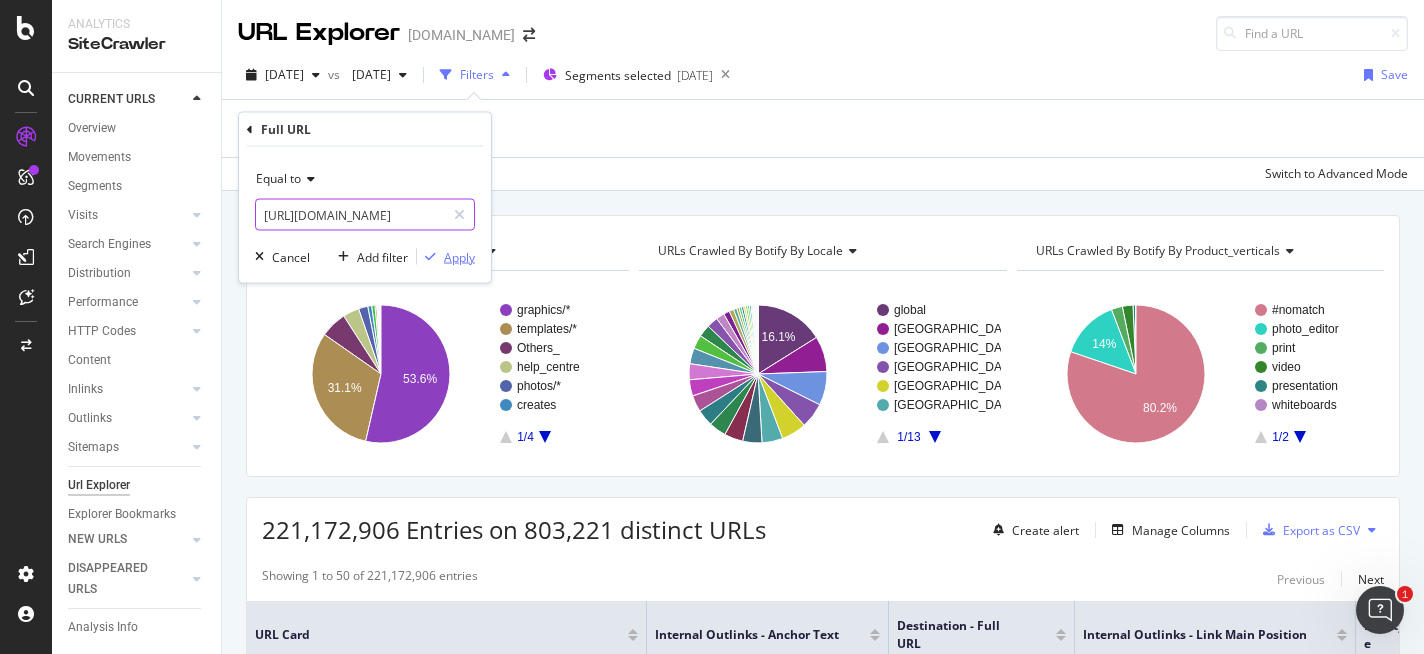 type on "[URL][DOMAIN_NAME]" 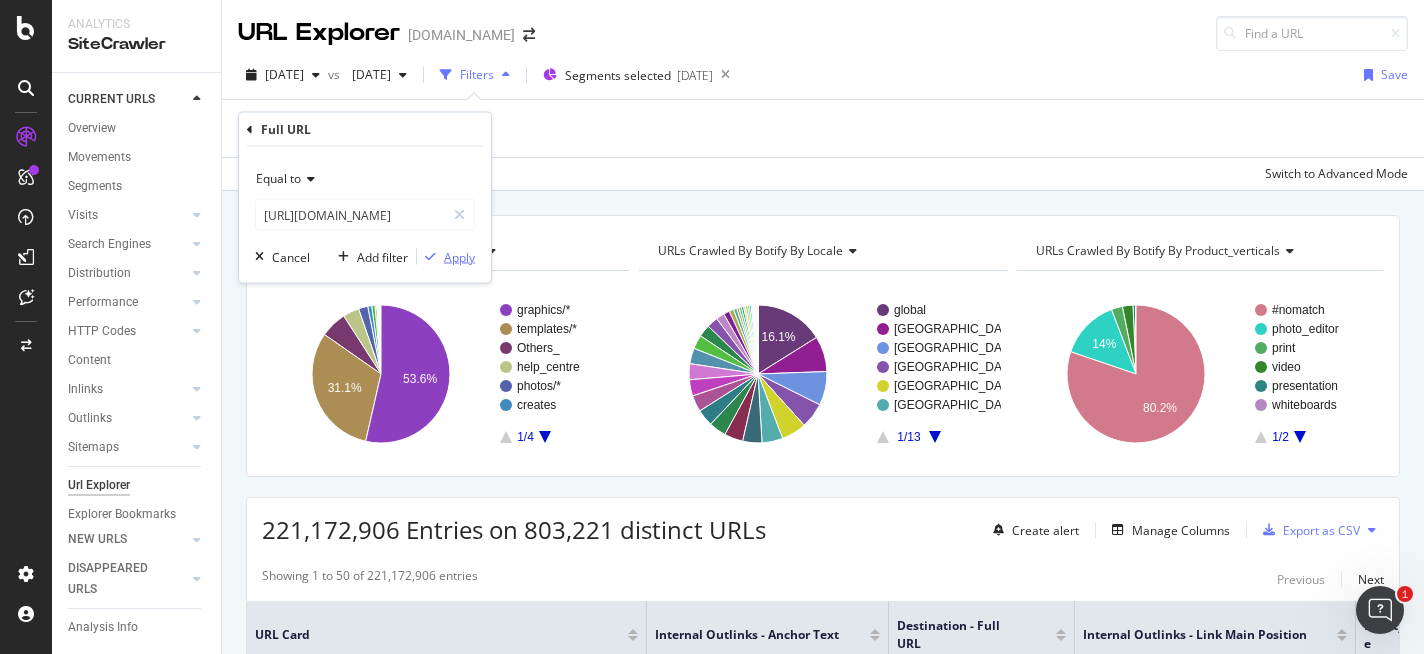 click on "Apply" at bounding box center (459, 256) 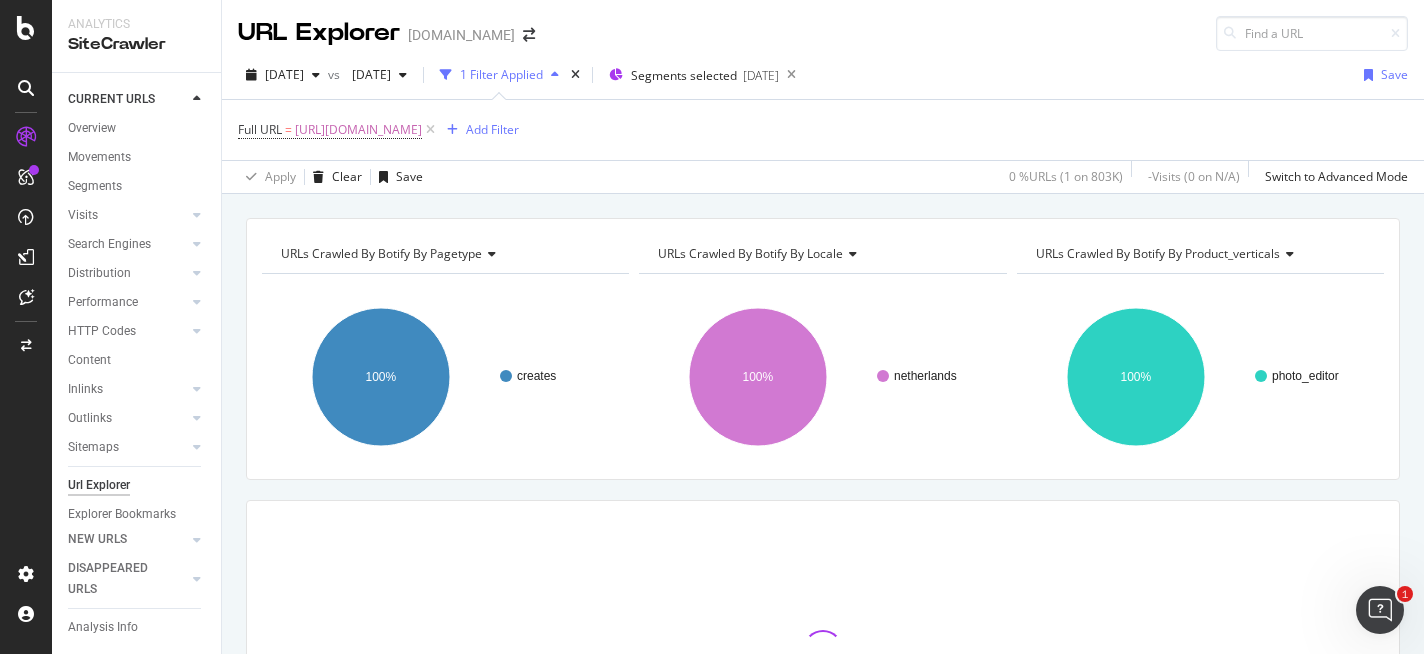 scroll, scrollTop: 216, scrollLeft: 0, axis: vertical 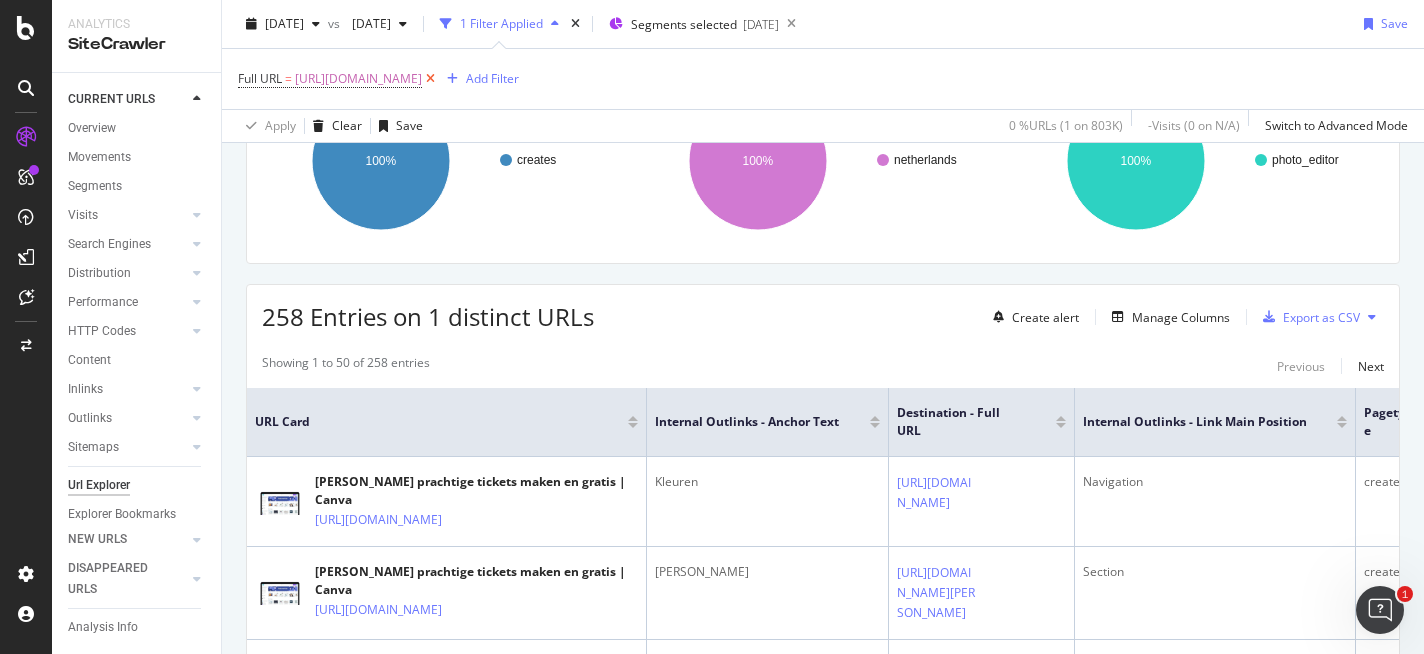 click at bounding box center [430, 79] 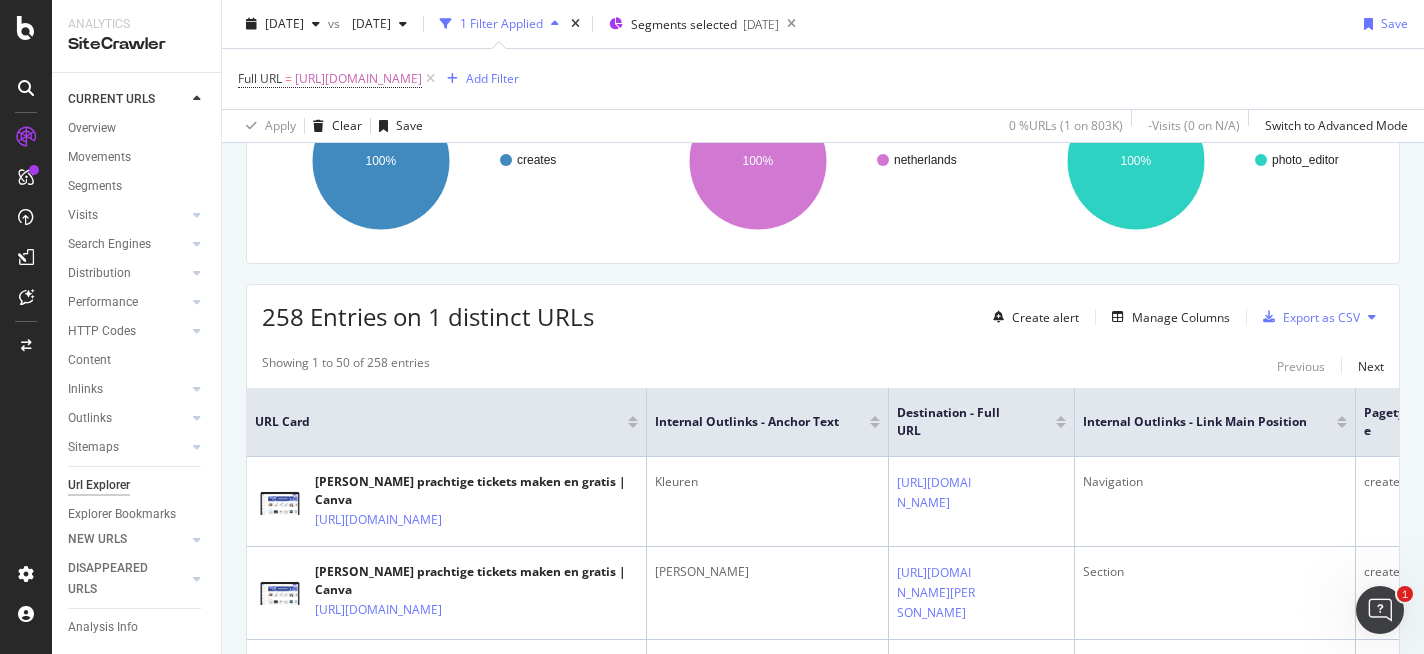 click on "Full URL   =     [URL][DOMAIN_NAME] Add Filter" at bounding box center [823, 79] 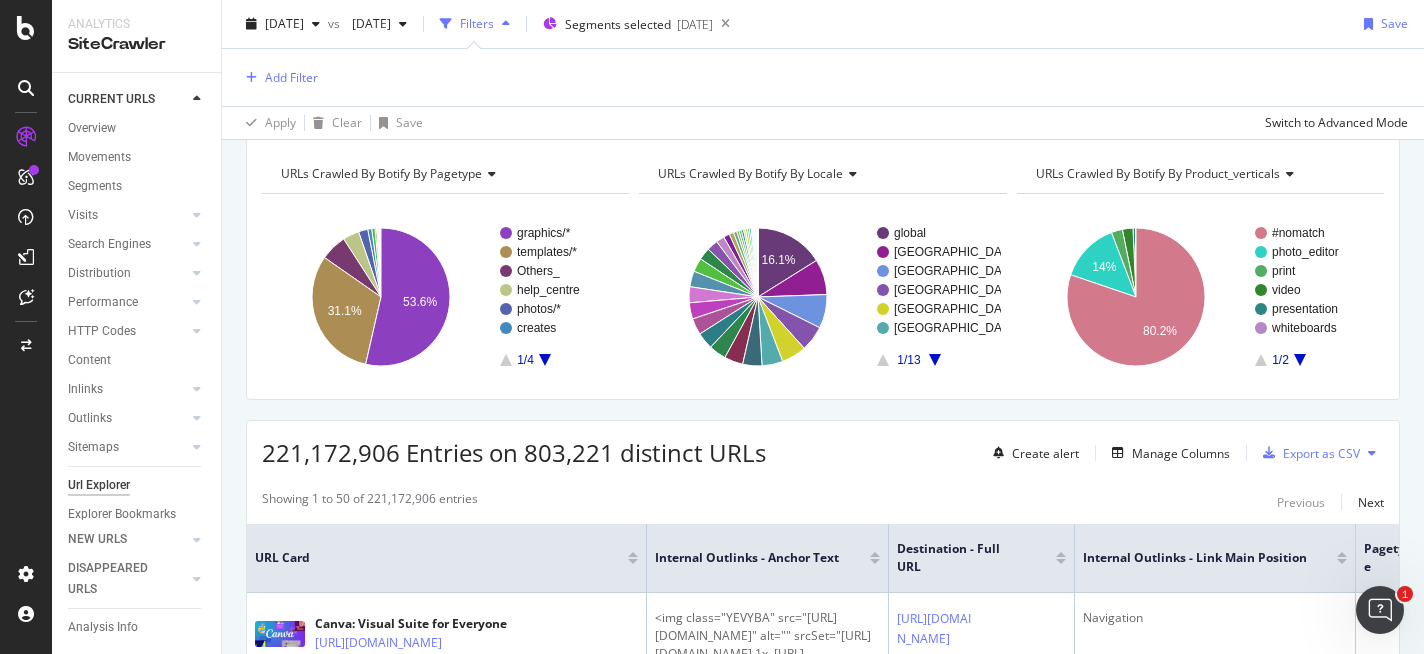 scroll, scrollTop: 0, scrollLeft: 0, axis: both 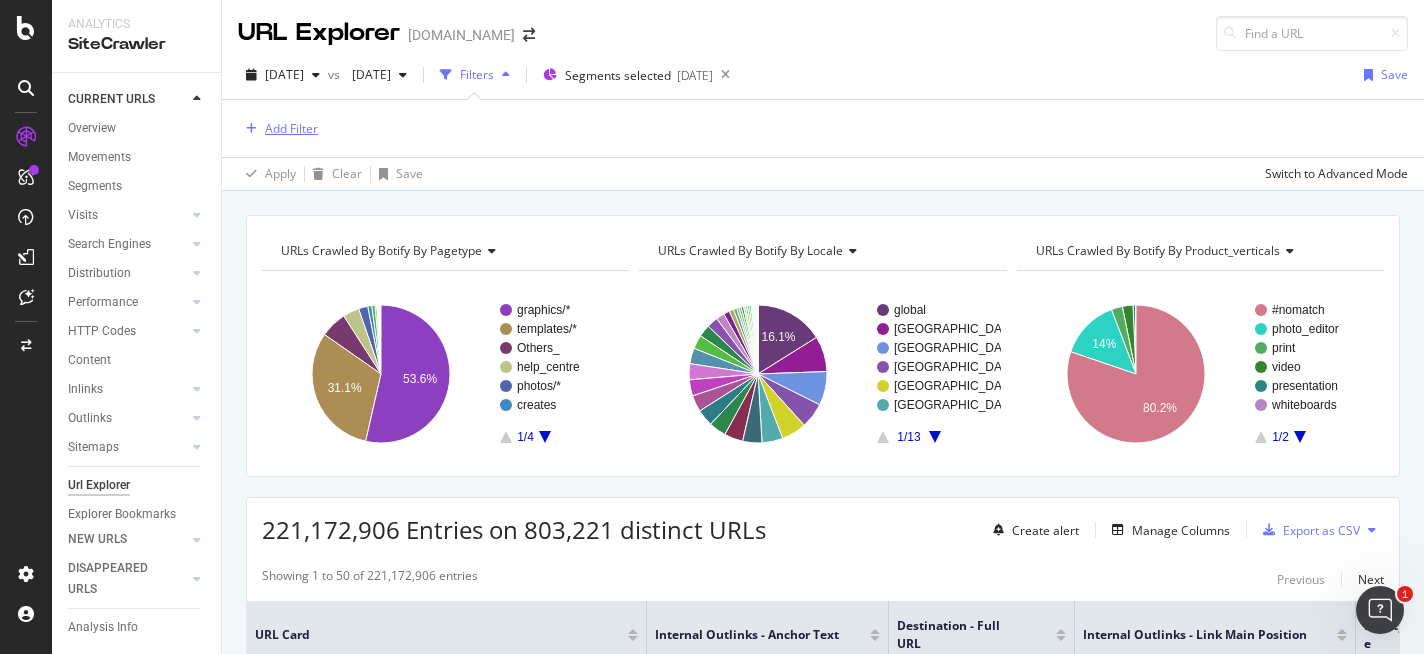 click on "Add Filter" at bounding box center [291, 128] 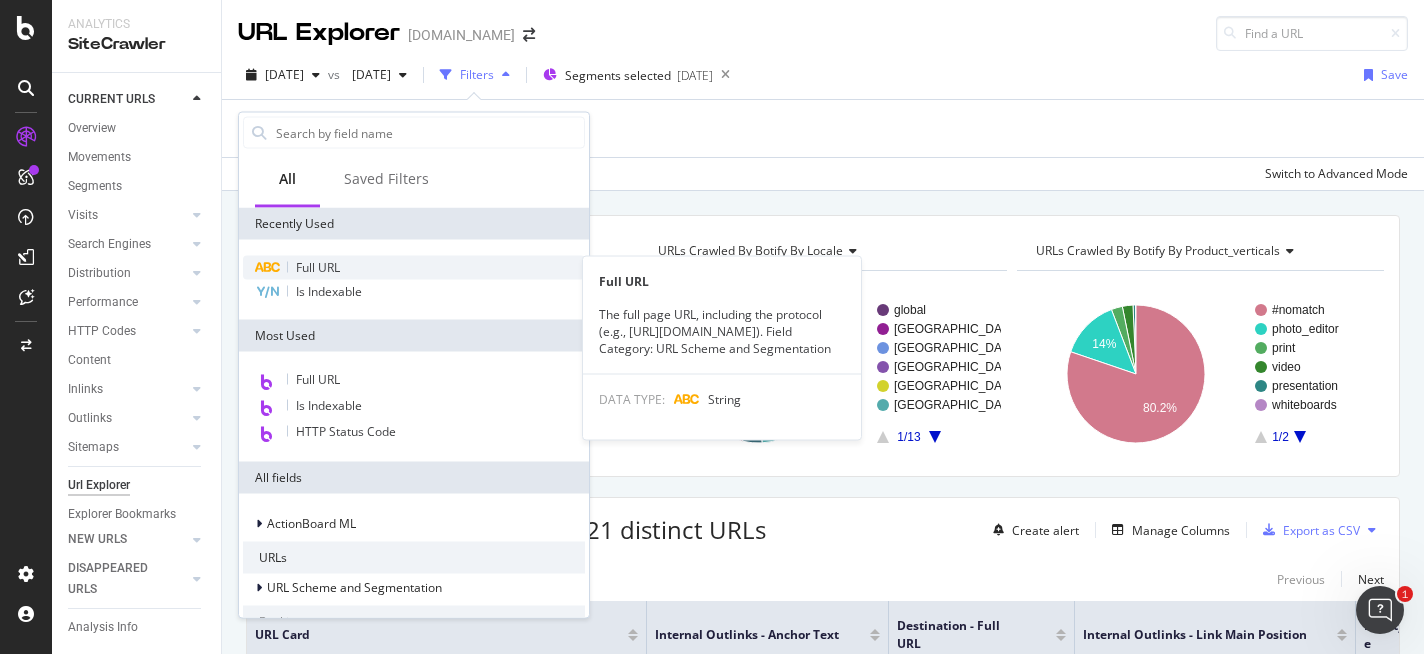 click on "Full URL" at bounding box center [414, 268] 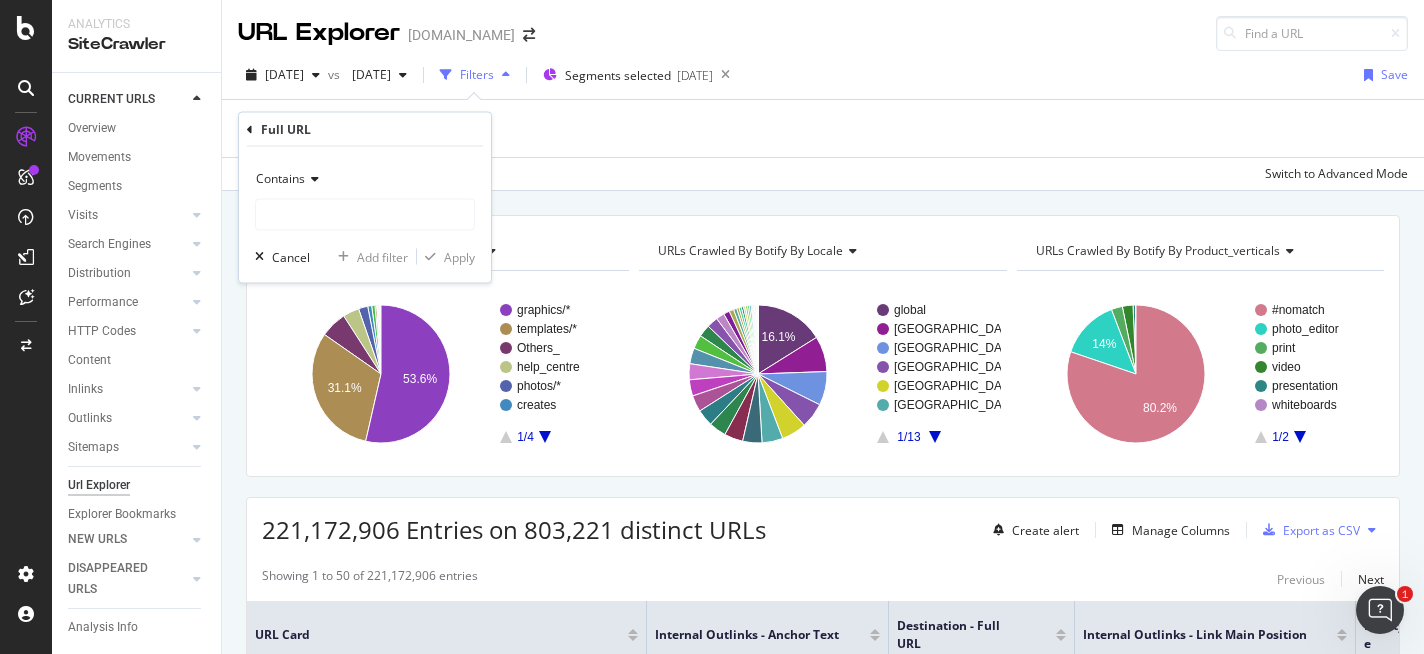 click at bounding box center [312, 179] 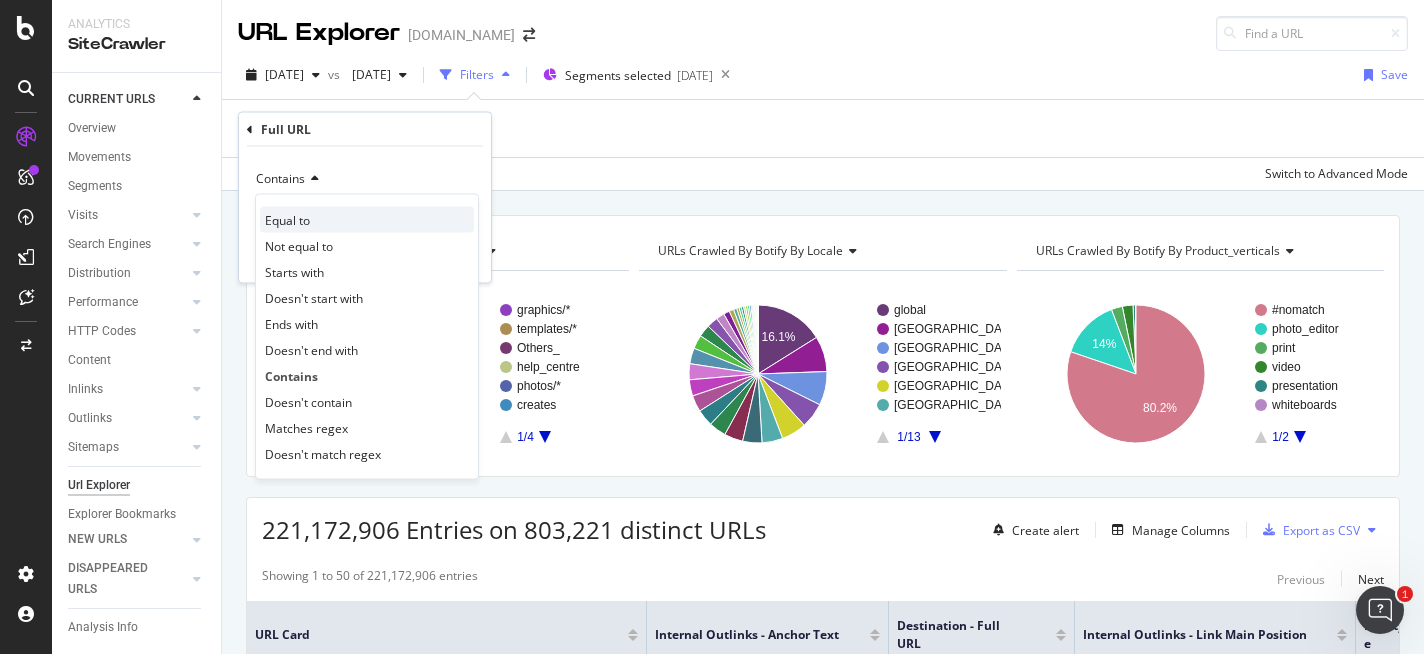 click on "Equal to" at bounding box center [287, 219] 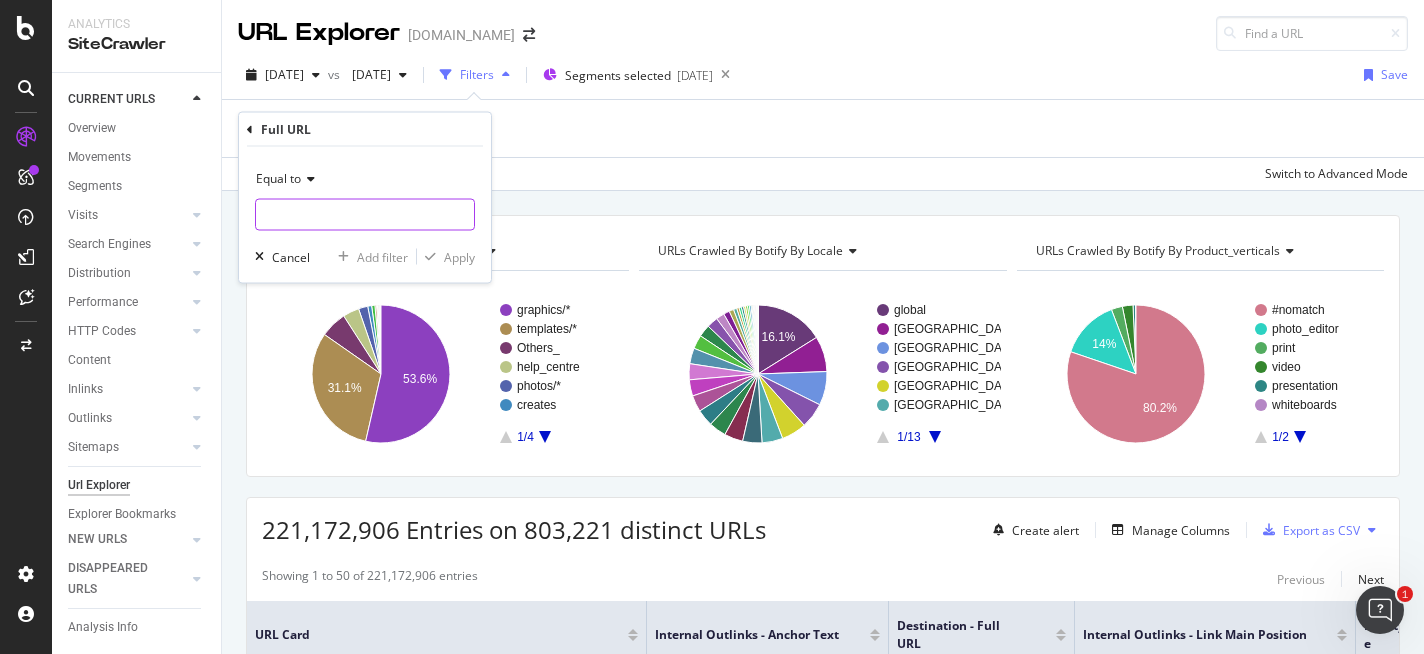 click at bounding box center [365, 215] 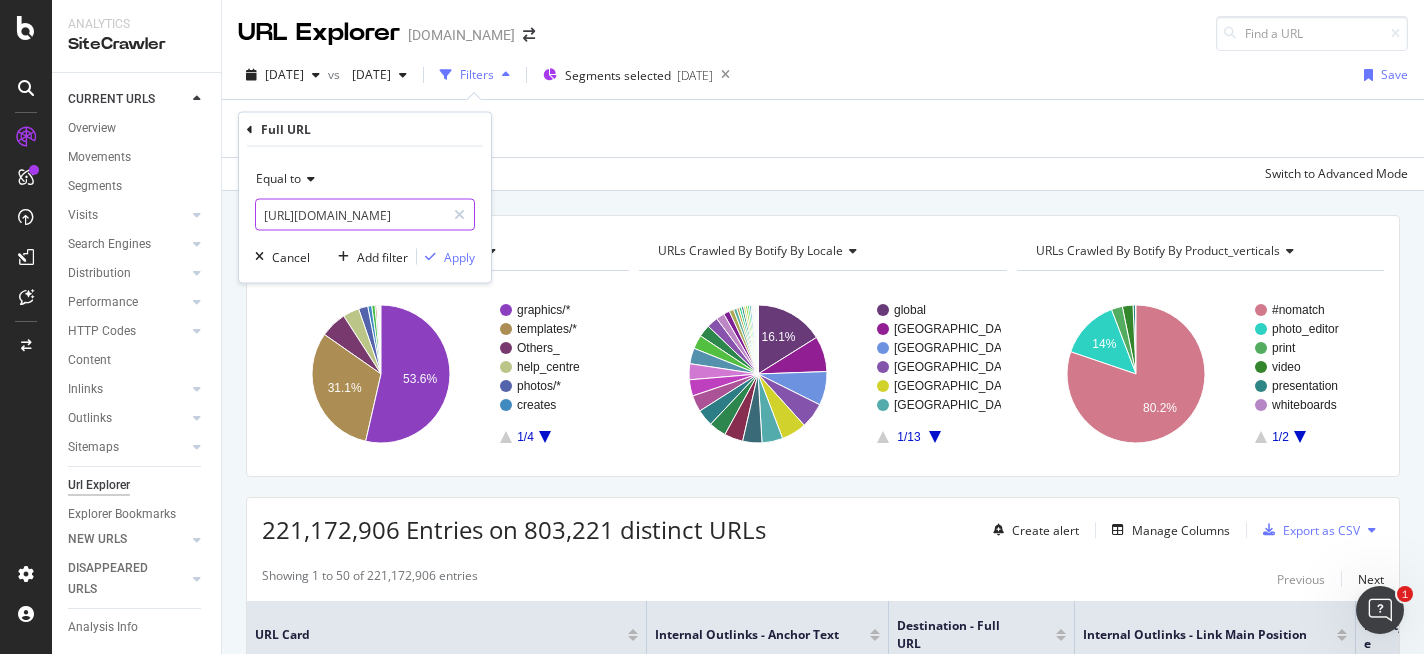 scroll, scrollTop: 0, scrollLeft: 76, axis: horizontal 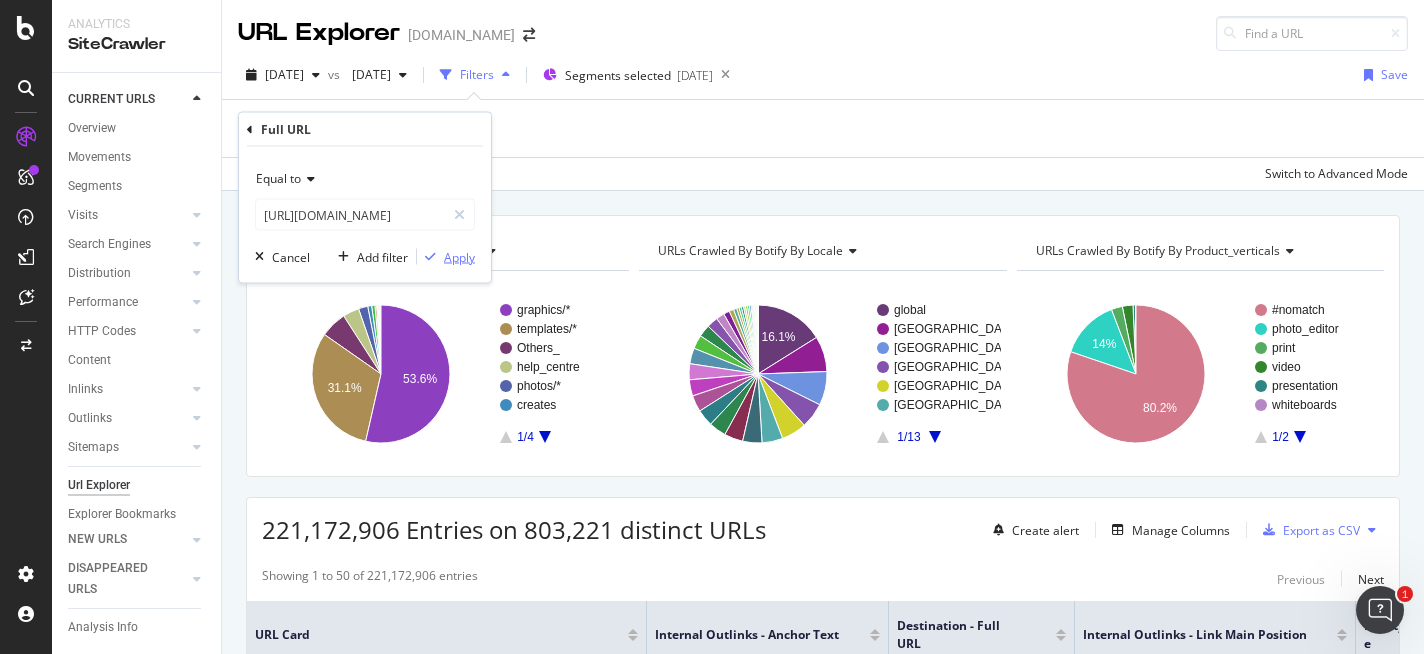 click on "Apply" at bounding box center [459, 256] 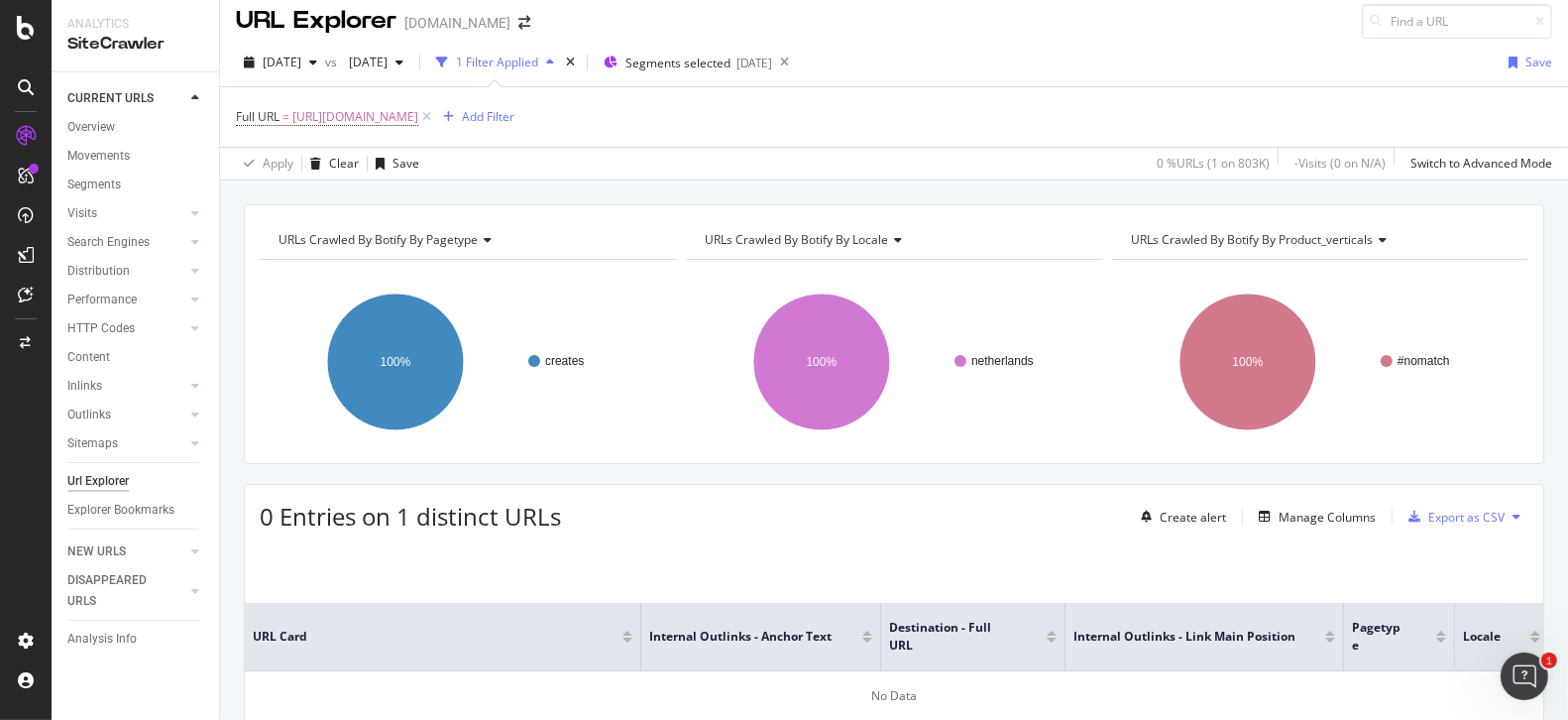 scroll, scrollTop: 0, scrollLeft: 0, axis: both 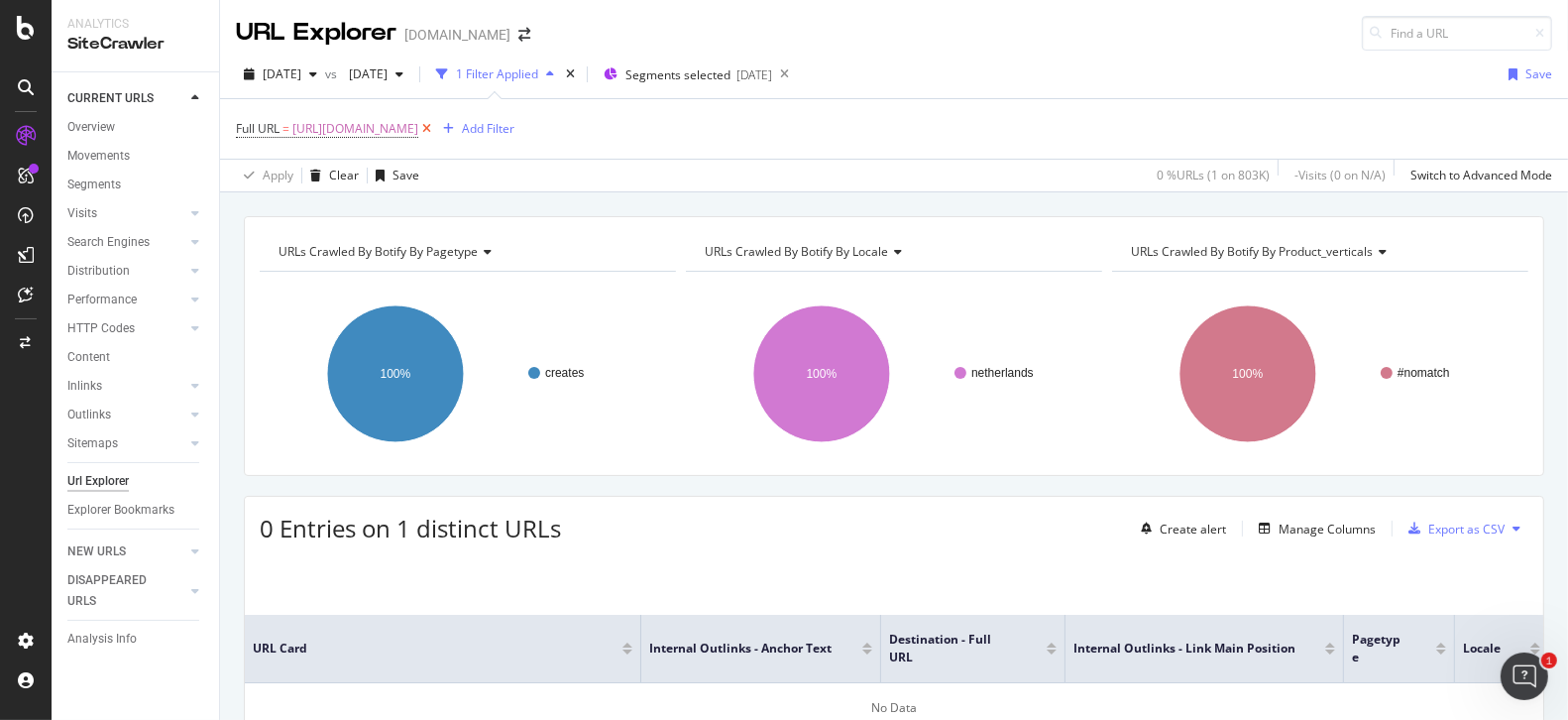 click at bounding box center [426, 129] 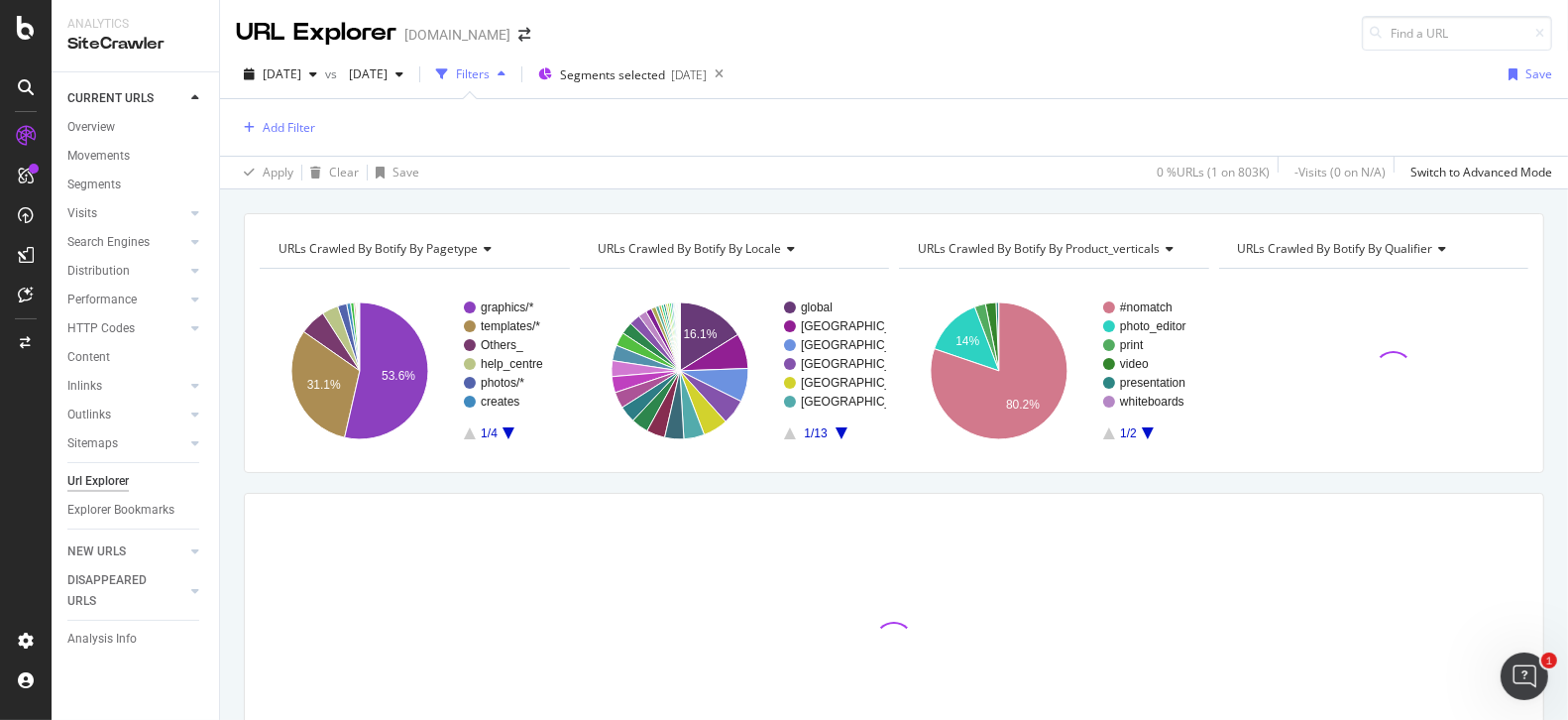 click on "Add Filter" at bounding box center (894, 127) 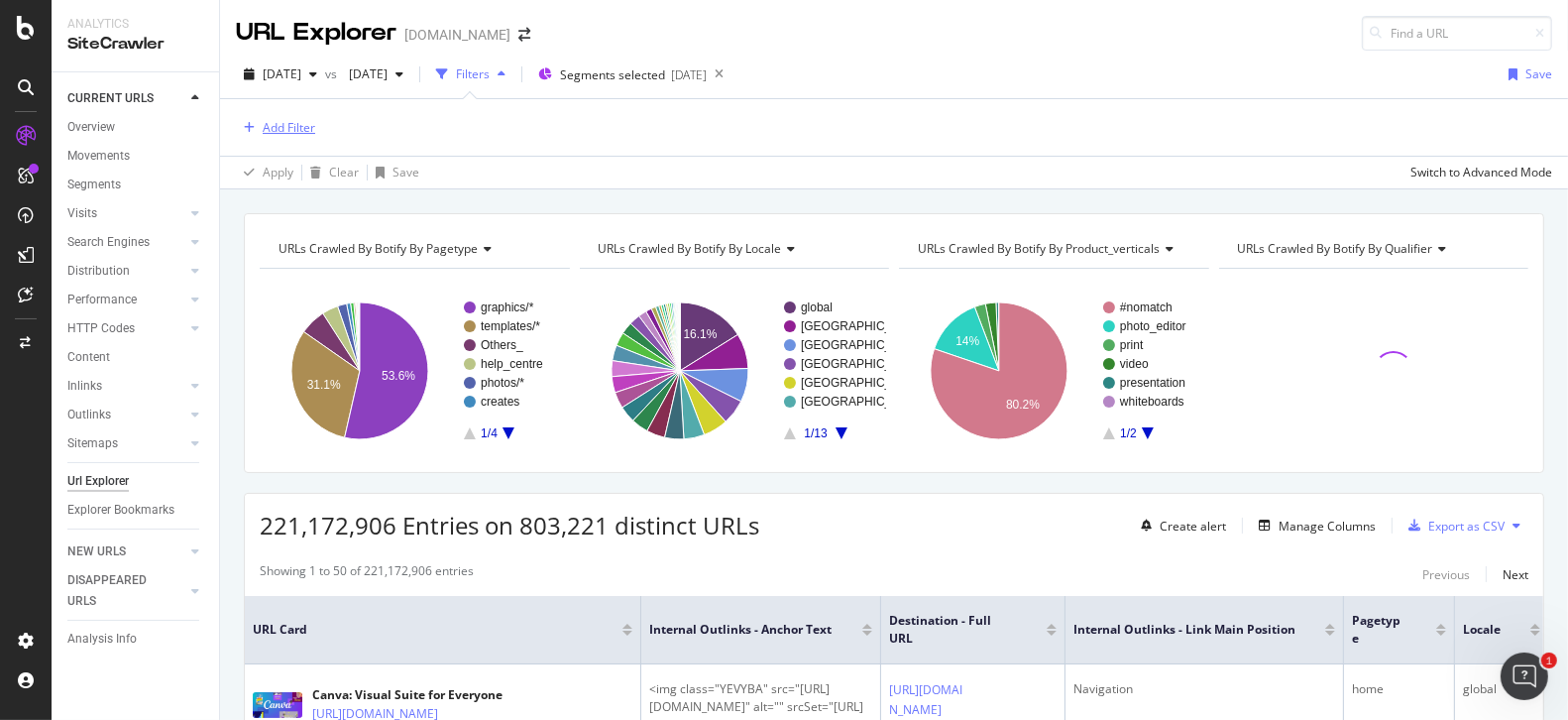 click on "Add Filter" at bounding box center [276, 128] 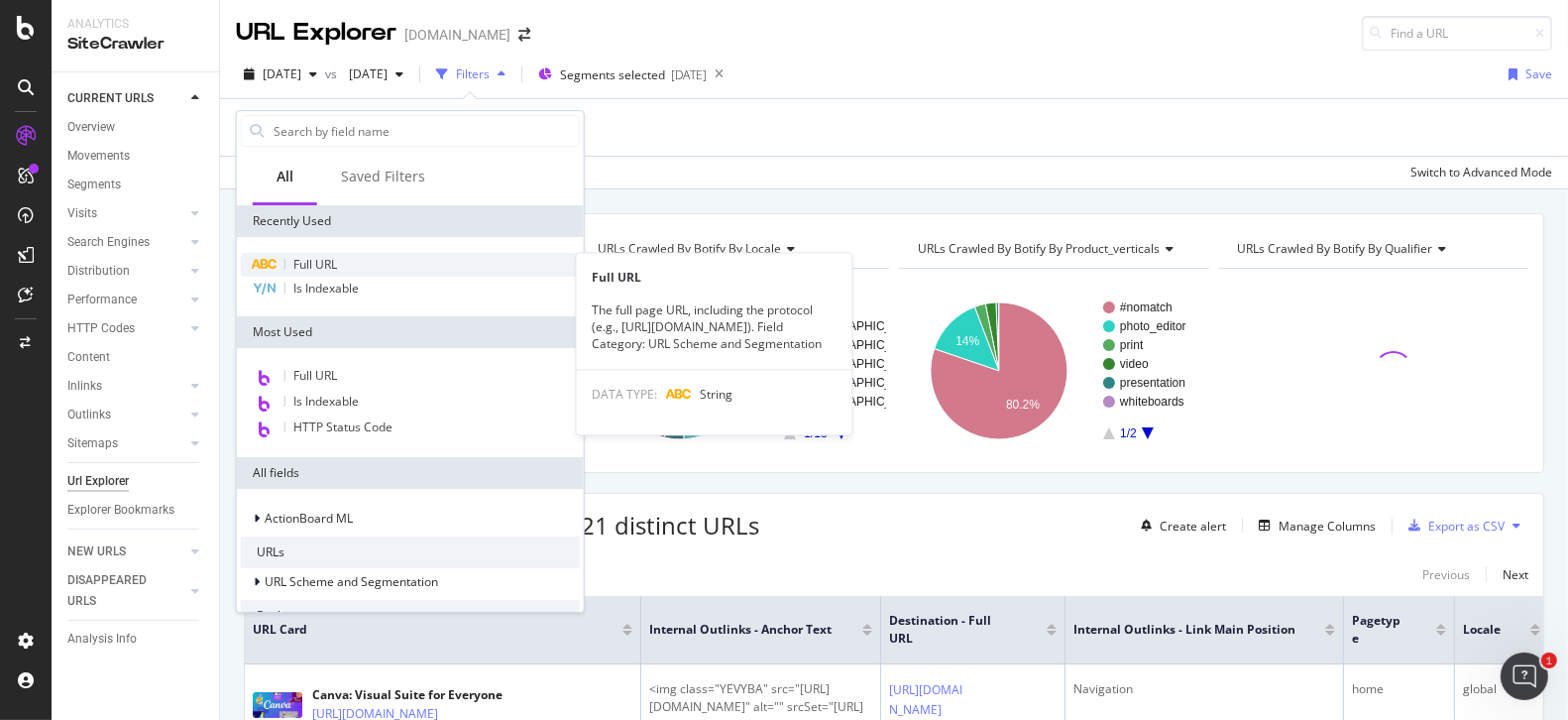 click on "Full URL" at bounding box center (410, 265) 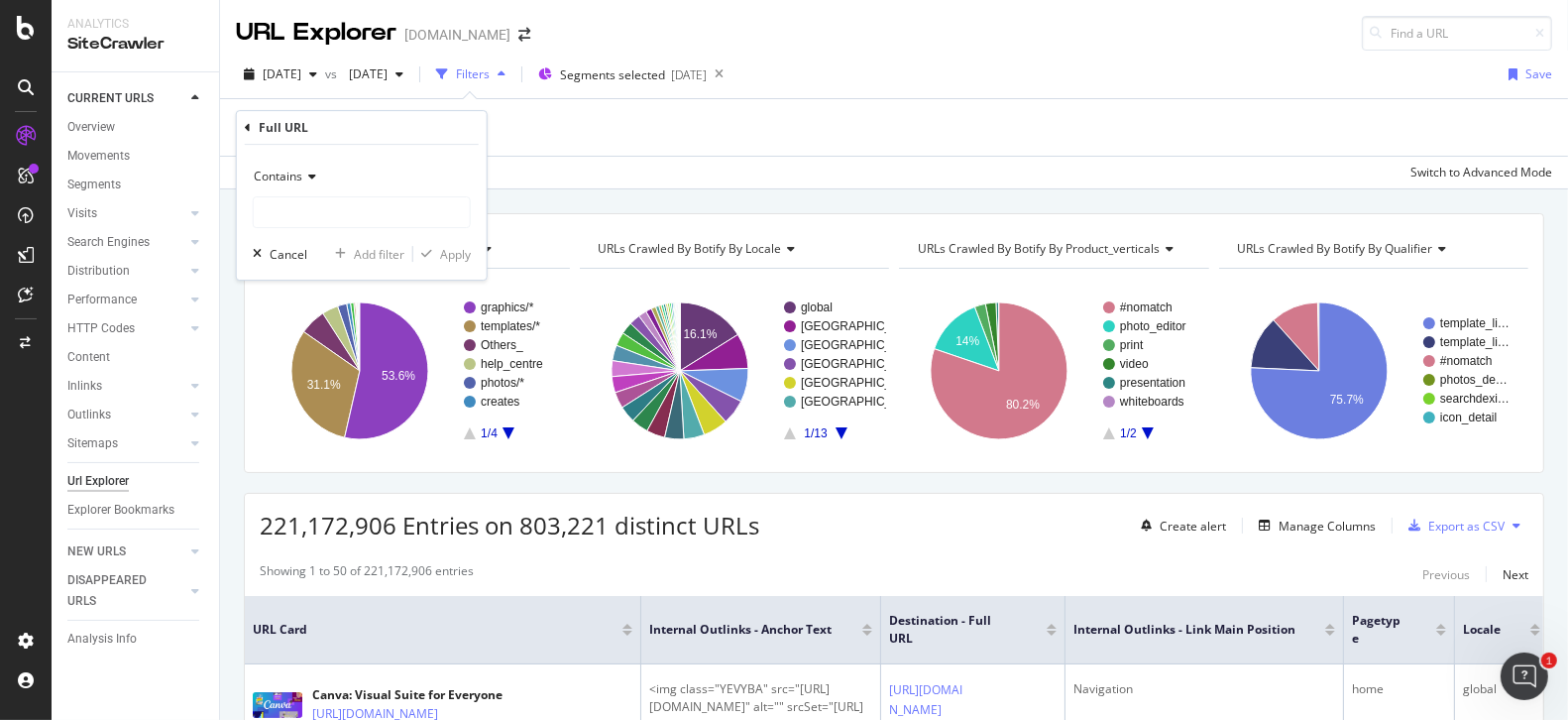 click at bounding box center [309, 177] 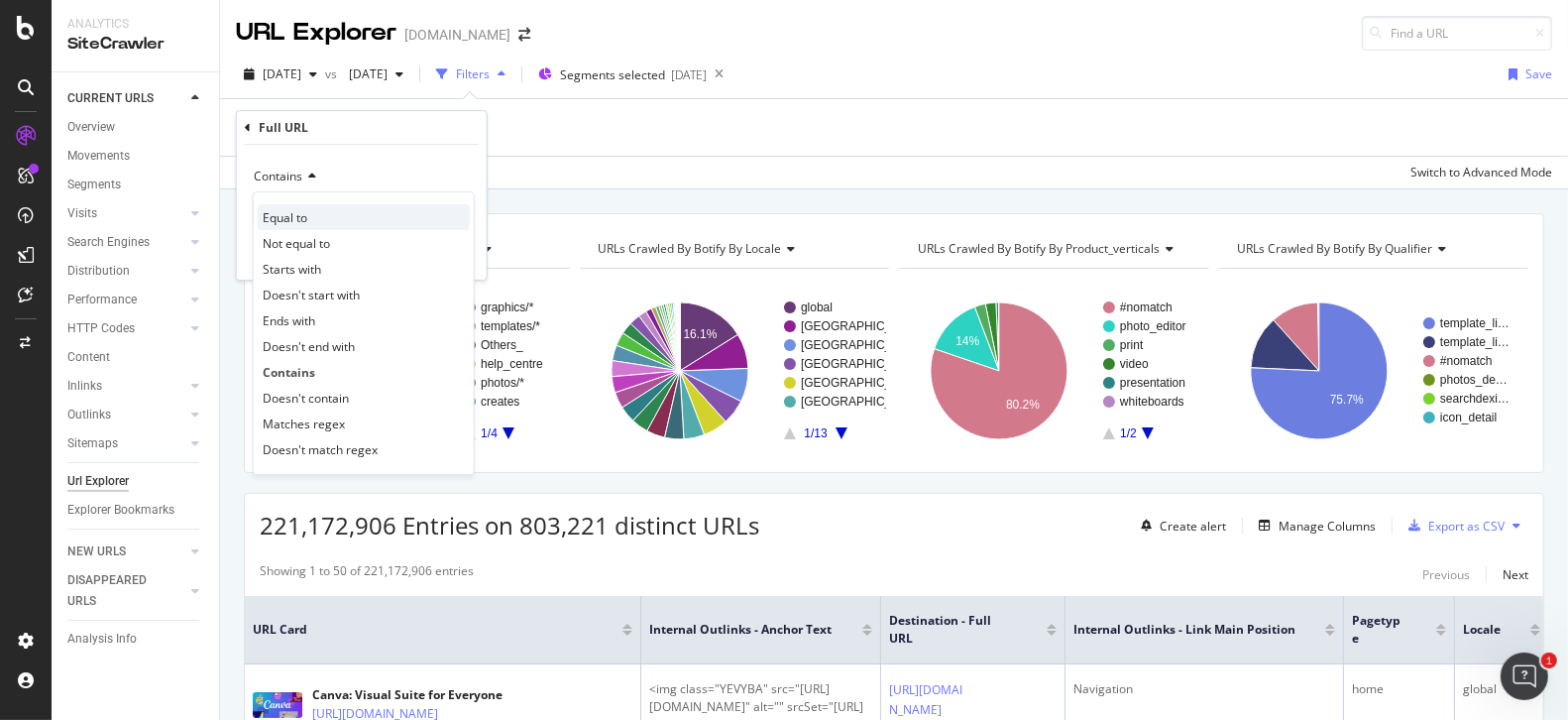 click on "Equal to" at bounding box center [364, 217] 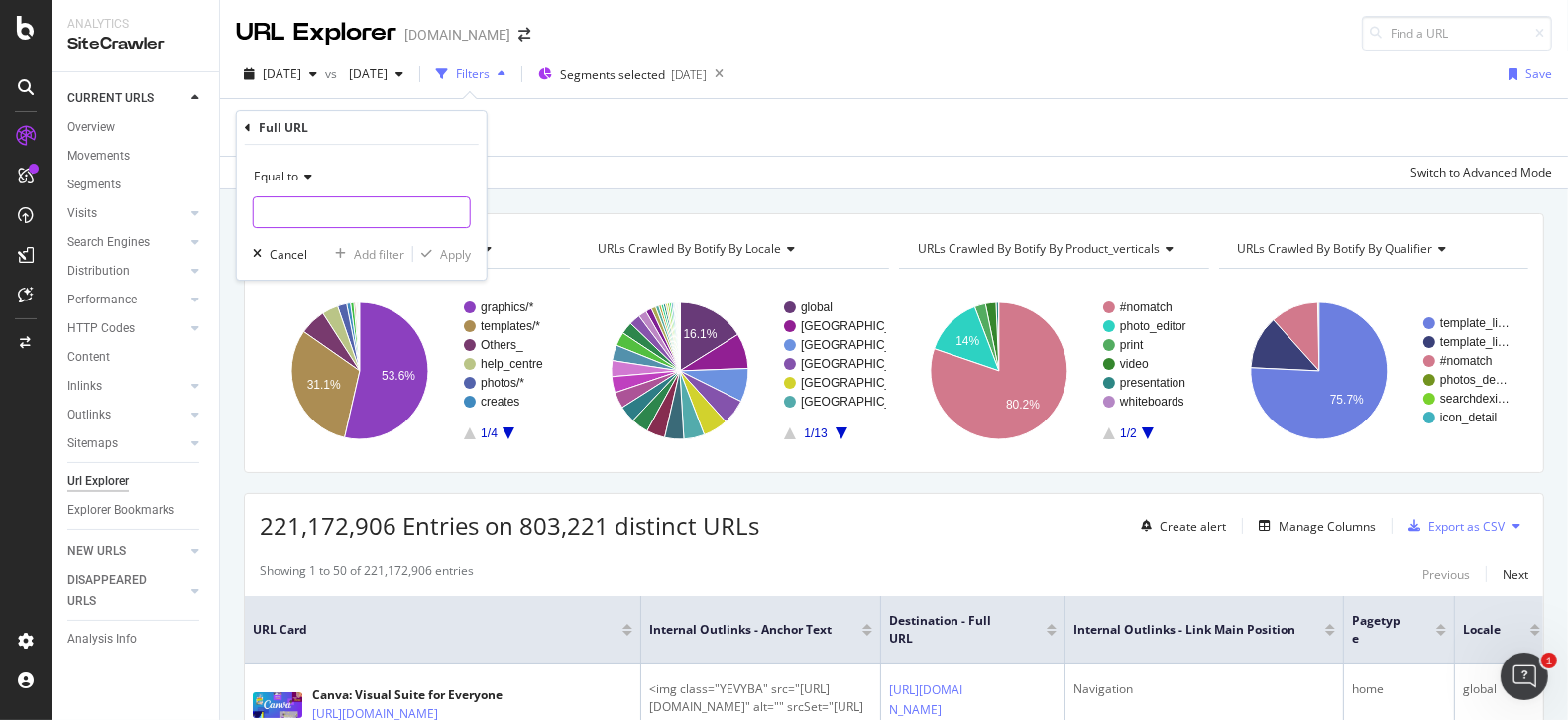 click at bounding box center [362, 212] 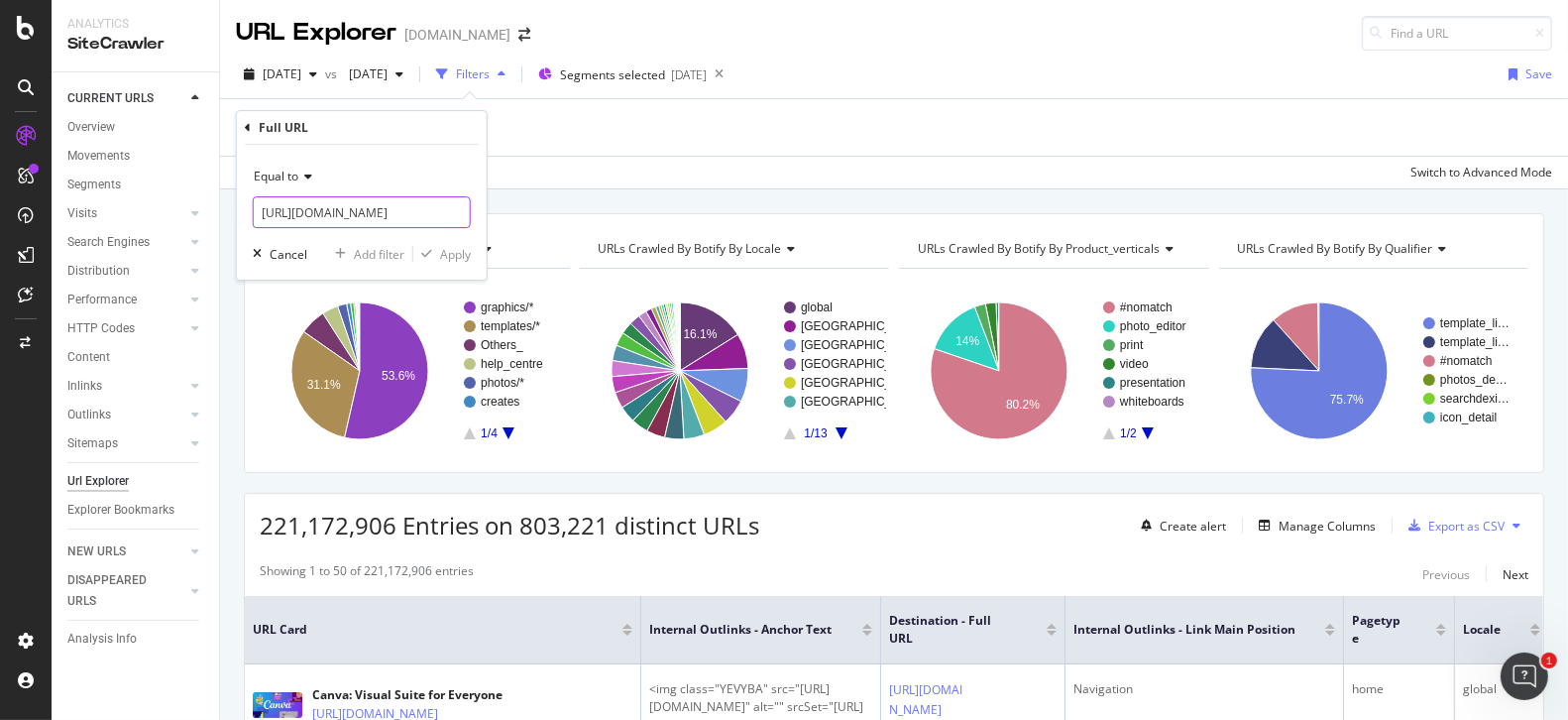 scroll, scrollTop: 0, scrollLeft: 108, axis: horizontal 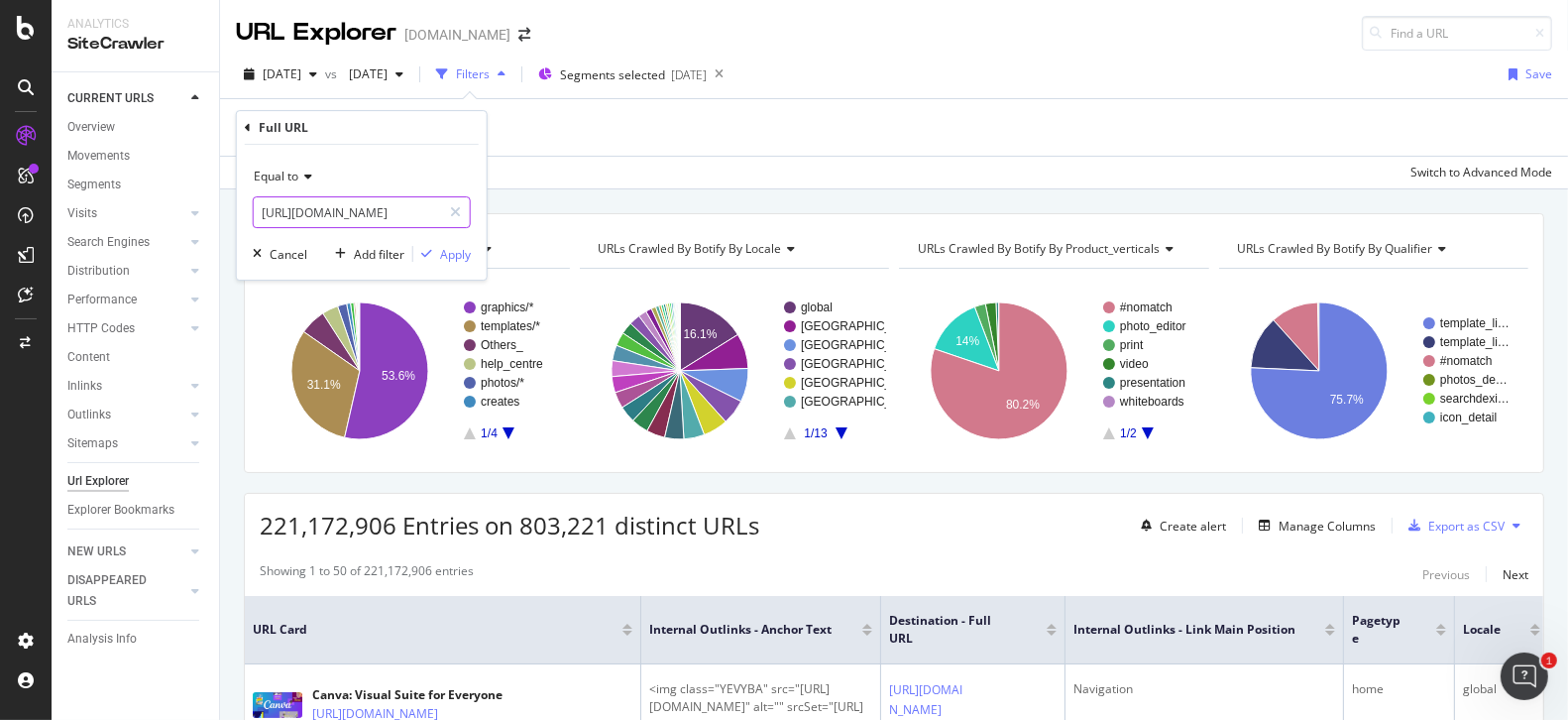 type on "[URL][DOMAIN_NAME]" 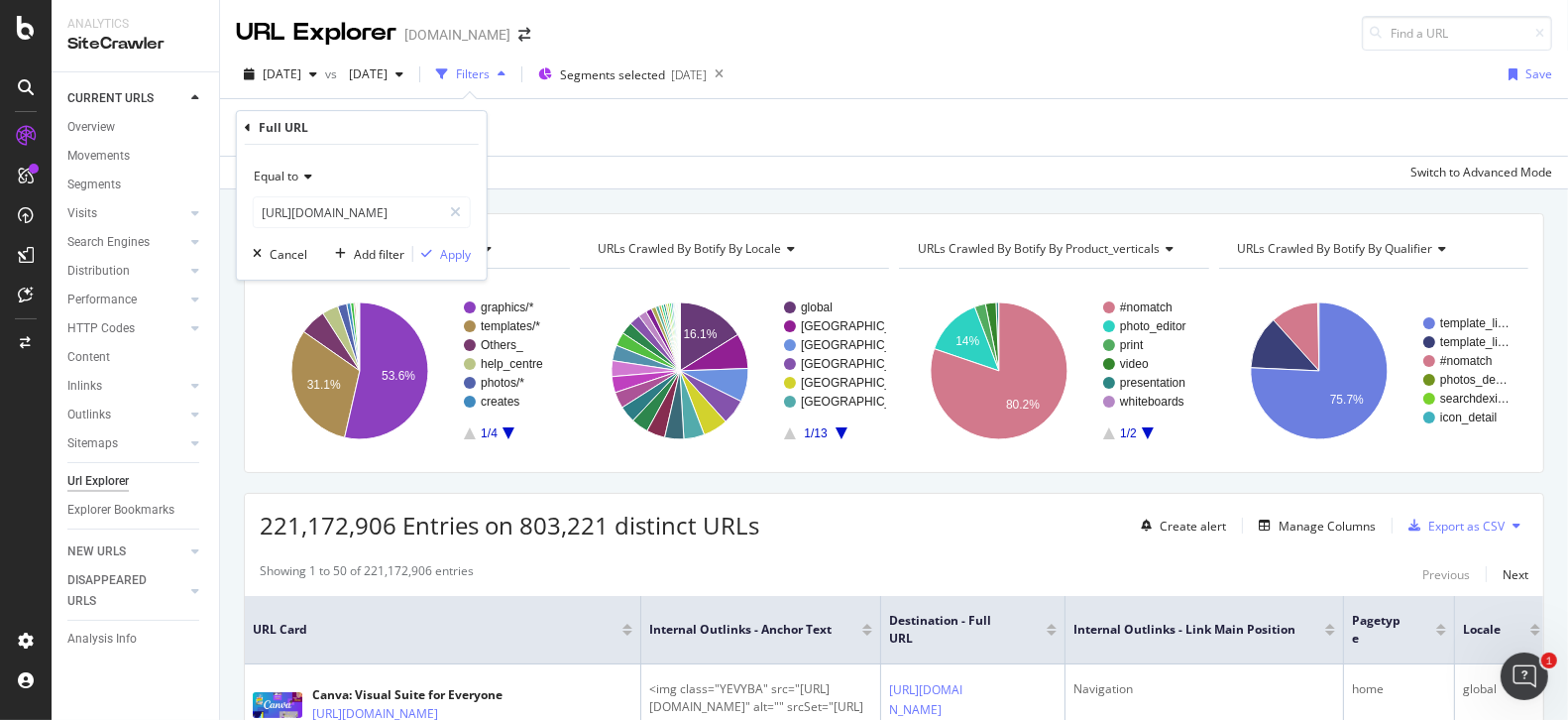 click on "Equal to [URL][DOMAIN_NAME] Cancel Add filter Apply" at bounding box center [362, 212] 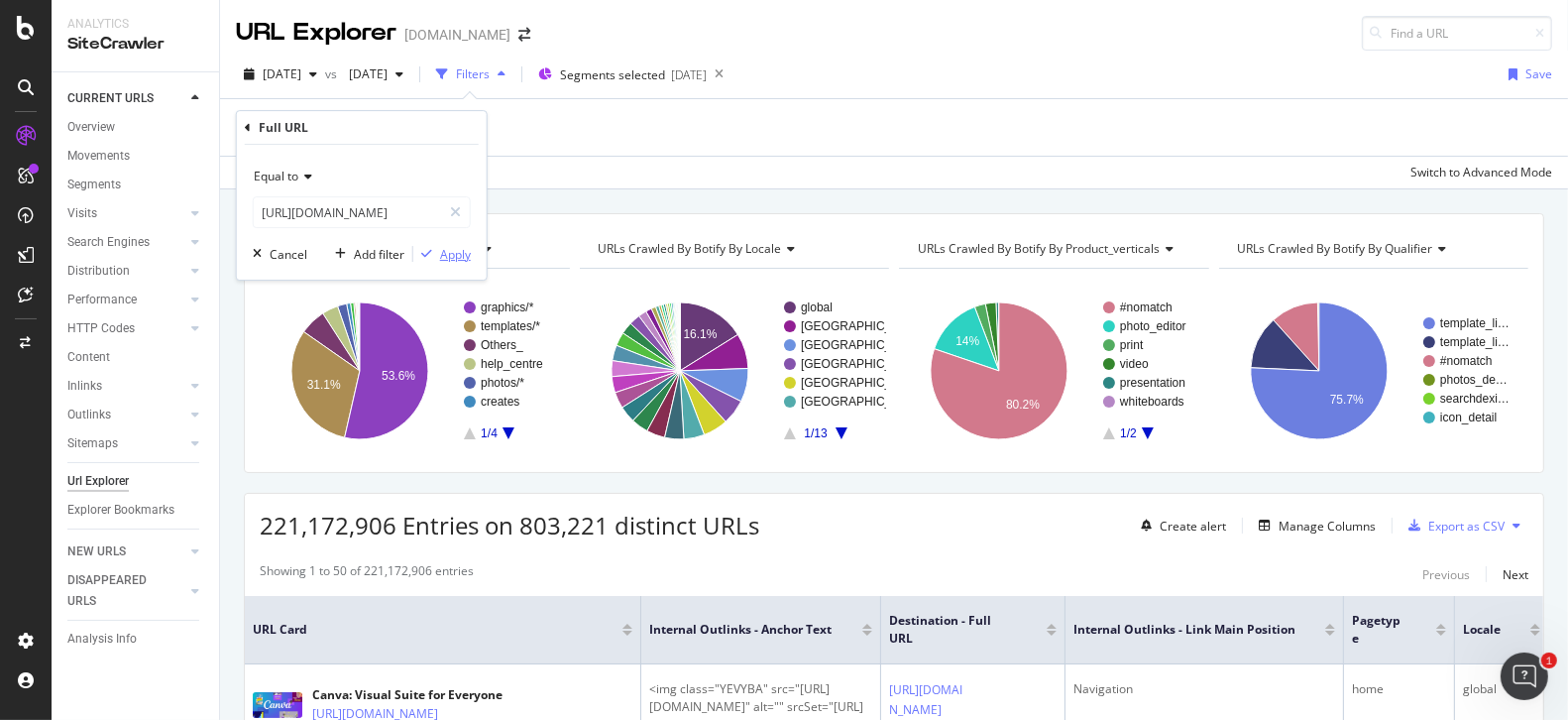 click on "Apply" at bounding box center (455, 254) 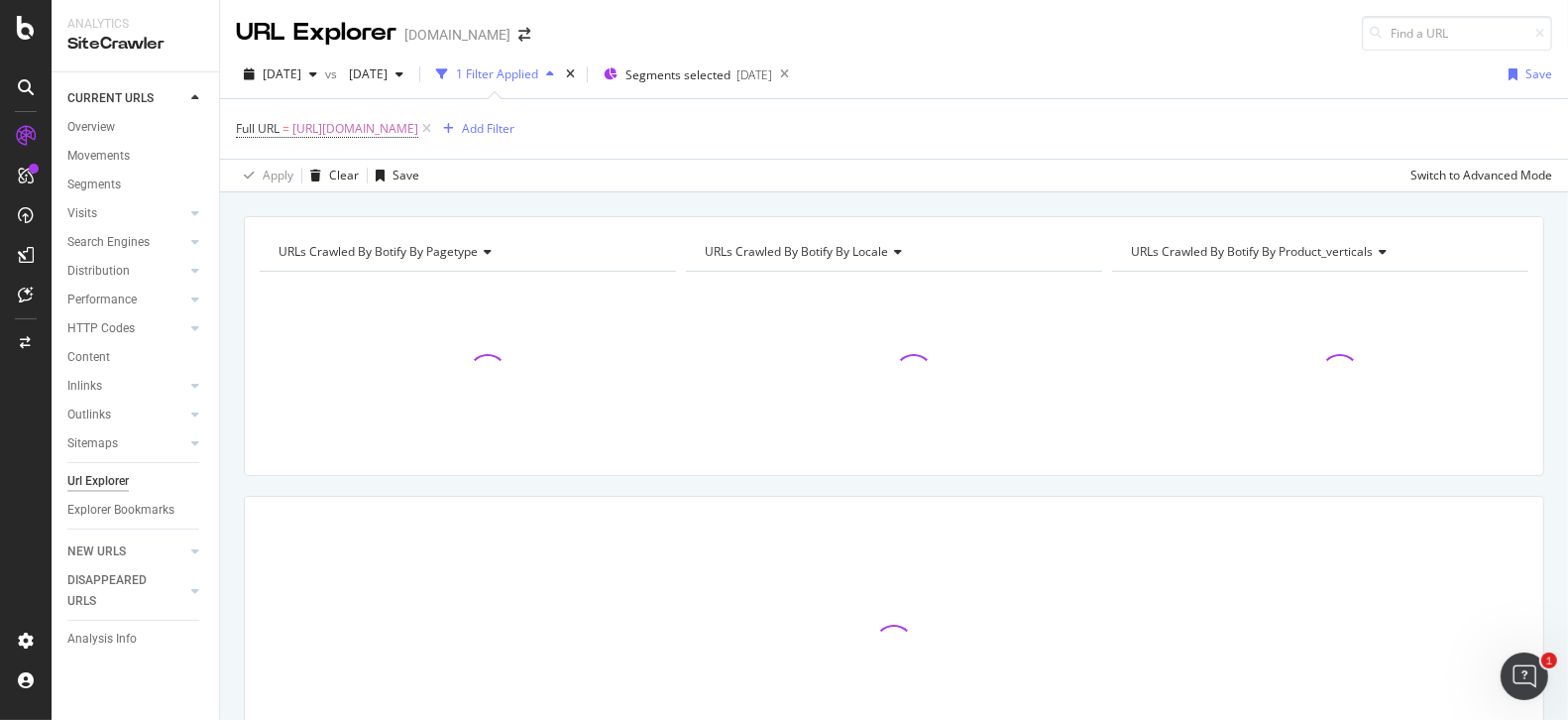 click on "Full URL   =     [URL][DOMAIN_NAME] Add Filter" at bounding box center (894, 129) 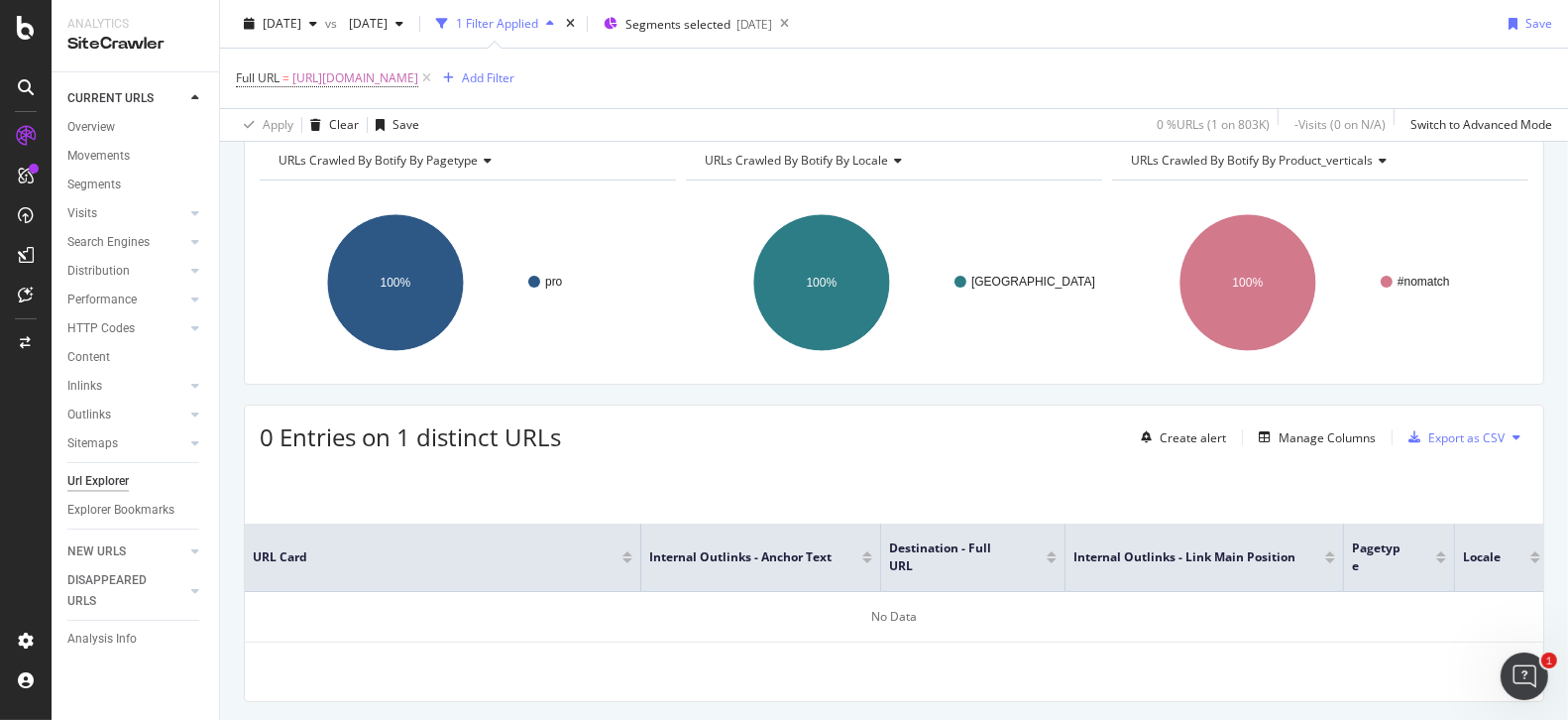 scroll, scrollTop: 0, scrollLeft: 0, axis: both 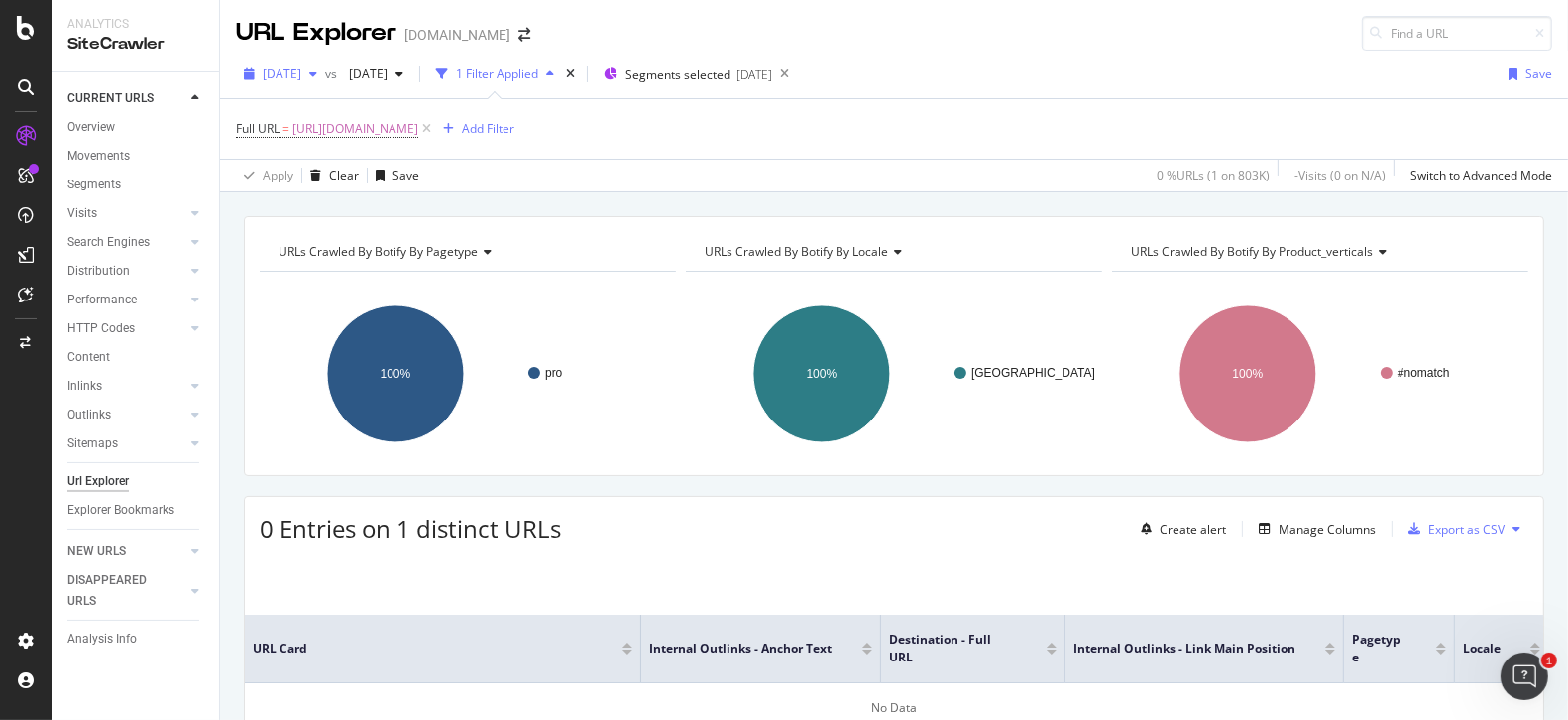 click at bounding box center (313, 74) 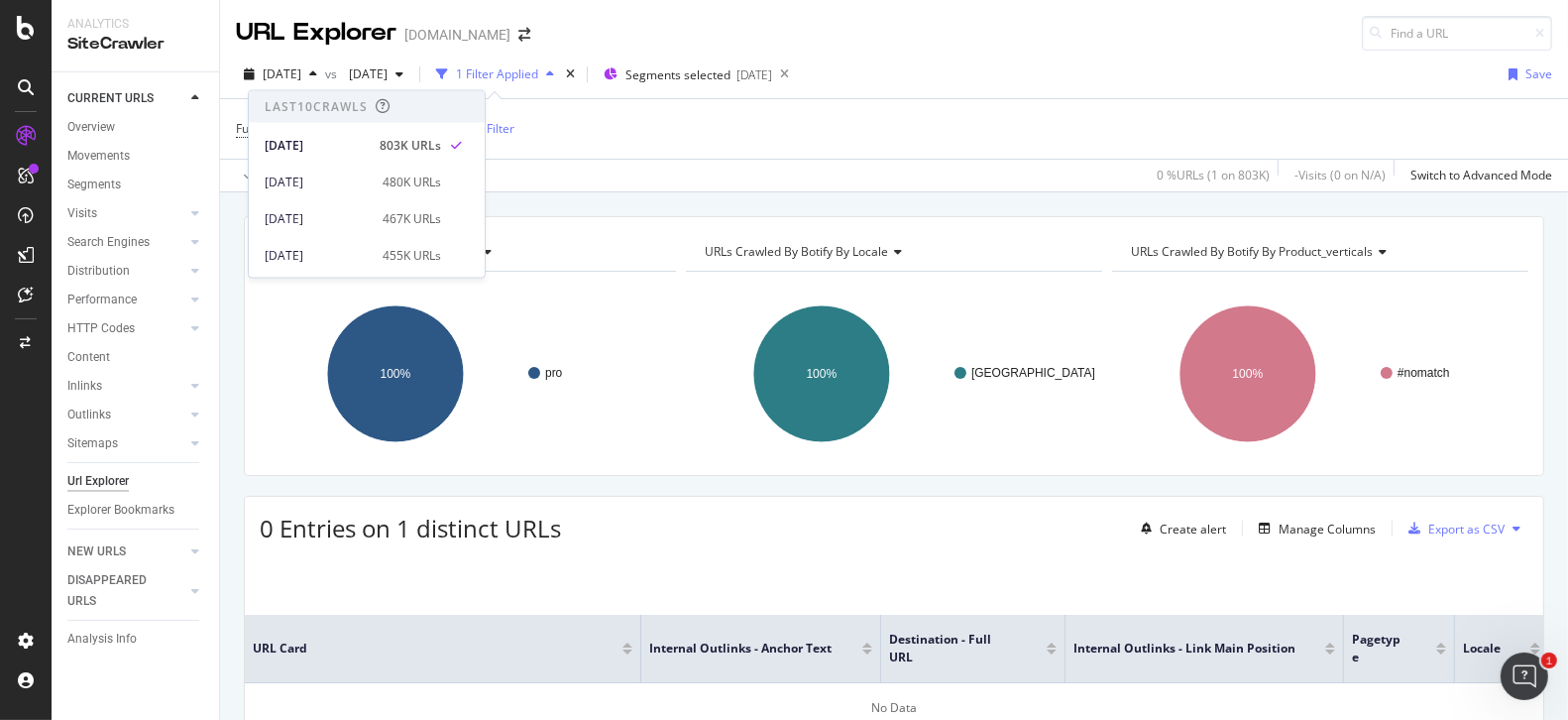 click on "URL Explorer [DOMAIN_NAME]" at bounding box center [894, 25] 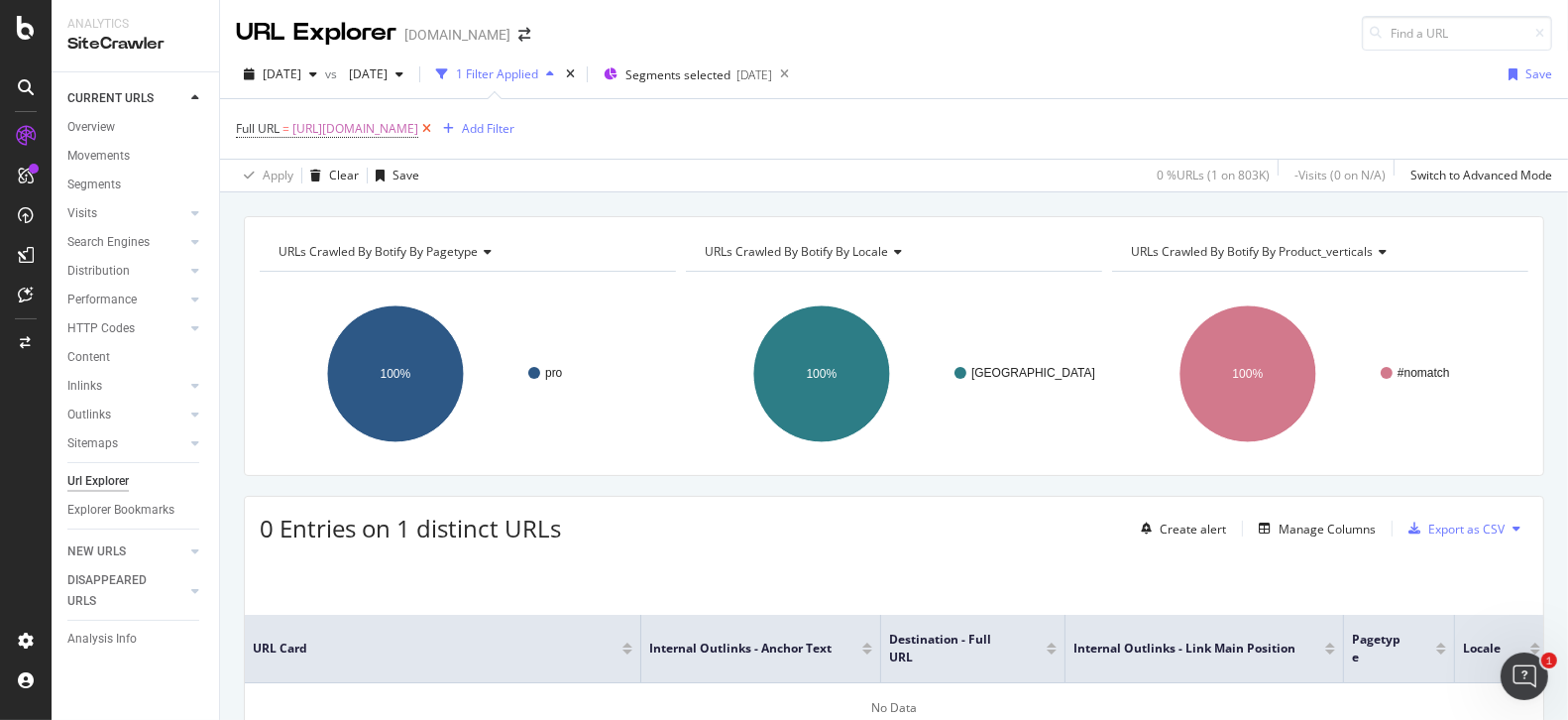 click at bounding box center [426, 129] 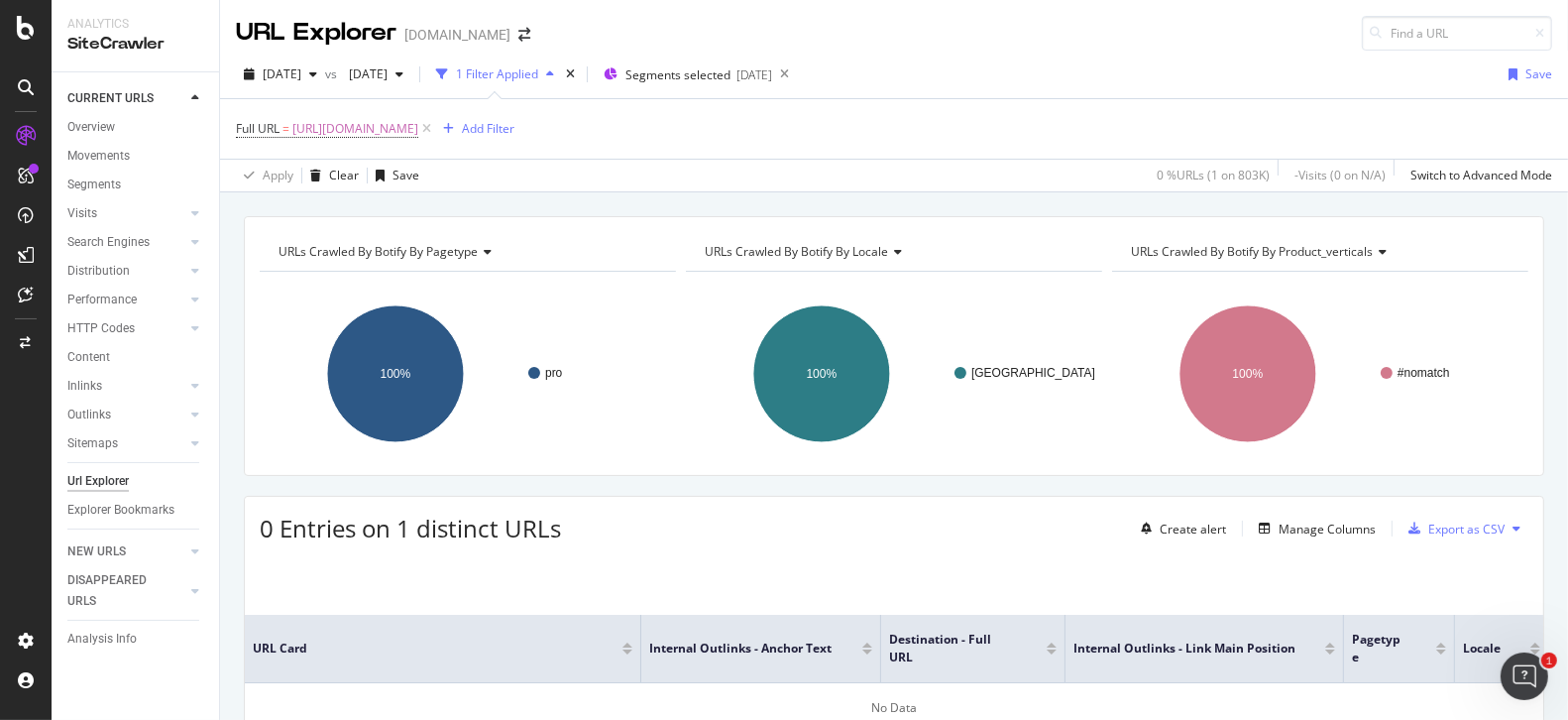 click on "Full URL   =     [URL][DOMAIN_NAME] Add Filter" at bounding box center [894, 129] 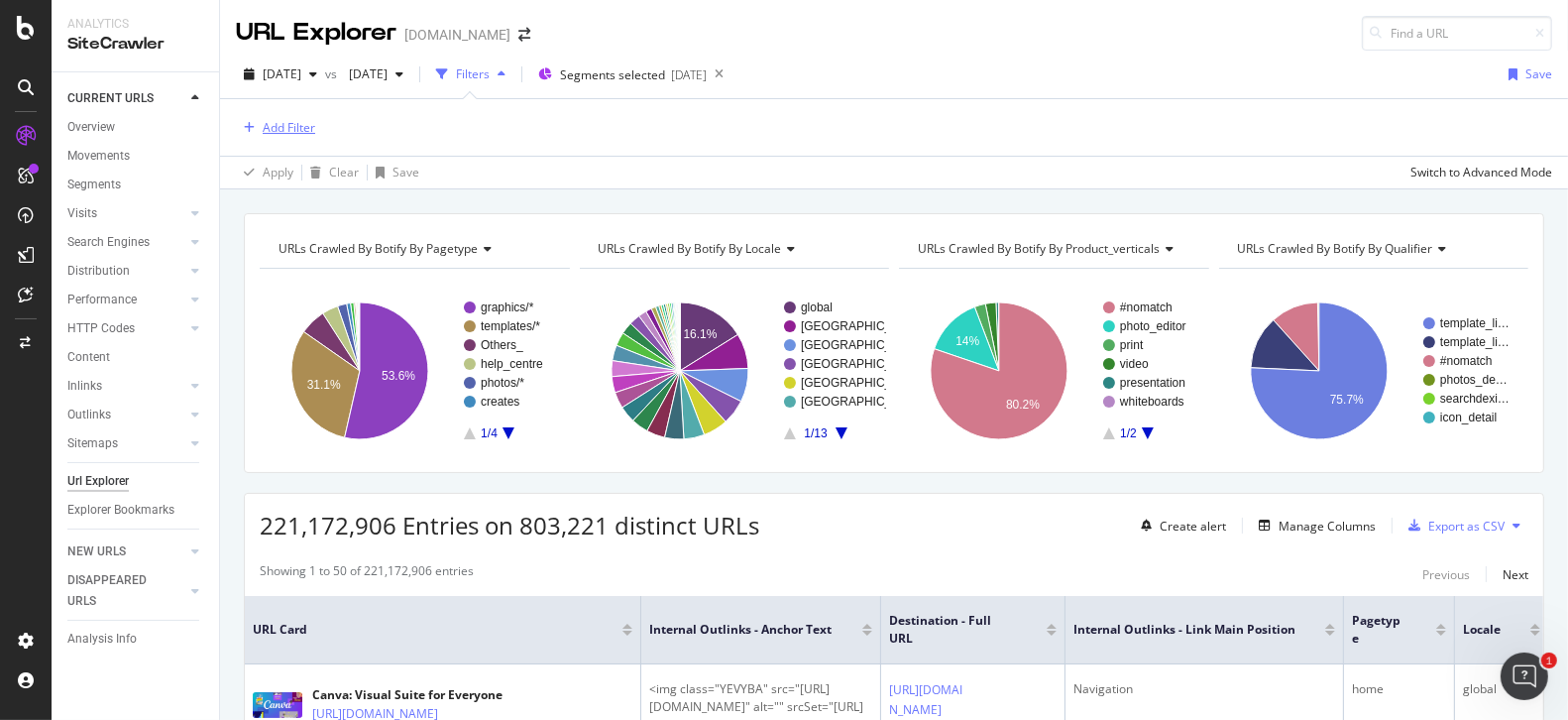 click on "Add Filter" at bounding box center (288, 127) 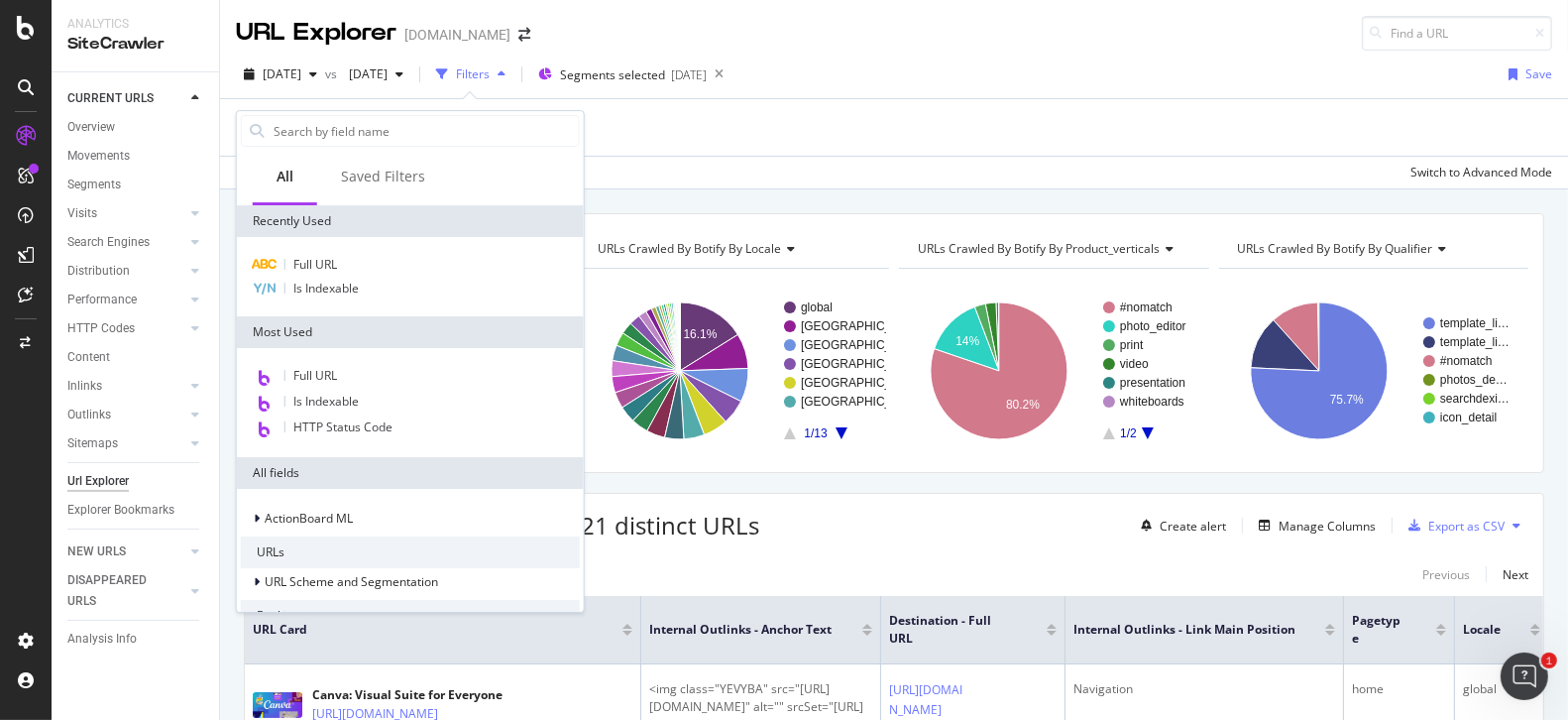 click on "Full URL Is Indexable" at bounding box center (410, 277) 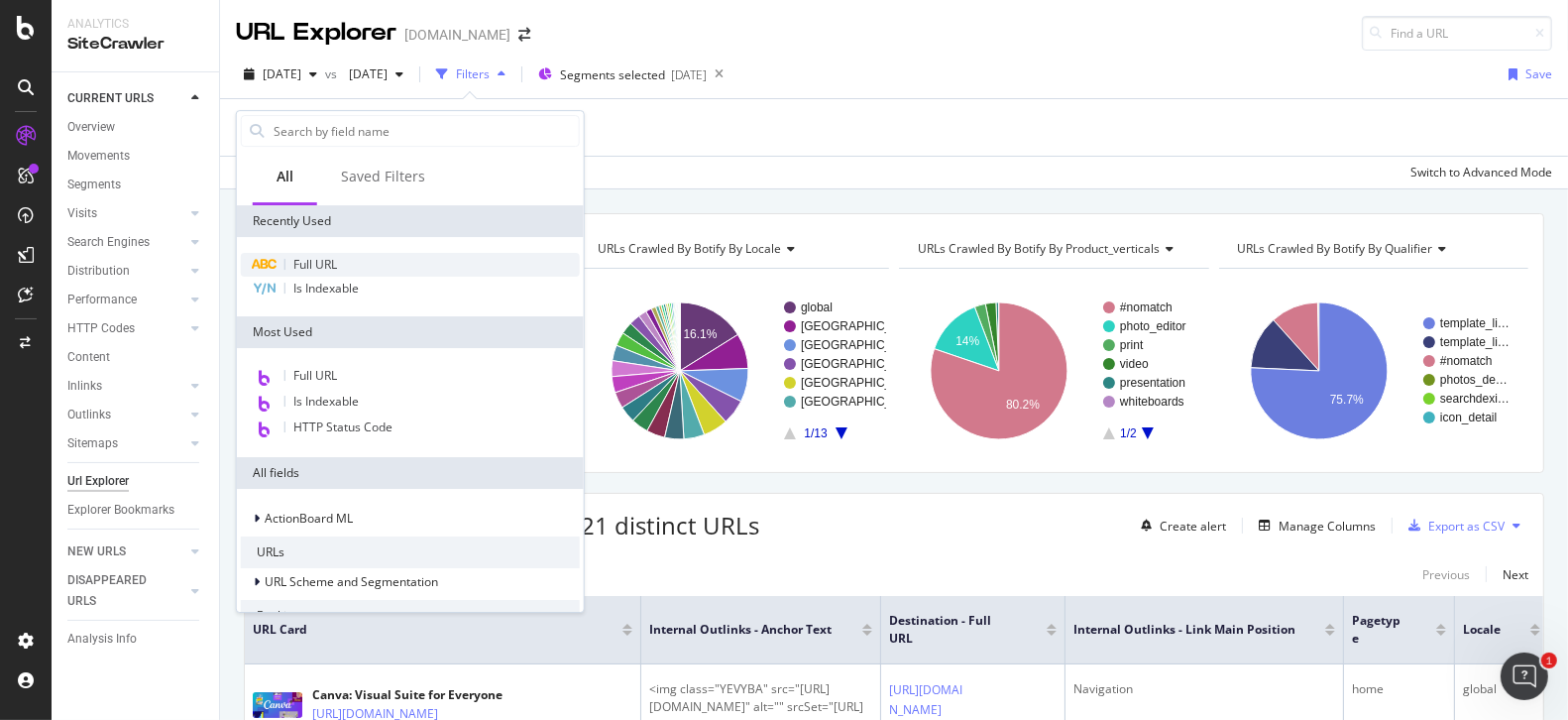 click on "Full URL" at bounding box center [315, 264] 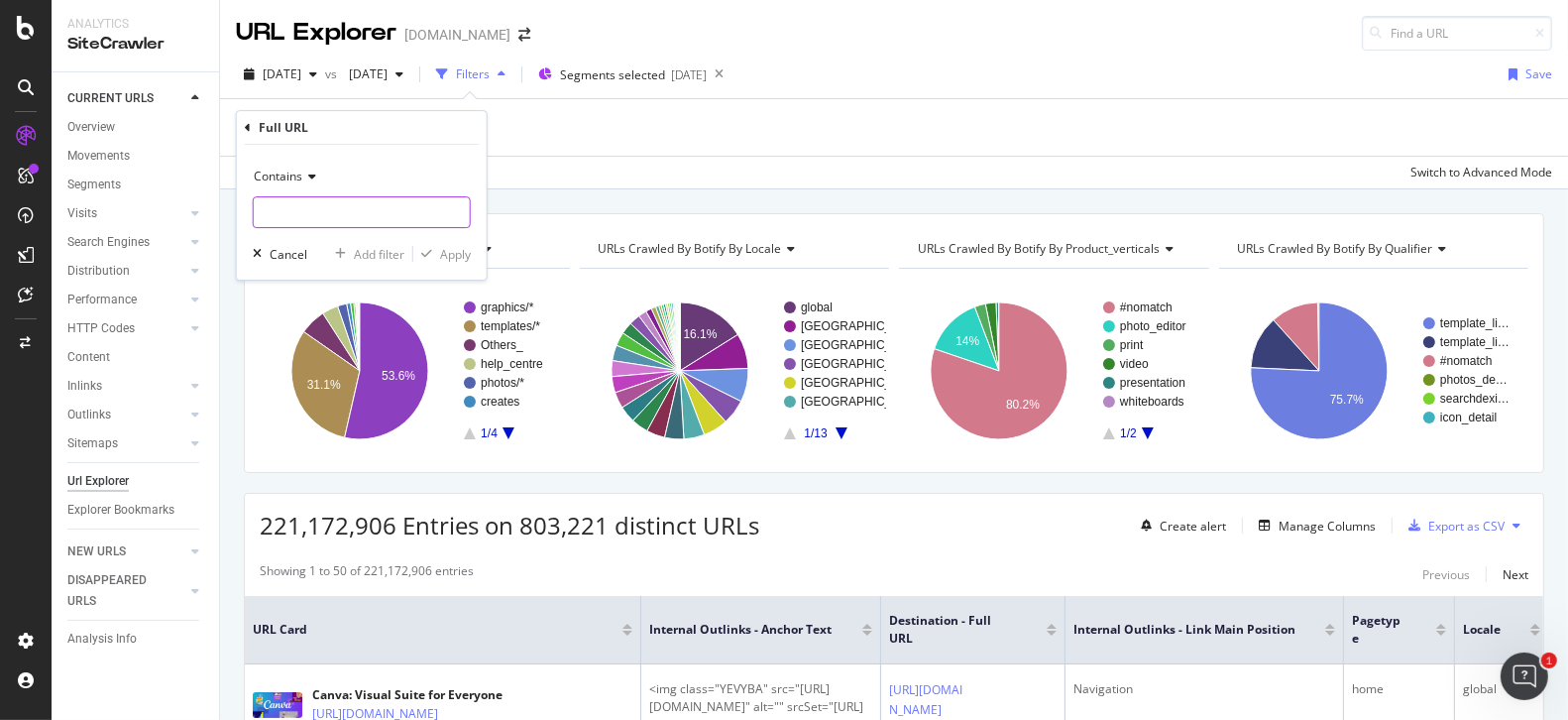click at bounding box center (362, 212) 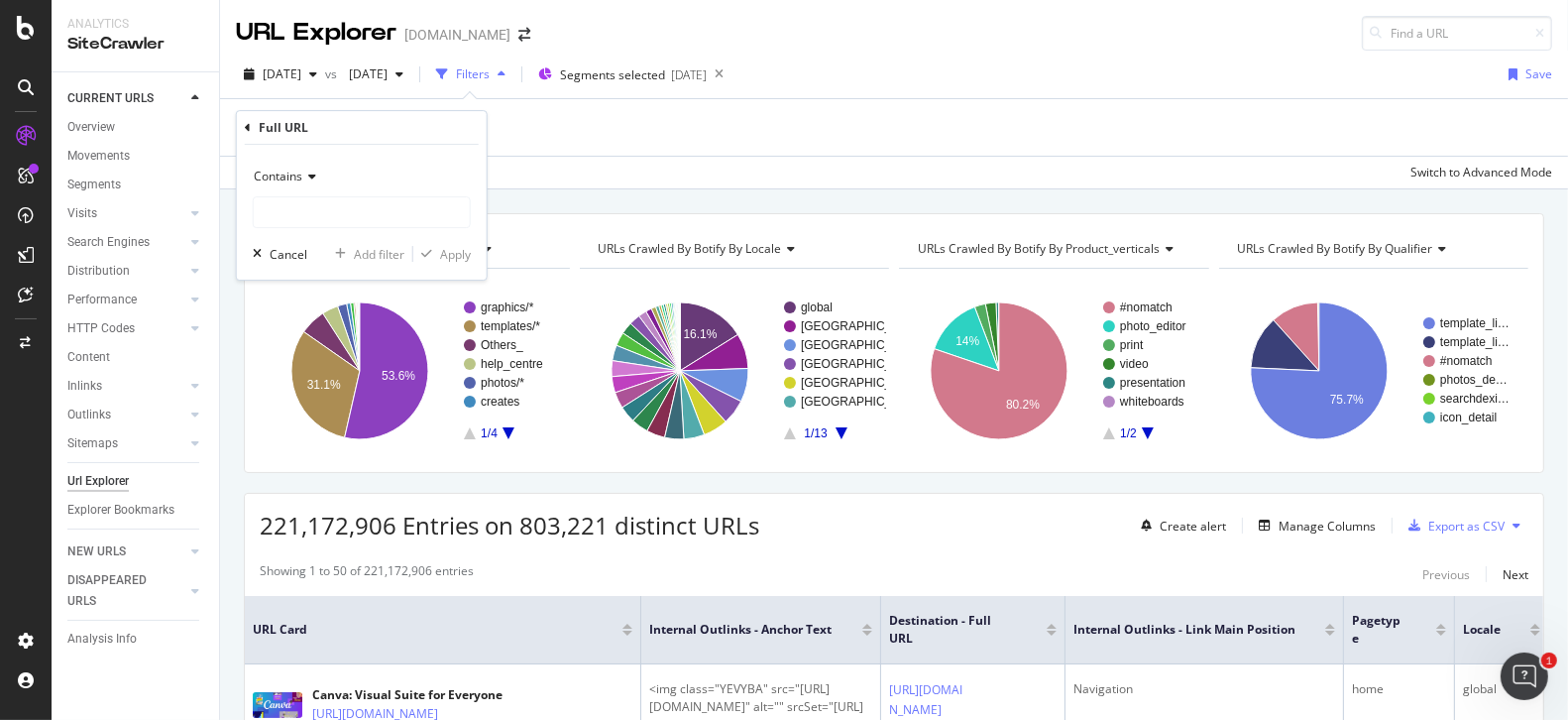 click at bounding box center (309, 177) 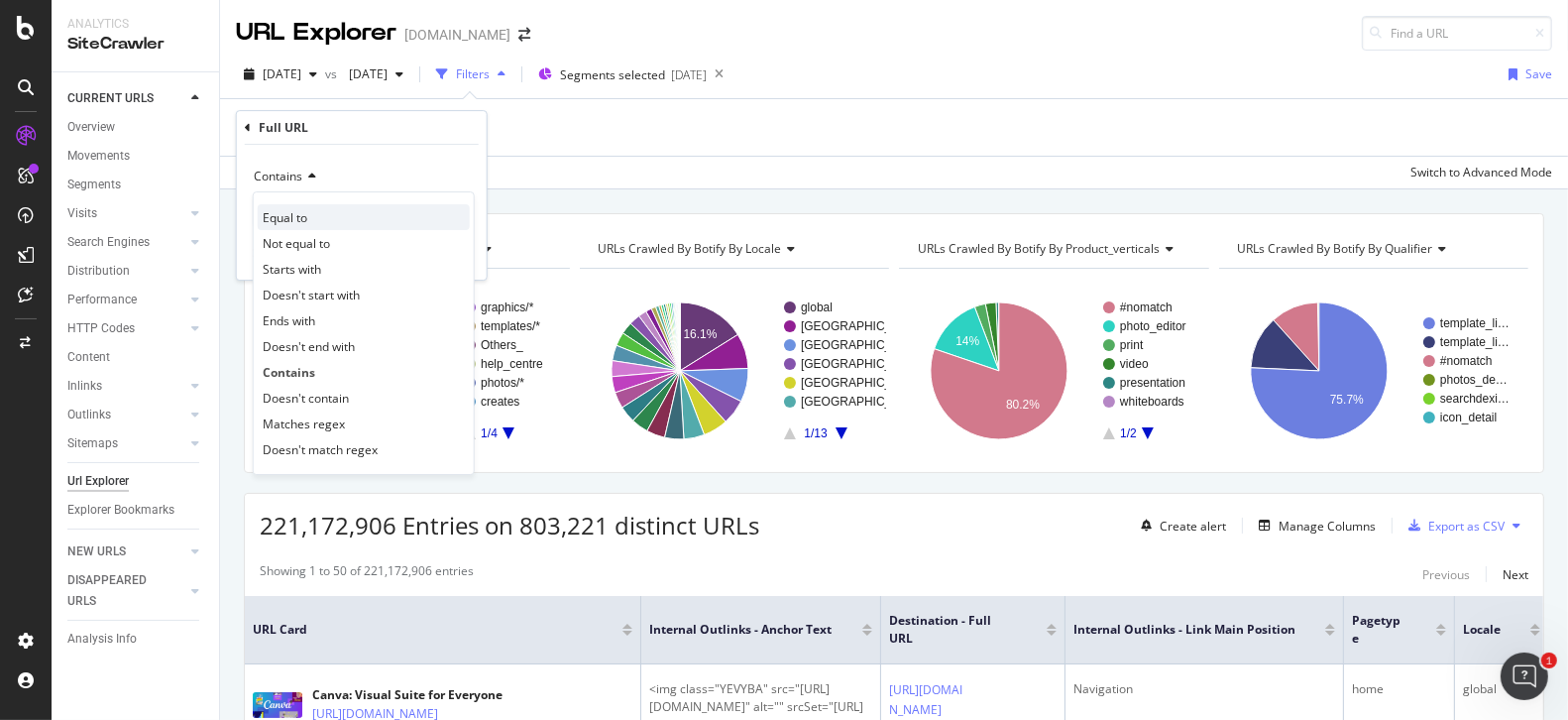 click on "Equal to" at bounding box center [364, 217] 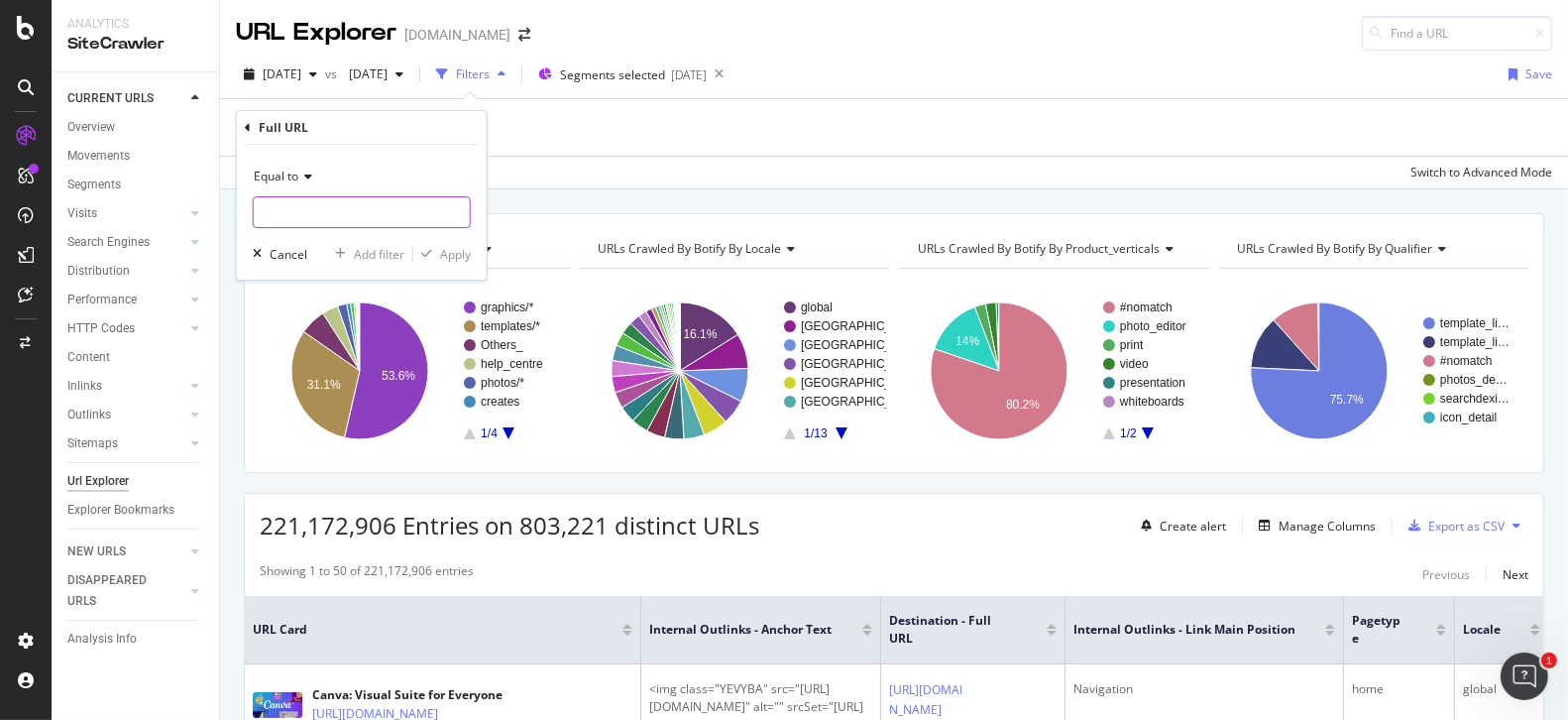 click at bounding box center (362, 212) 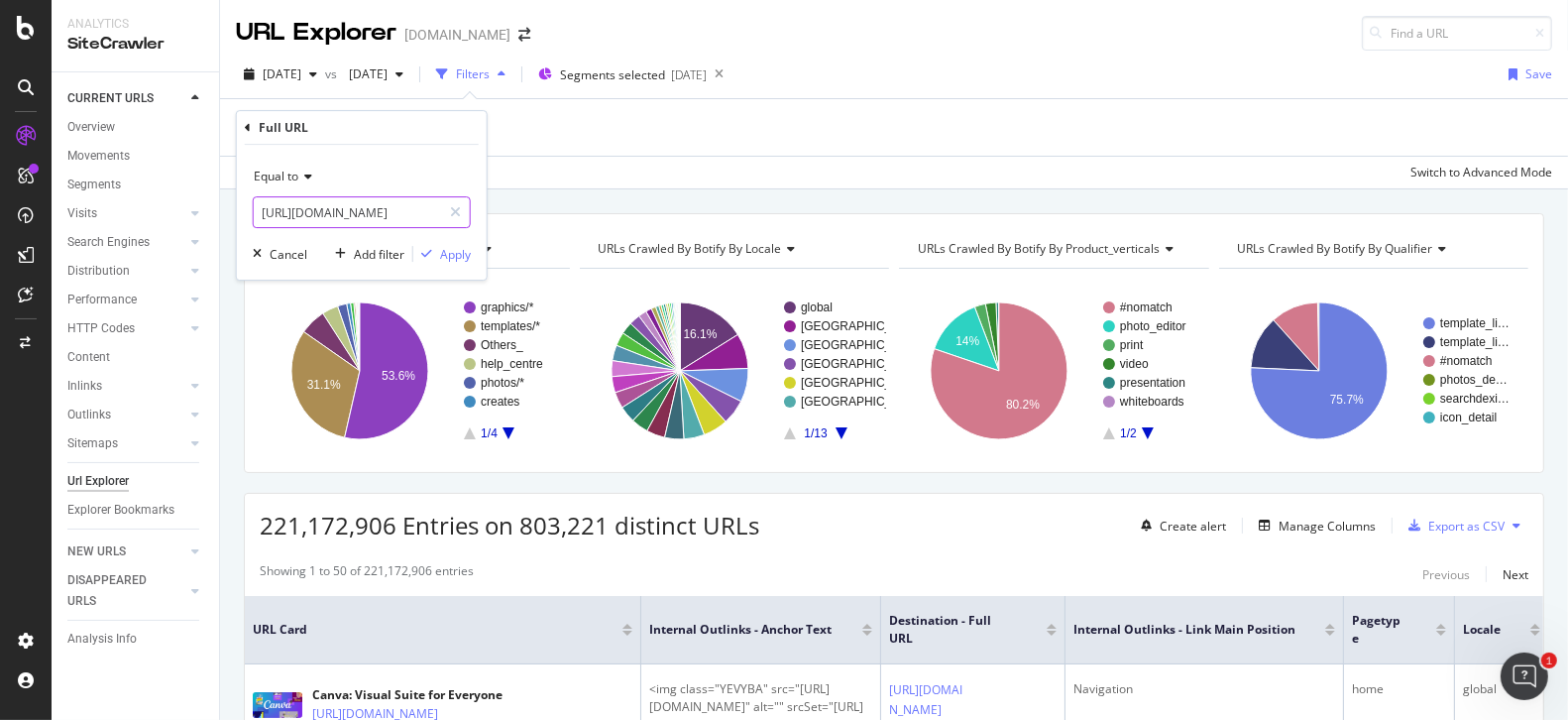 scroll, scrollTop: 0, scrollLeft: 93, axis: horizontal 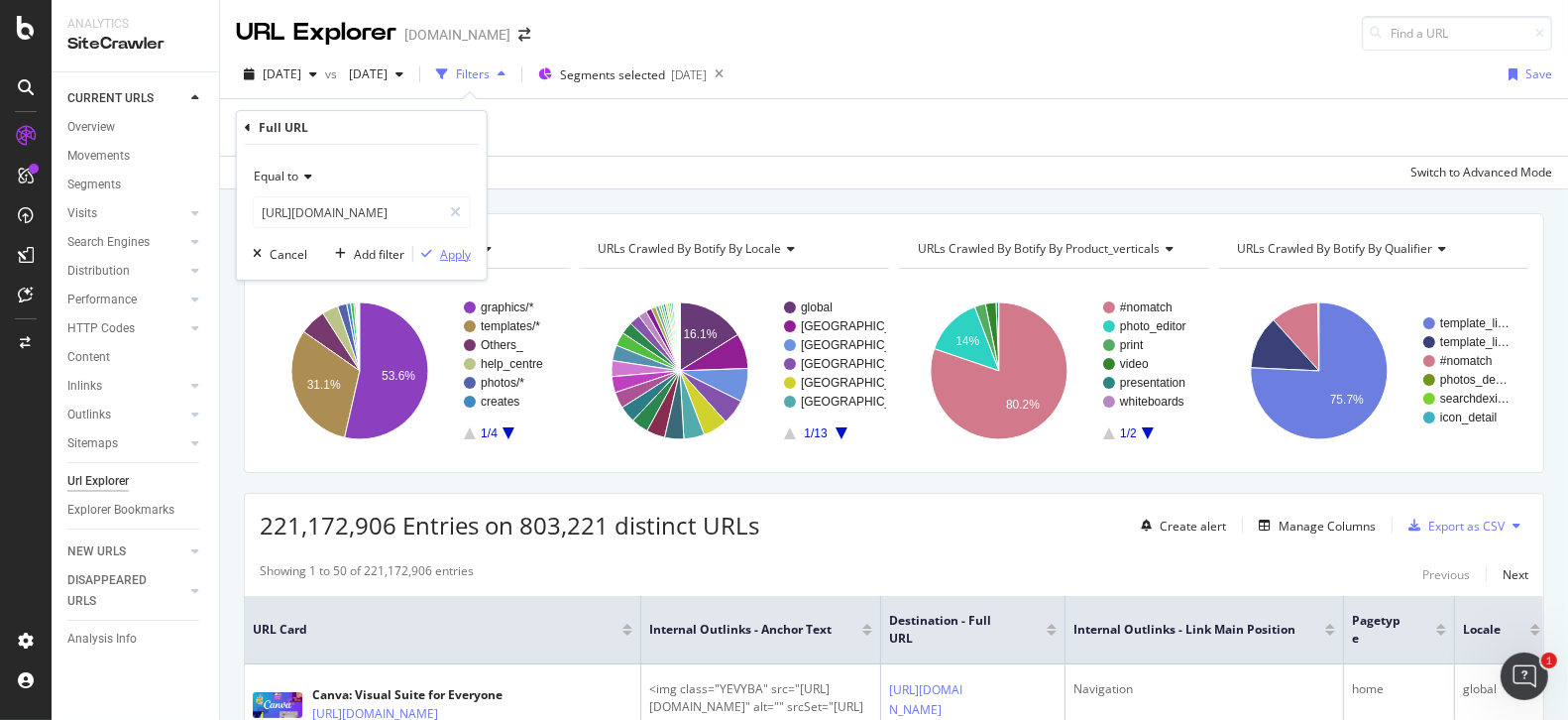 click on "Apply" at bounding box center (455, 254) 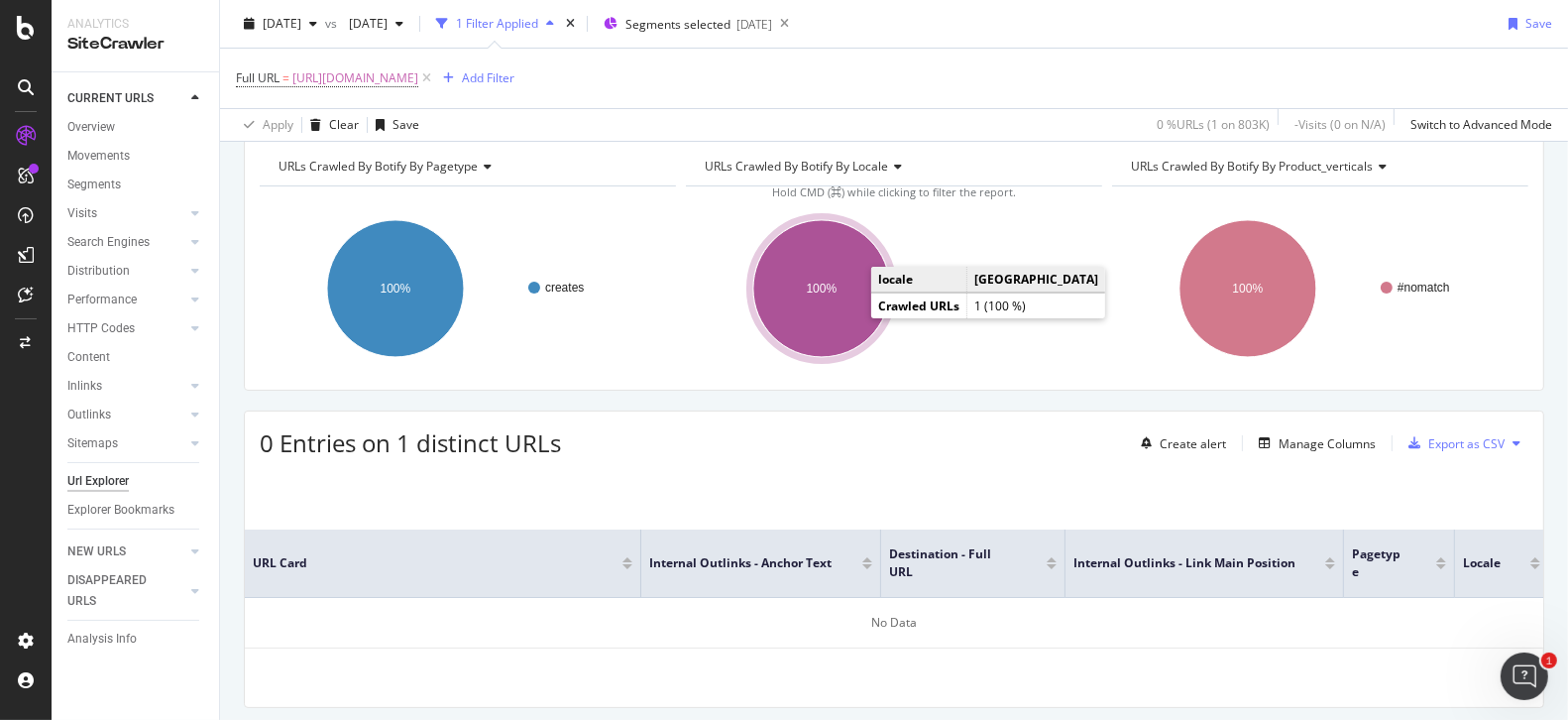 scroll, scrollTop: 0, scrollLeft: 0, axis: both 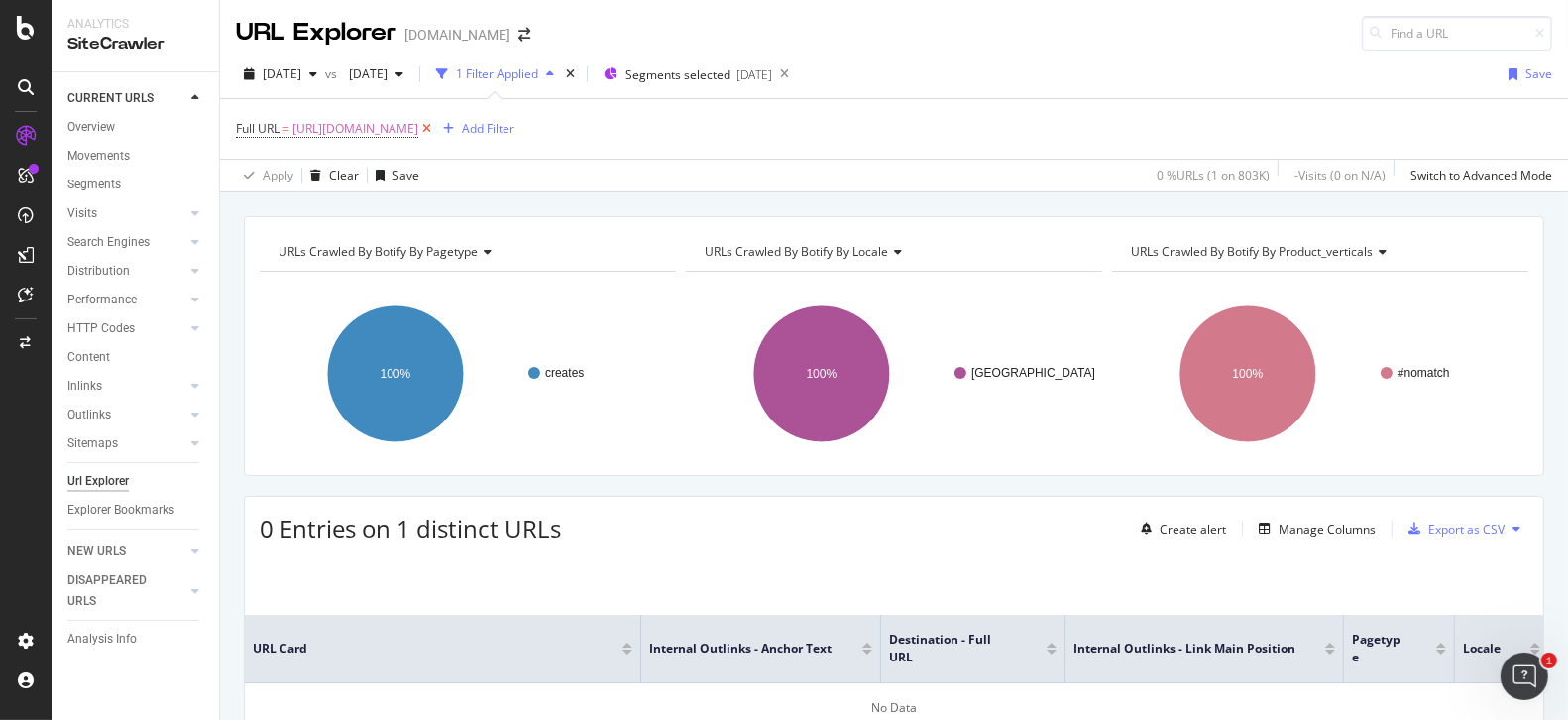 click at bounding box center [426, 129] 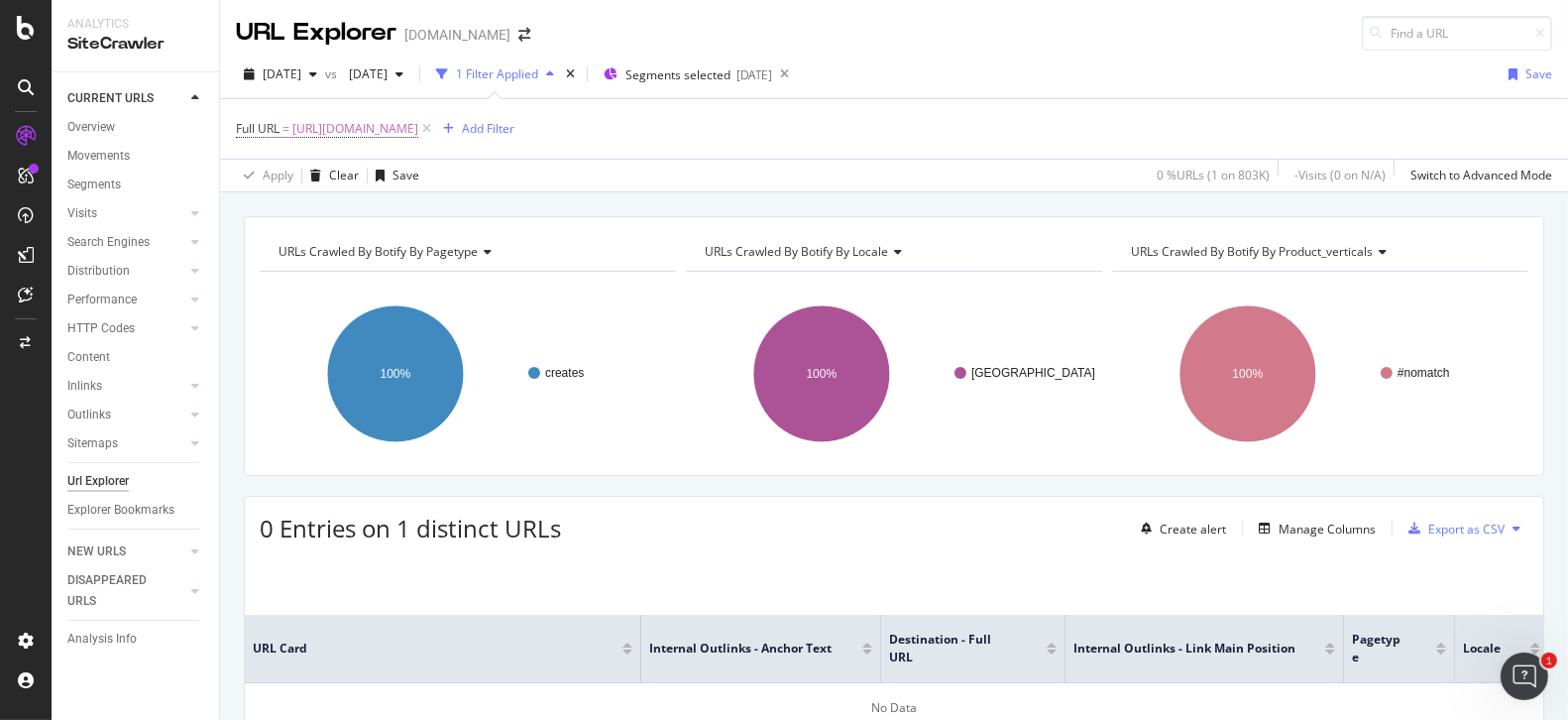 click on "Full URL   =     [URL][DOMAIN_NAME] Add Filter" at bounding box center [894, 129] 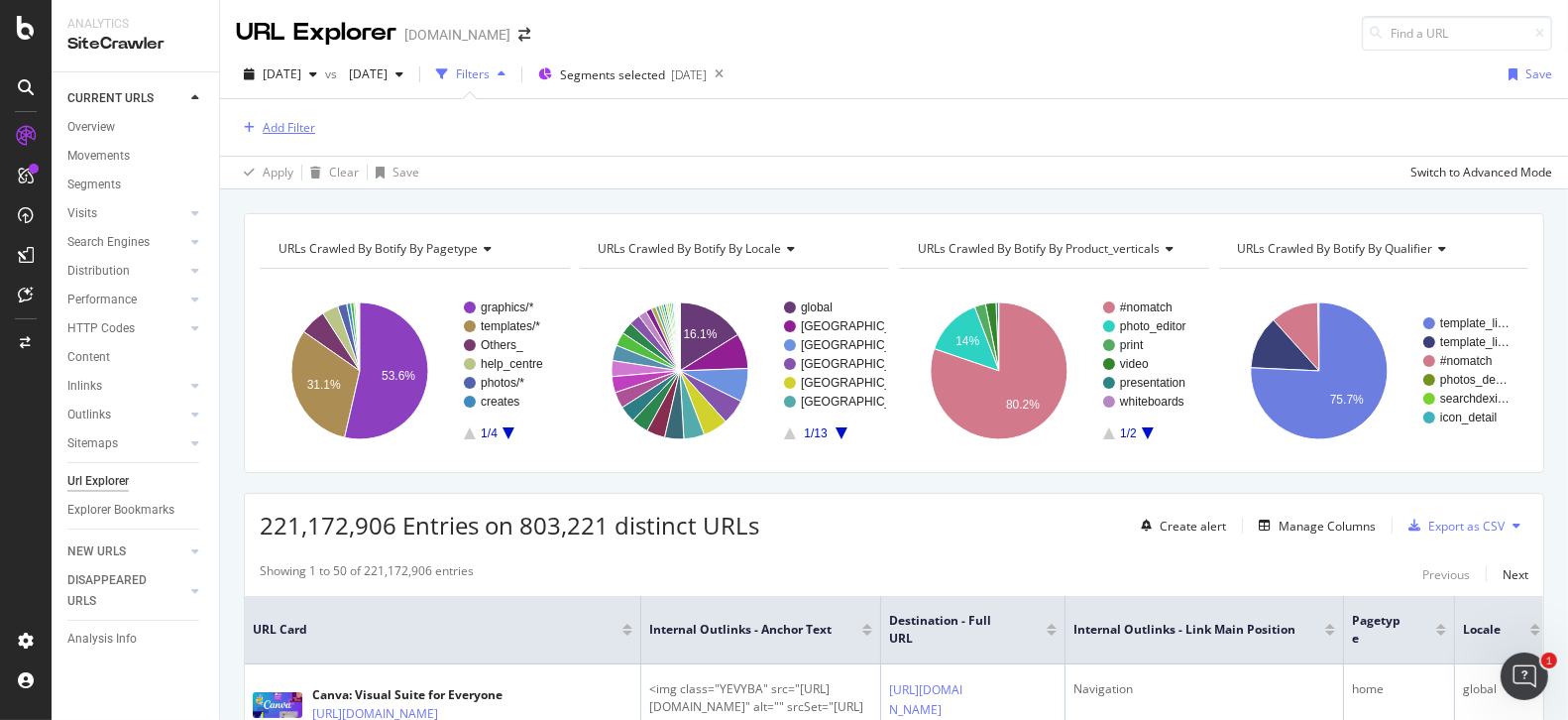 click on "Add Filter" at bounding box center [288, 127] 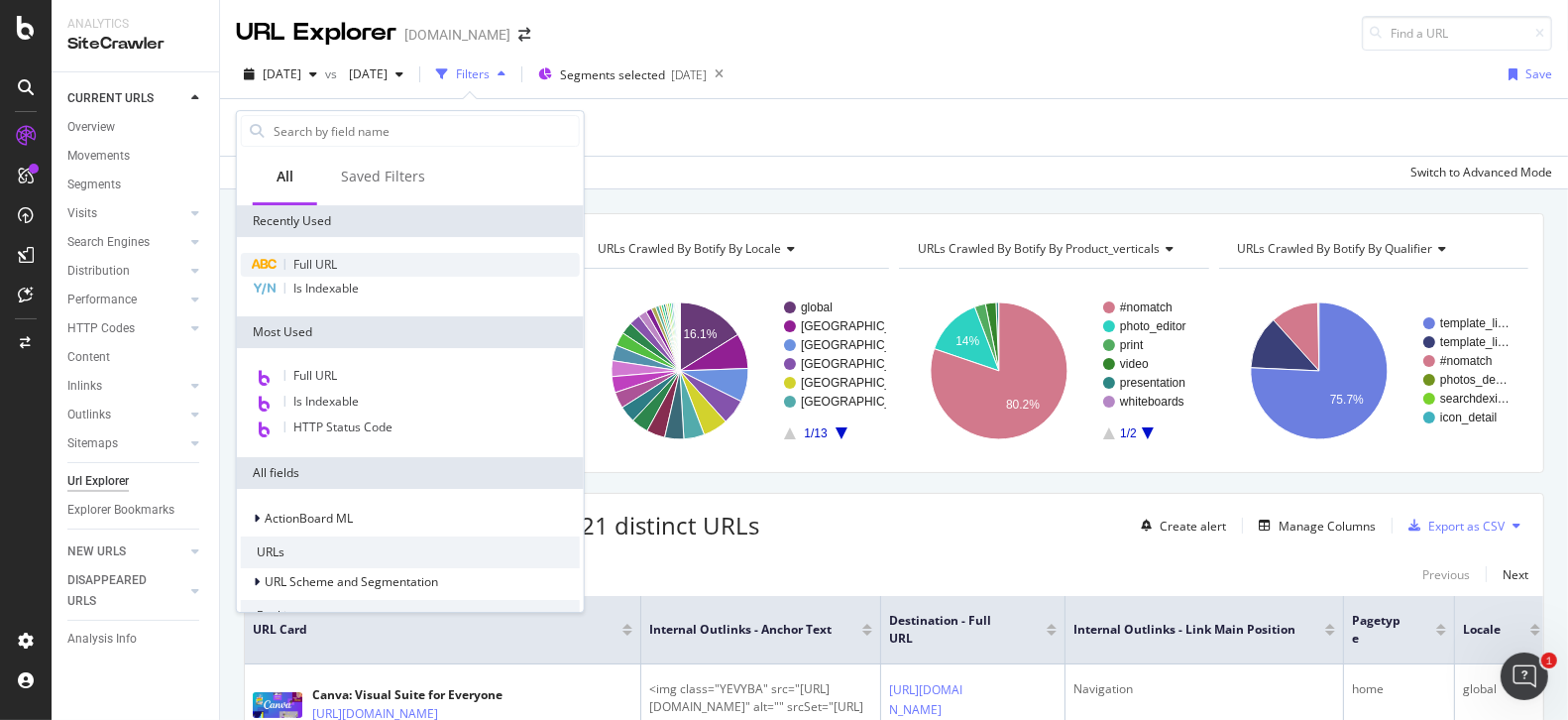 click on "Full URL" at bounding box center [410, 265] 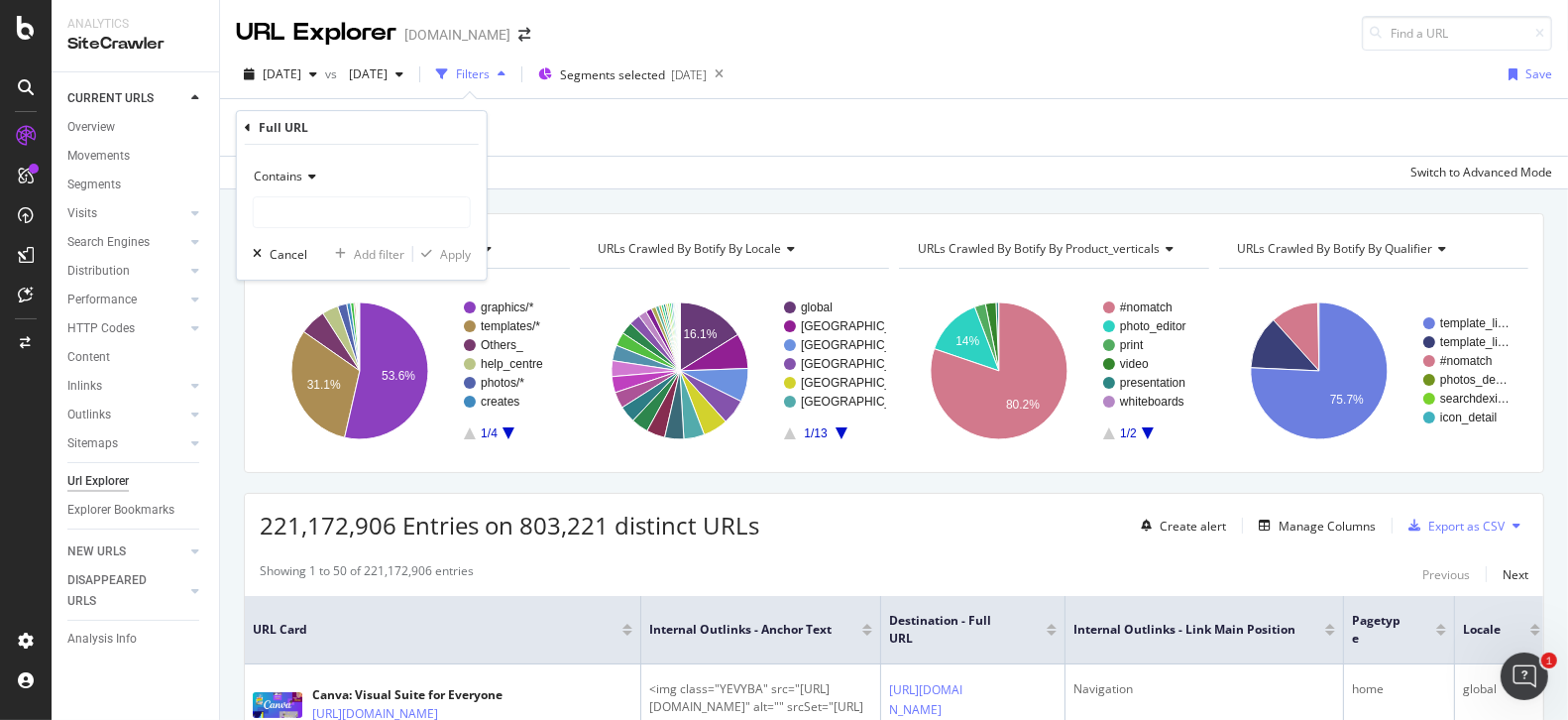 click on "Contains" at bounding box center [362, 177] 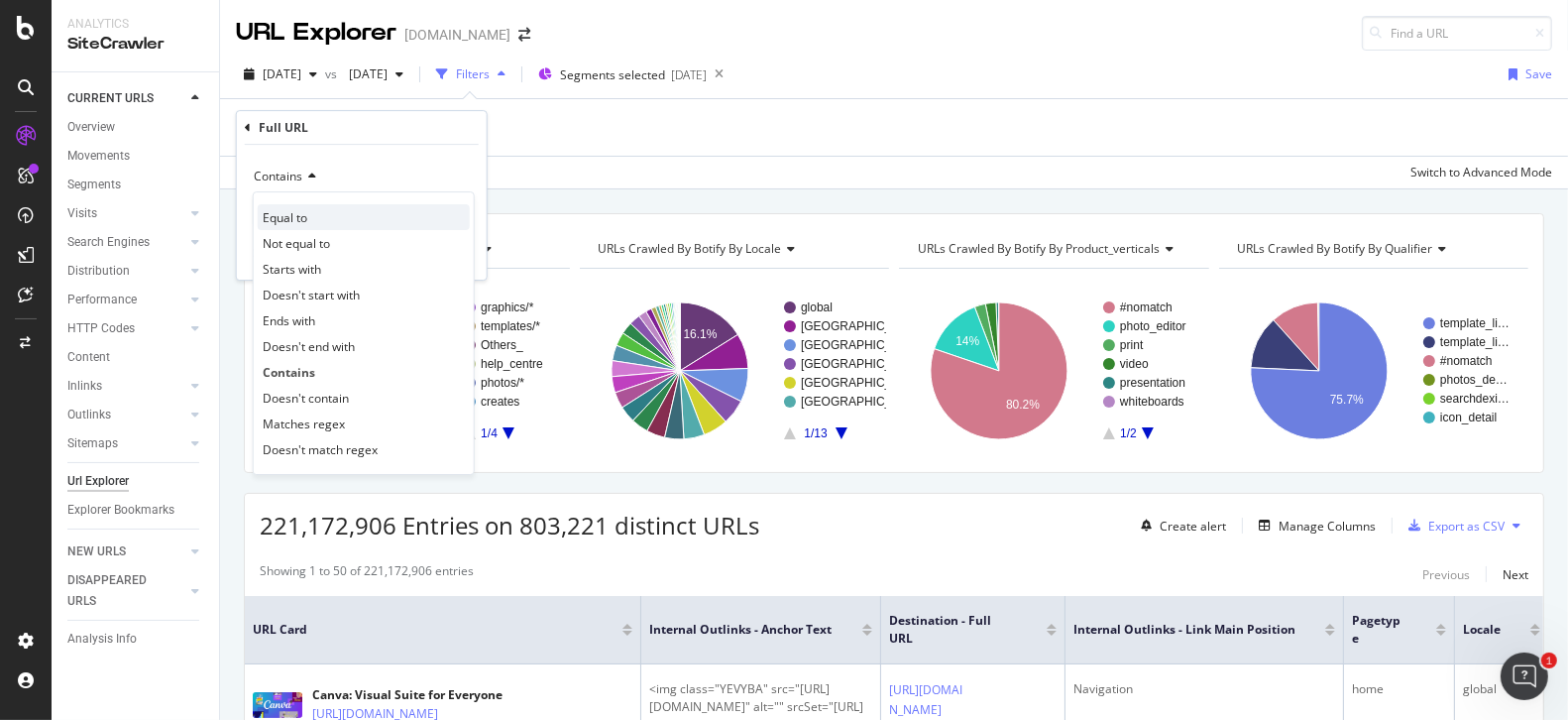 click on "Equal to" at bounding box center (364, 217) 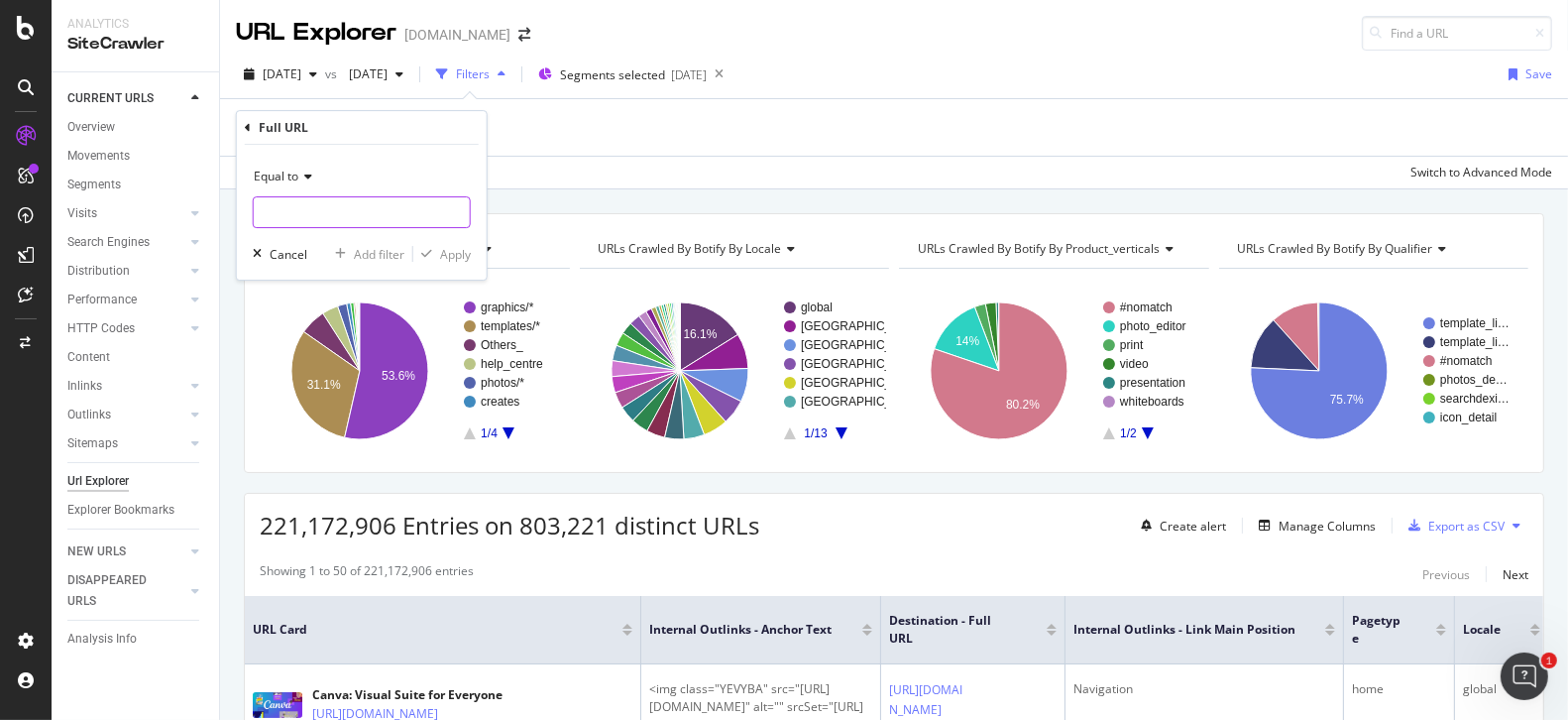 click at bounding box center (362, 212) 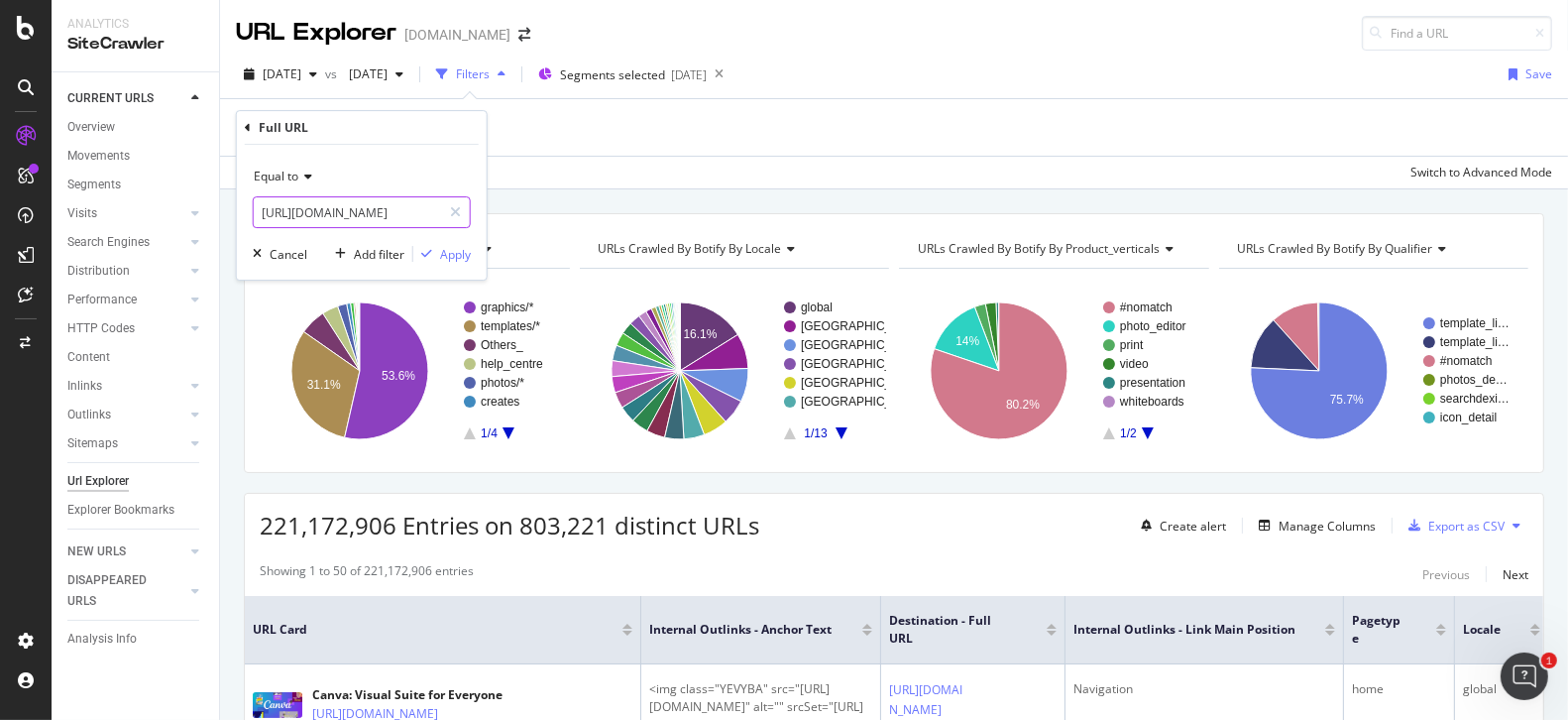 scroll, scrollTop: 0, scrollLeft: 93, axis: horizontal 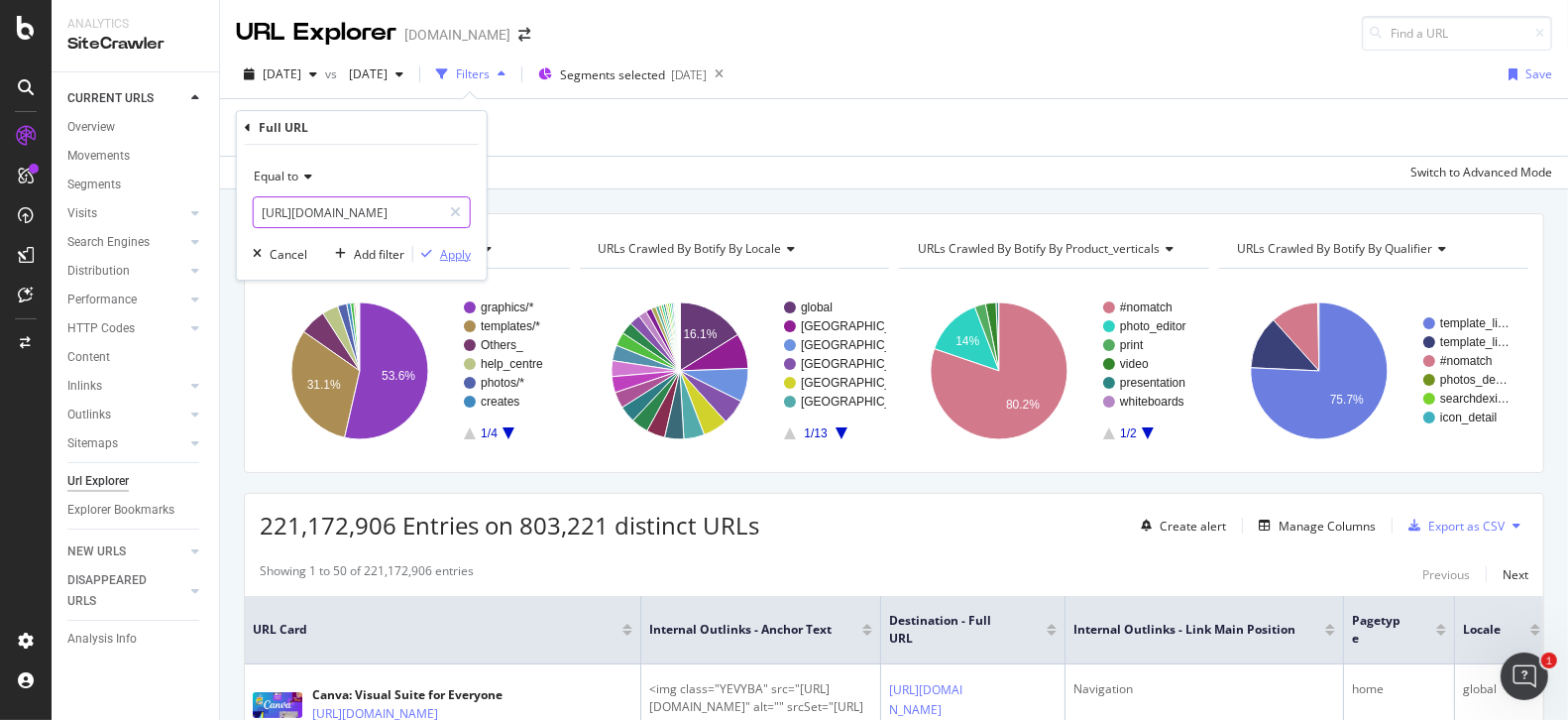 type on "[URL][DOMAIN_NAME]" 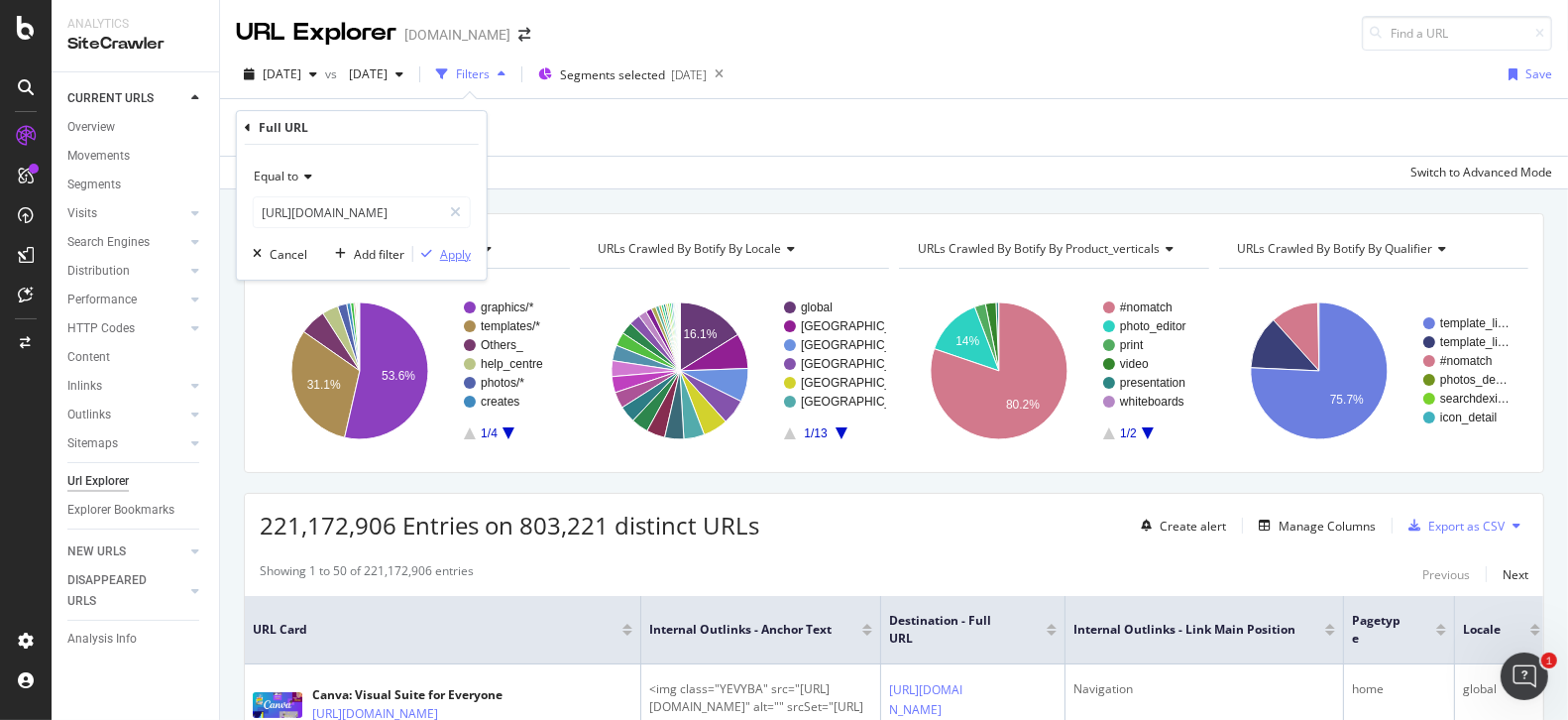 click on "Apply" at bounding box center (455, 254) 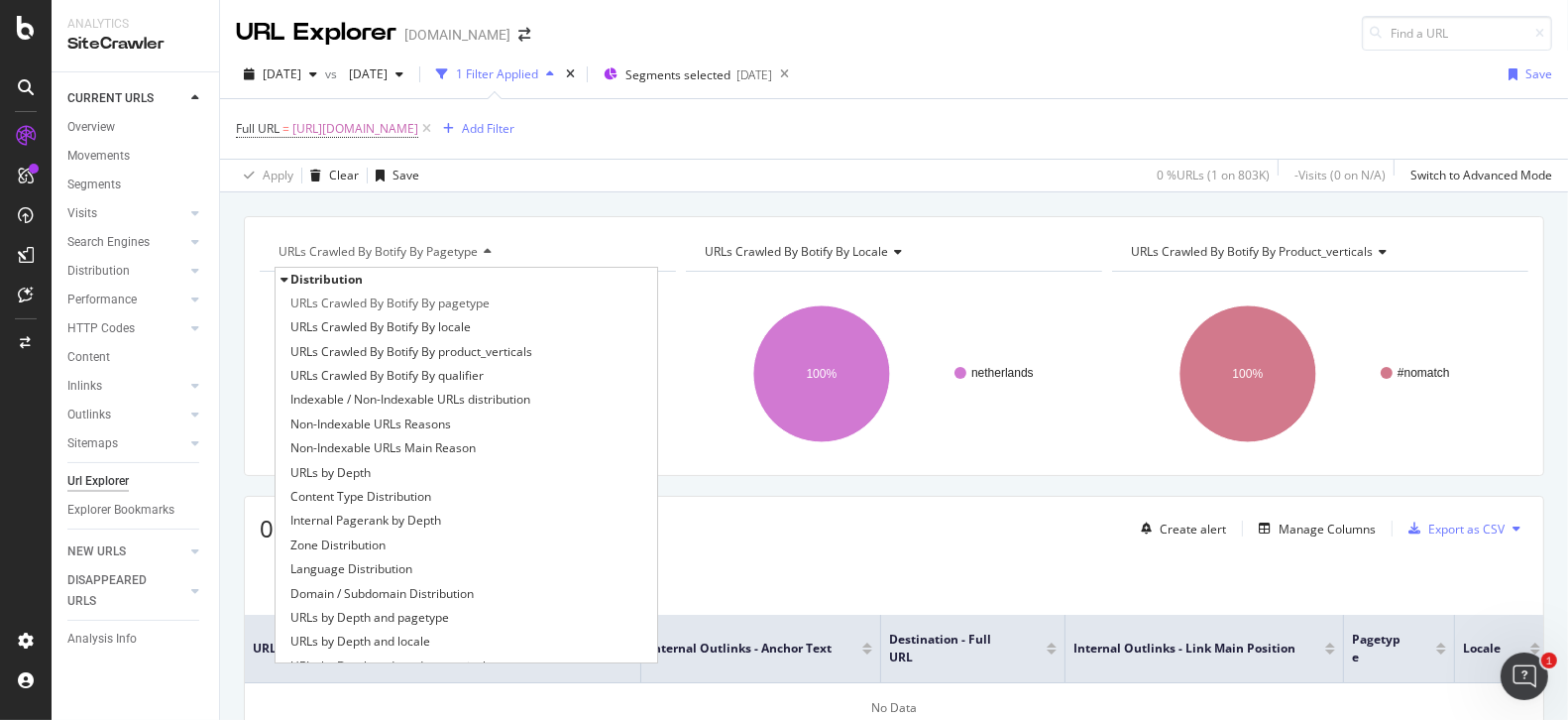click on "[DATE] vs [DATE] 1 Filter Applied Segments selected [DATE] Save" at bounding box center [894, 78] 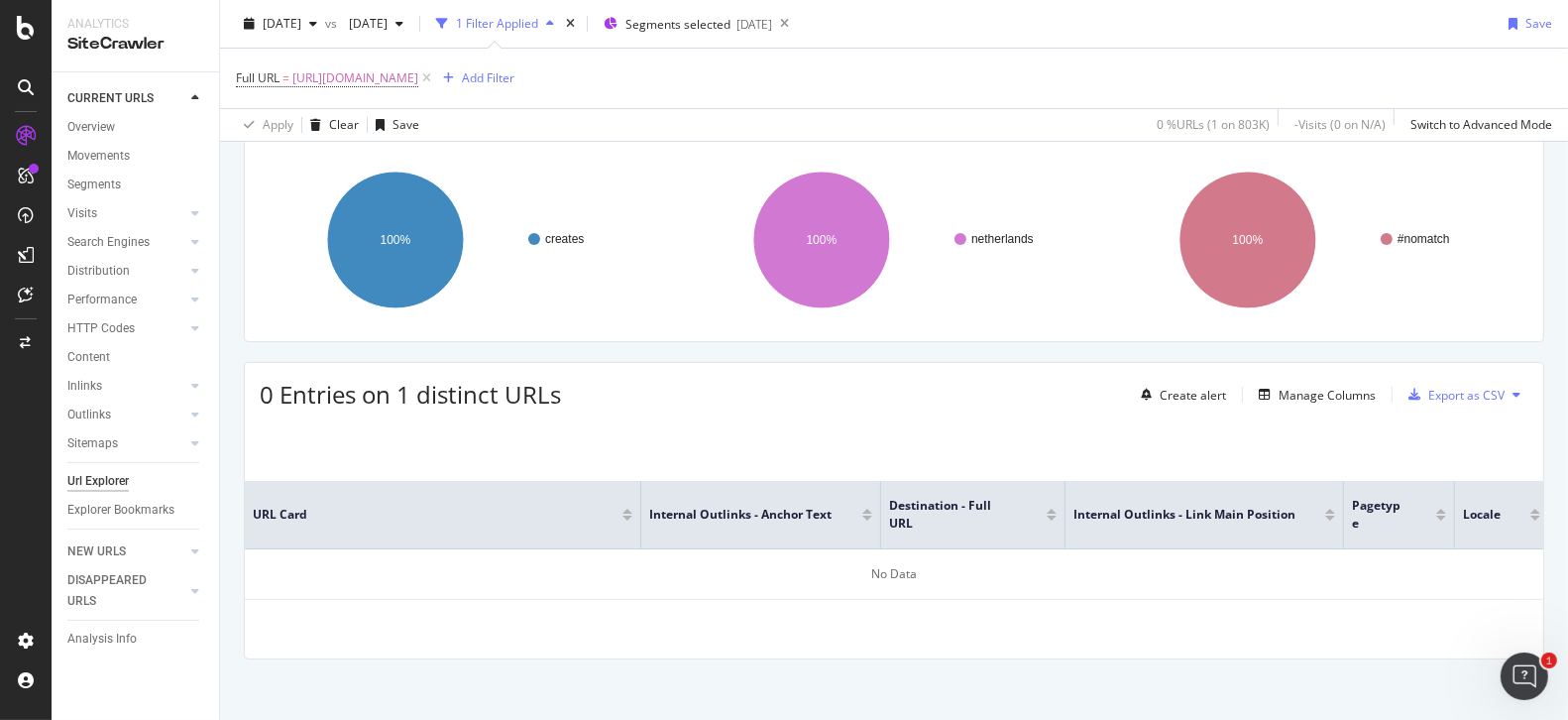 scroll, scrollTop: 139, scrollLeft: 0, axis: vertical 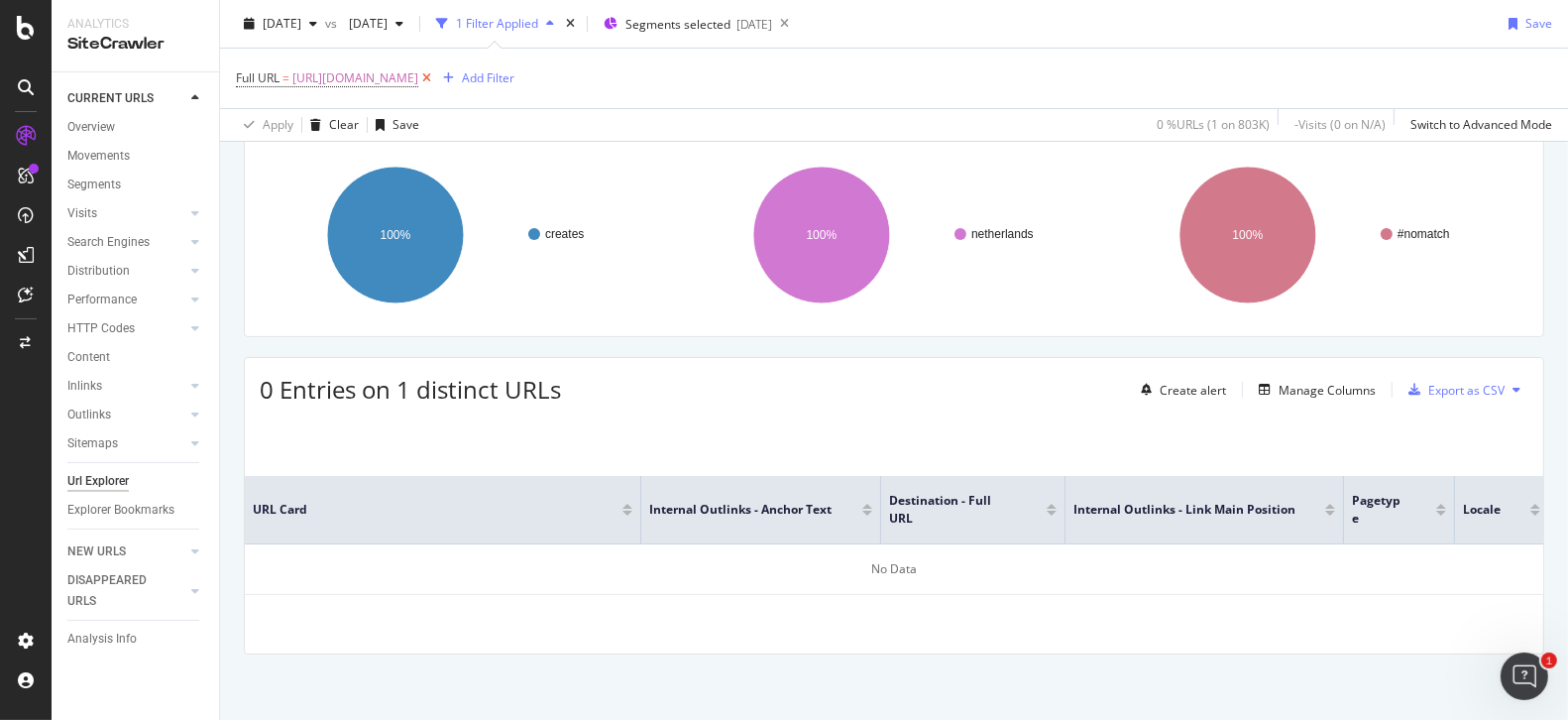 click at bounding box center [426, 78] 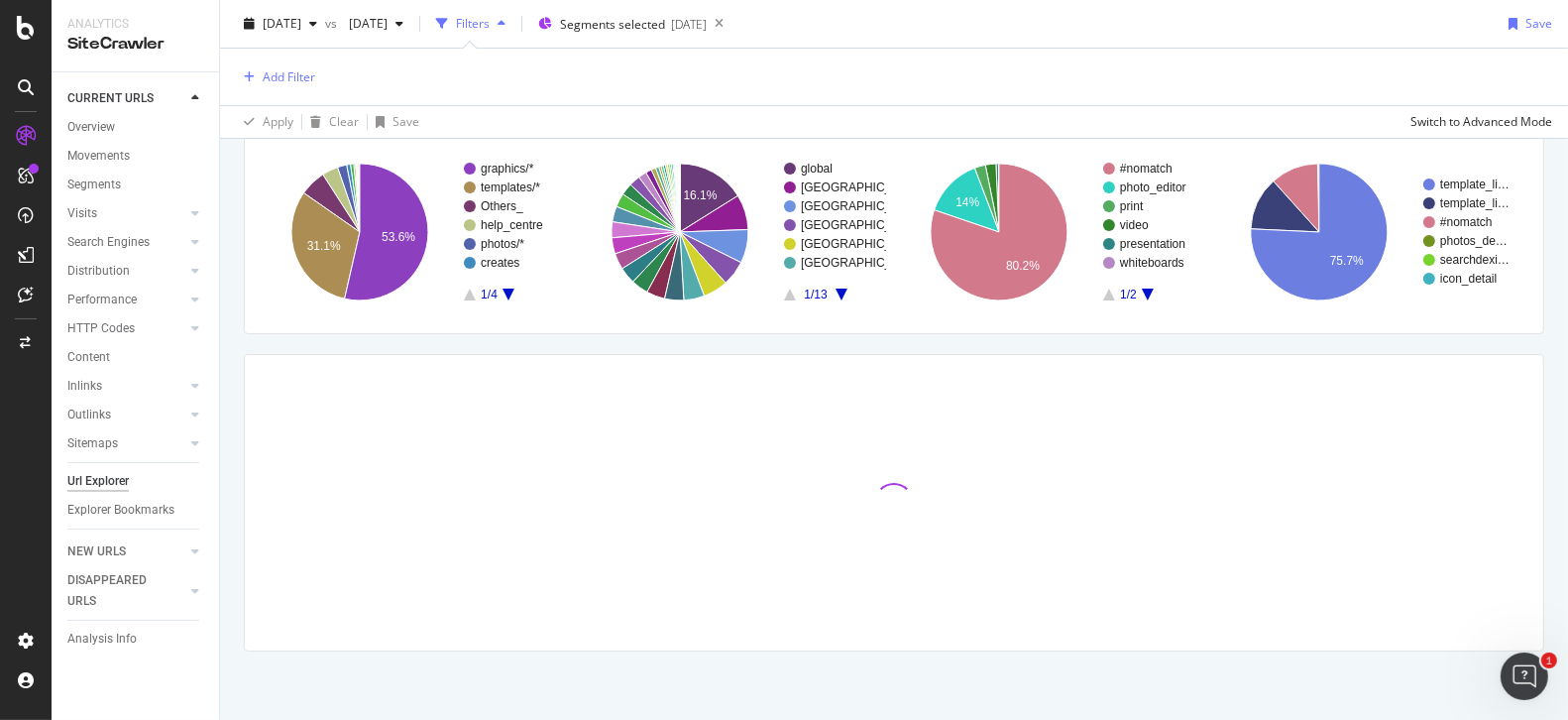 scroll, scrollTop: 0, scrollLeft: 0, axis: both 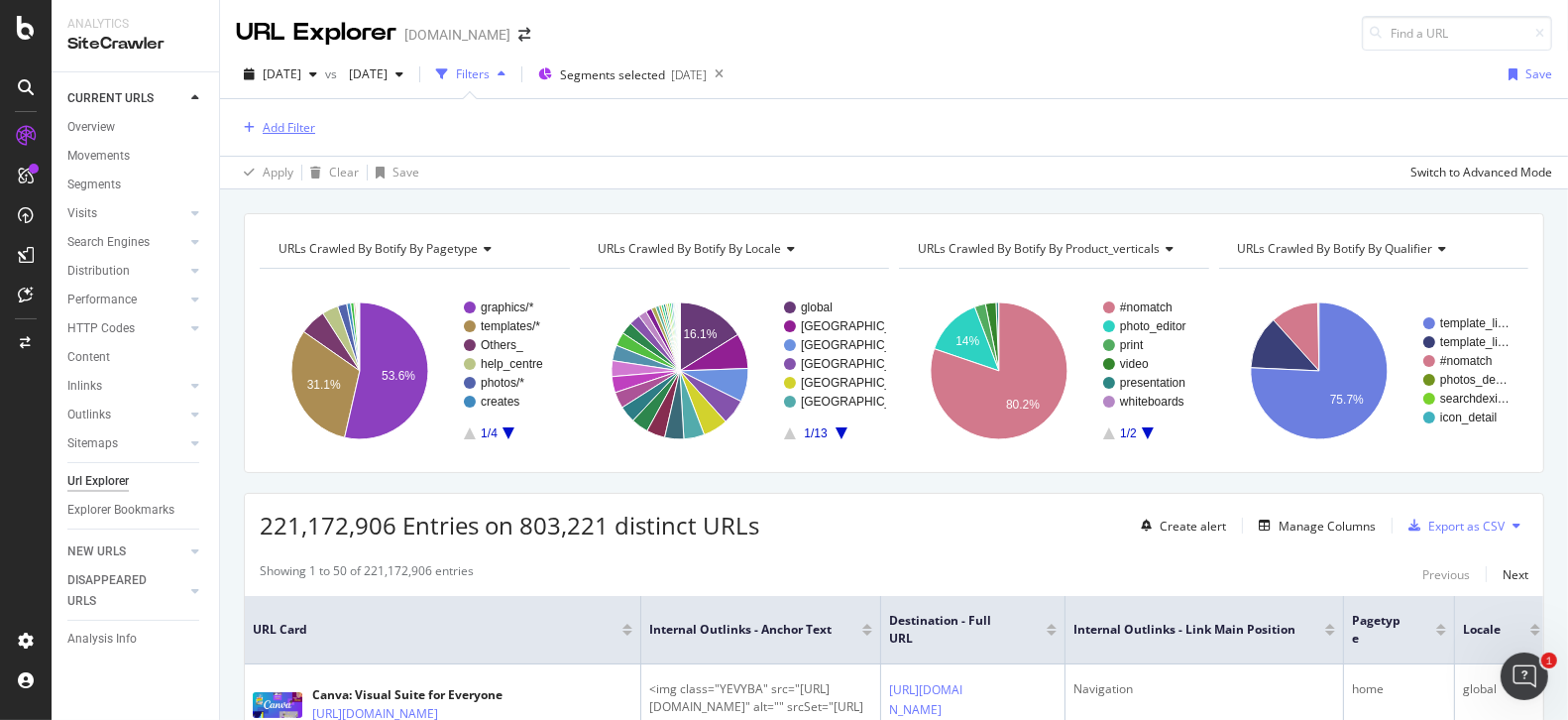 click on "Add Filter" at bounding box center [288, 127] 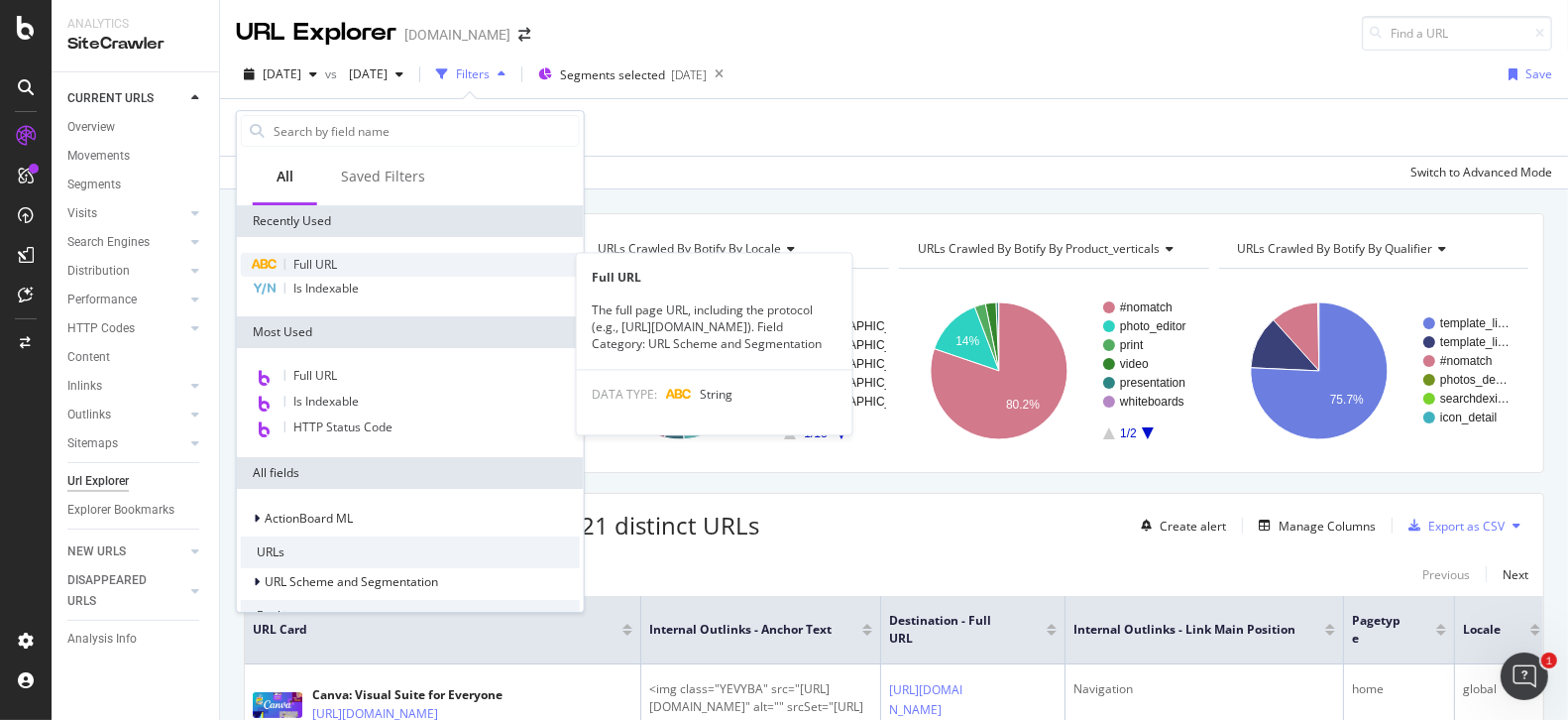 click on "Full URL" at bounding box center [410, 265] 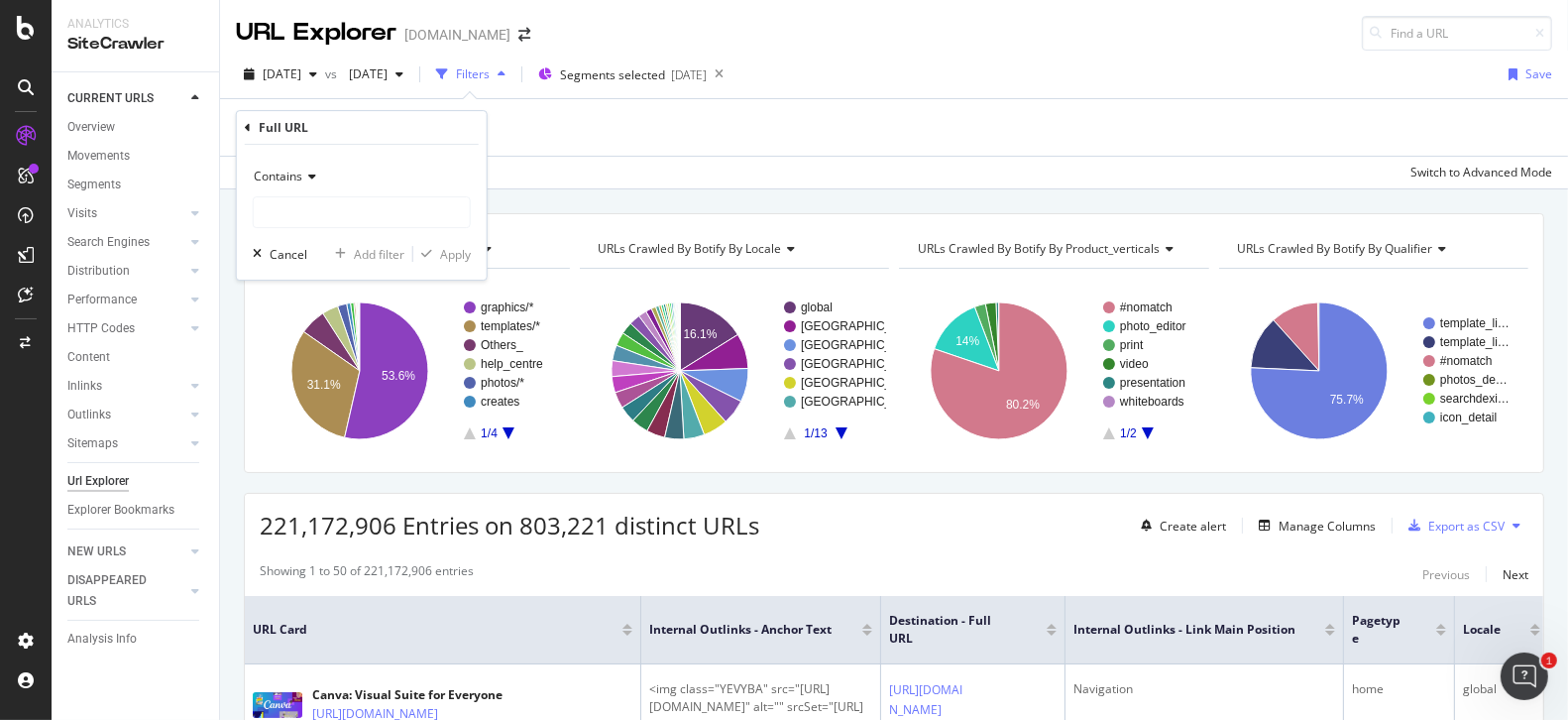click on "Contains" at bounding box center [278, 176] 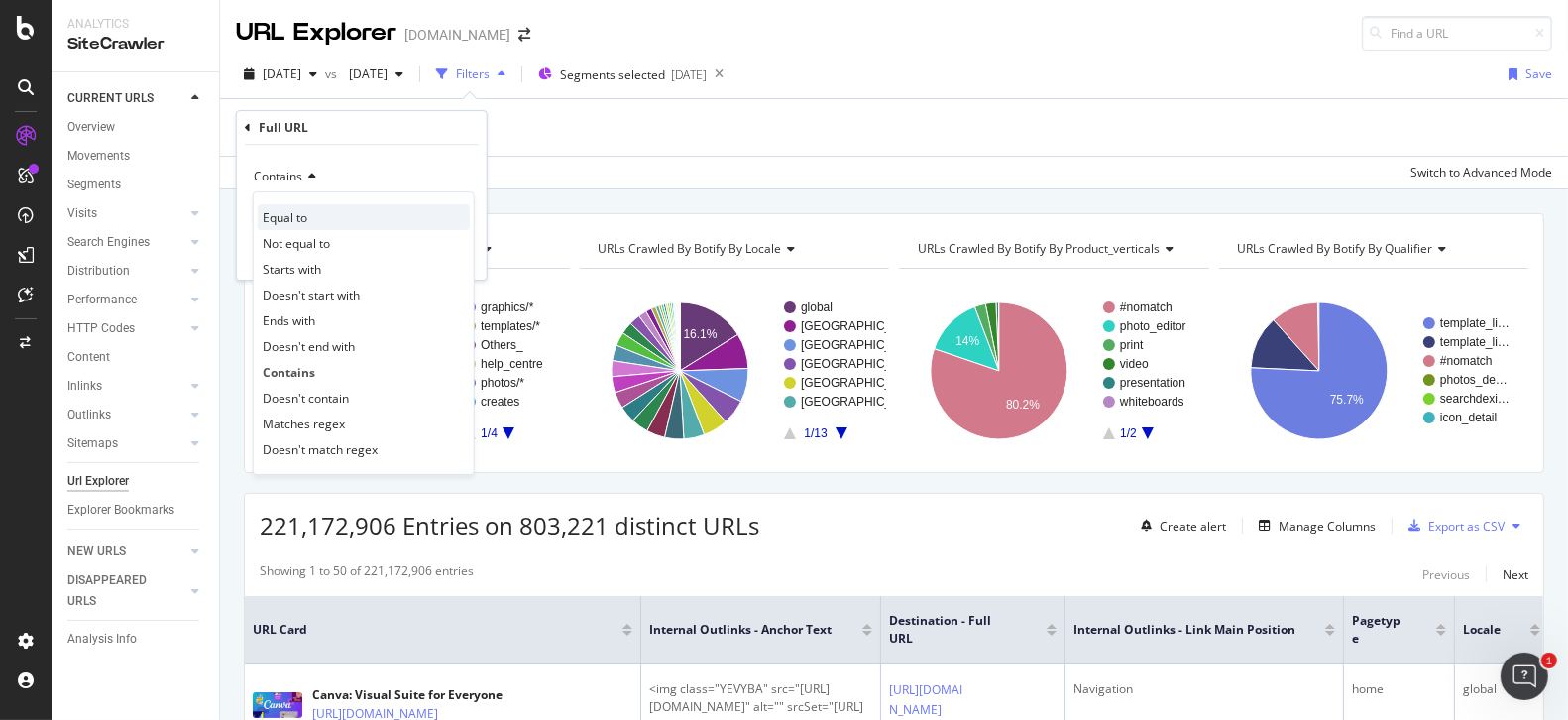 click on "Equal to" at bounding box center [284, 217] 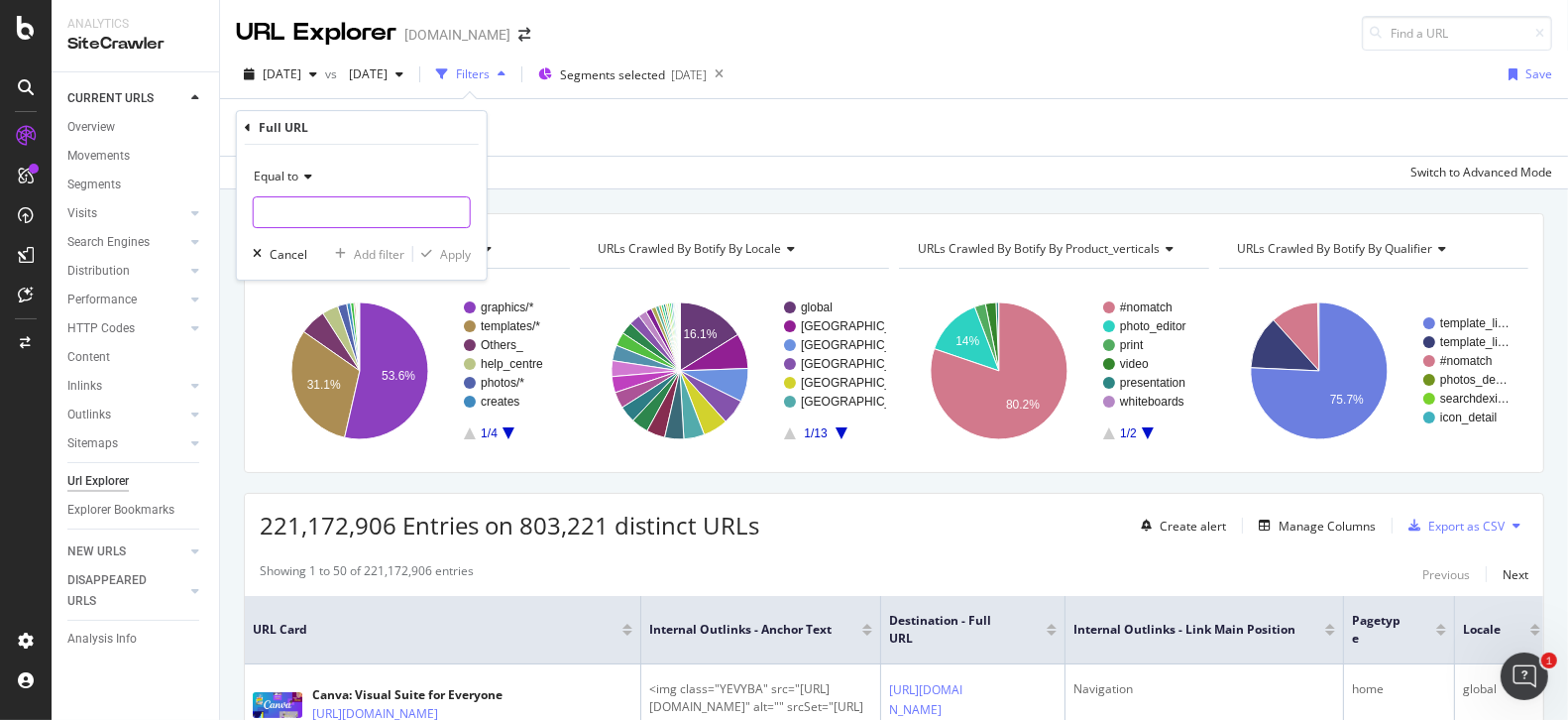 click at bounding box center (362, 212) 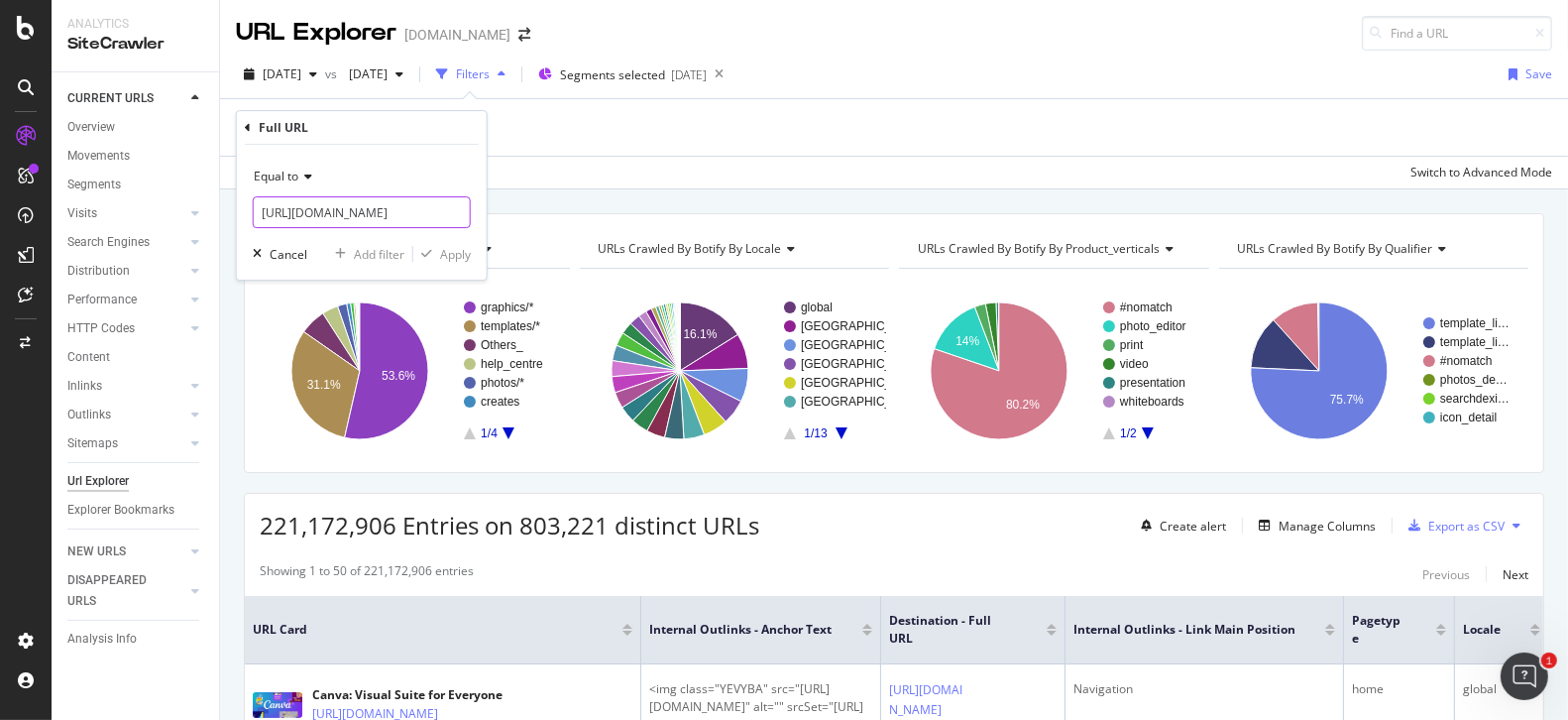 scroll, scrollTop: 0, scrollLeft: 151, axis: horizontal 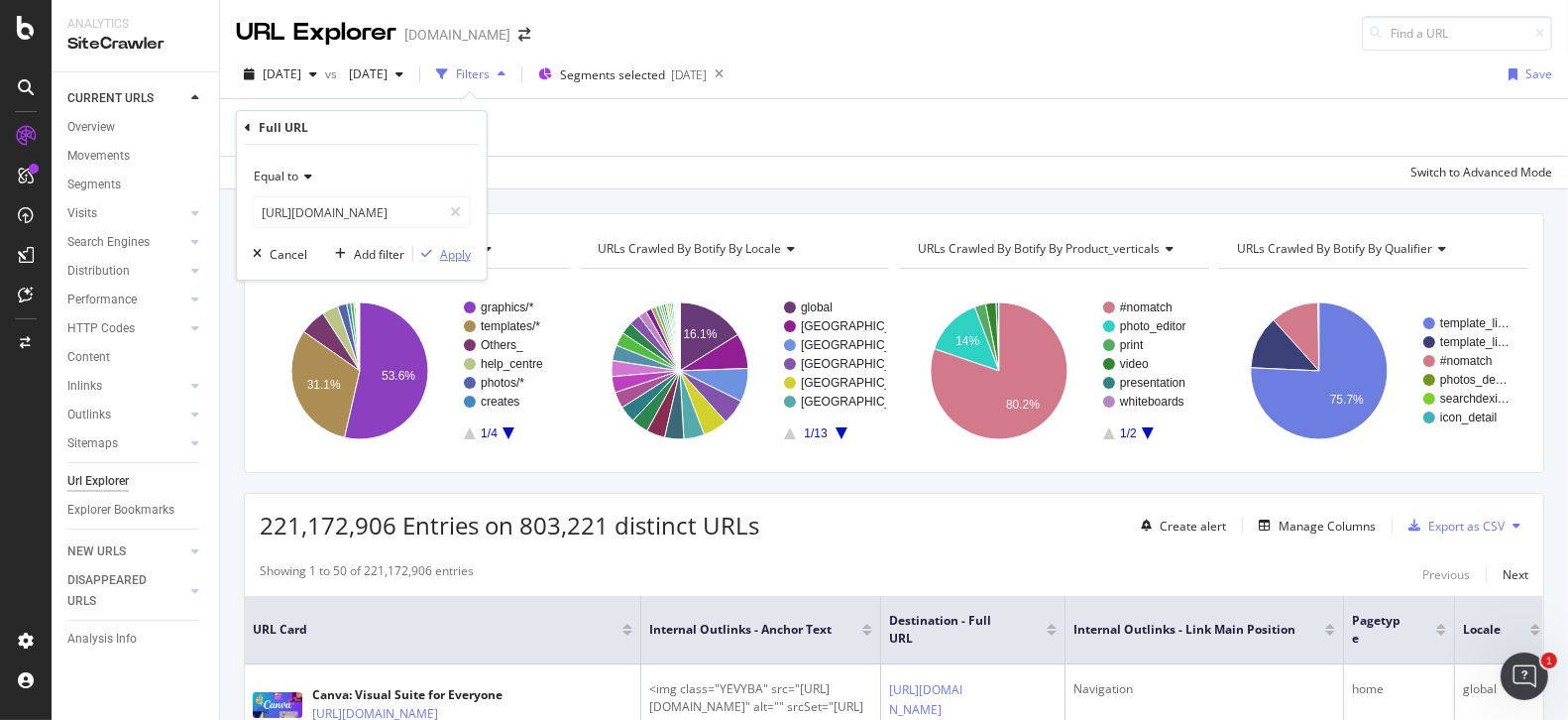 click on "Apply" at bounding box center (455, 254) 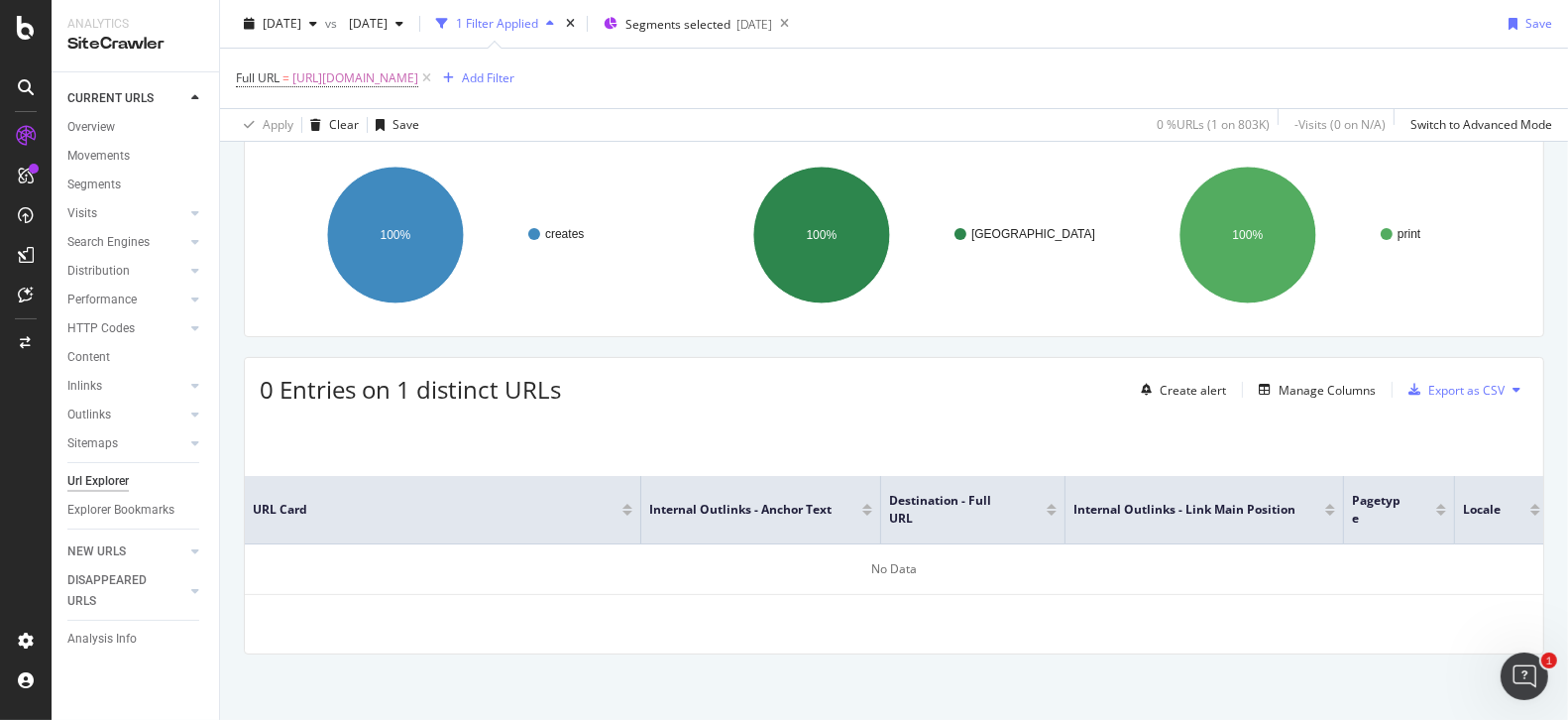 scroll, scrollTop: 0, scrollLeft: 0, axis: both 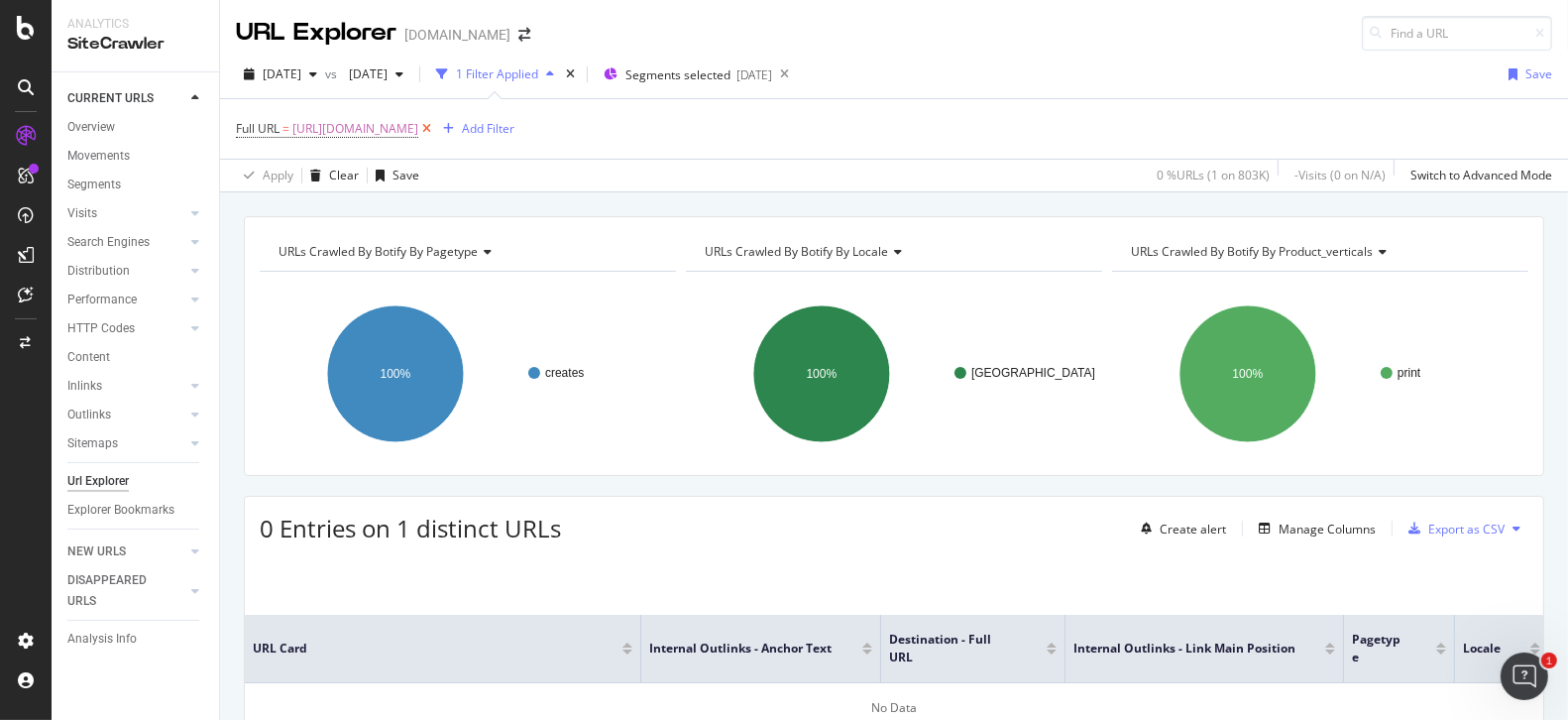 click at bounding box center (426, 129) 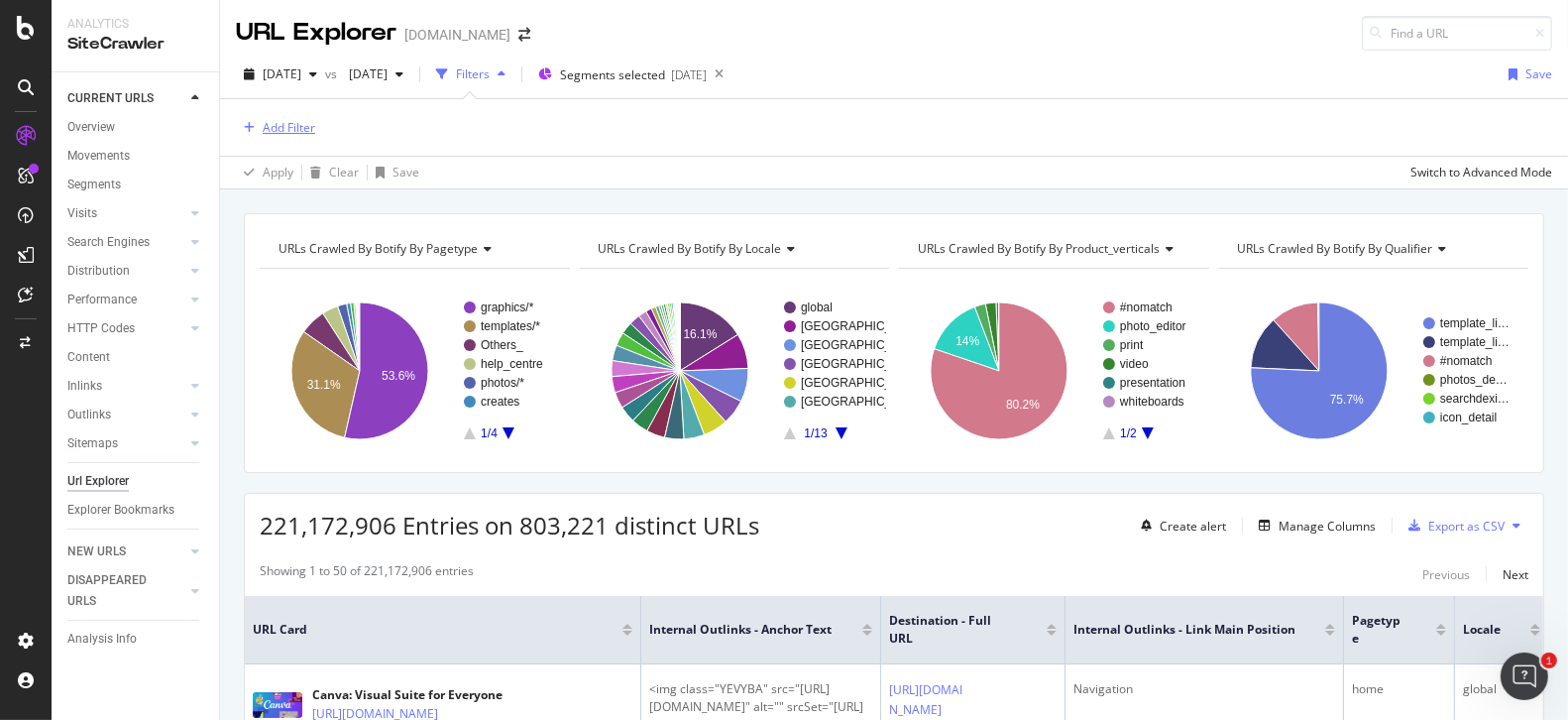 click on "Add Filter" at bounding box center (288, 127) 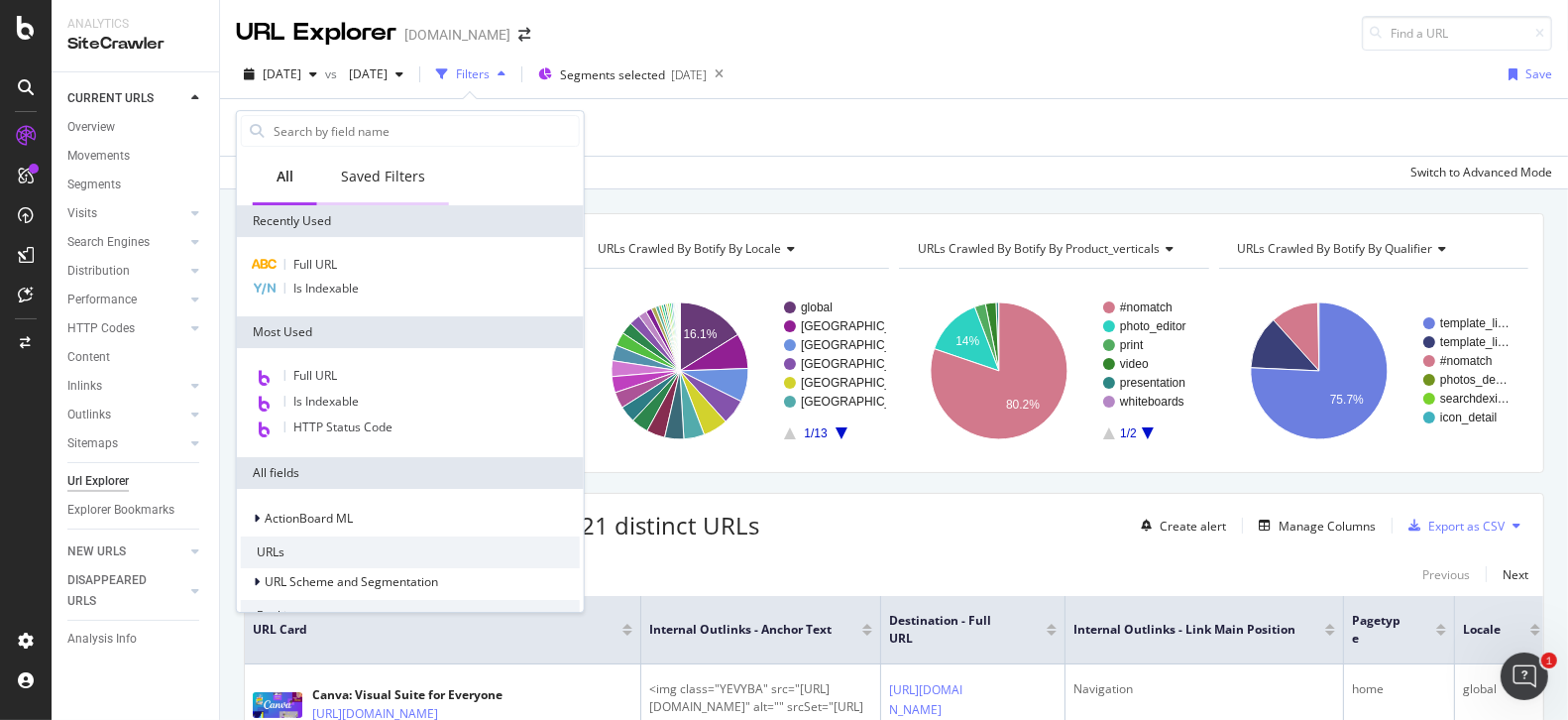 type on "[URL][DOMAIN_NAME]" 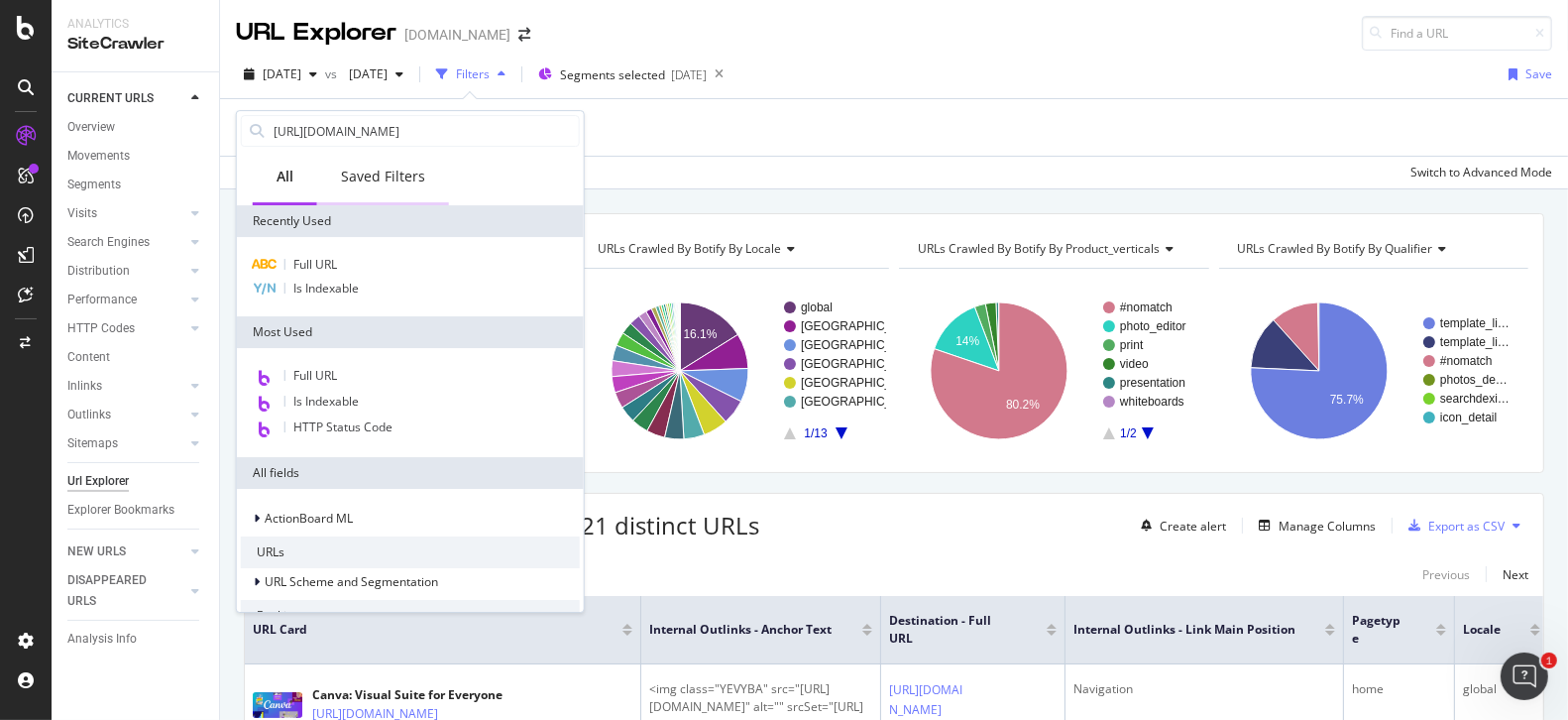 scroll, scrollTop: 0, scrollLeft: 51, axis: horizontal 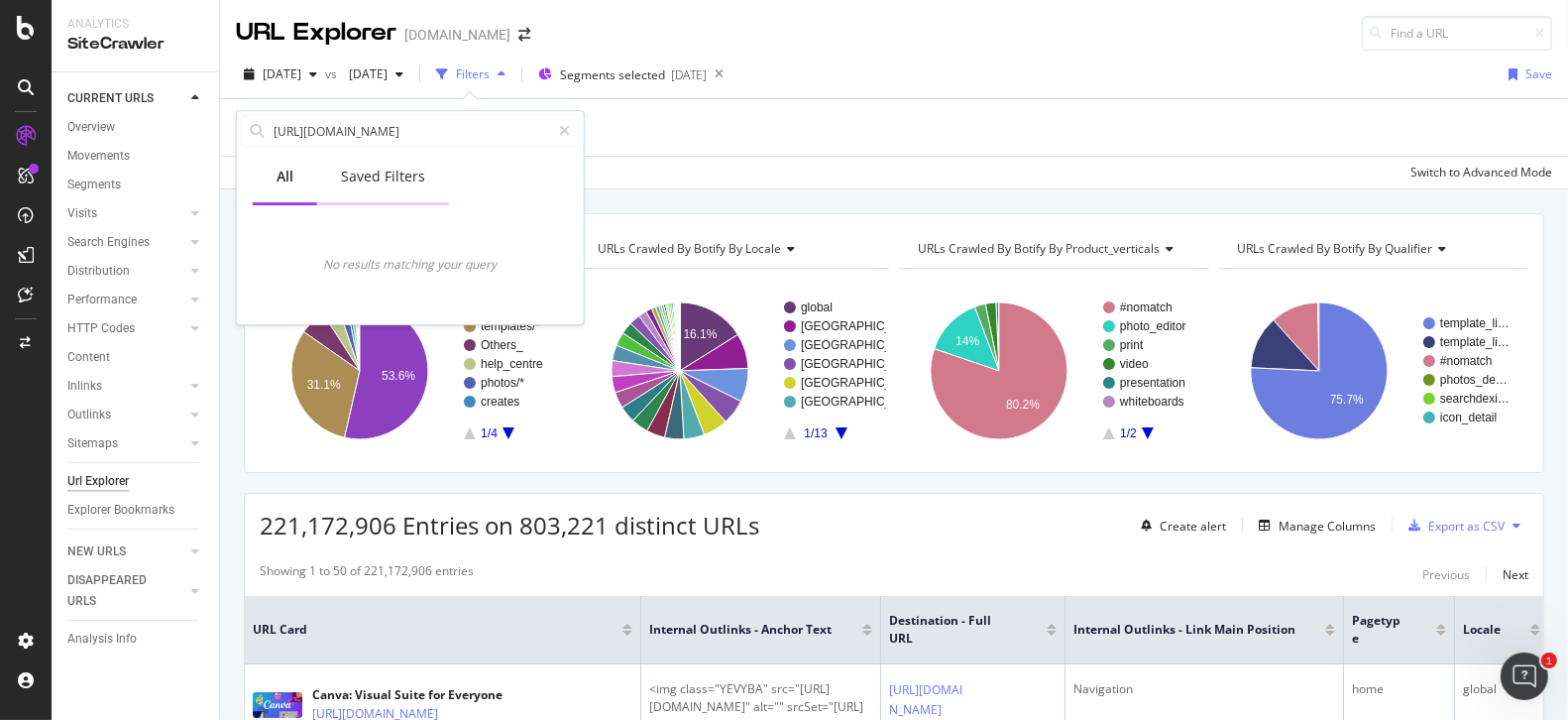type 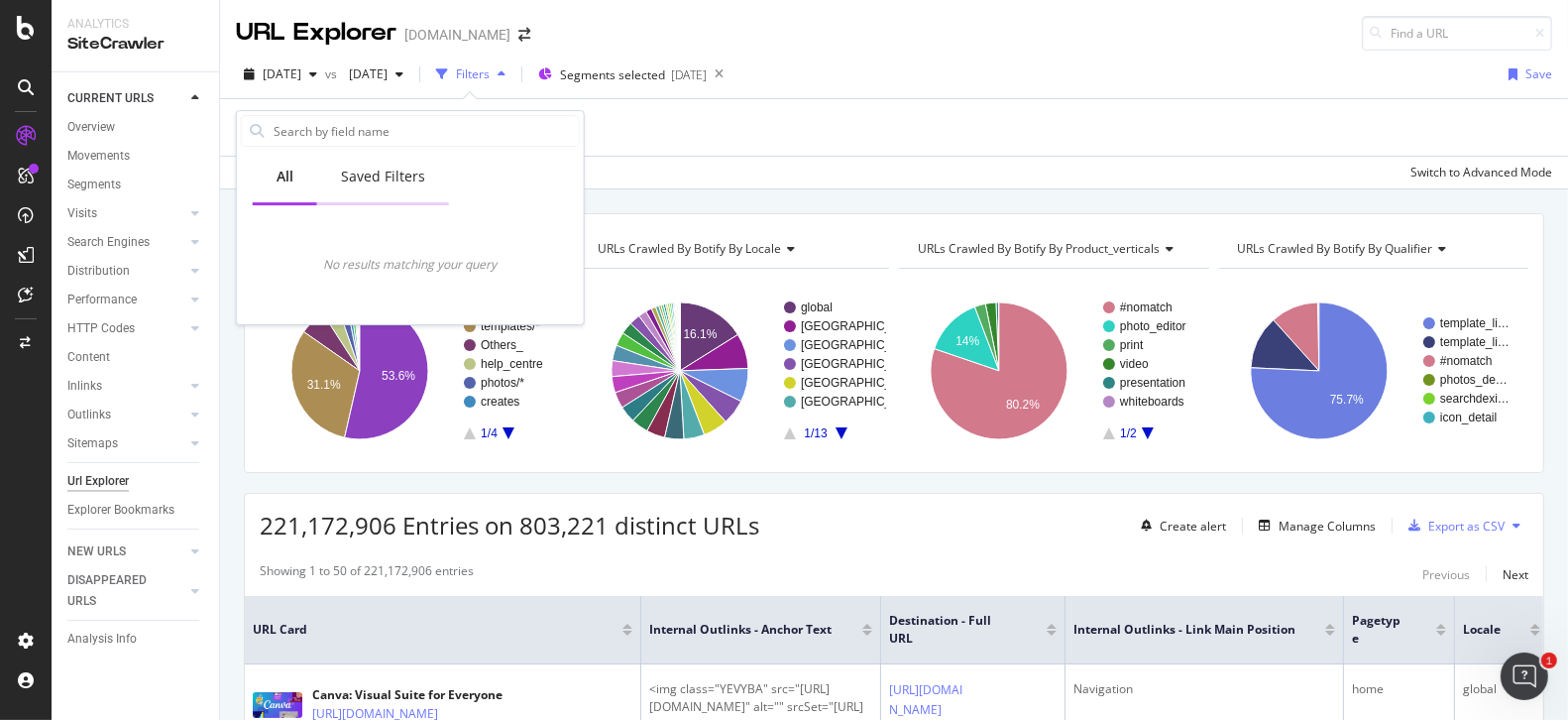 scroll, scrollTop: 0, scrollLeft: 0, axis: both 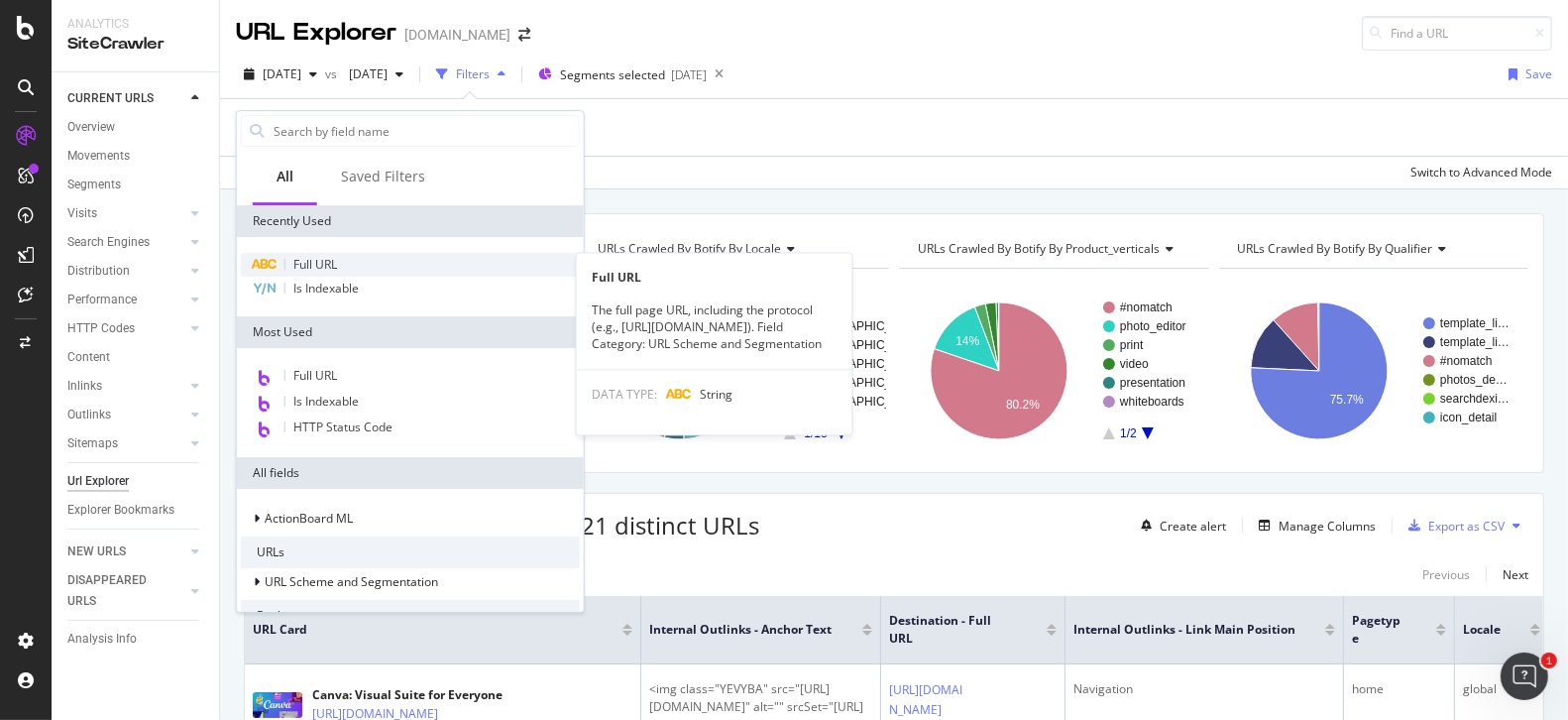 click on "Full URL" at bounding box center [410, 265] 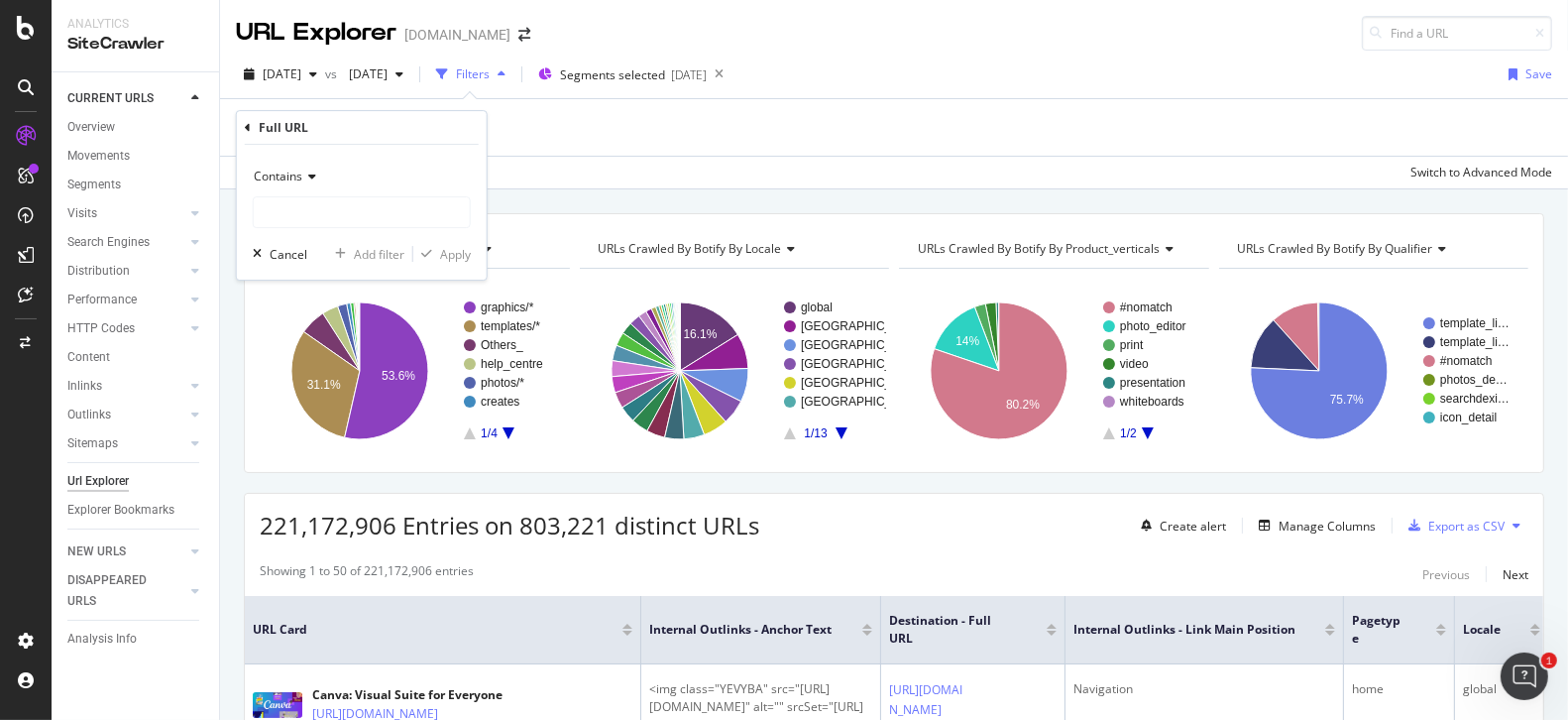 click at bounding box center (309, 177) 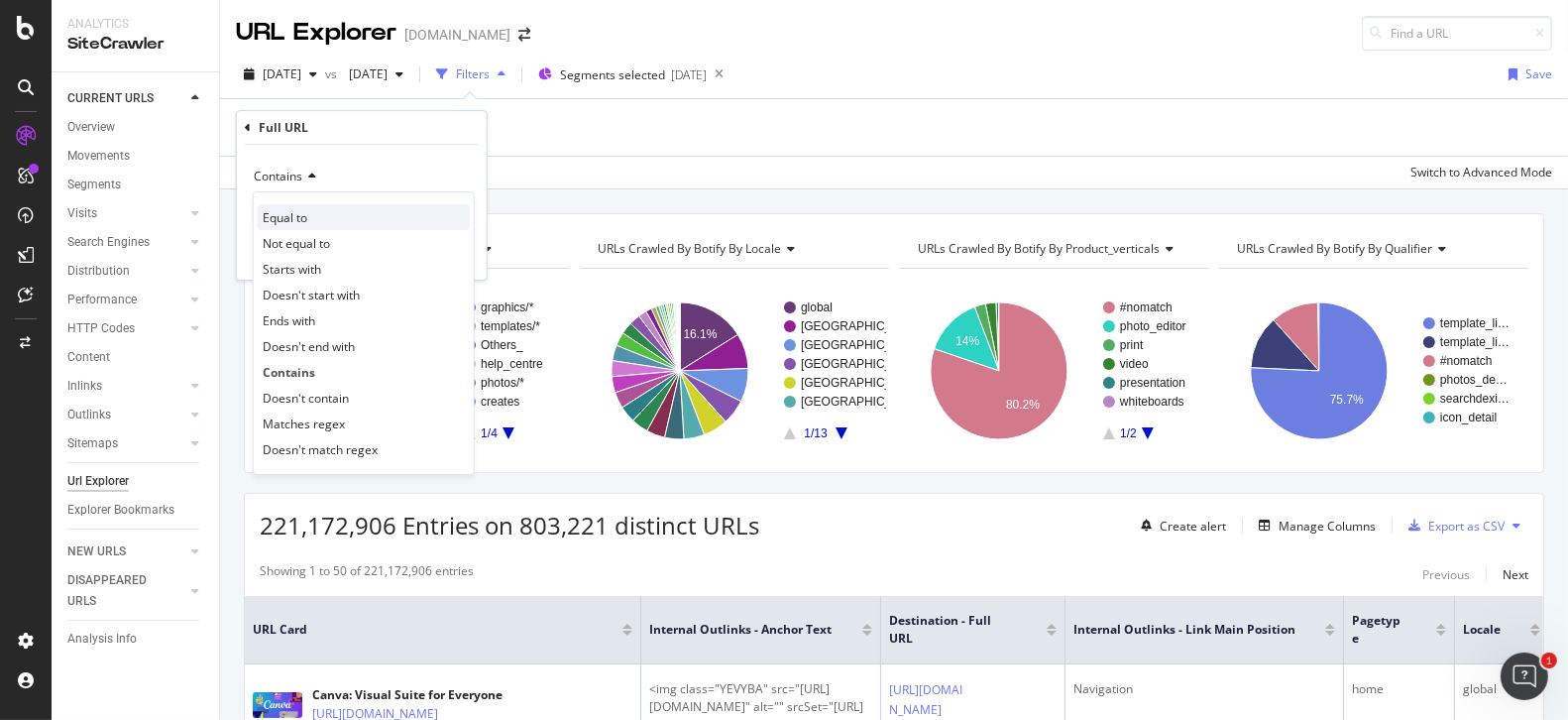 click on "Equal to" at bounding box center [364, 217] 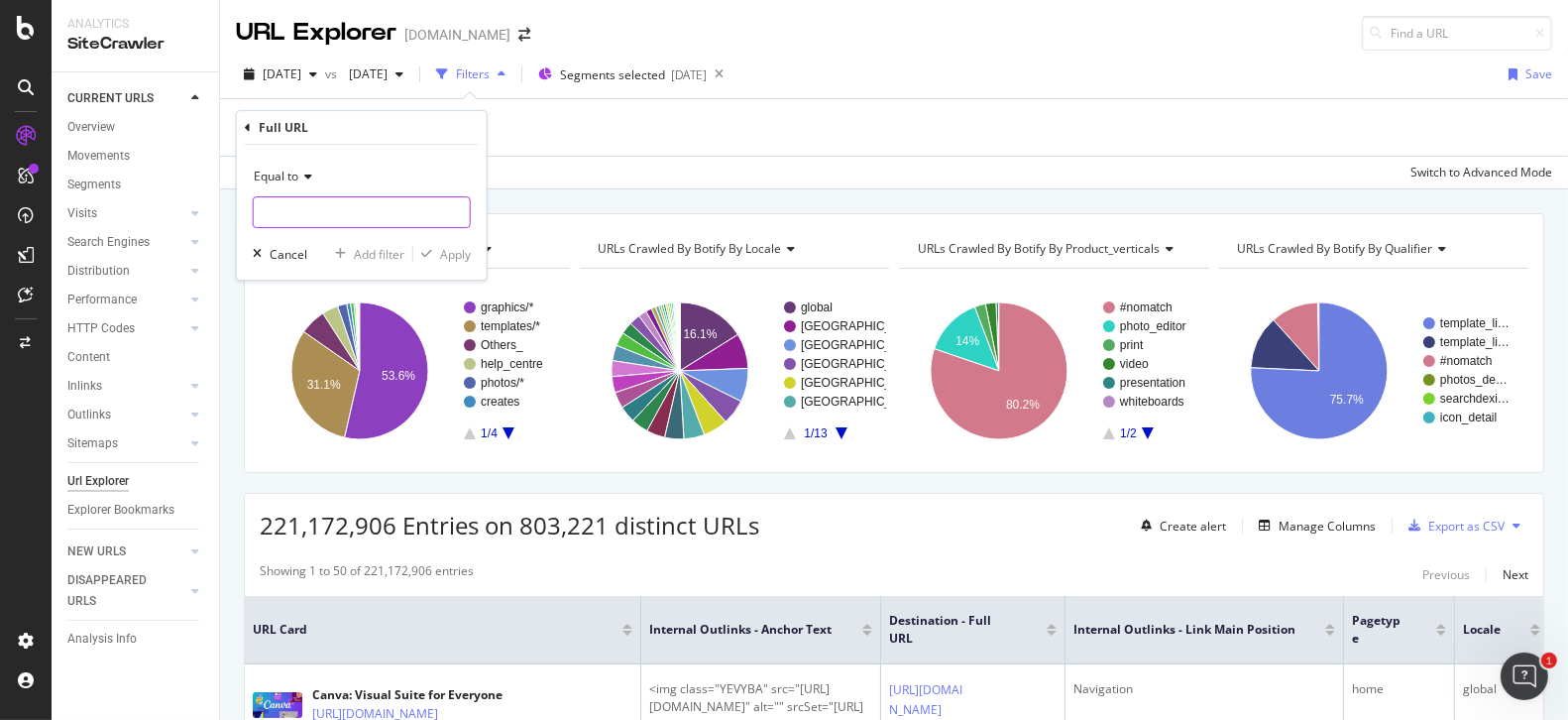 click at bounding box center (362, 212) 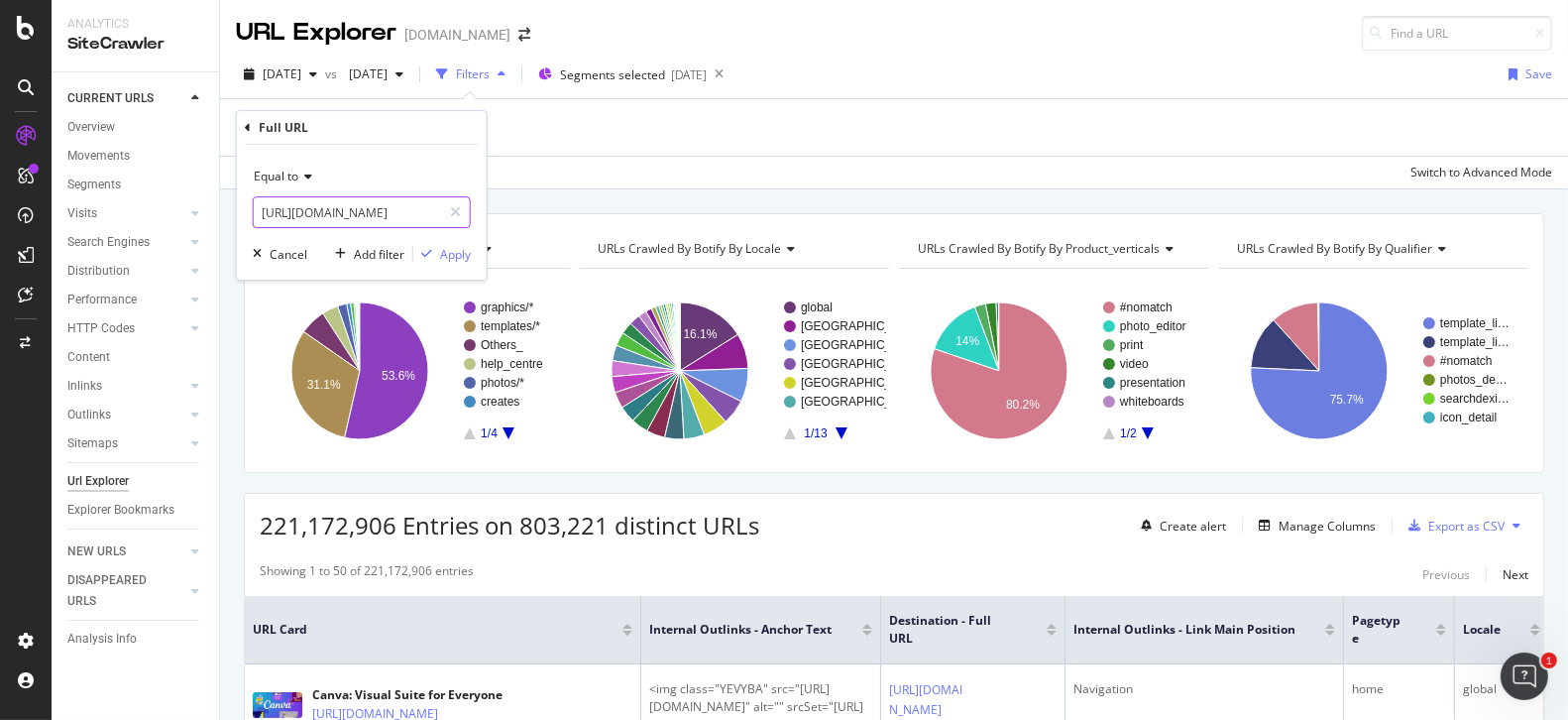 scroll, scrollTop: 0, scrollLeft: 155, axis: horizontal 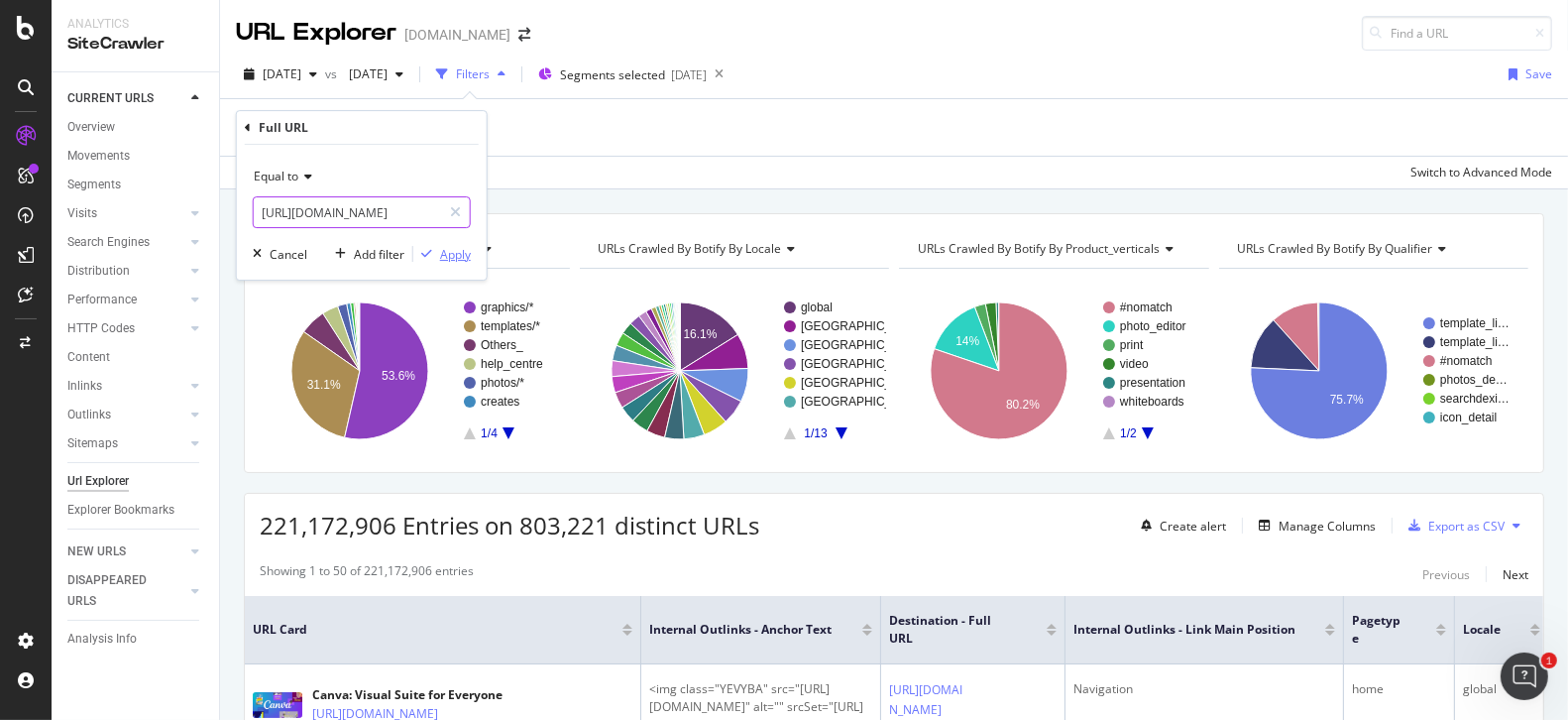 type on "[URL][DOMAIN_NAME]" 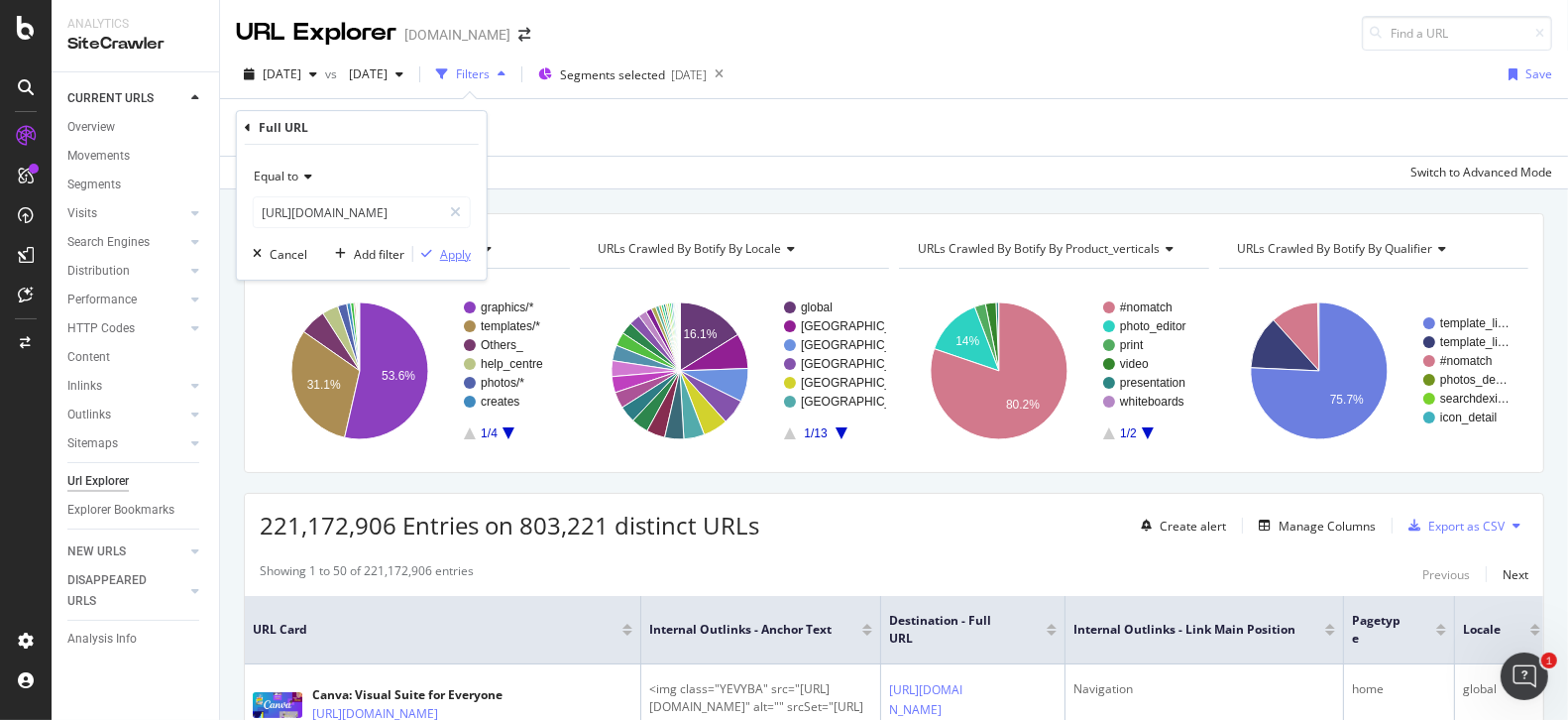 click on "Apply" at bounding box center (455, 254) 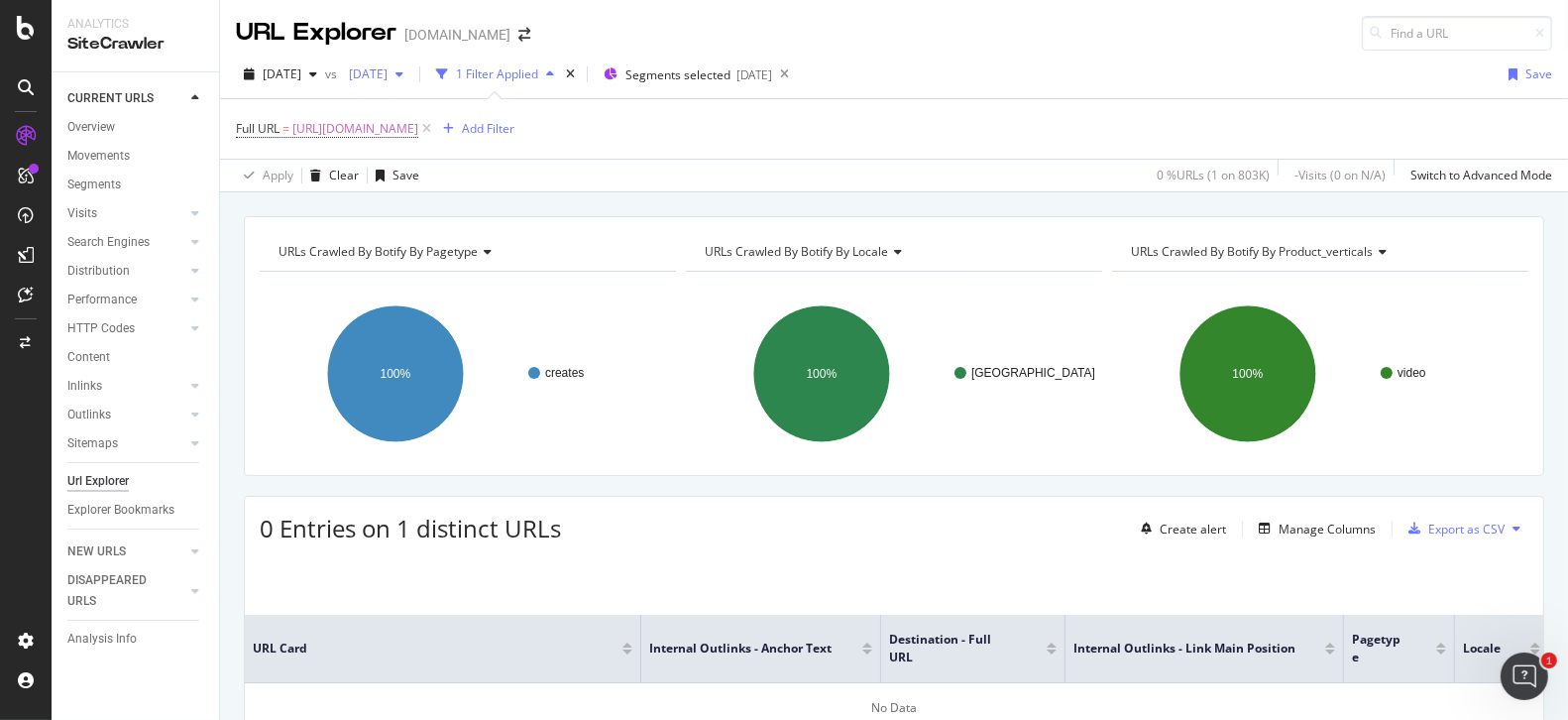 click on "[DATE]" at bounding box center (364, 73) 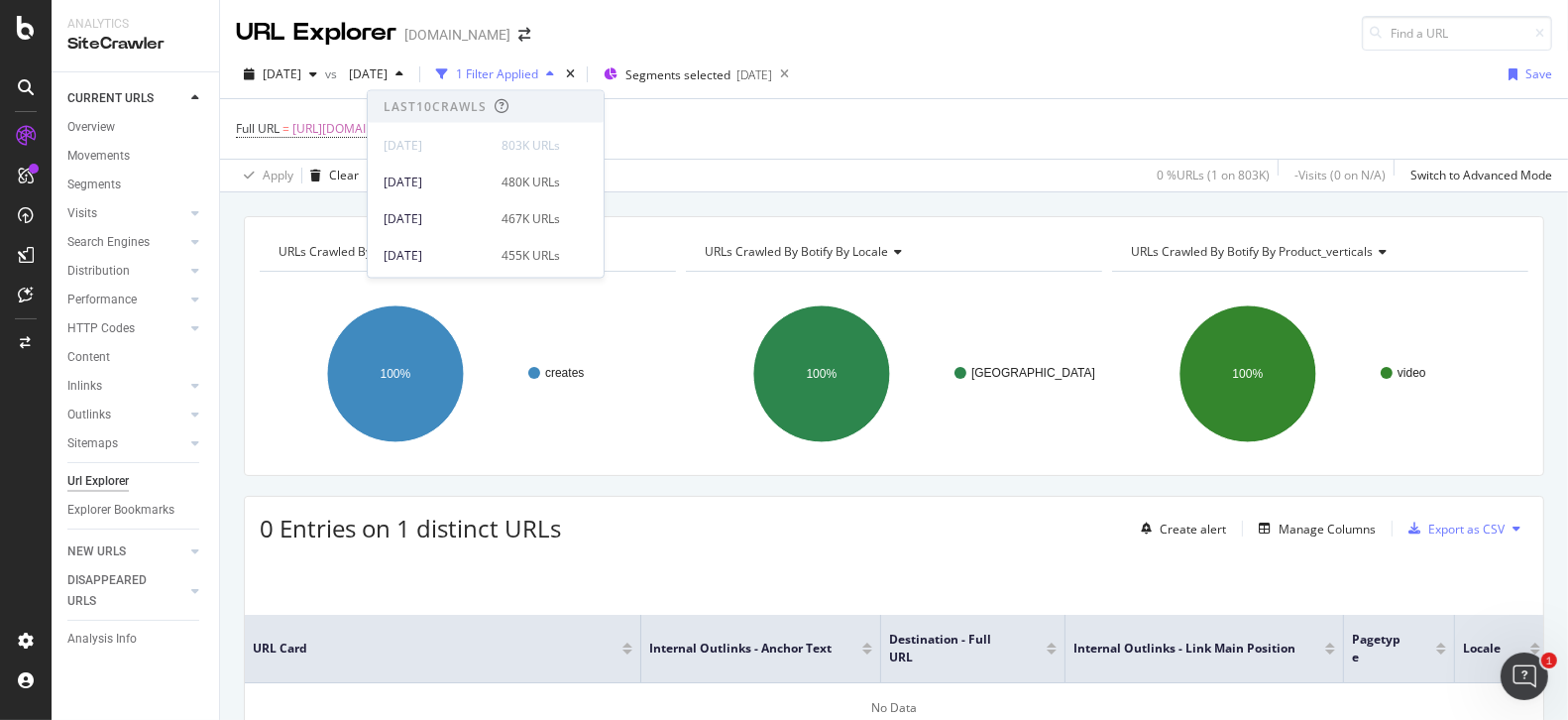 click on "URL Explorer [DOMAIN_NAME]" at bounding box center [894, 25] 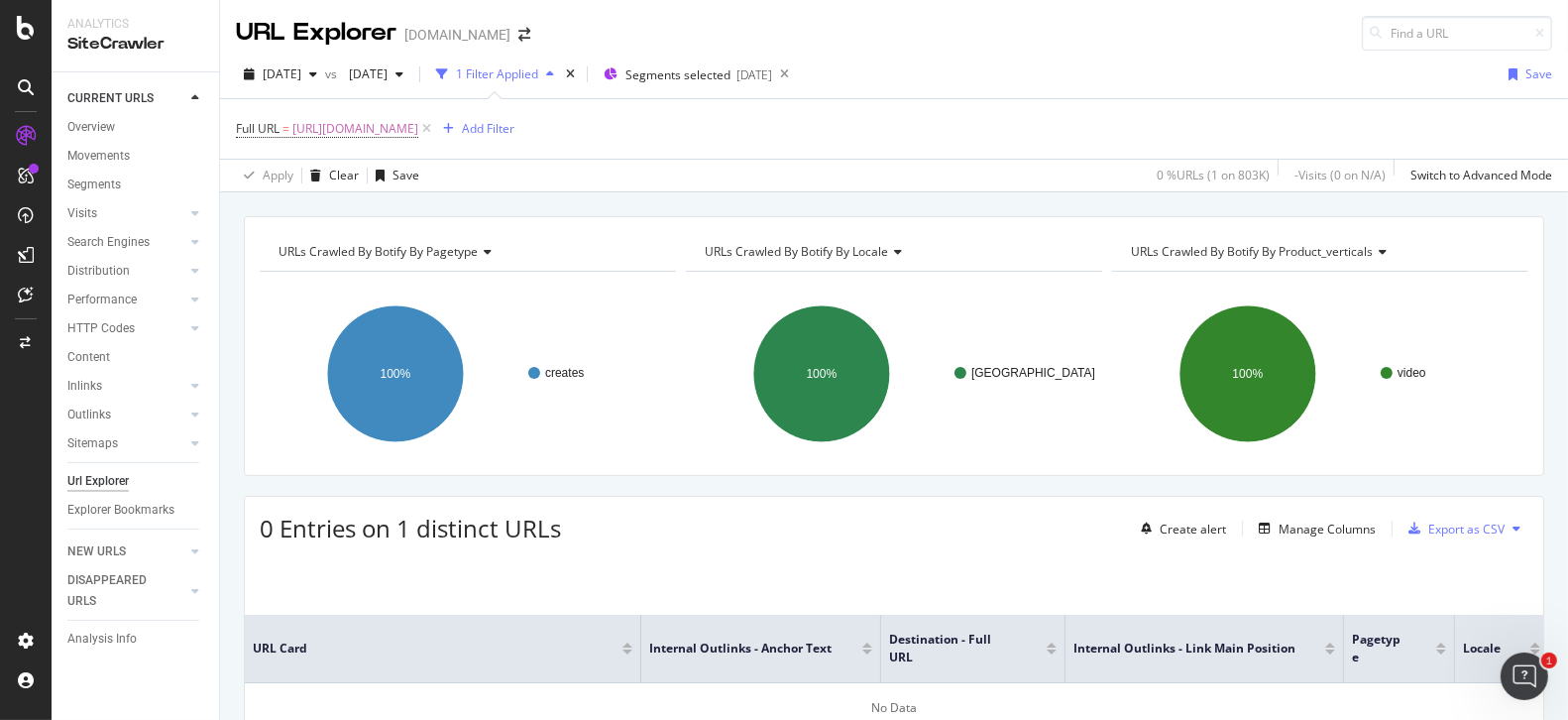scroll, scrollTop: 139, scrollLeft: 0, axis: vertical 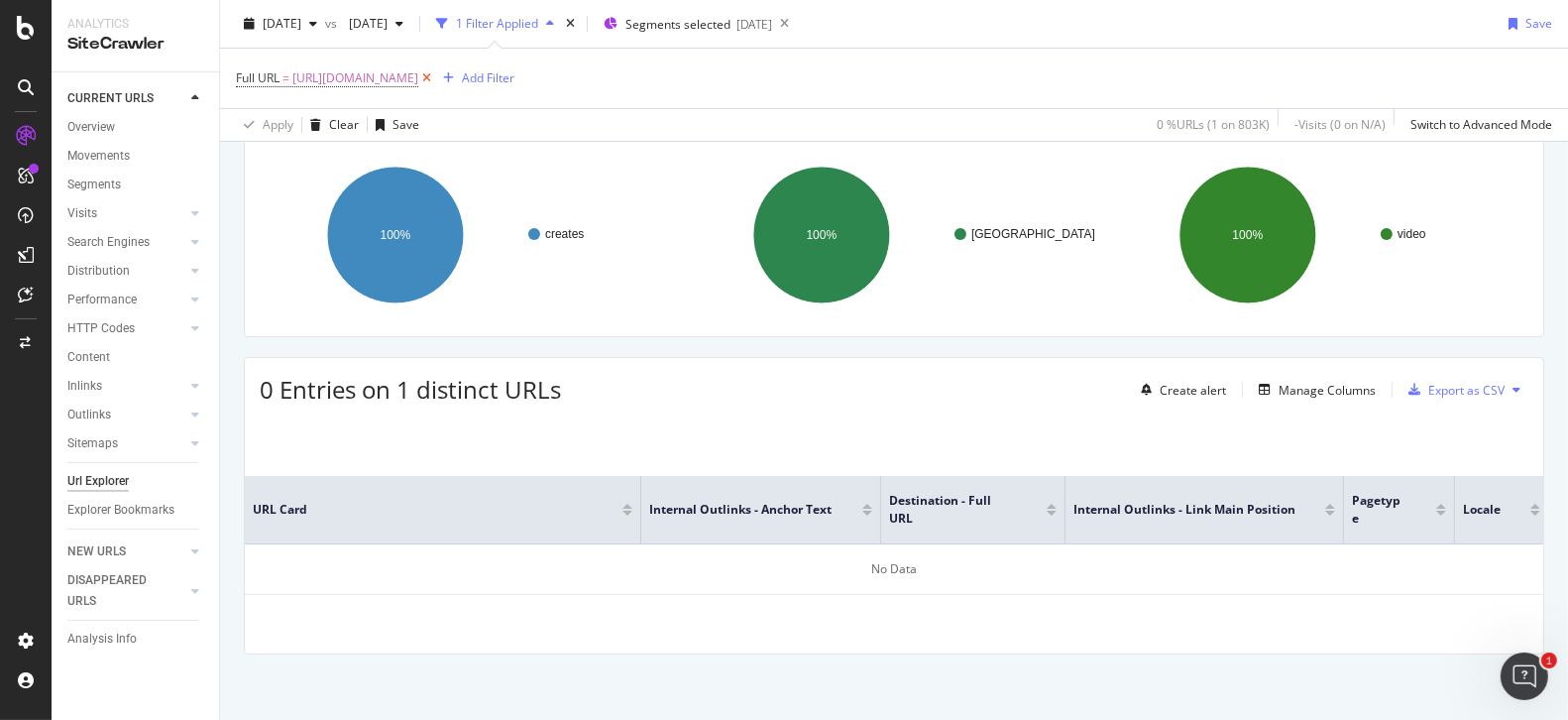 click at bounding box center (426, 78) 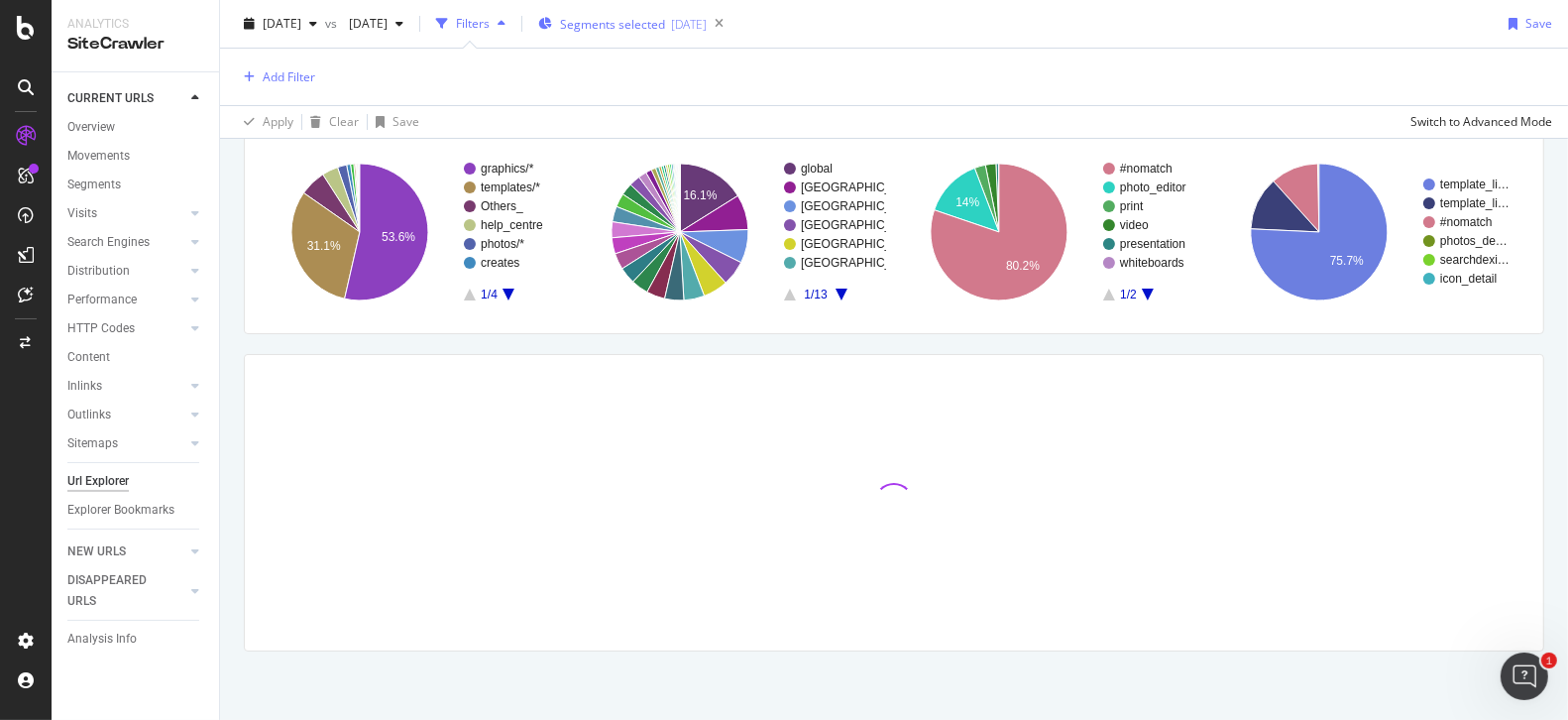 scroll, scrollTop: 0, scrollLeft: 0, axis: both 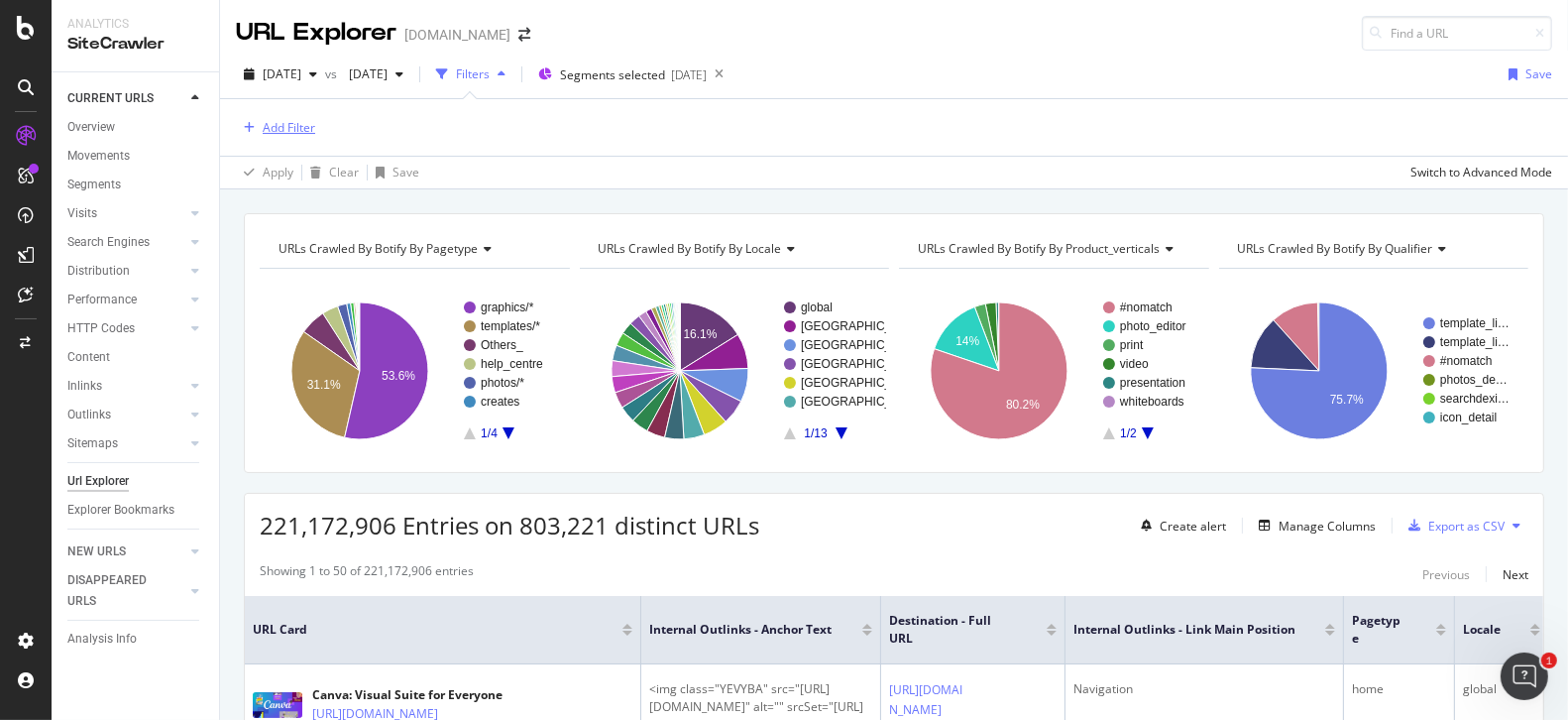 click on "Add Filter" at bounding box center [288, 127] 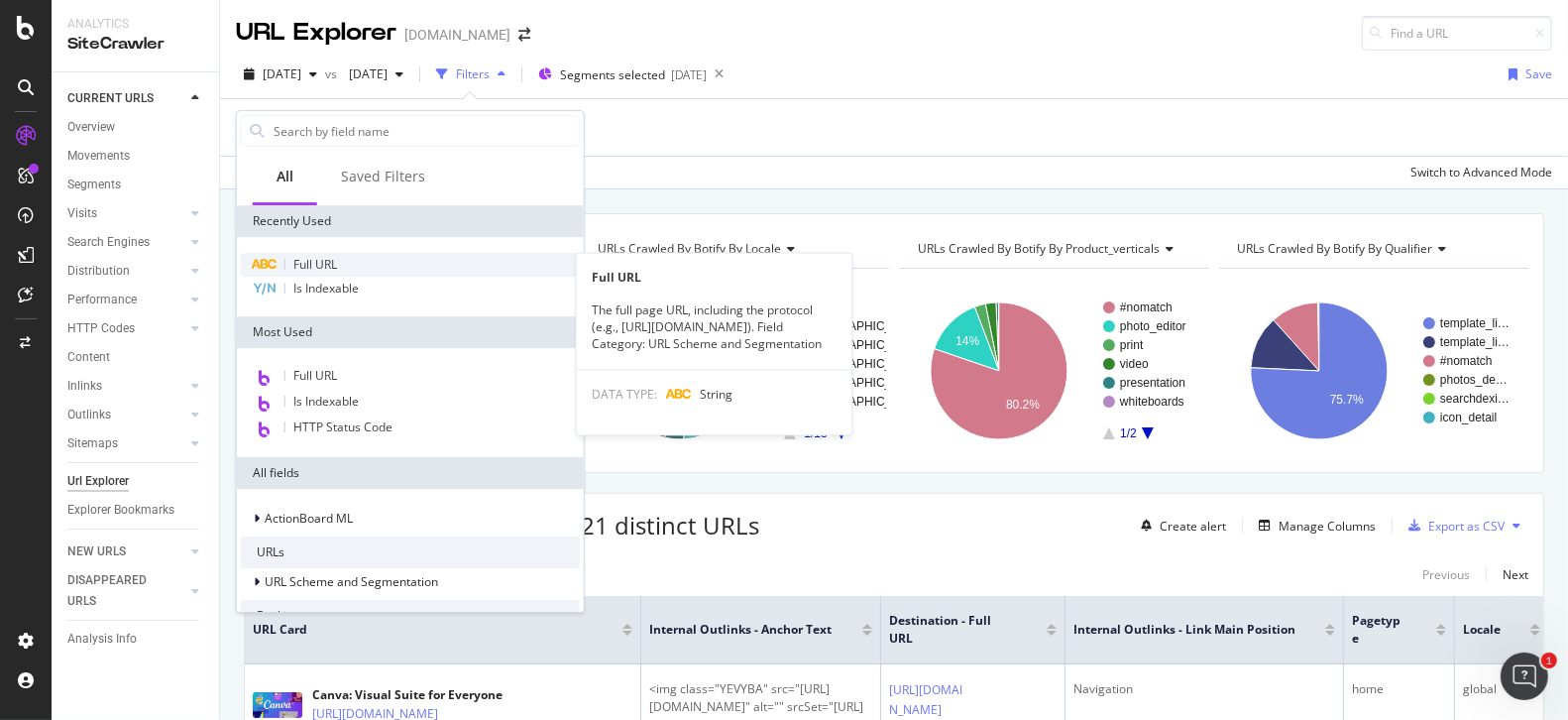 click on "Full URL" at bounding box center (315, 264) 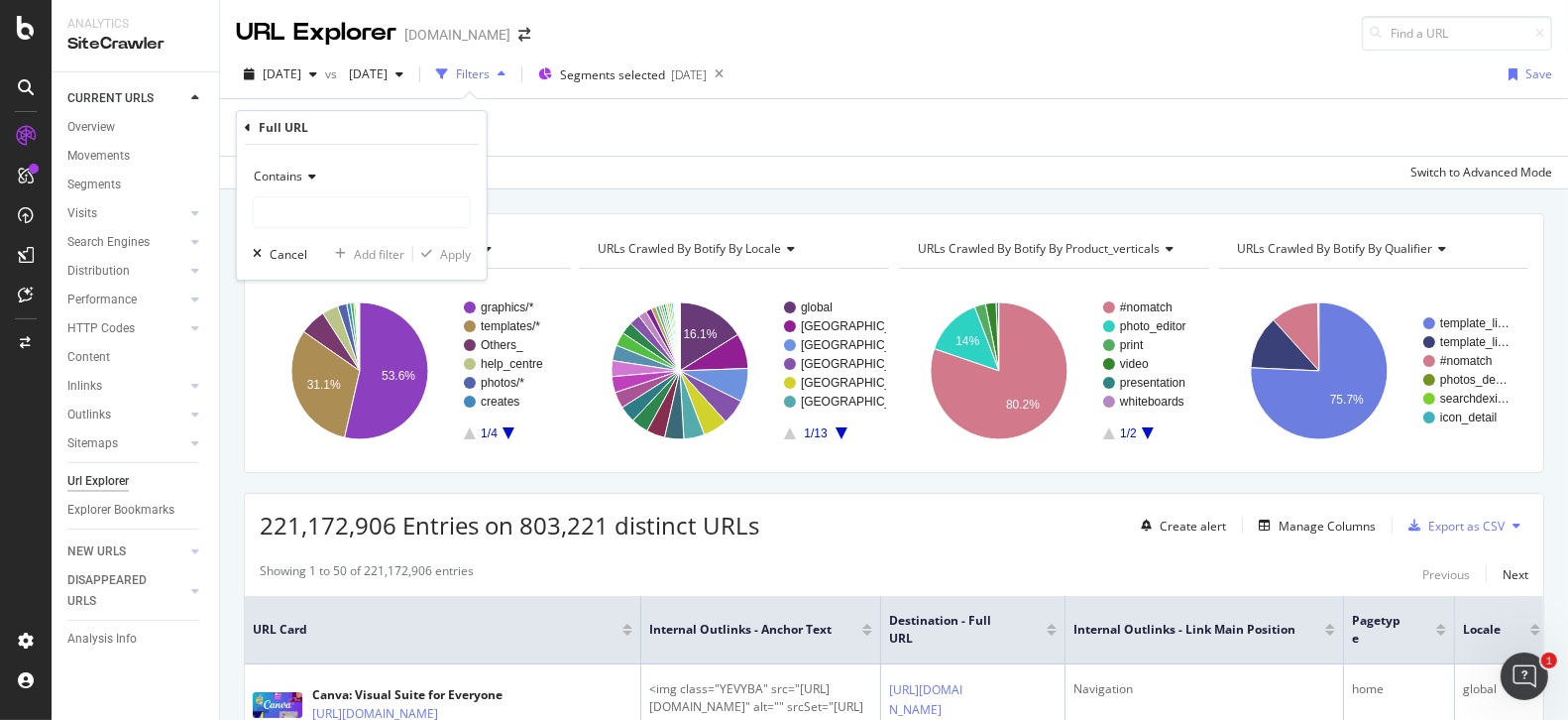 click on "Contains" at bounding box center (362, 177) 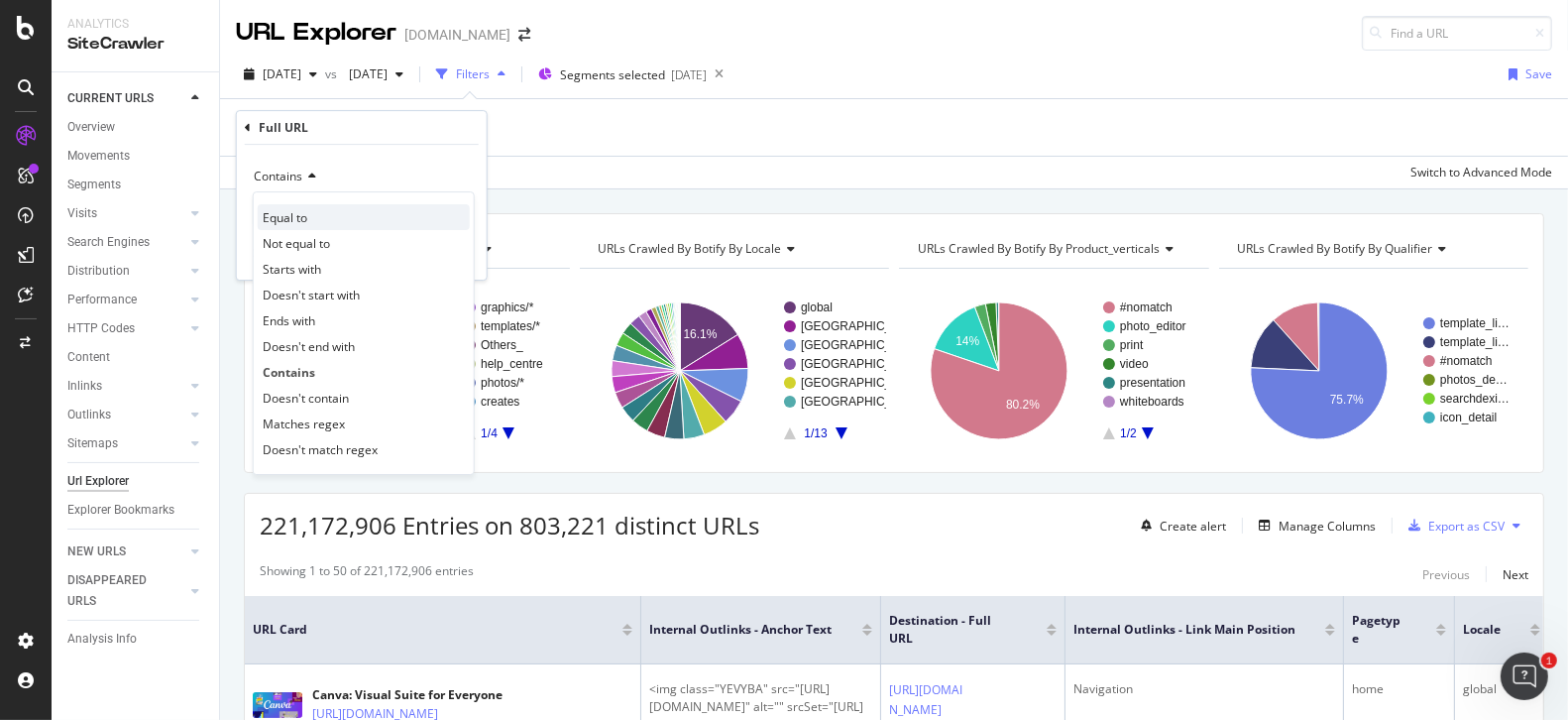 click on "Equal to" at bounding box center [364, 217] 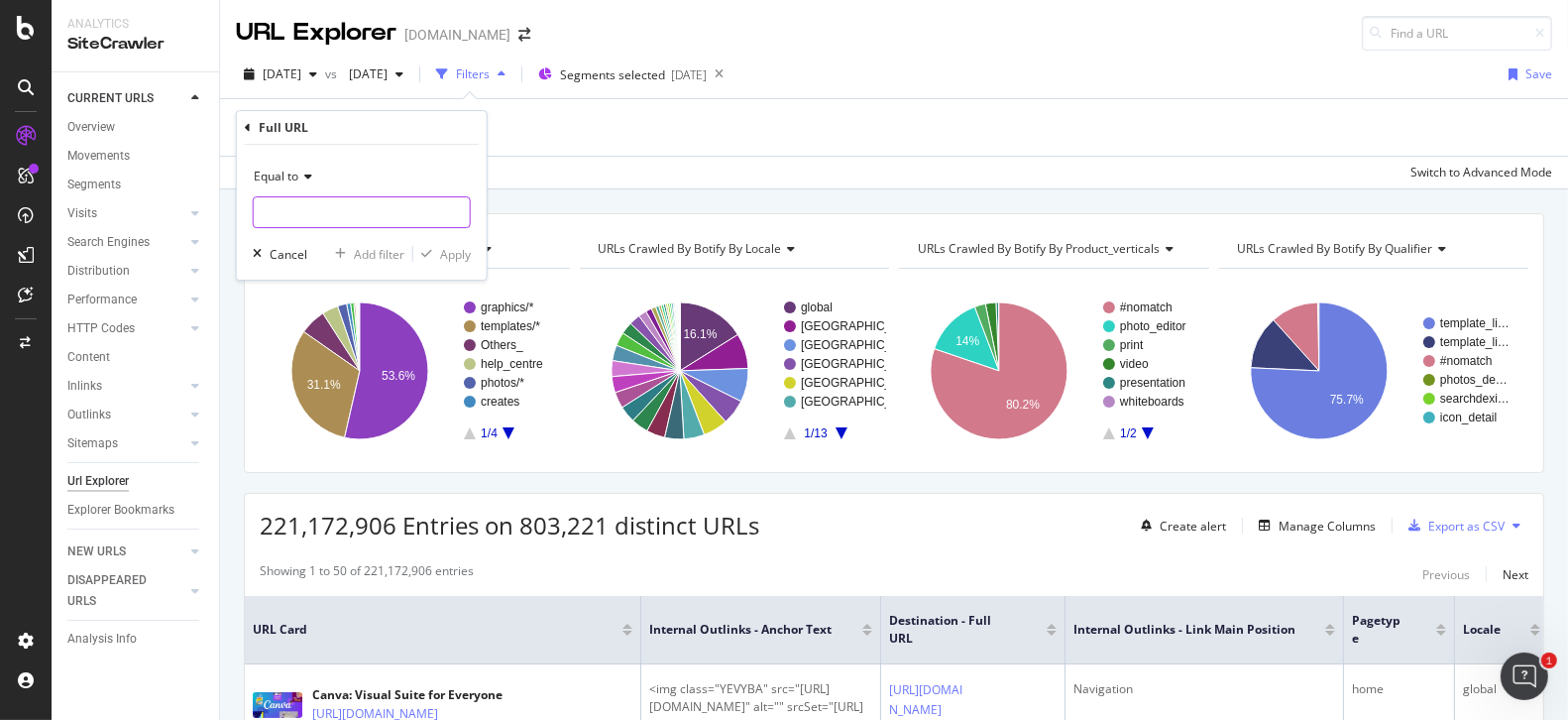 click at bounding box center [362, 212] 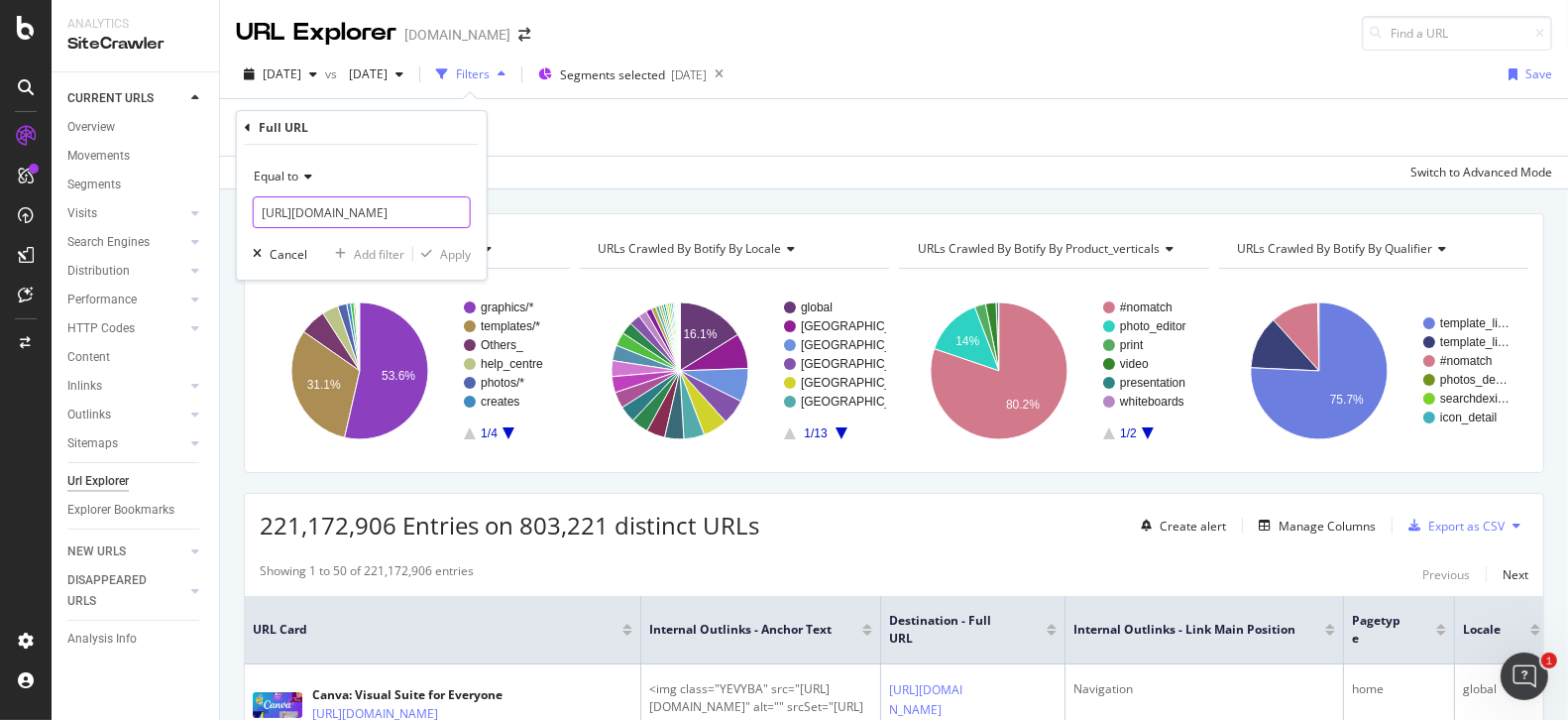 scroll, scrollTop: 0, scrollLeft: 151, axis: horizontal 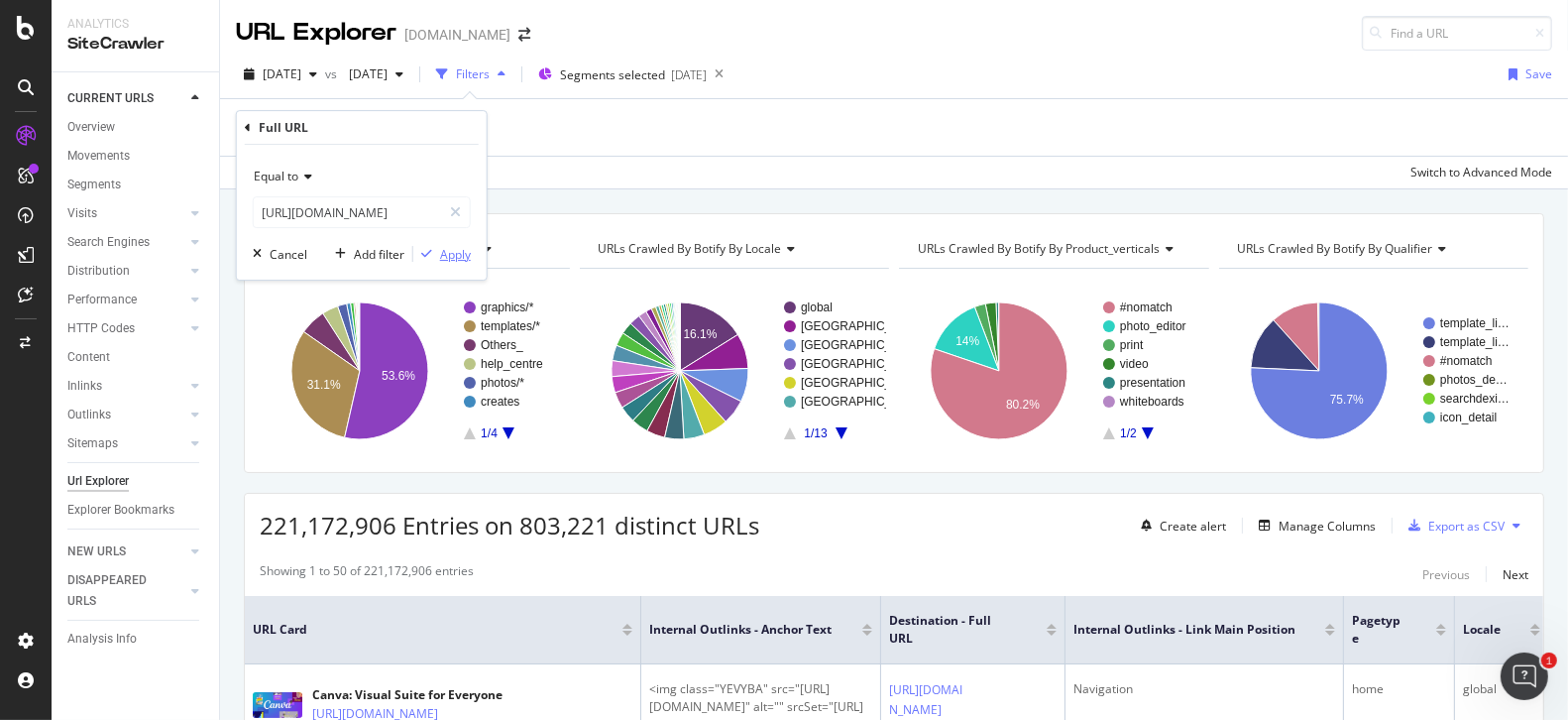 click on "Apply" at bounding box center [455, 254] 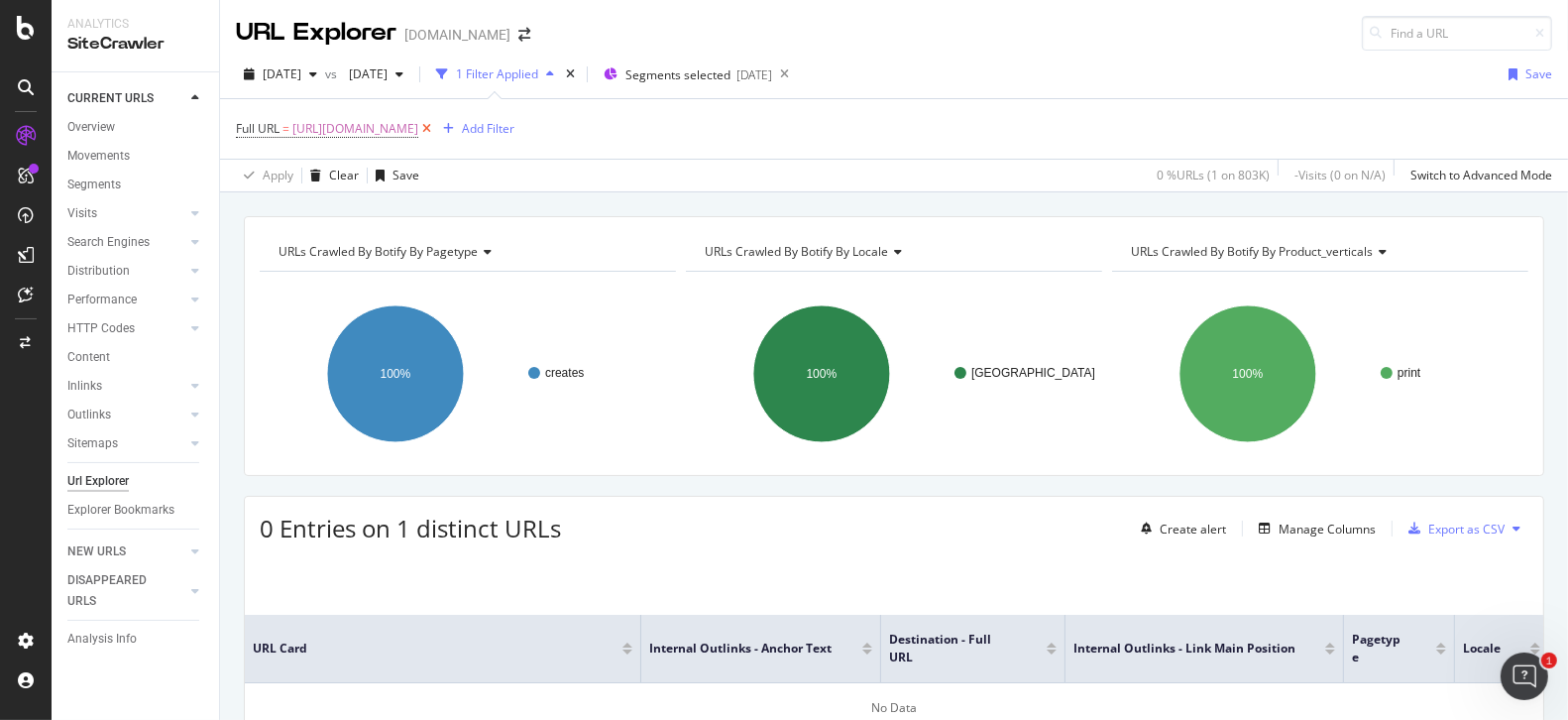 click at bounding box center (426, 129) 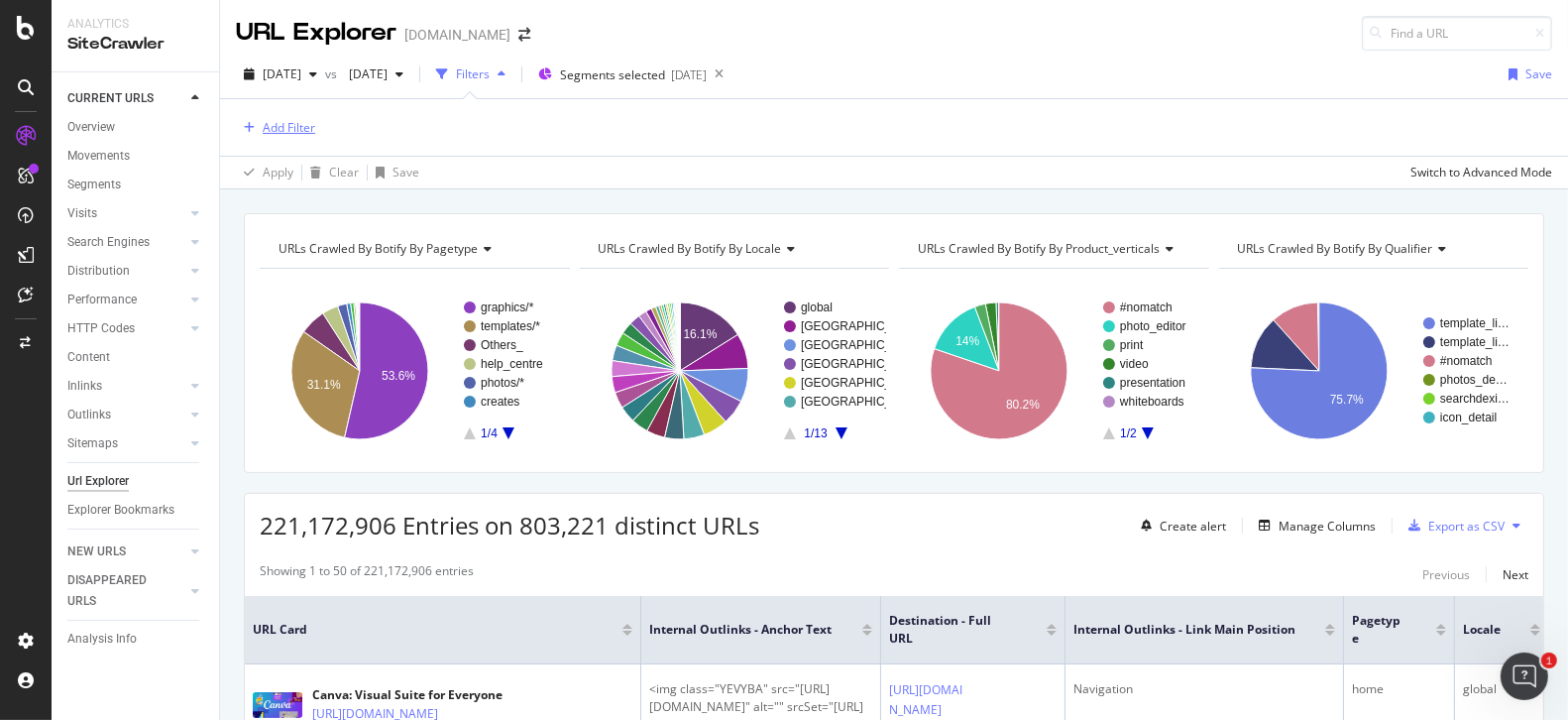 click on "Add Filter" at bounding box center [288, 127] 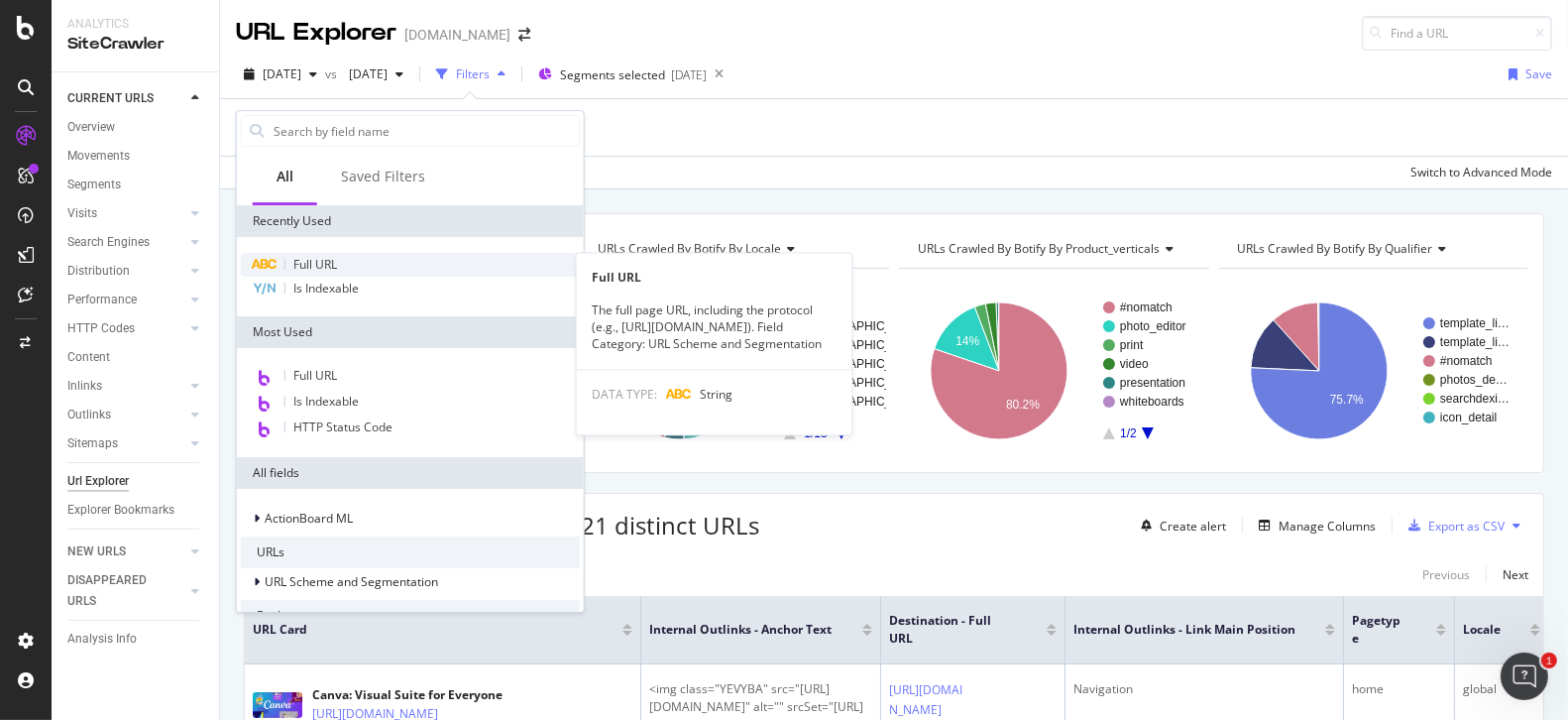 click on "Full URL" at bounding box center (410, 265) 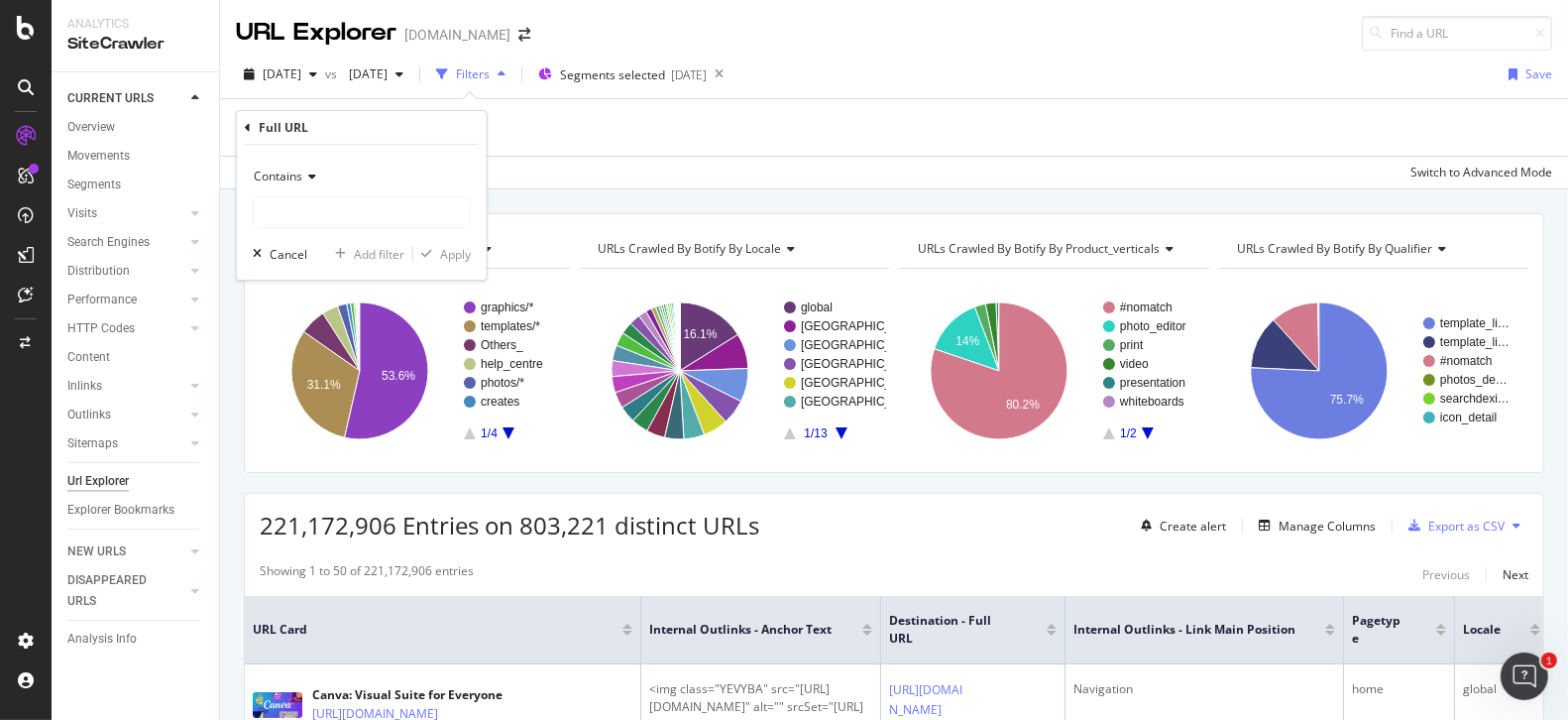 click at bounding box center [309, 177] 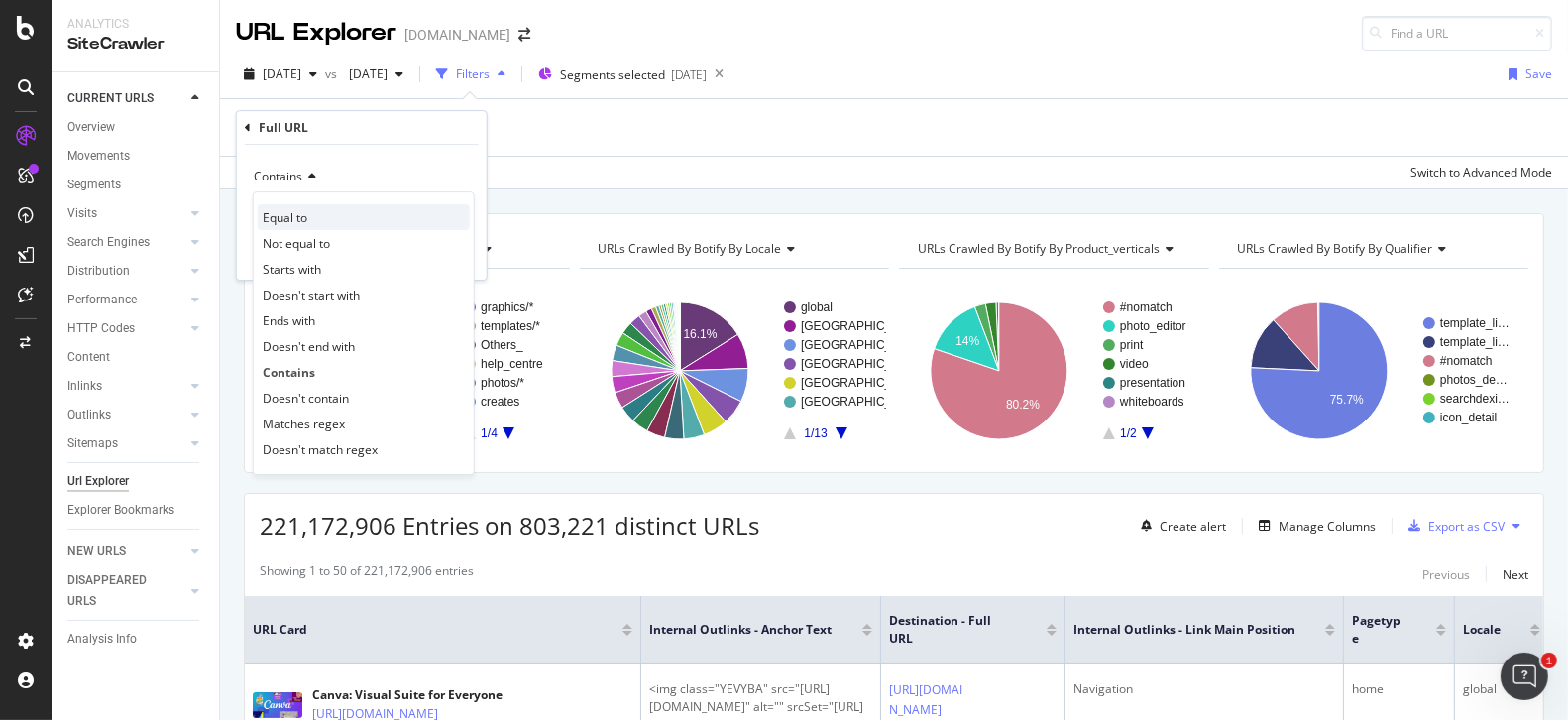 click on "Equal to" at bounding box center (364, 217) 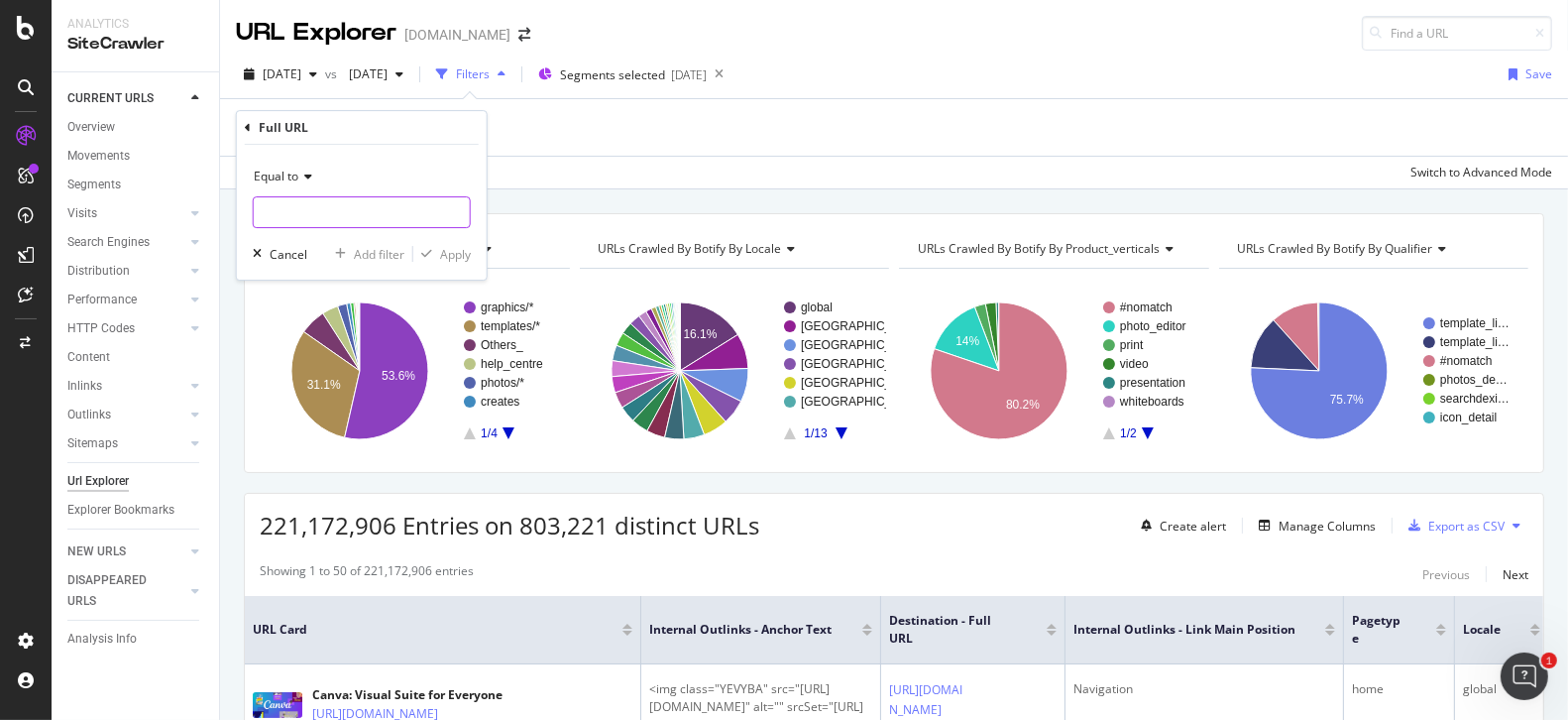 click at bounding box center [362, 212] 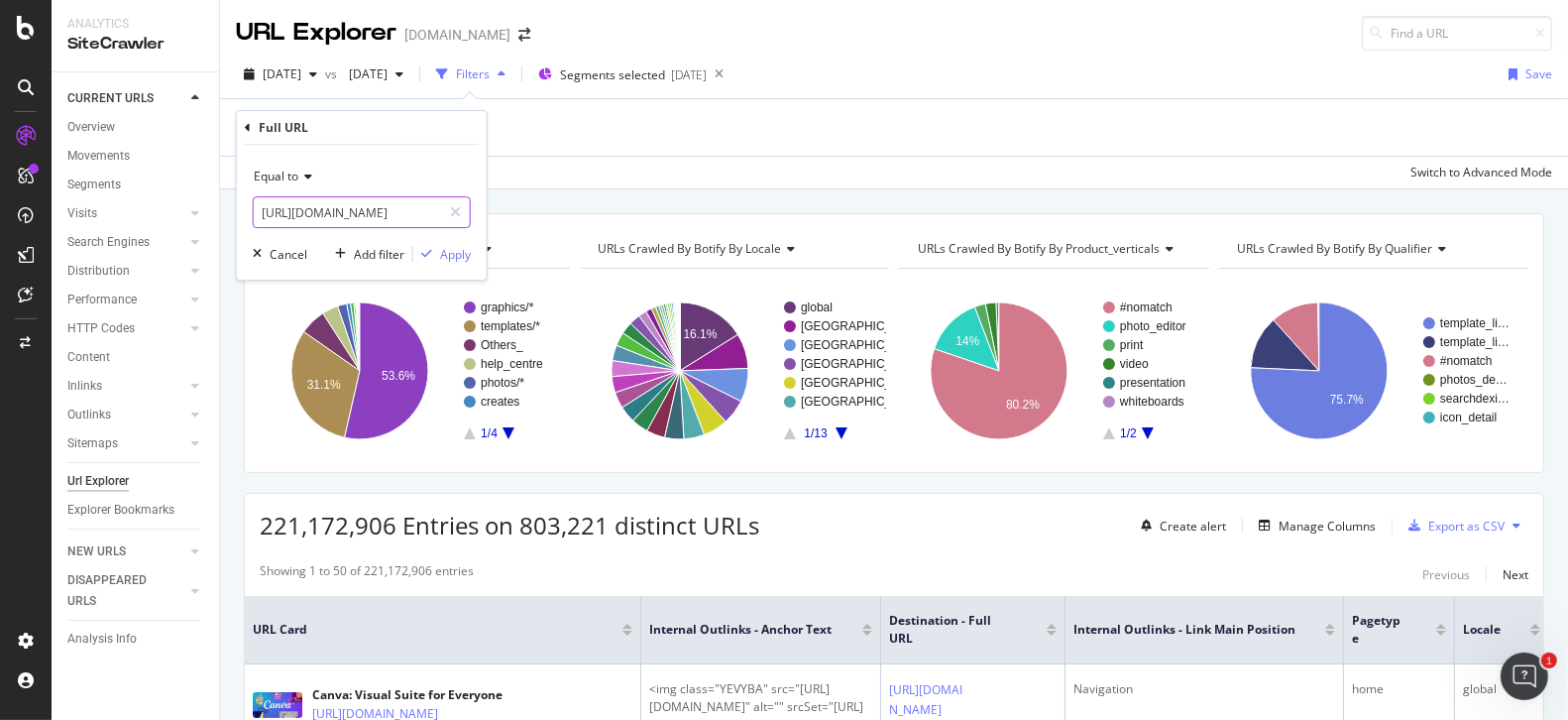 scroll, scrollTop: 0, scrollLeft: 93, axis: horizontal 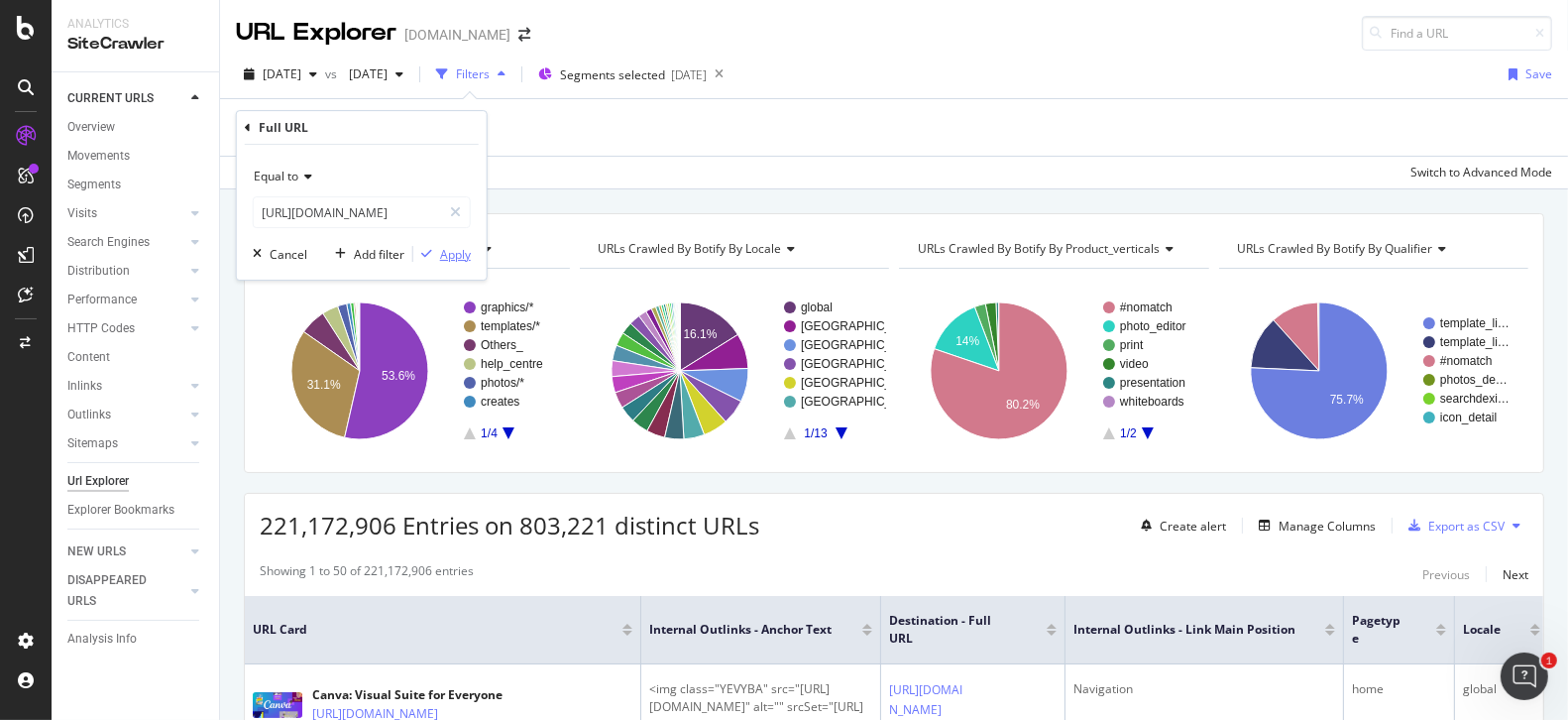 click on "Apply" at bounding box center [455, 254] 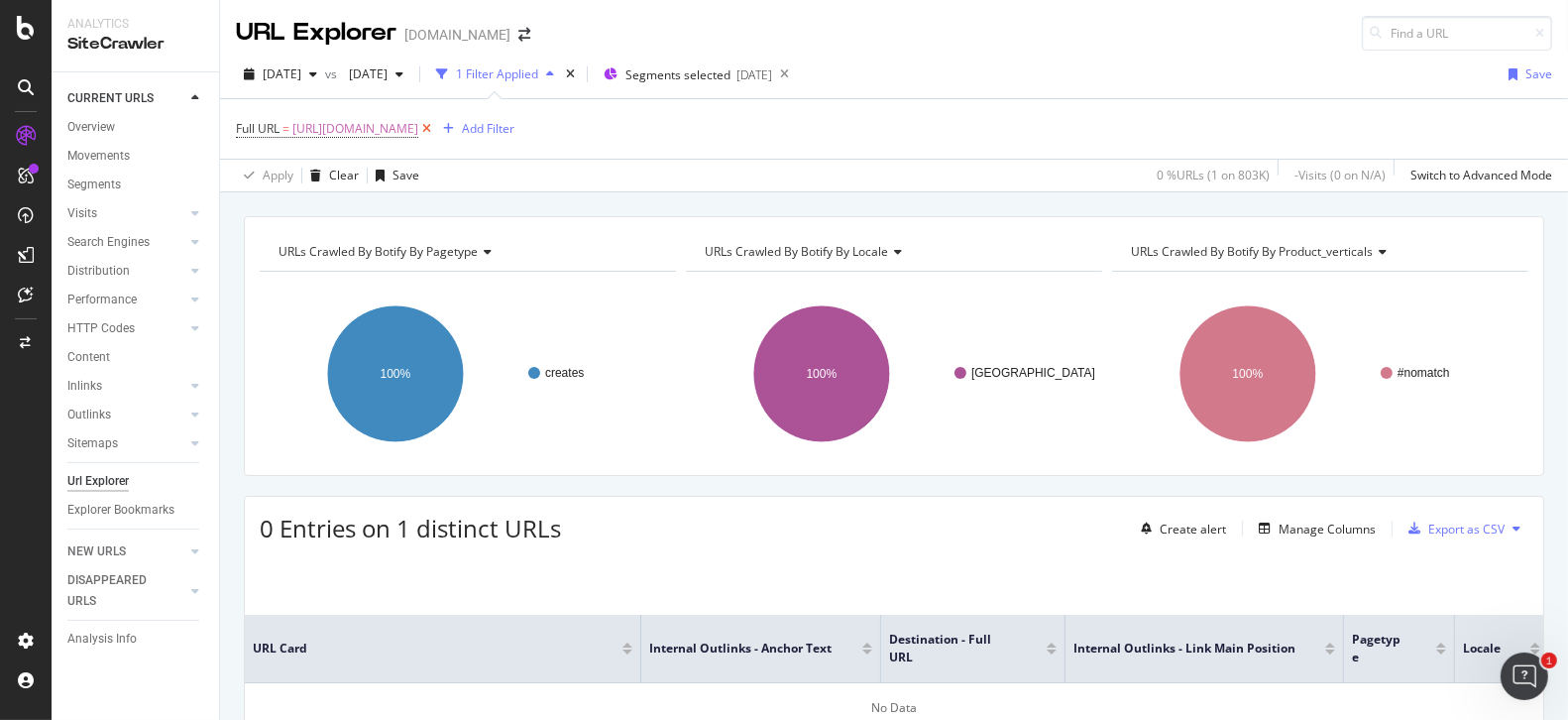 click at bounding box center [426, 129] 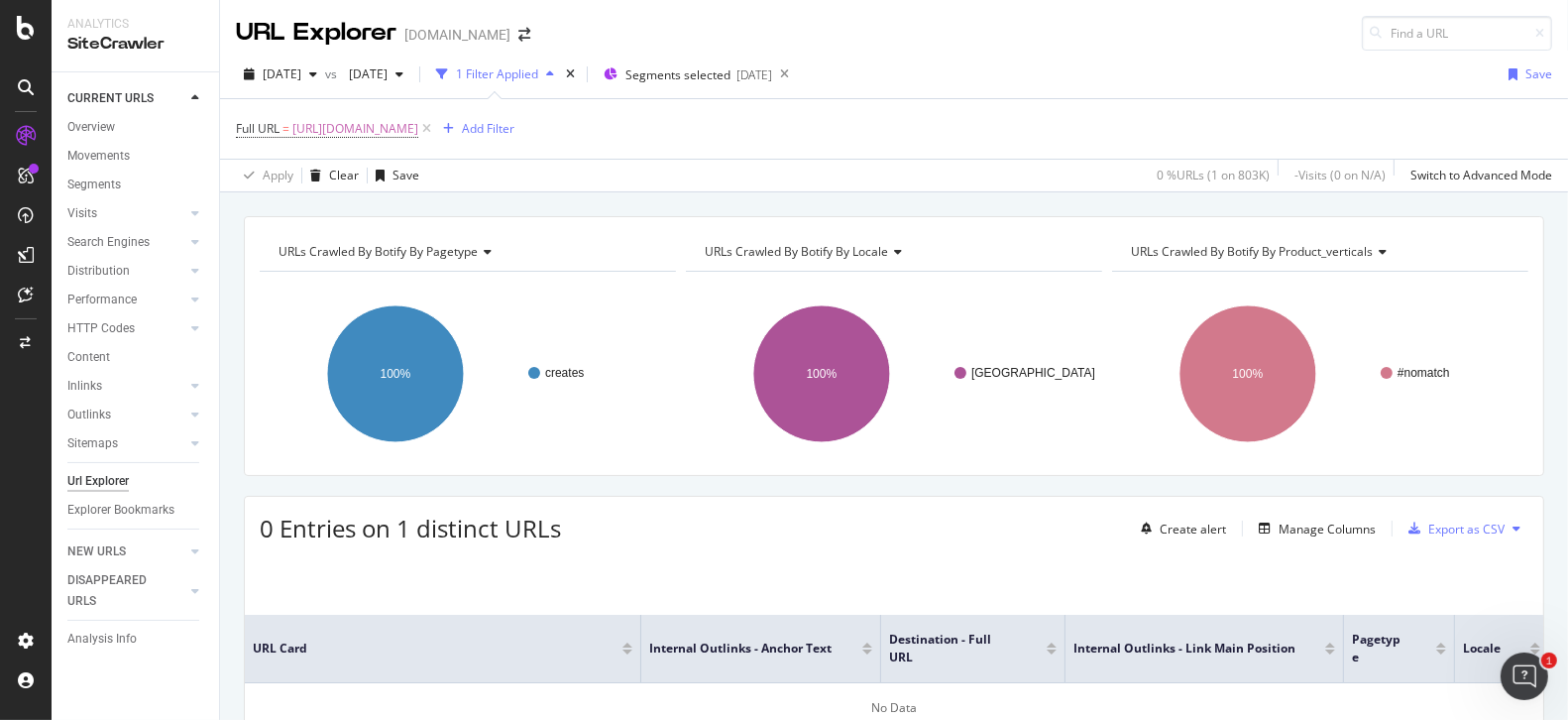 click on "Full URL   =     [URL][DOMAIN_NAME] Add Filter" at bounding box center (894, 129) 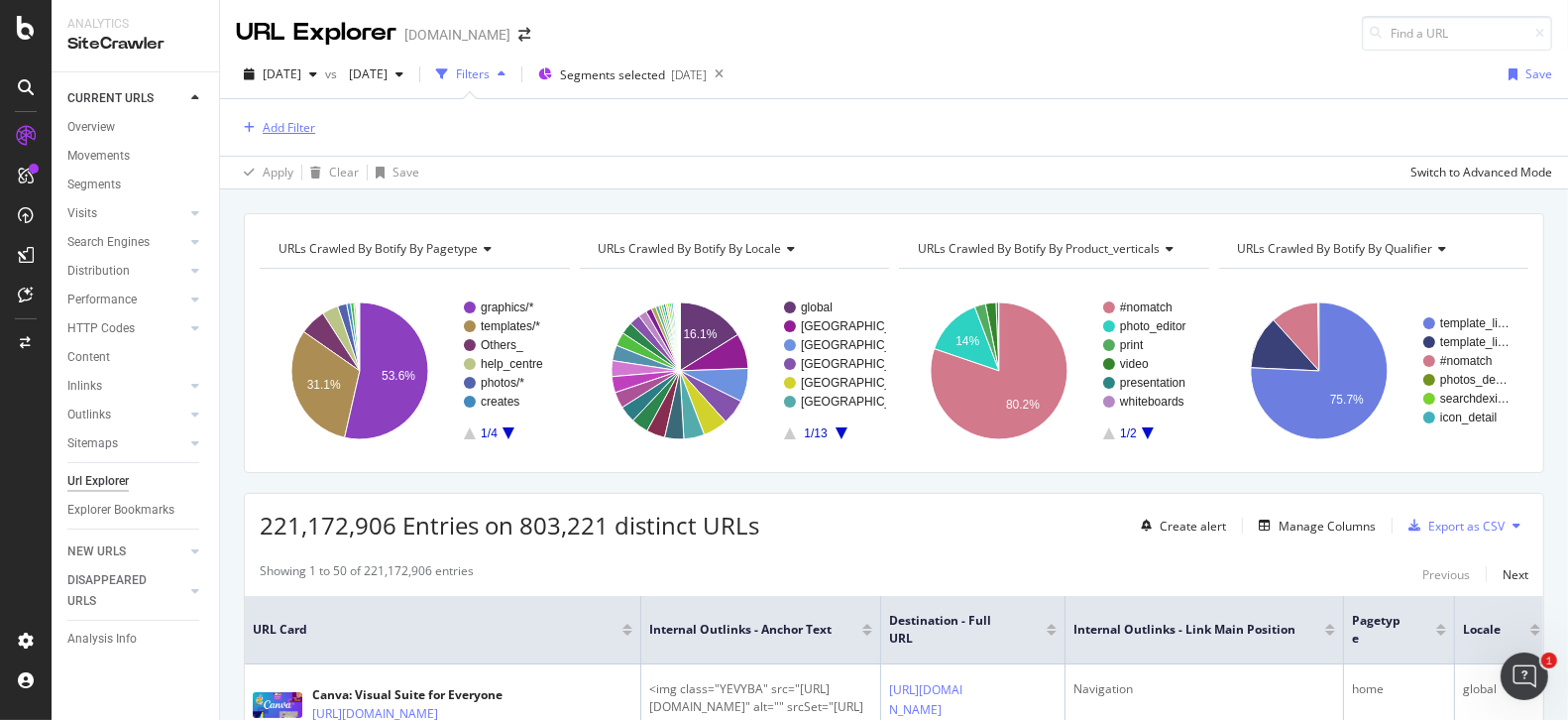 click on "Add Filter" at bounding box center (276, 128) 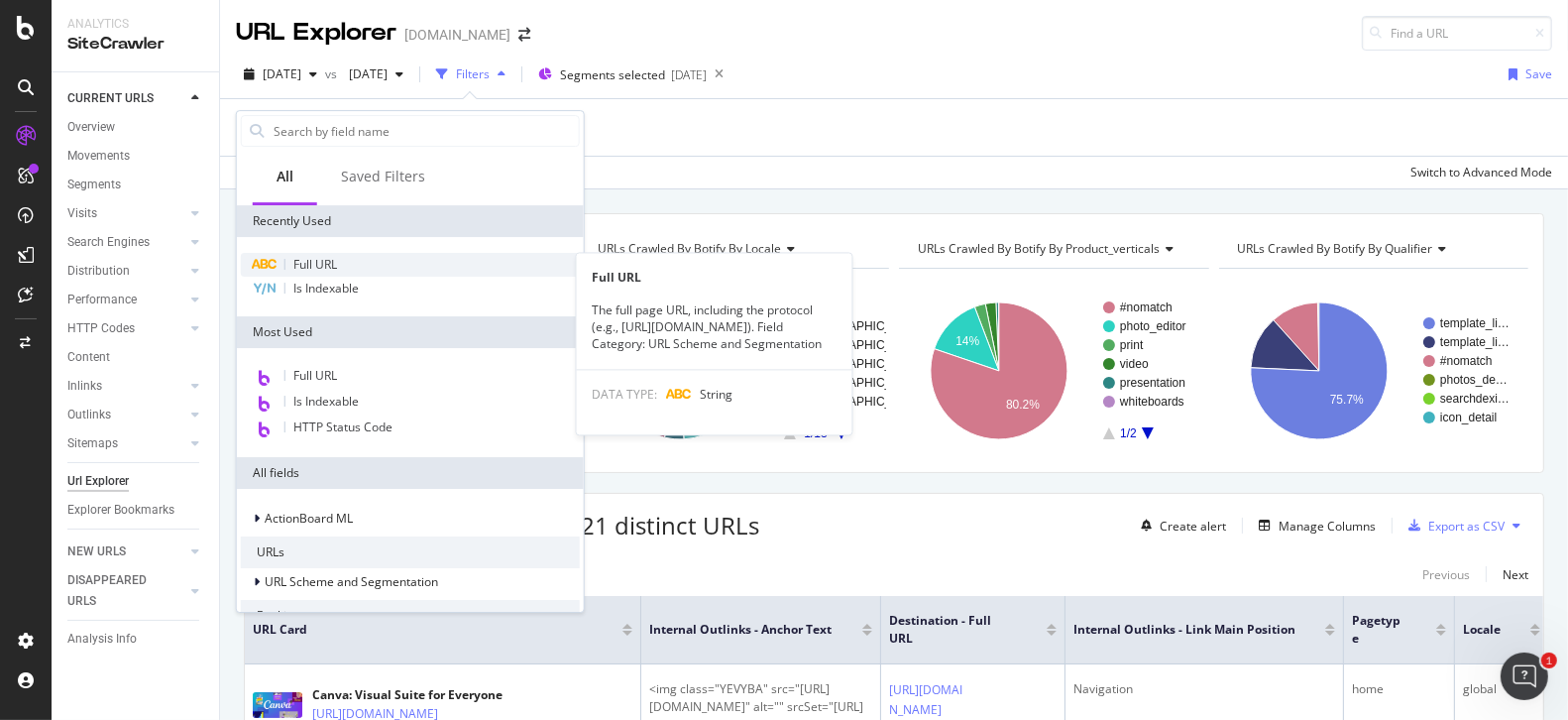 click on "Full URL" at bounding box center (410, 265) 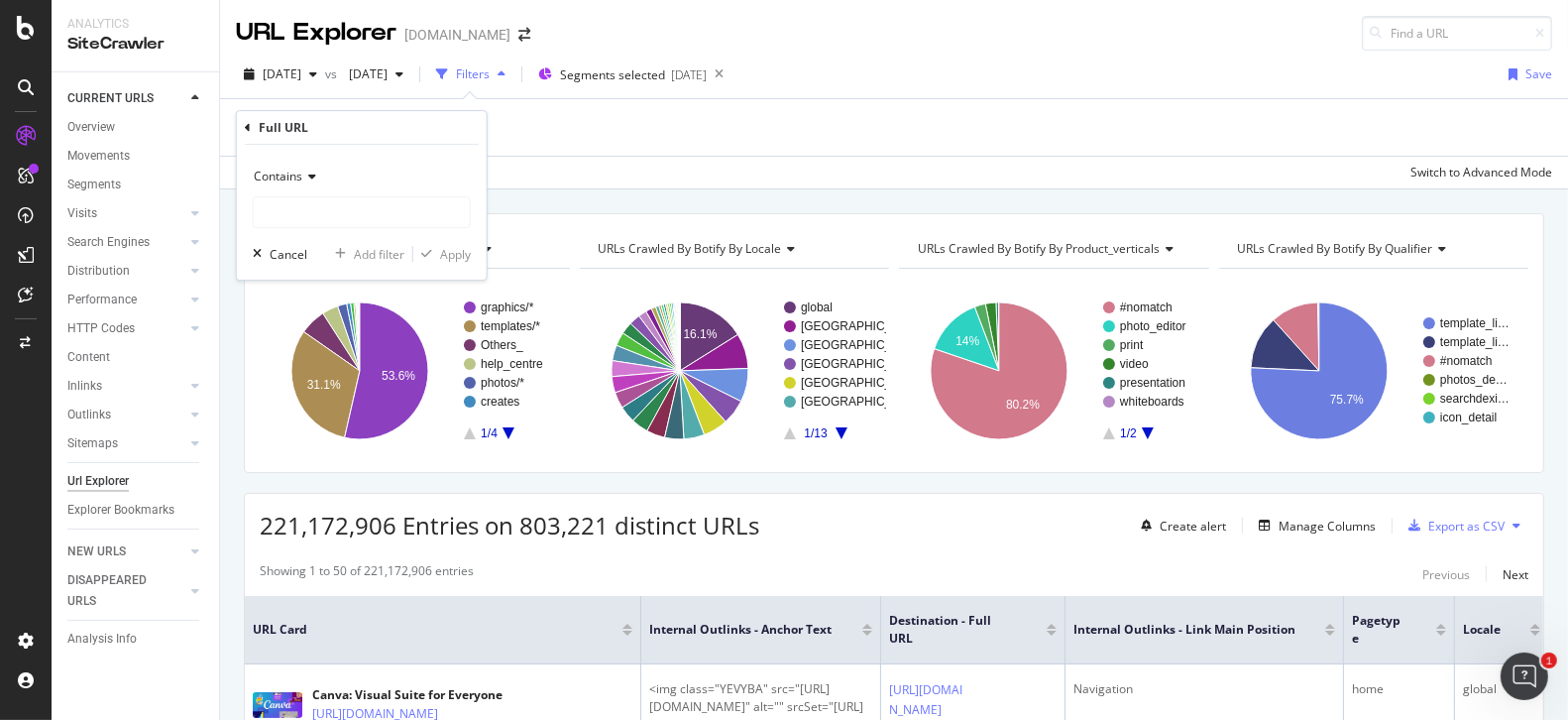 click at bounding box center (309, 177) 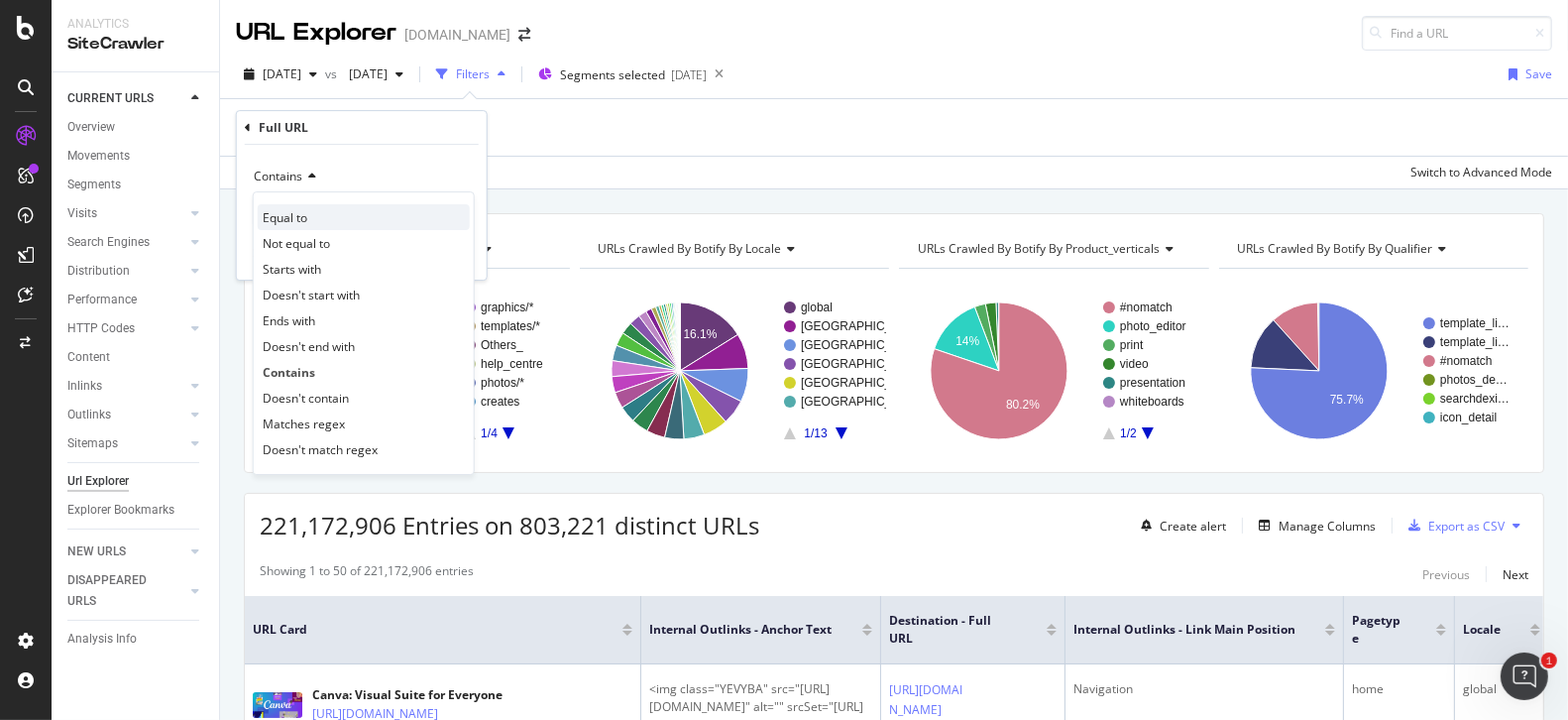 click on "Equal to" at bounding box center (364, 217) 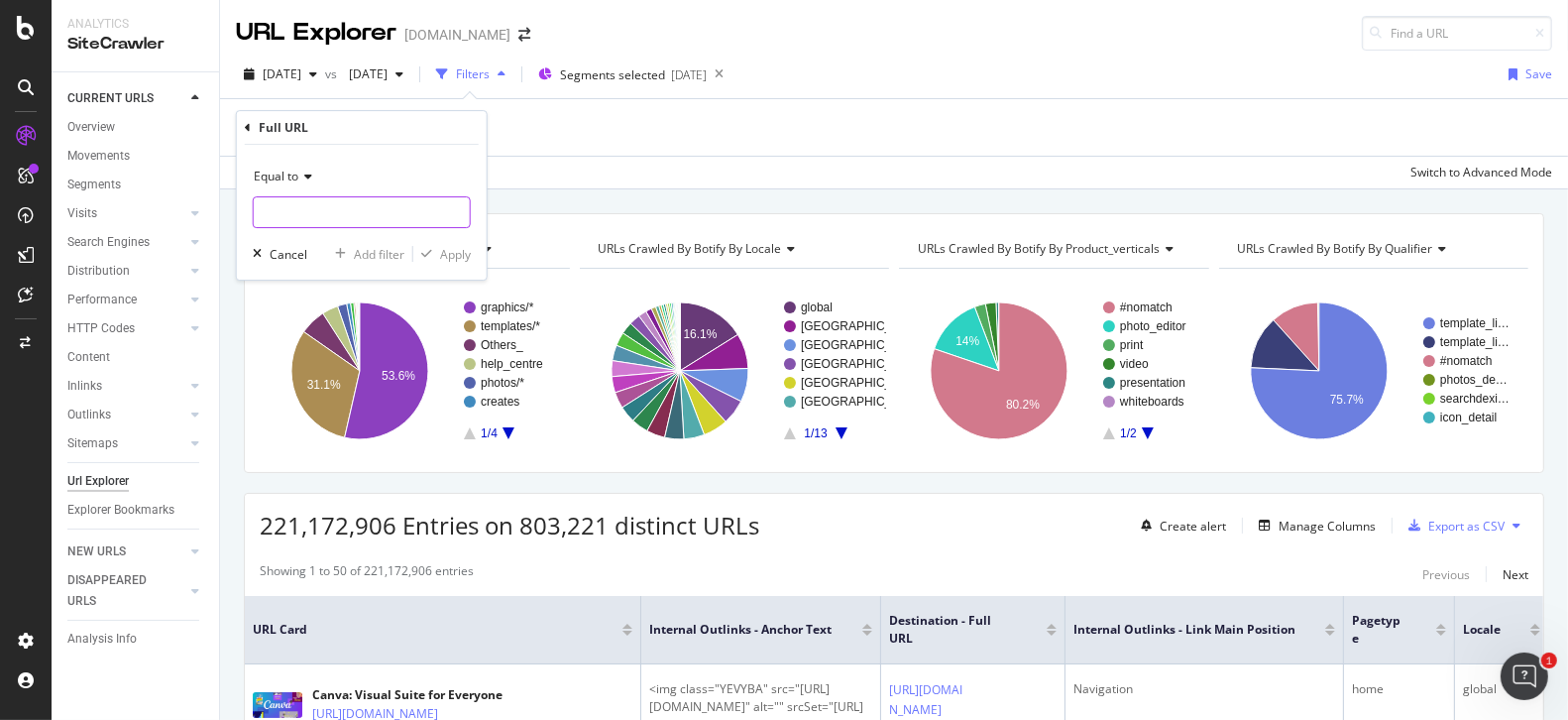 click at bounding box center (362, 212) 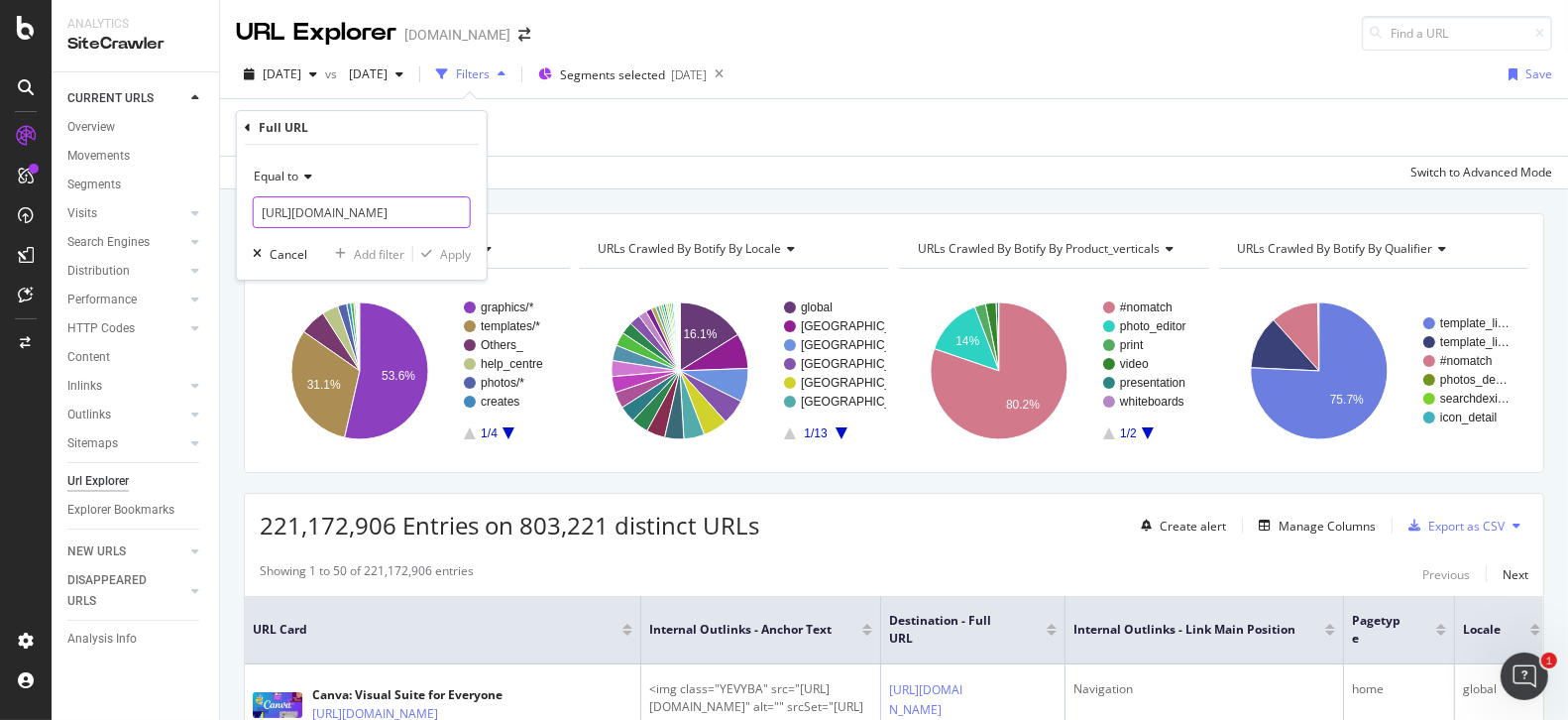 scroll, scrollTop: 0, scrollLeft: 72, axis: horizontal 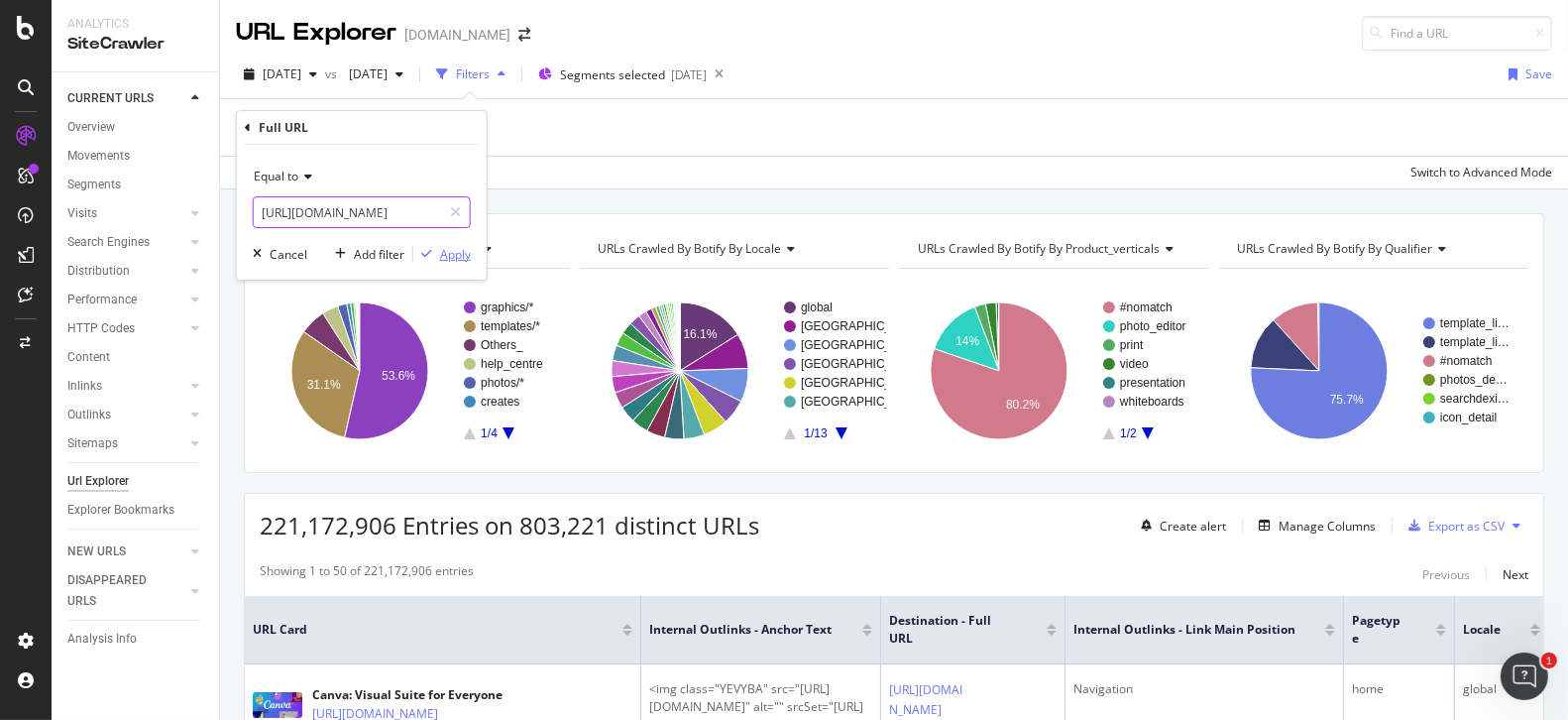 type on "[URL][DOMAIN_NAME]" 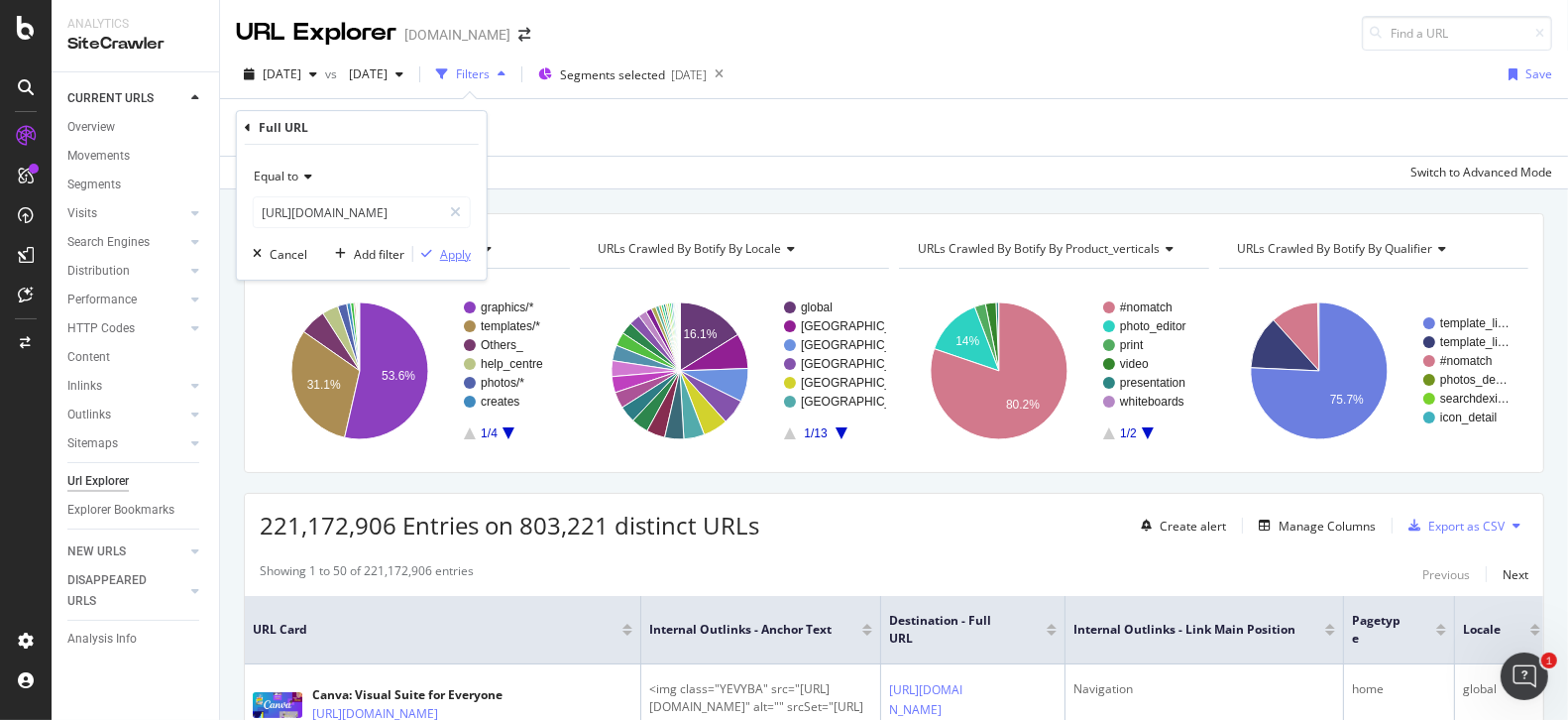 click on "Apply" at bounding box center [455, 254] 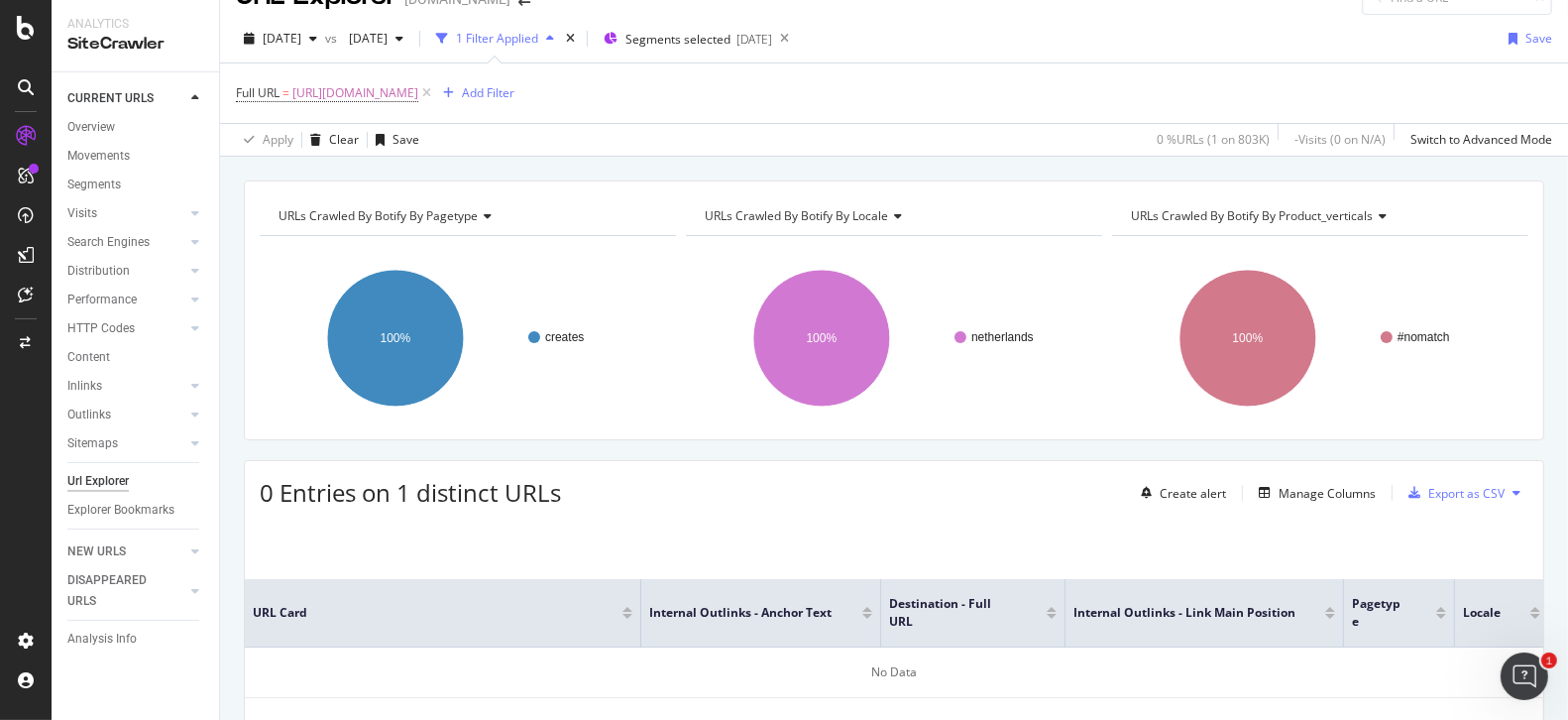 scroll, scrollTop: 0, scrollLeft: 0, axis: both 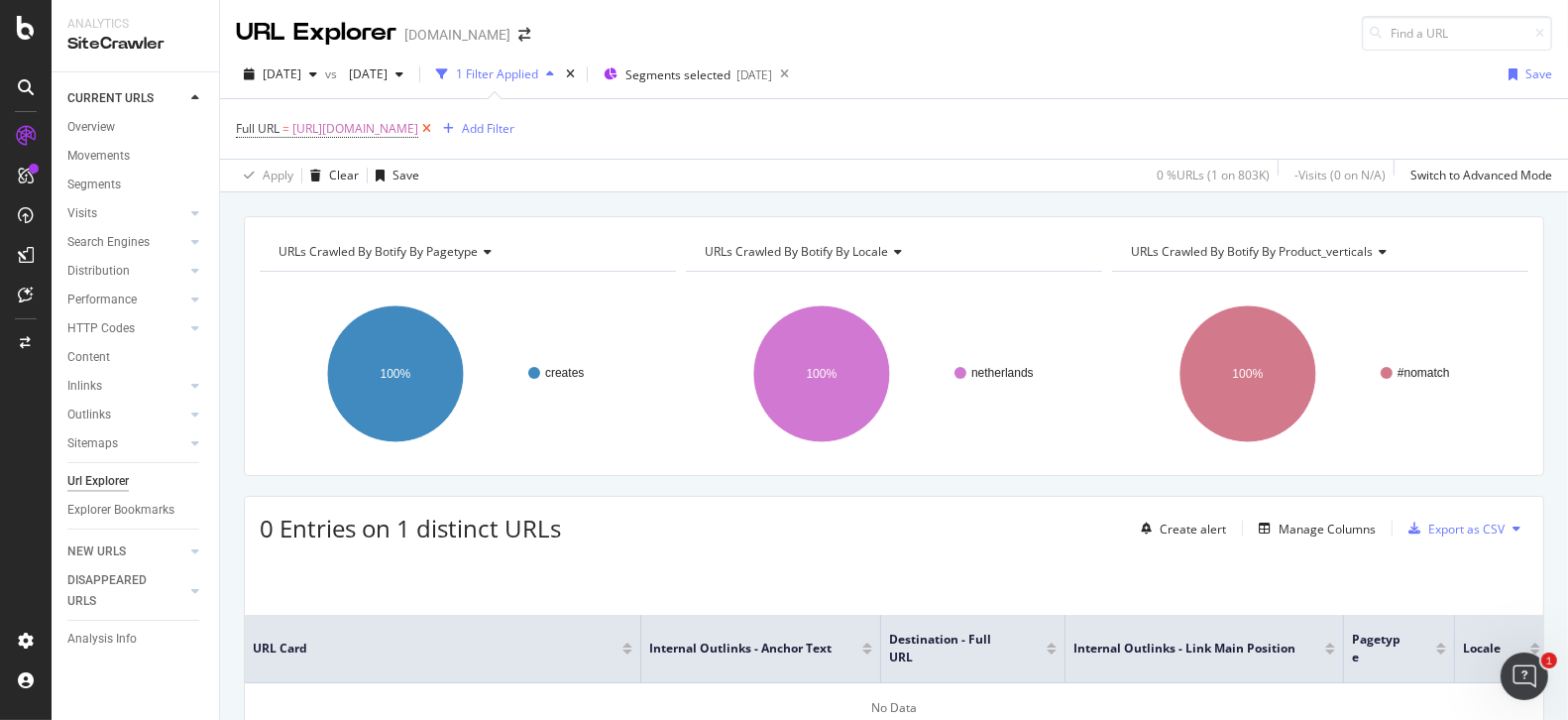 click at bounding box center [426, 129] 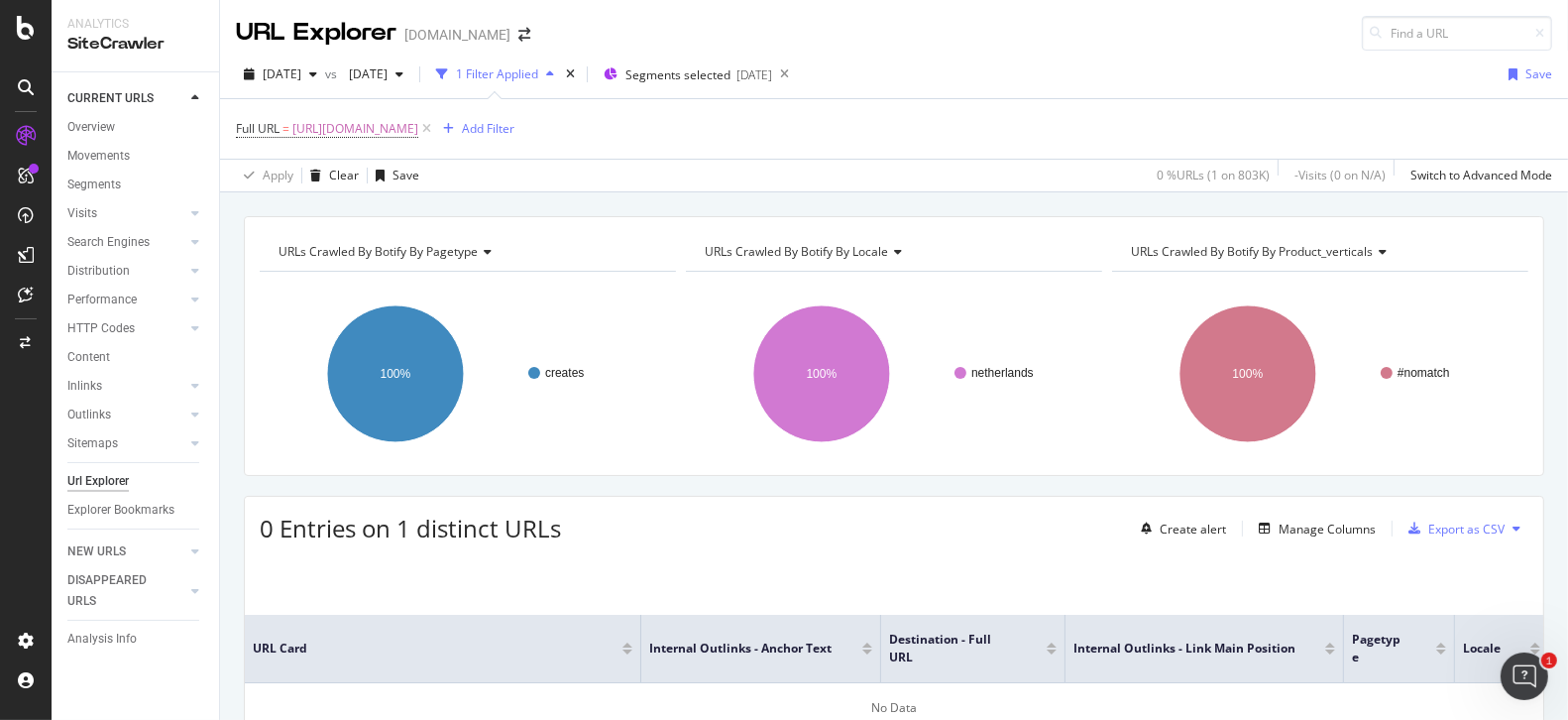 click on "Full URL   =     [URL][DOMAIN_NAME] Add Filter" at bounding box center (894, 129) 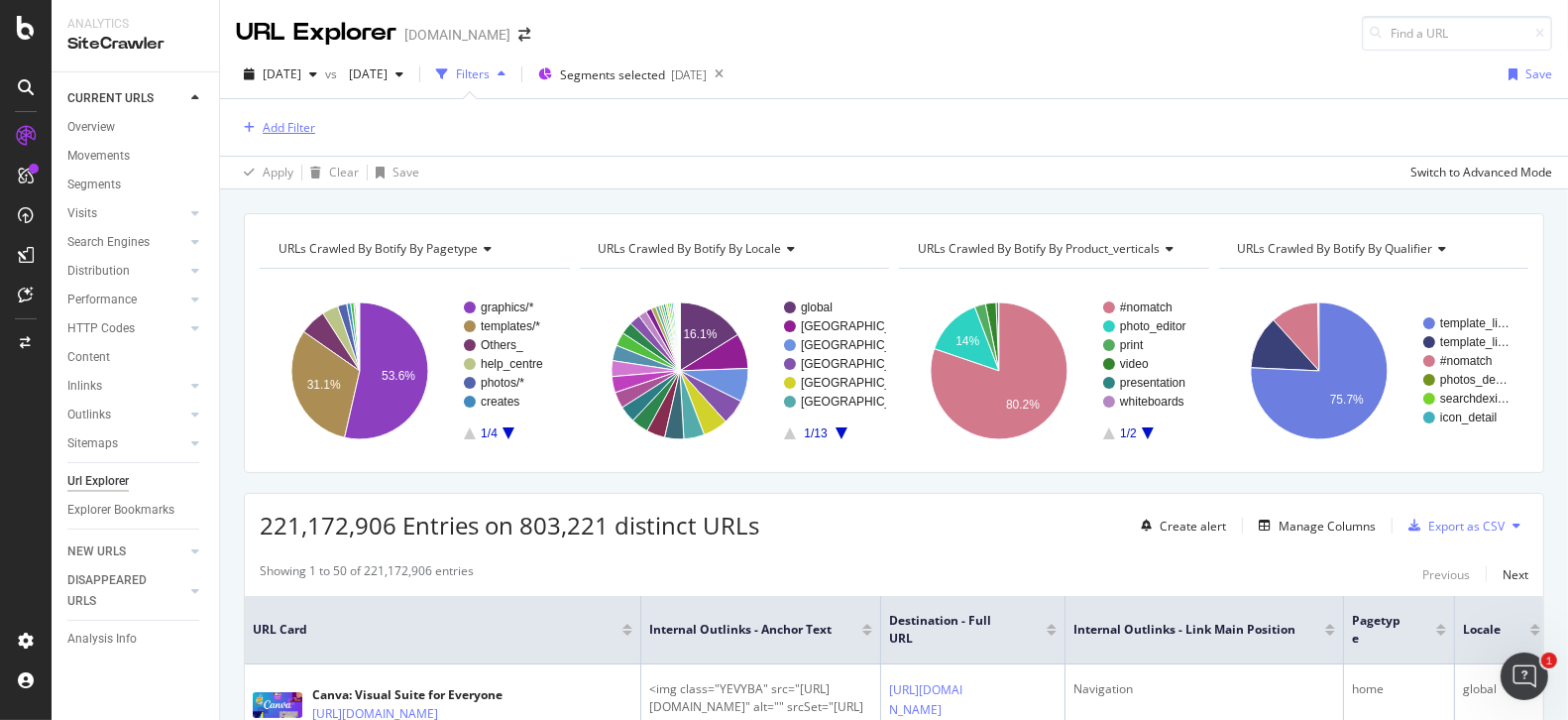 click on "Add Filter" at bounding box center (288, 127) 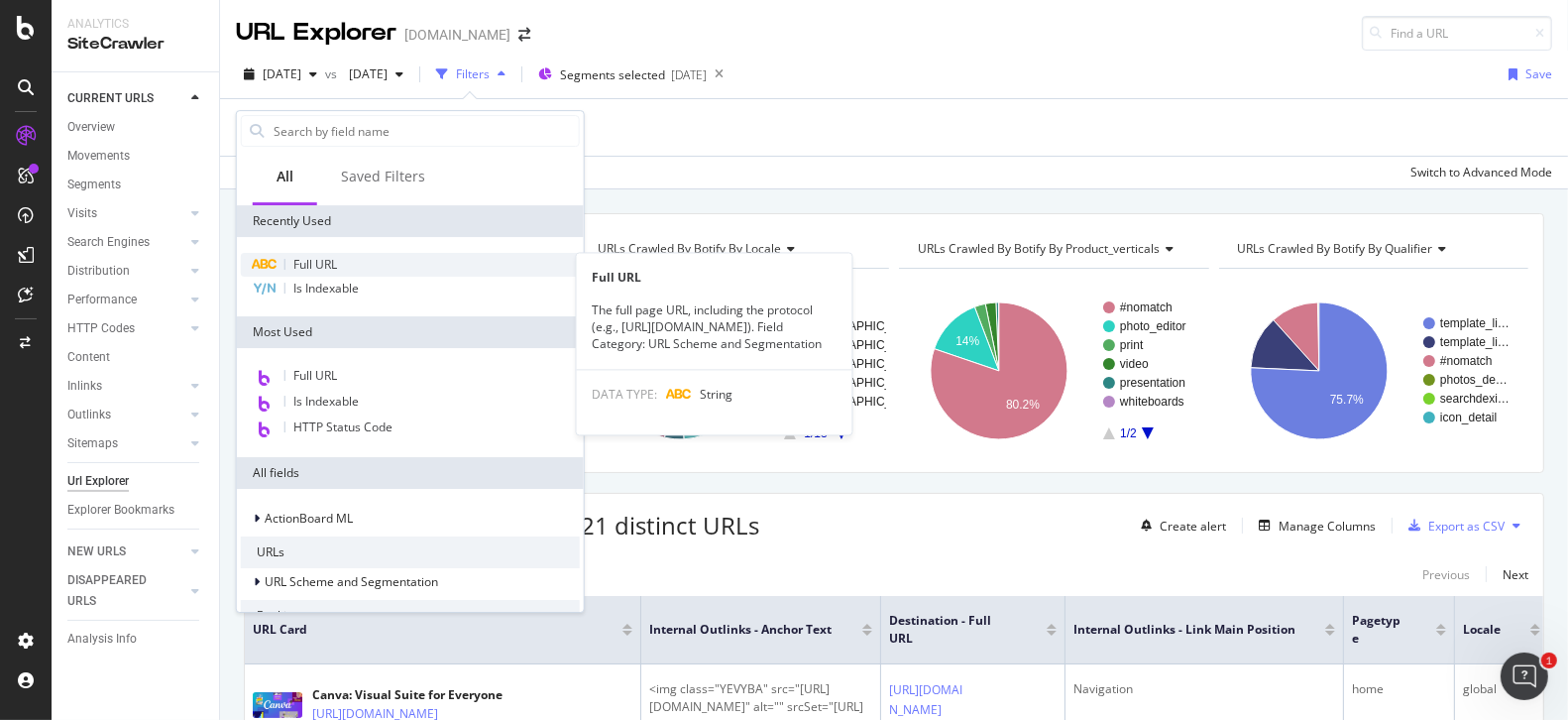 click on "Full URL" at bounding box center (315, 264) 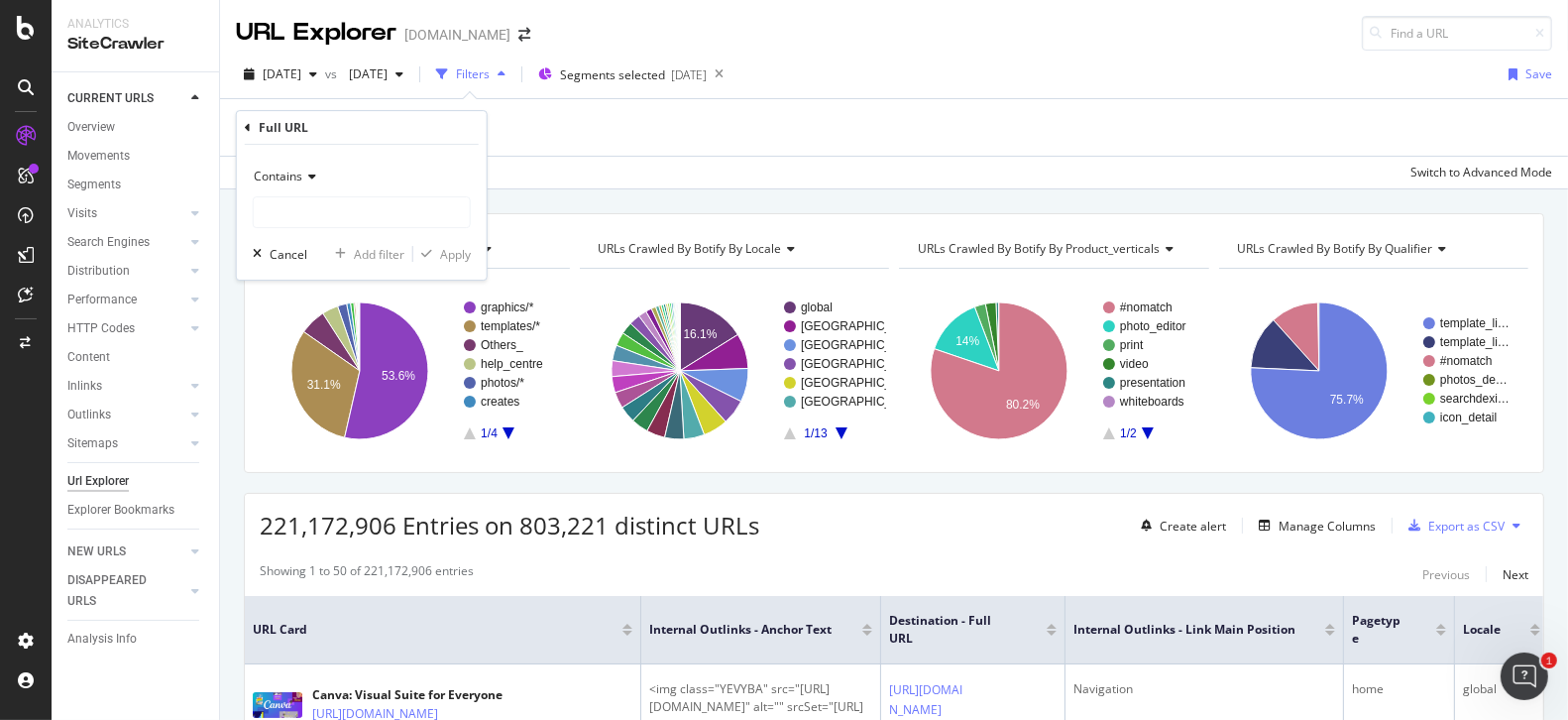 click on "Contains" at bounding box center (362, 177) 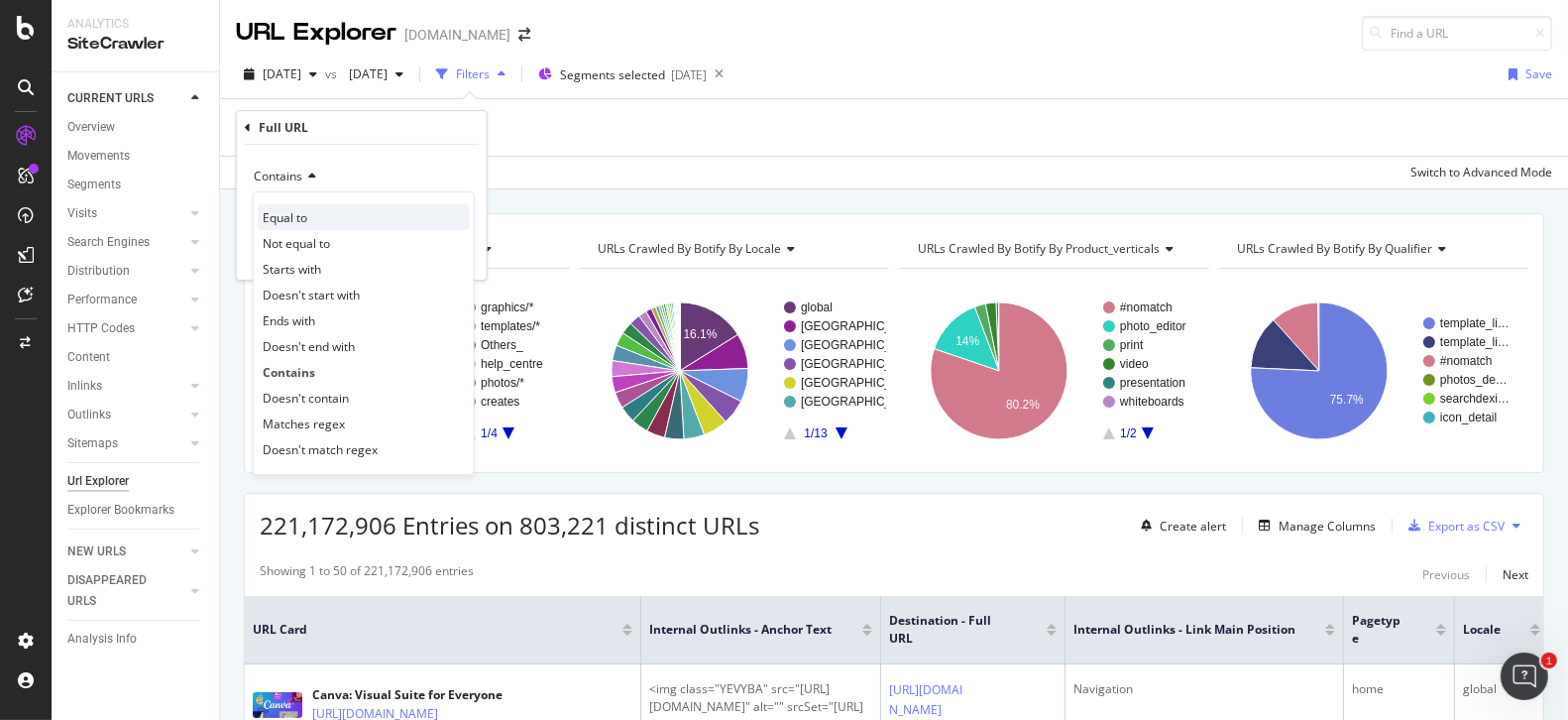 click on "Equal to" at bounding box center [284, 217] 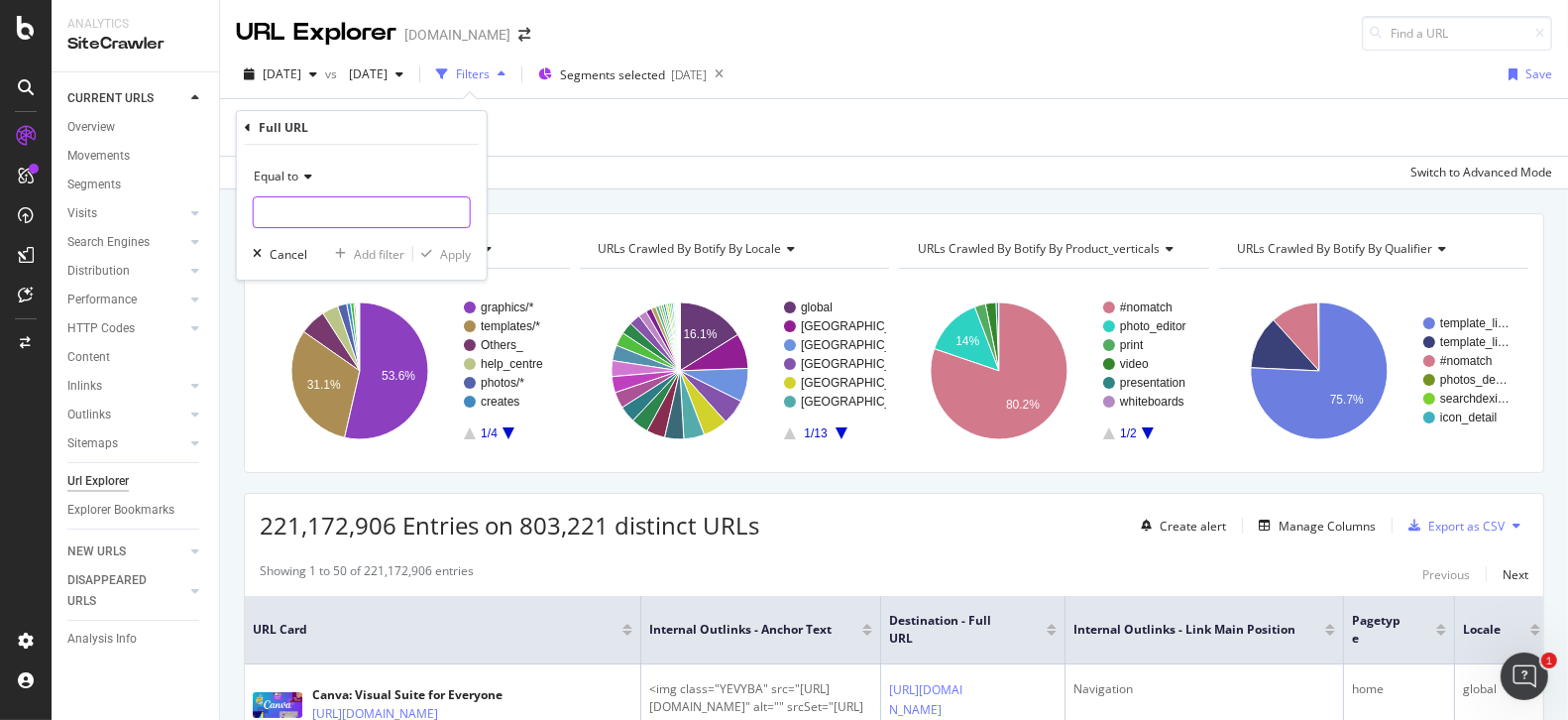 click at bounding box center [362, 212] 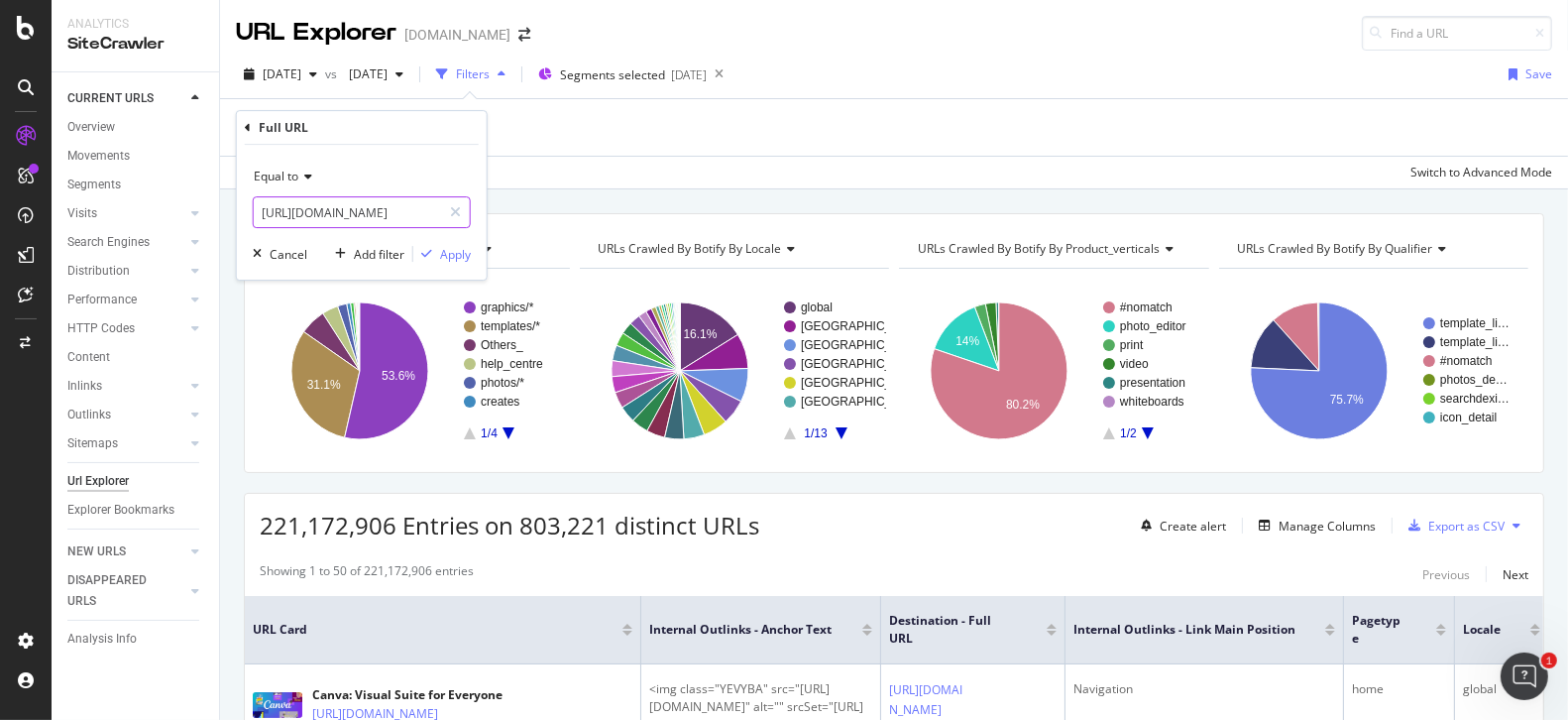 scroll, scrollTop: 0, scrollLeft: 151, axis: horizontal 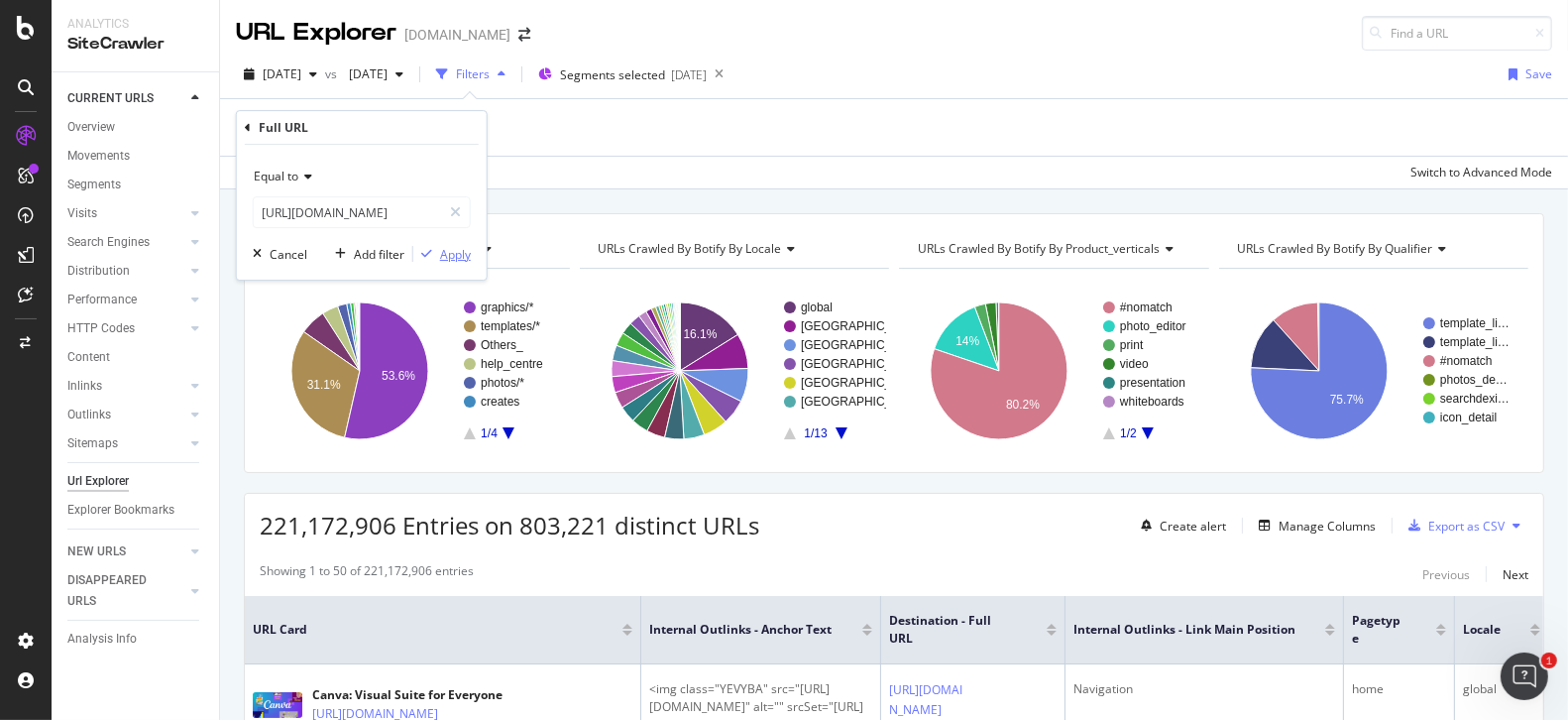 click on "Apply" at bounding box center [455, 254] 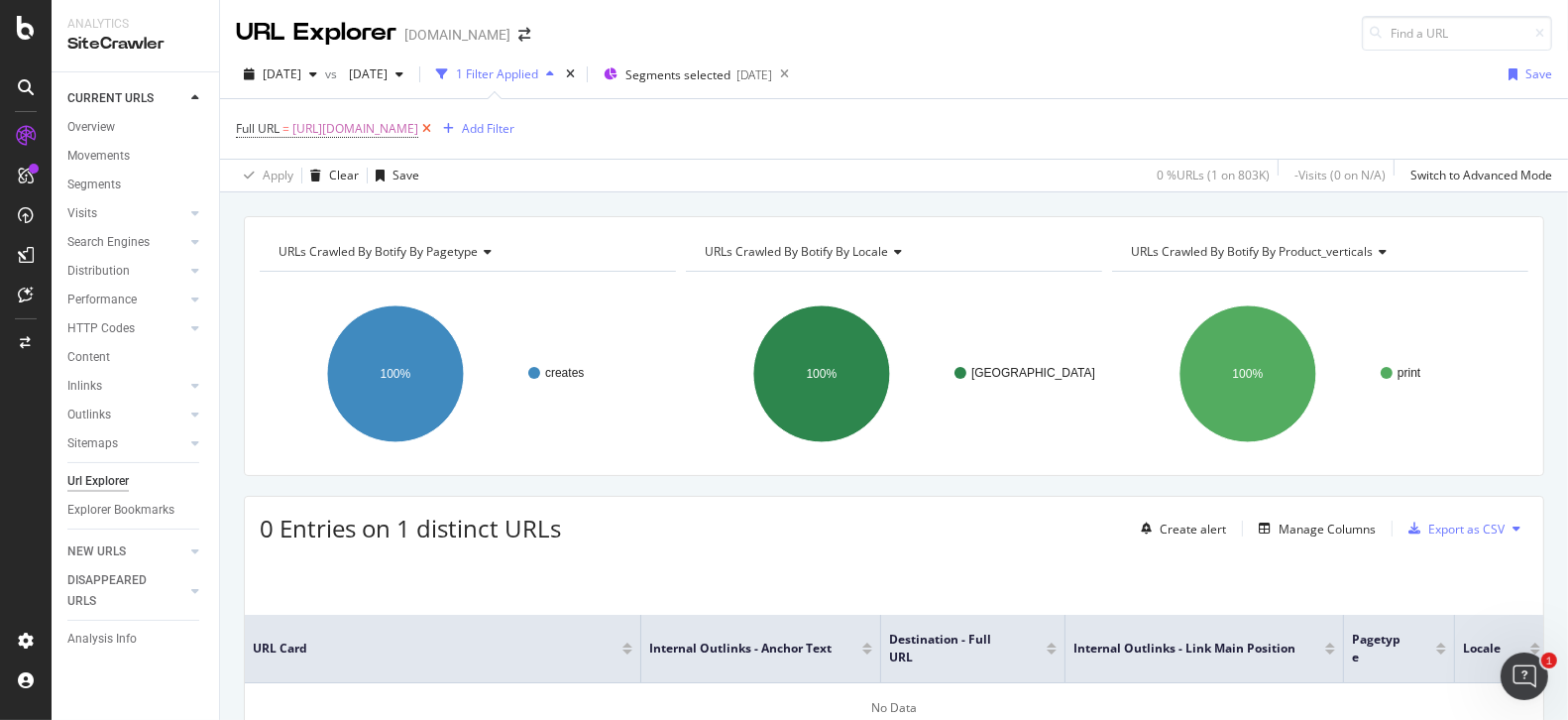 click at bounding box center [426, 129] 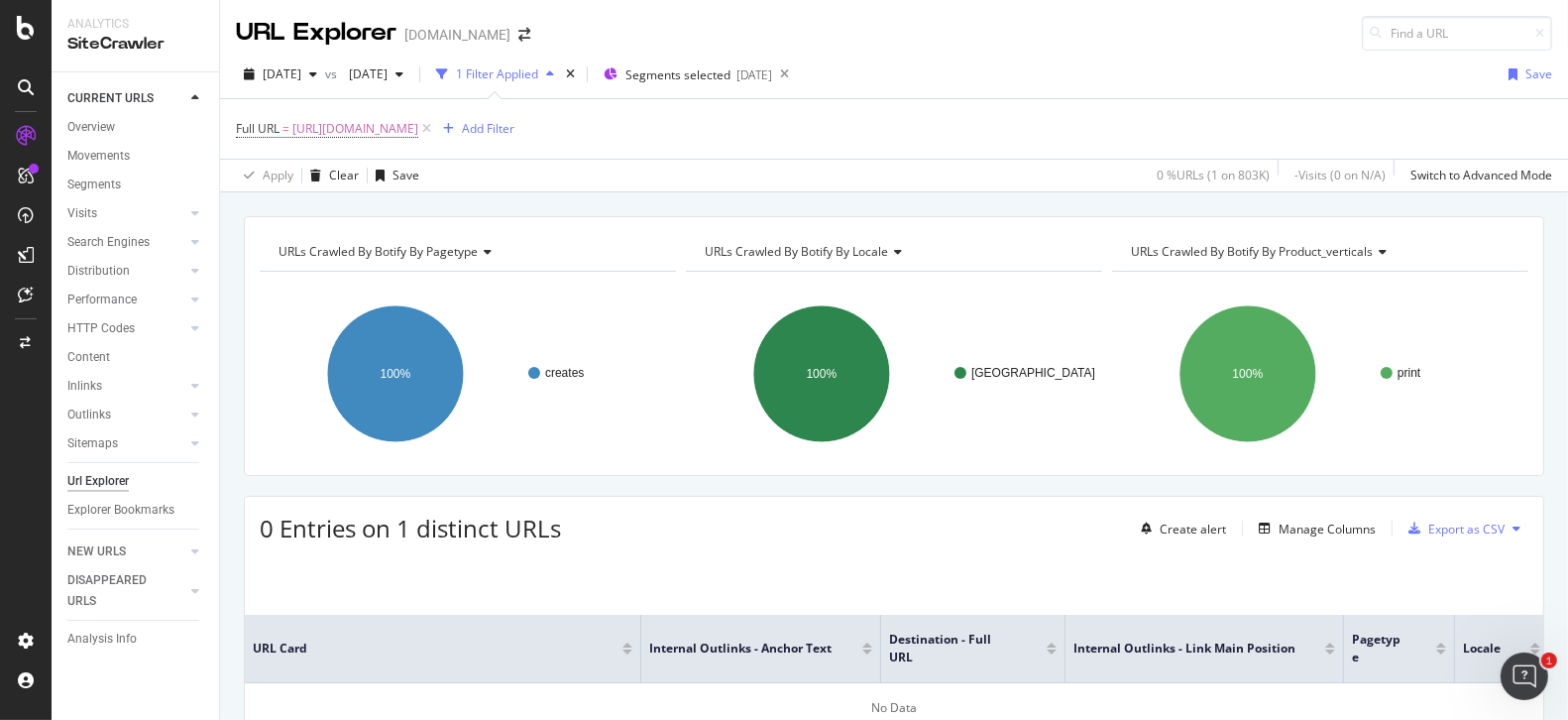 click on "Full URL   =     [URL][DOMAIN_NAME] Add Filter" at bounding box center [894, 129] 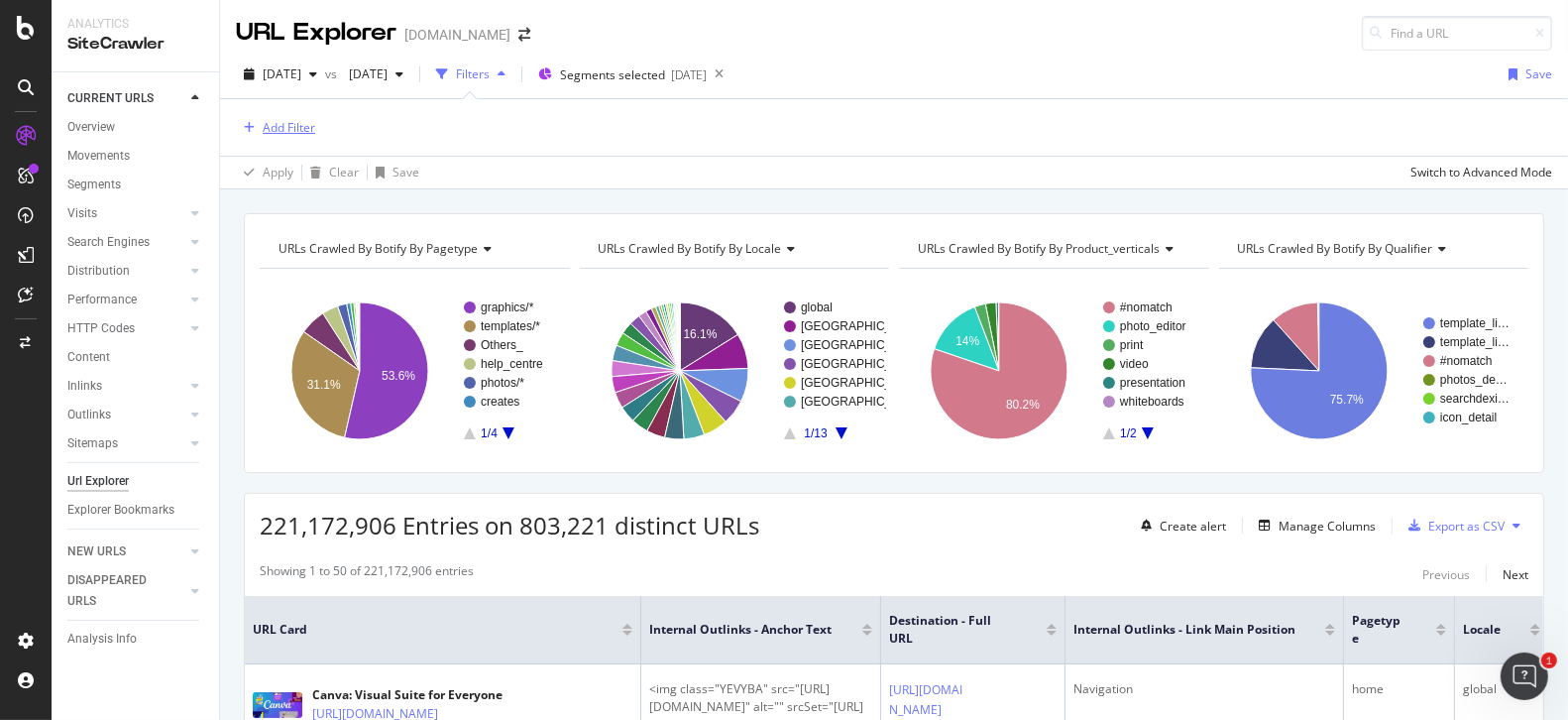 click on "Add Filter" at bounding box center (288, 127) 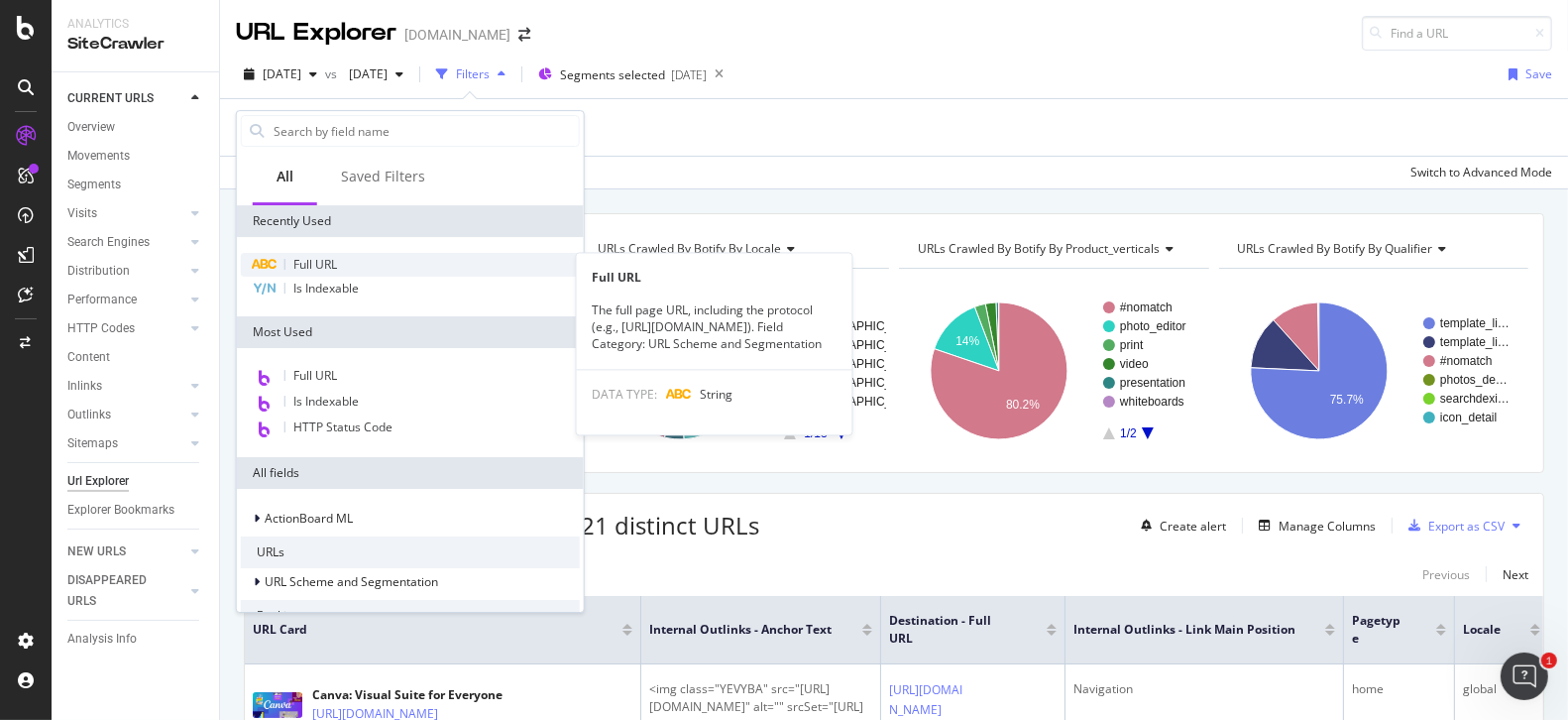 click on "Full URL" at bounding box center (410, 265) 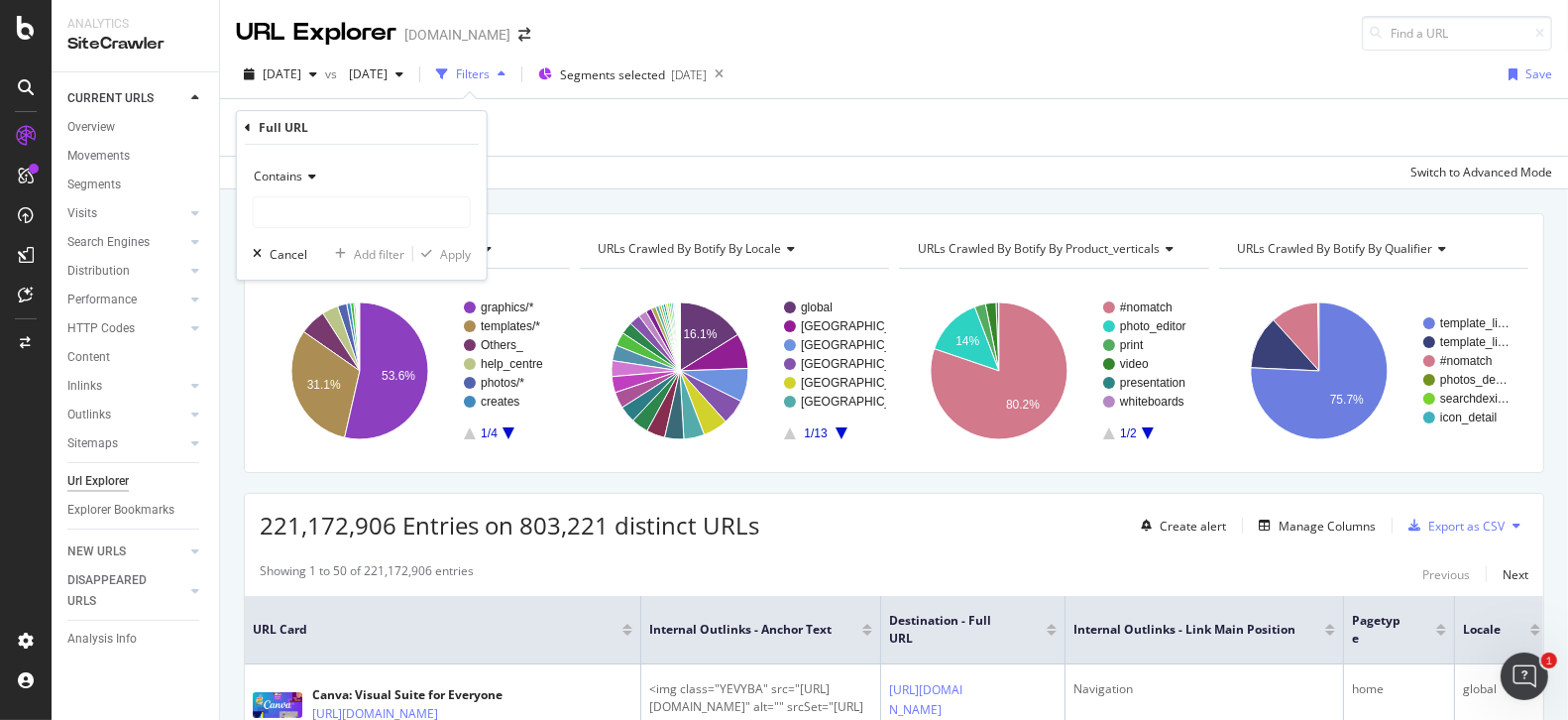 click on "Contains" at bounding box center (362, 177) 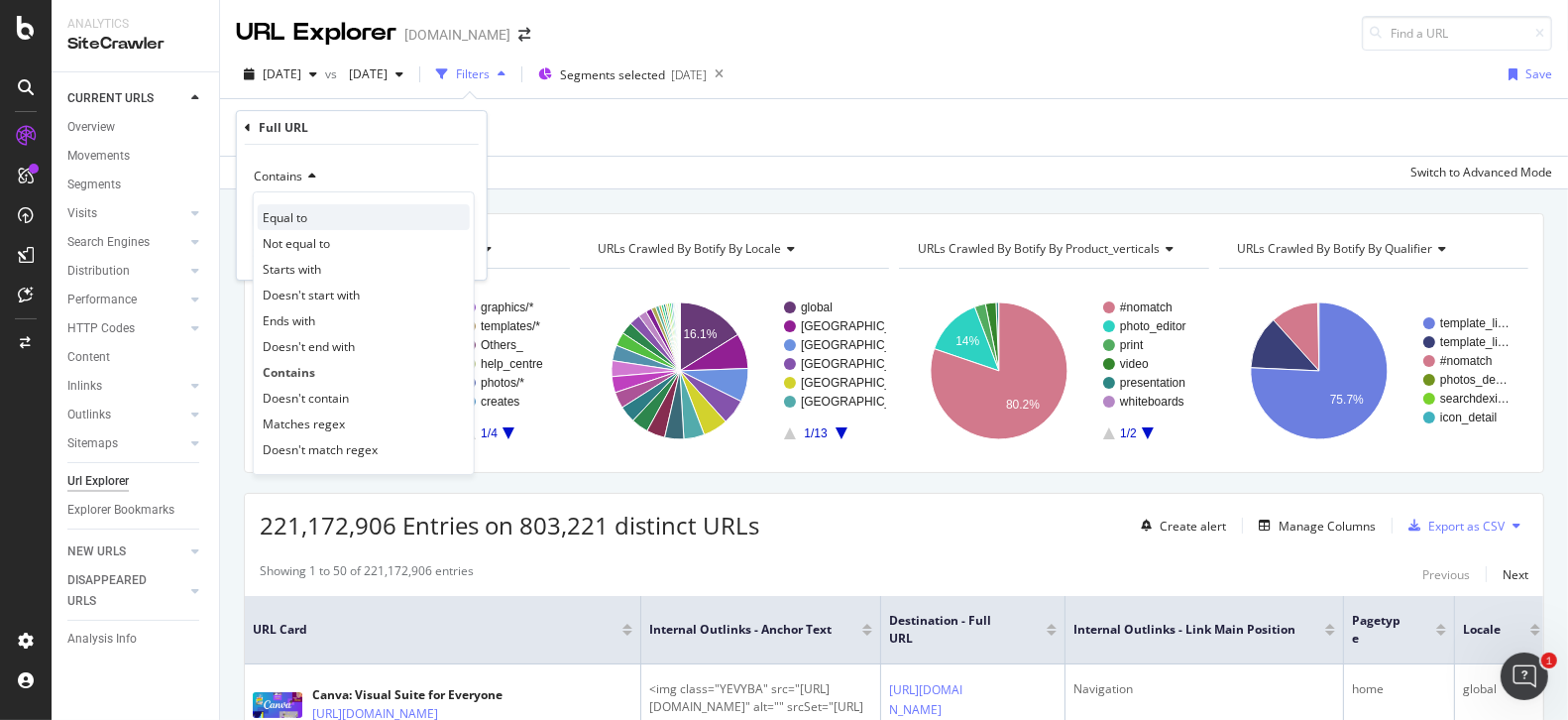 click on "Equal to" at bounding box center [364, 217] 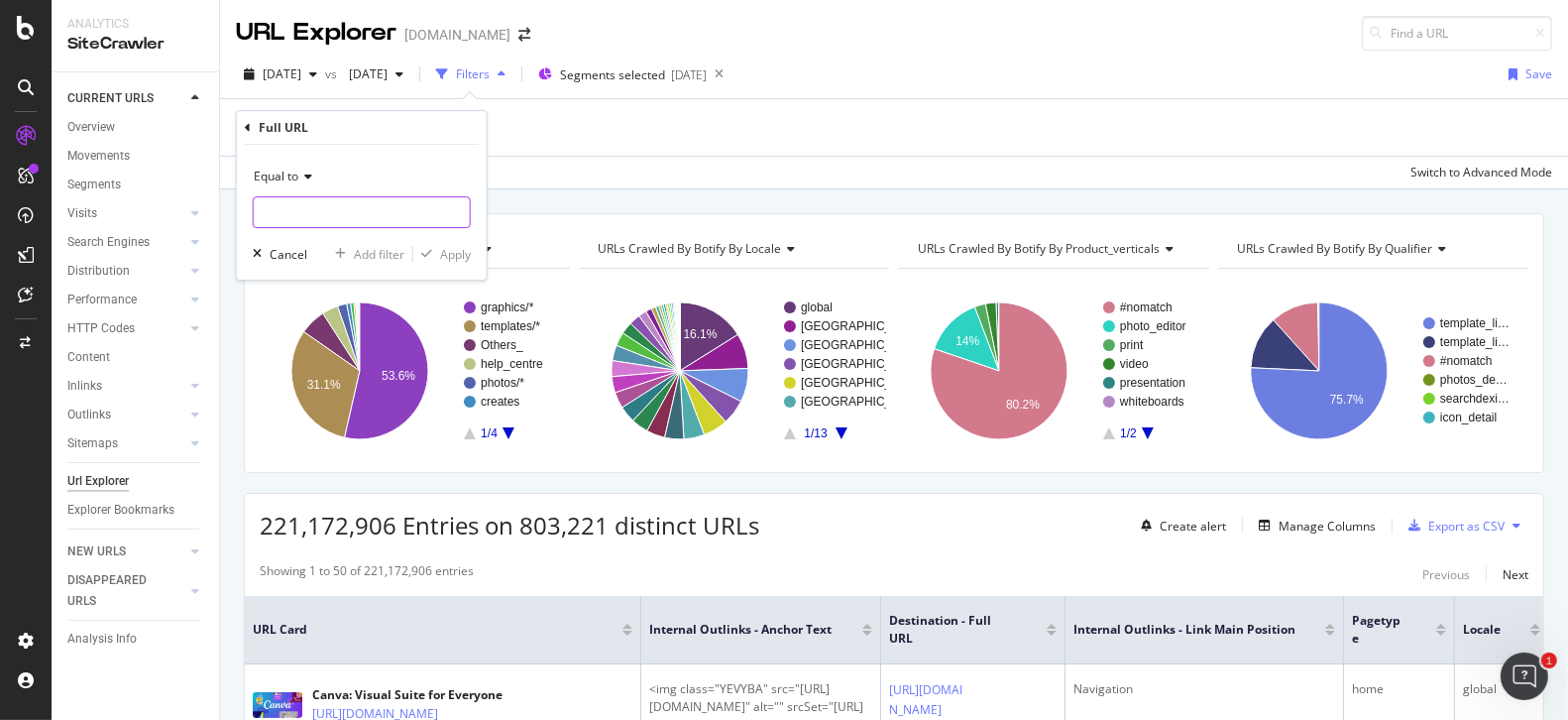 click at bounding box center (362, 212) 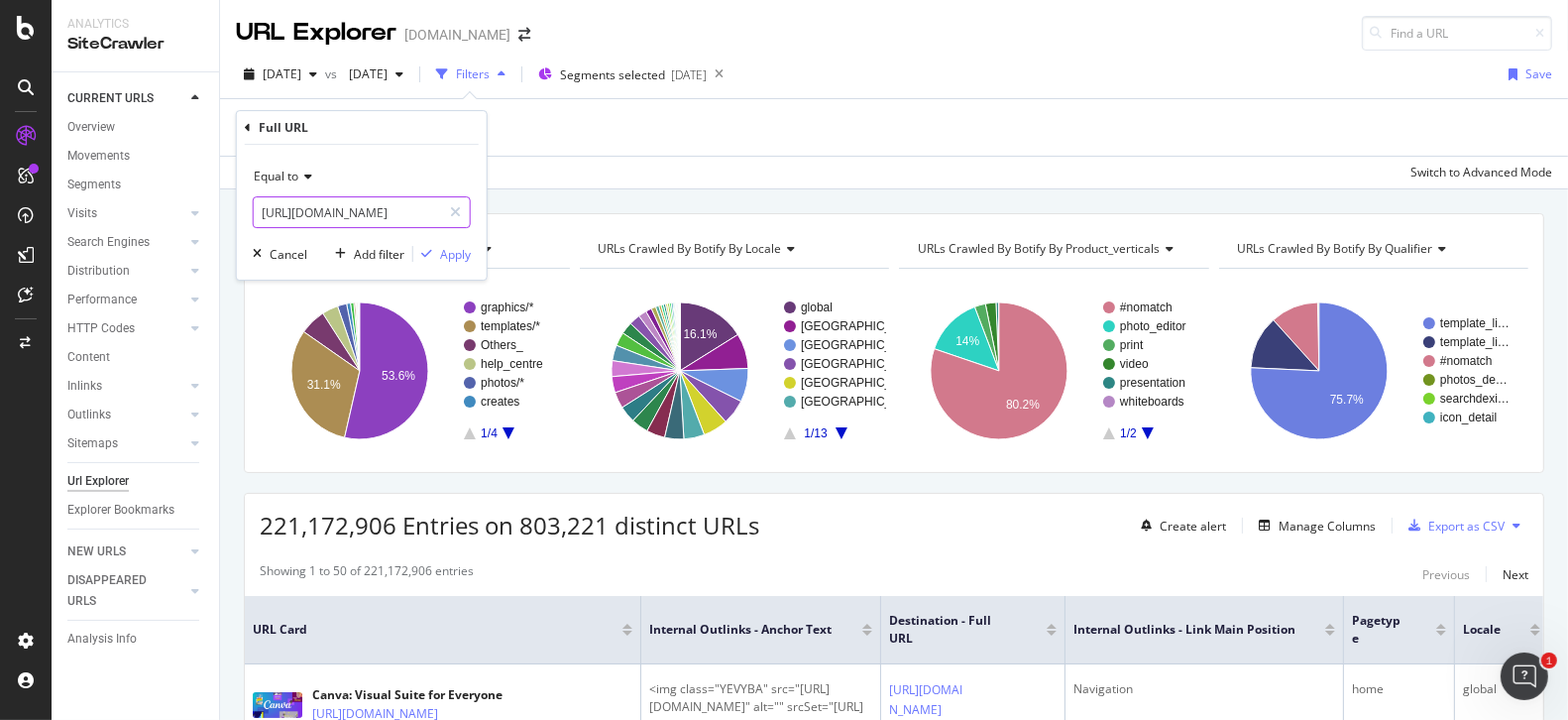 scroll, scrollTop: 0, scrollLeft: 151, axis: horizontal 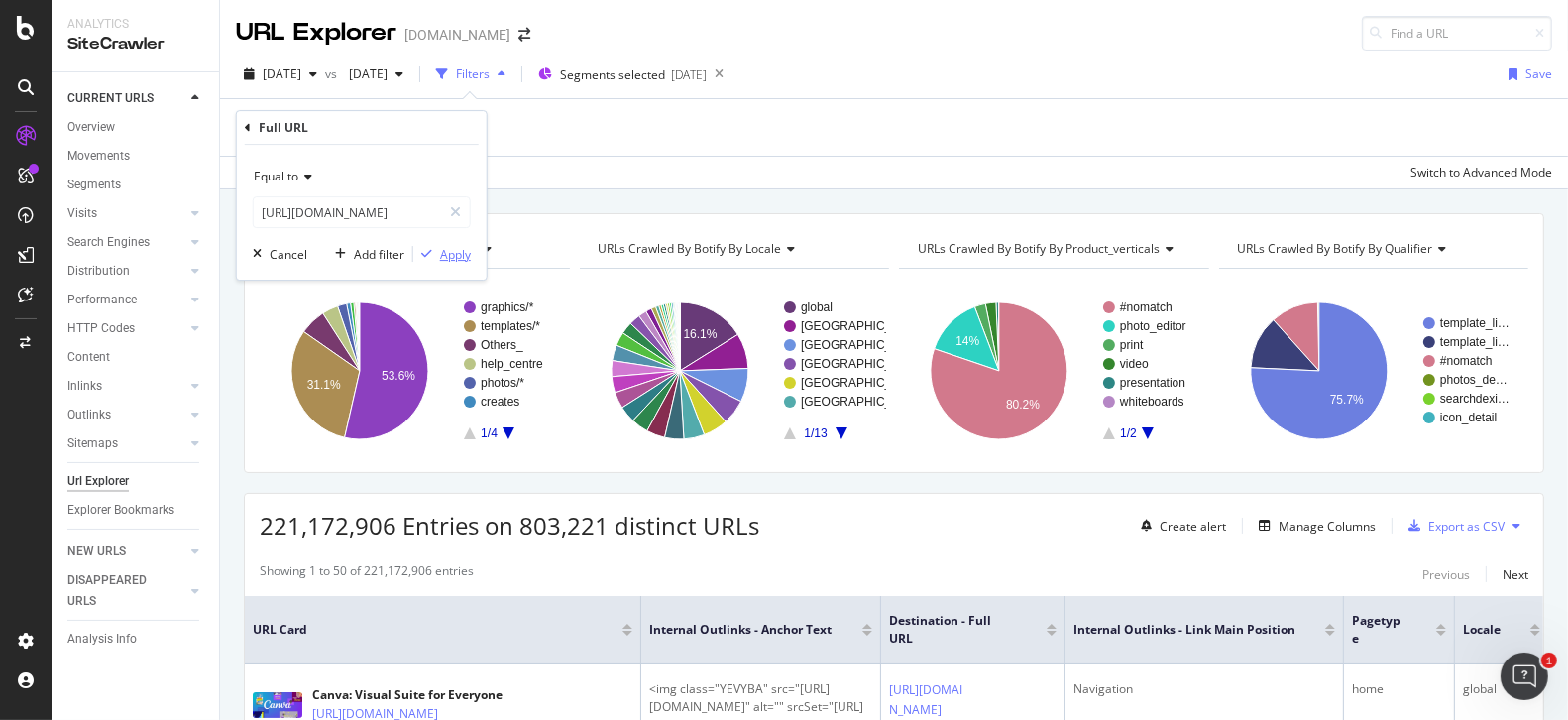 click on "Apply" at bounding box center [455, 254] 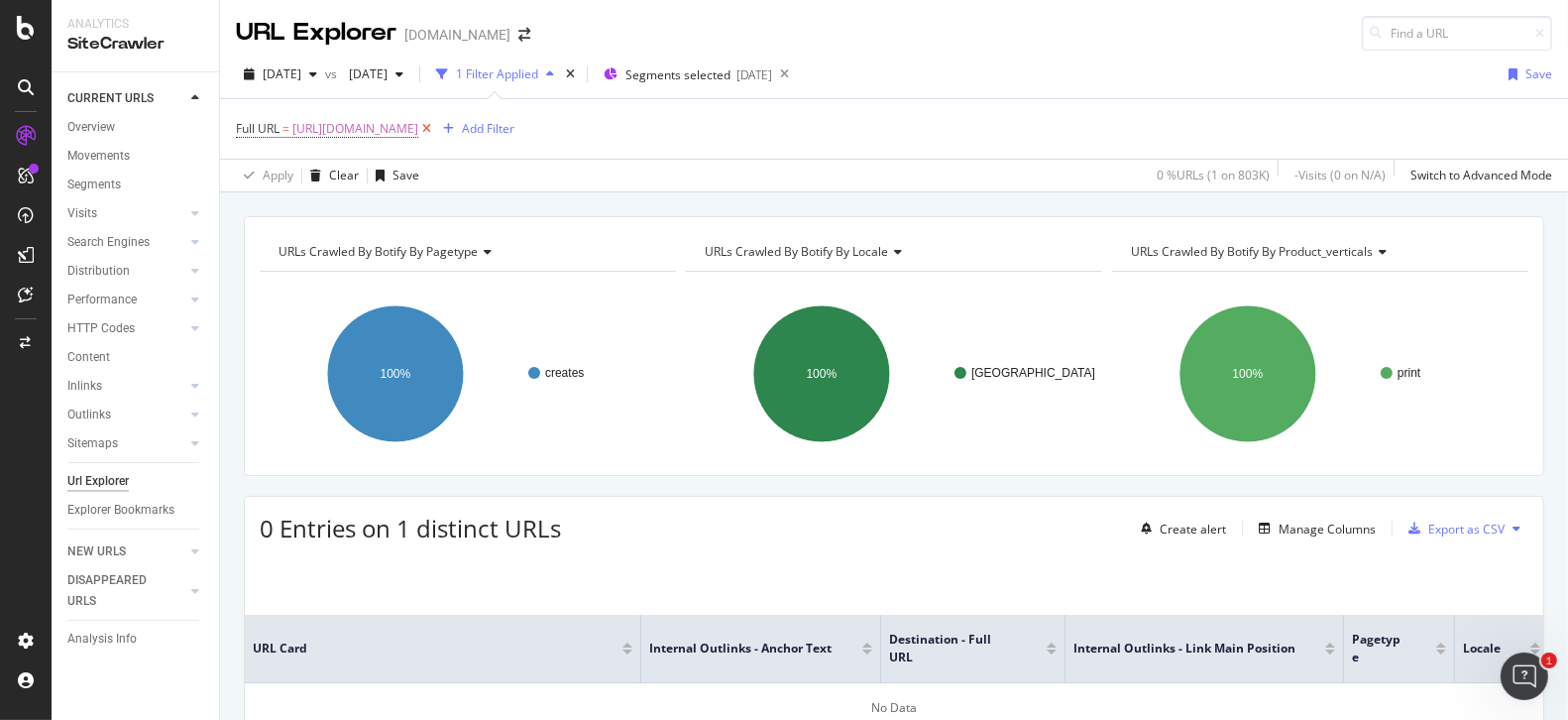 click at bounding box center [426, 129] 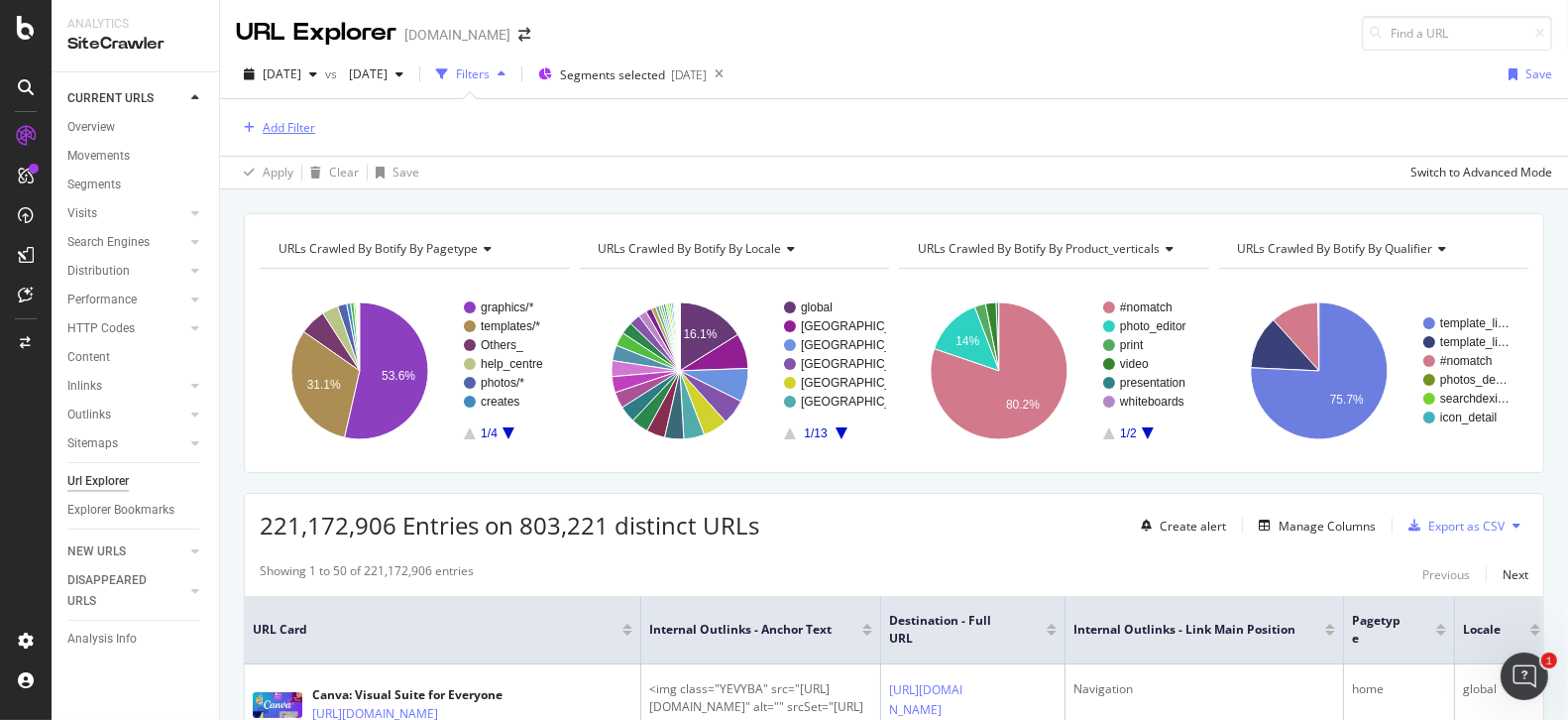 click on "Add Filter" at bounding box center (288, 127) 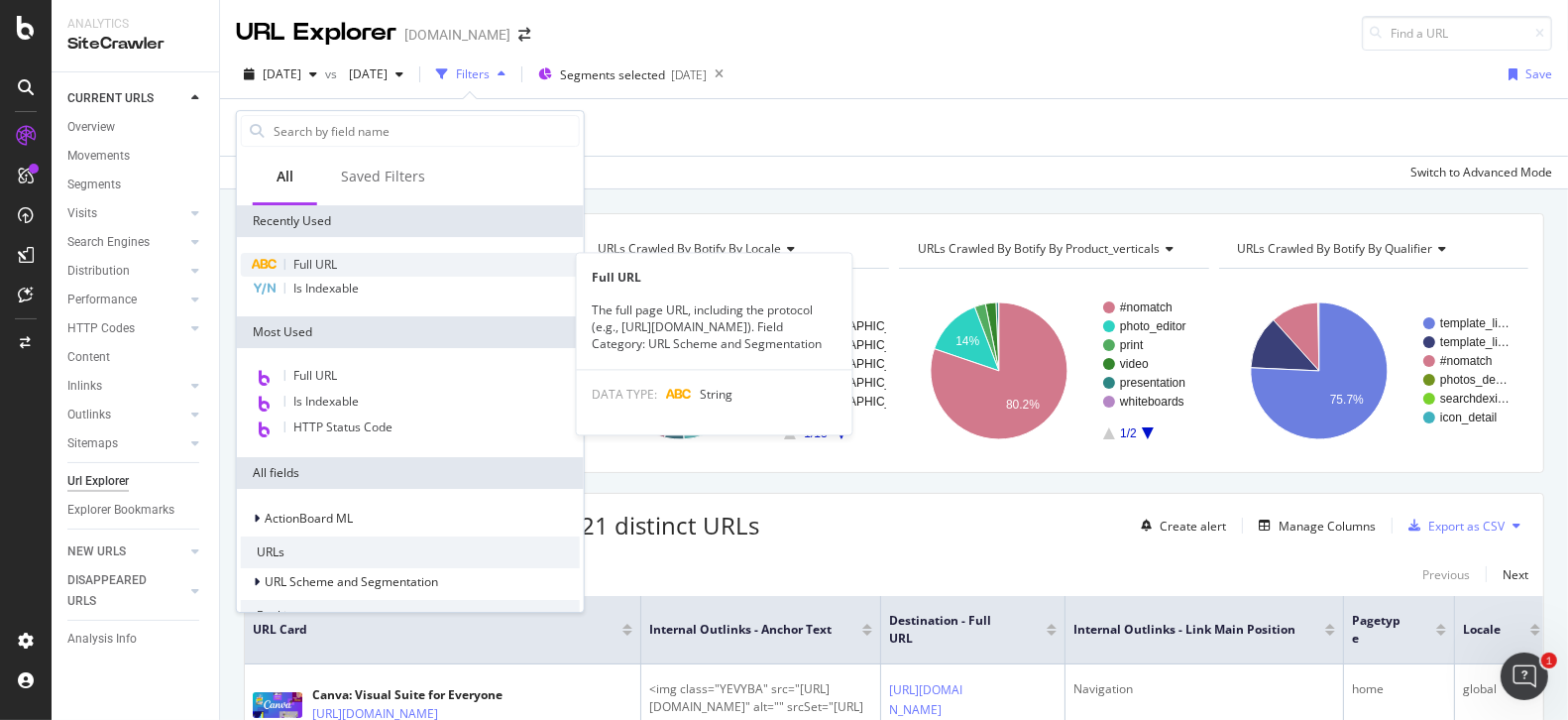 click on "Full URL" at bounding box center [315, 264] 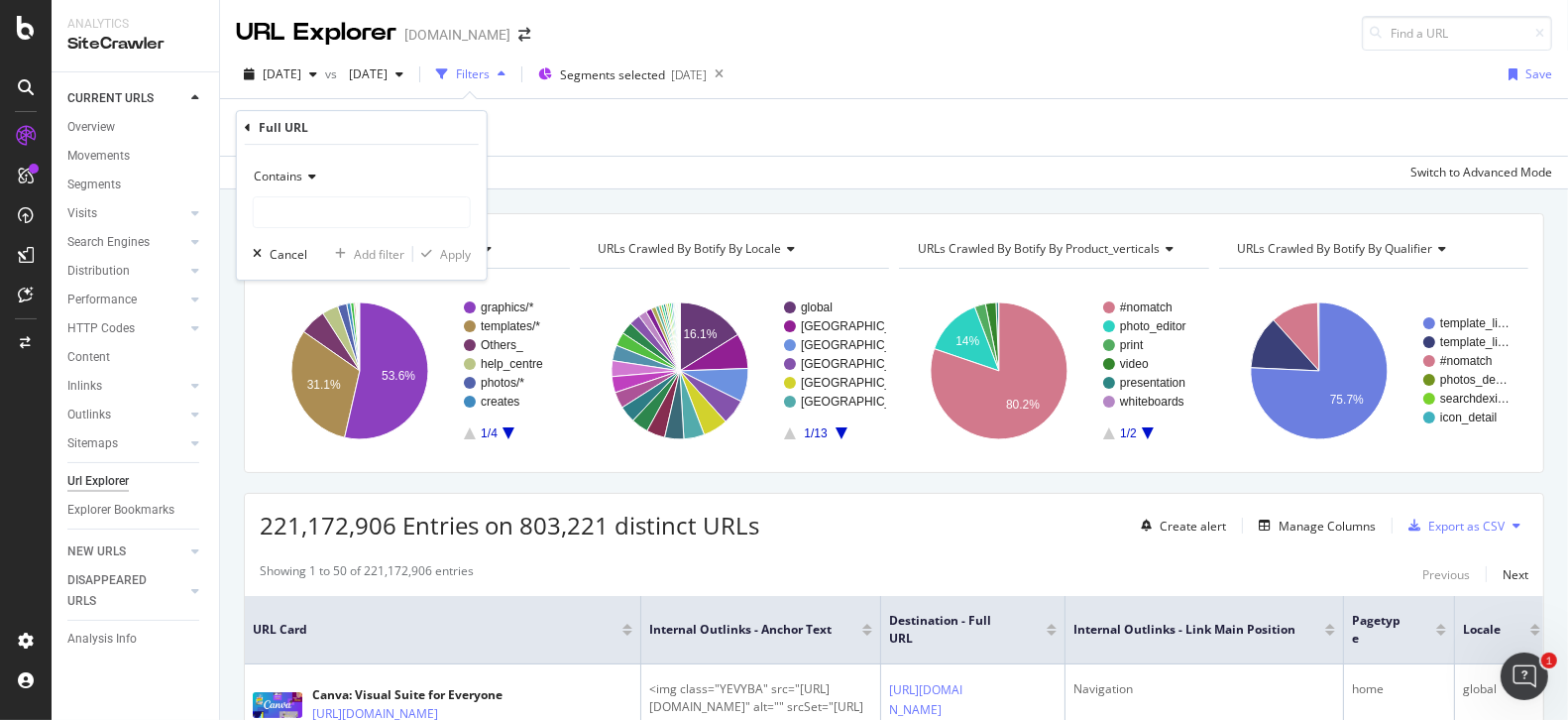 click at bounding box center [309, 177] 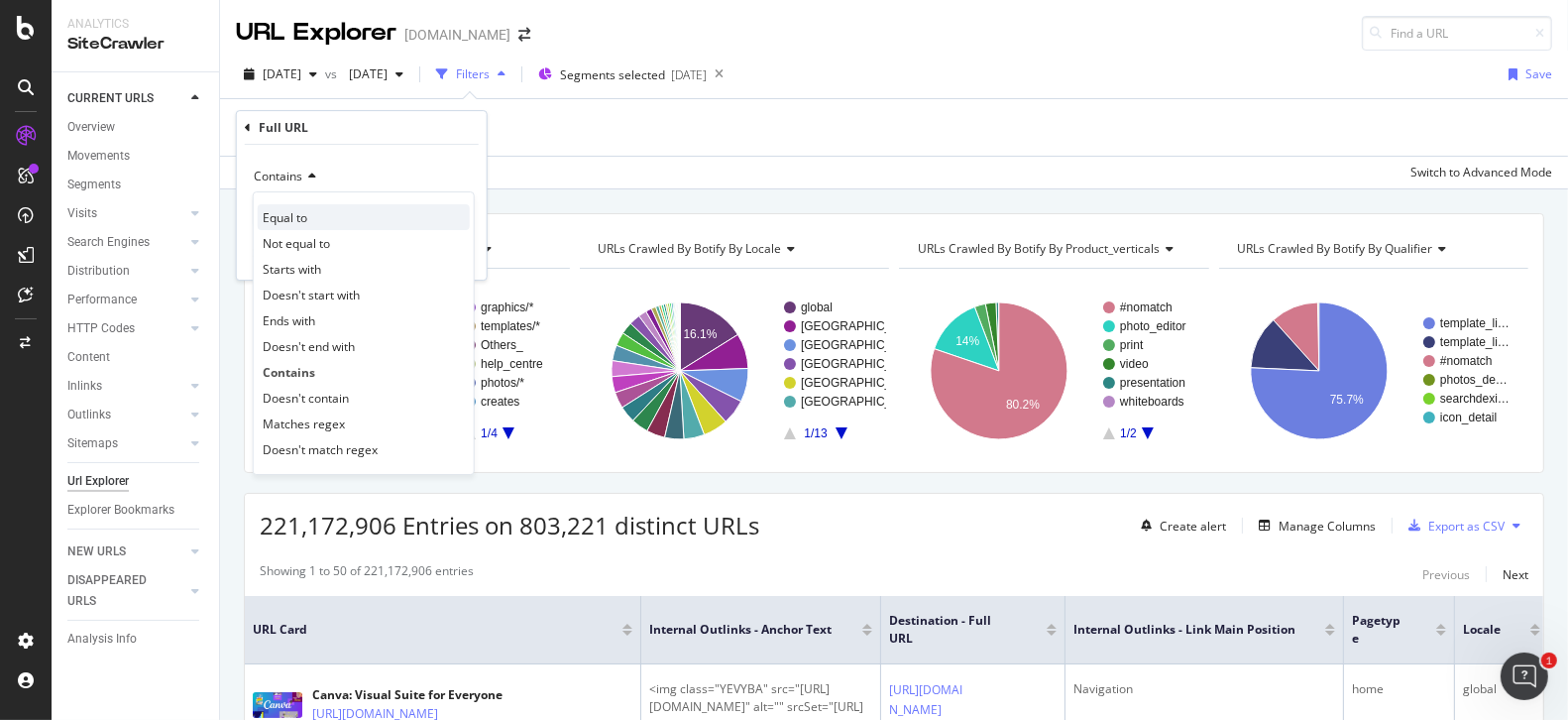click on "Equal to" at bounding box center [284, 217] 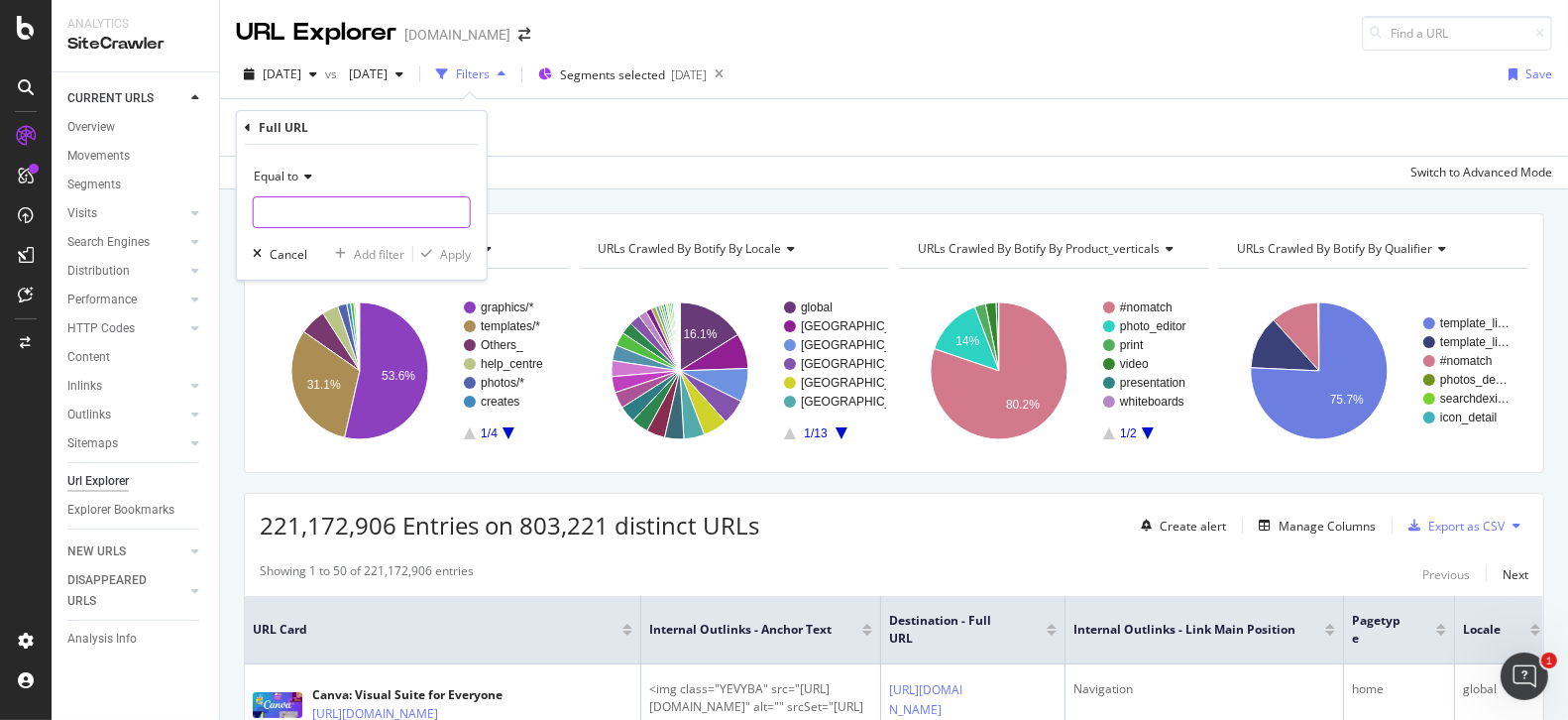 click at bounding box center [362, 212] 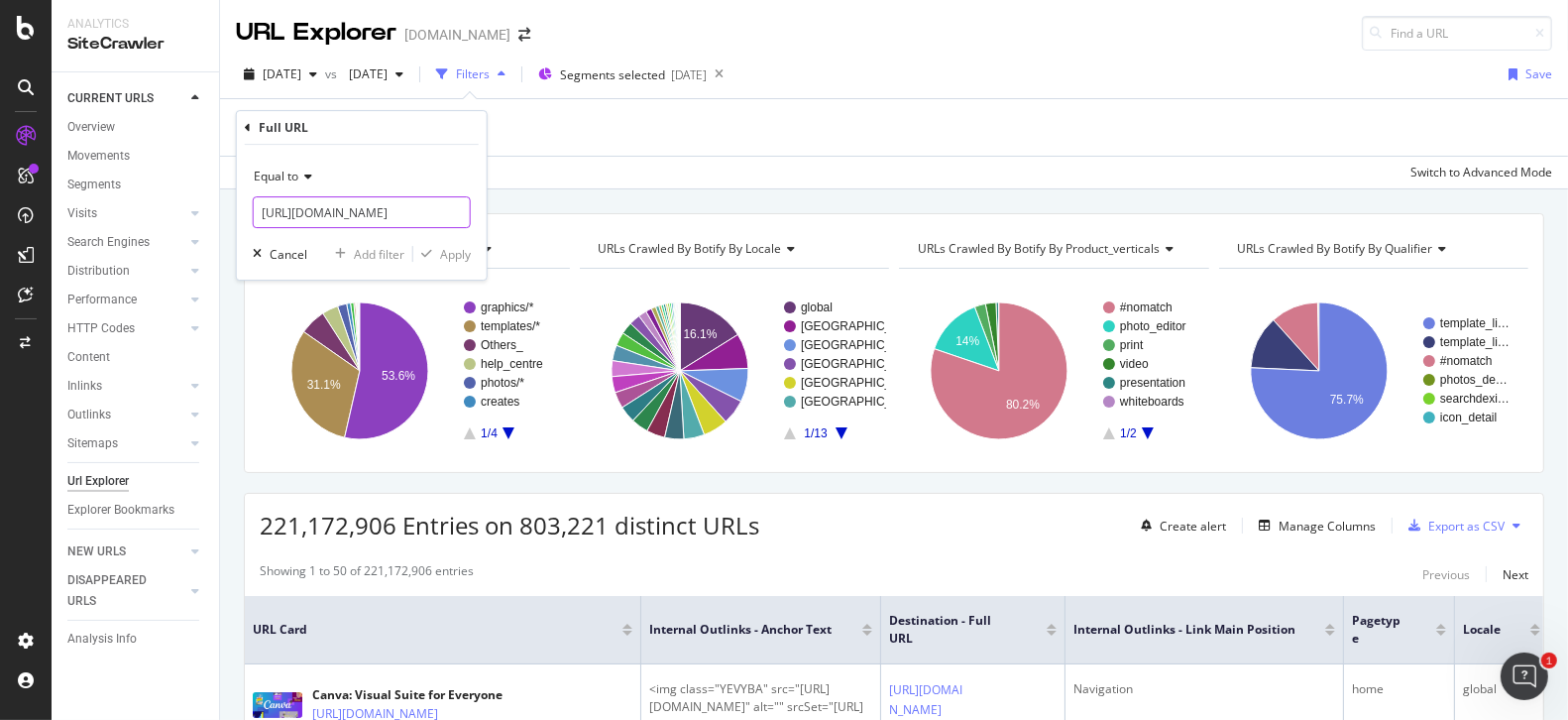 scroll, scrollTop: 0, scrollLeft: 155, axis: horizontal 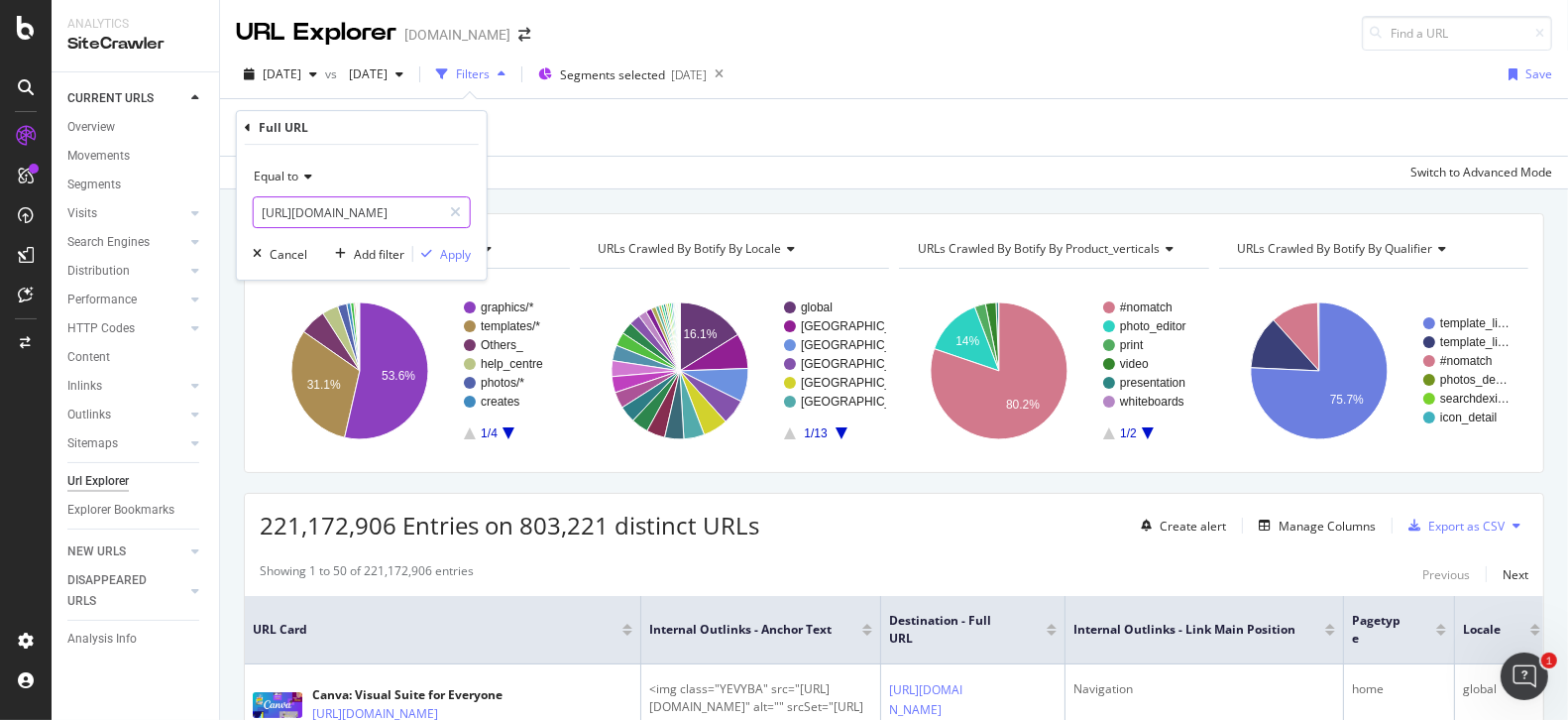 type on "[URL][DOMAIN_NAME]" 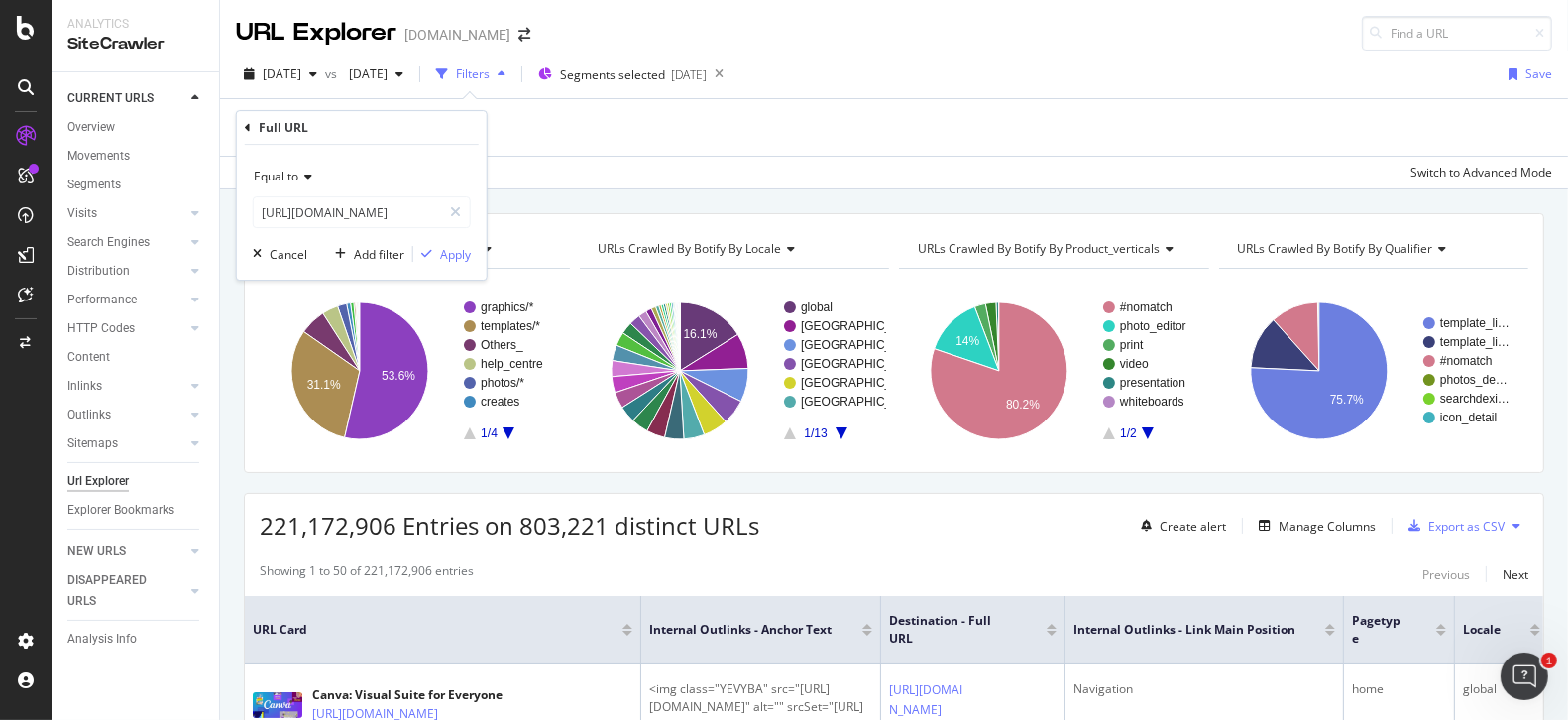 click on "Equal to [URL][DOMAIN_NAME] Cancel Add filter Apply" at bounding box center (362, 212) 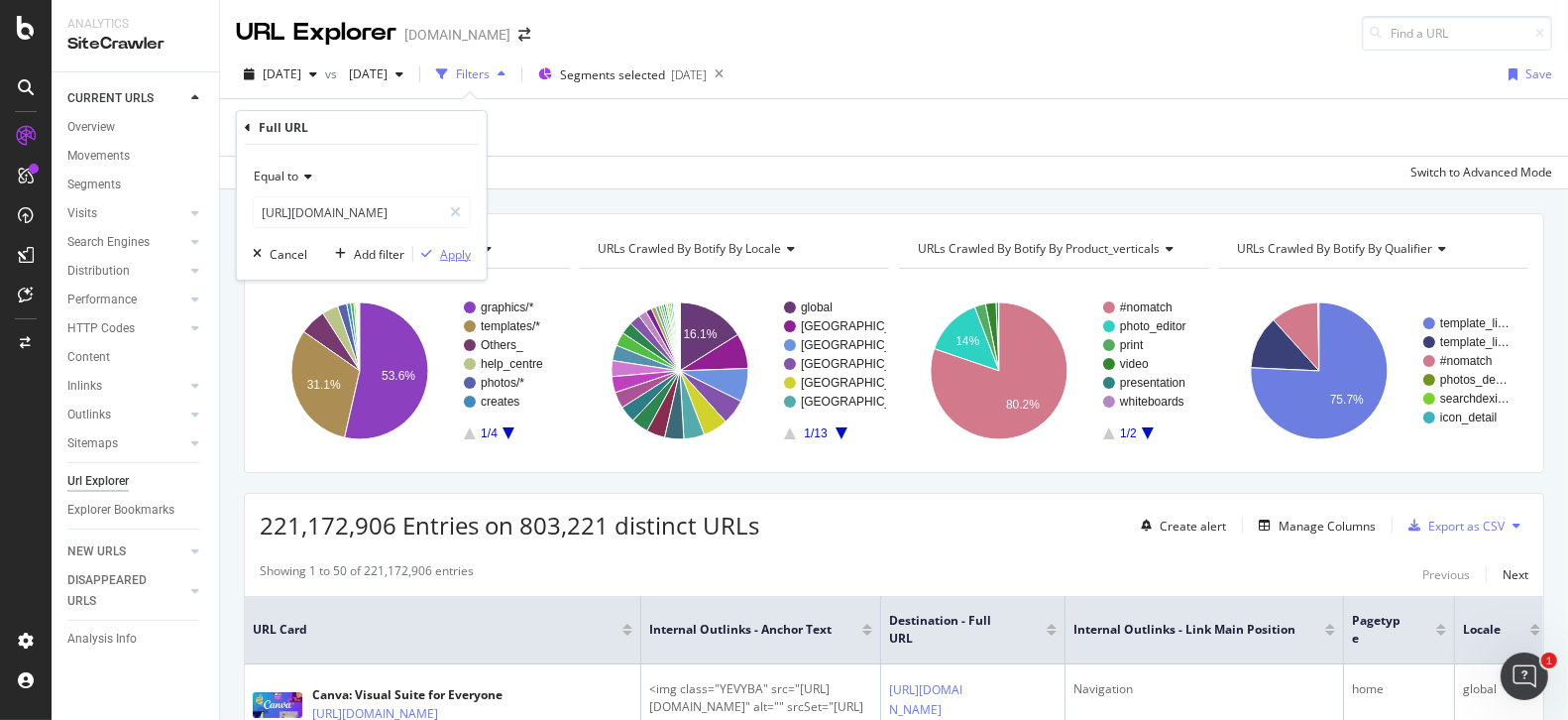 click on "Apply" at bounding box center [455, 254] 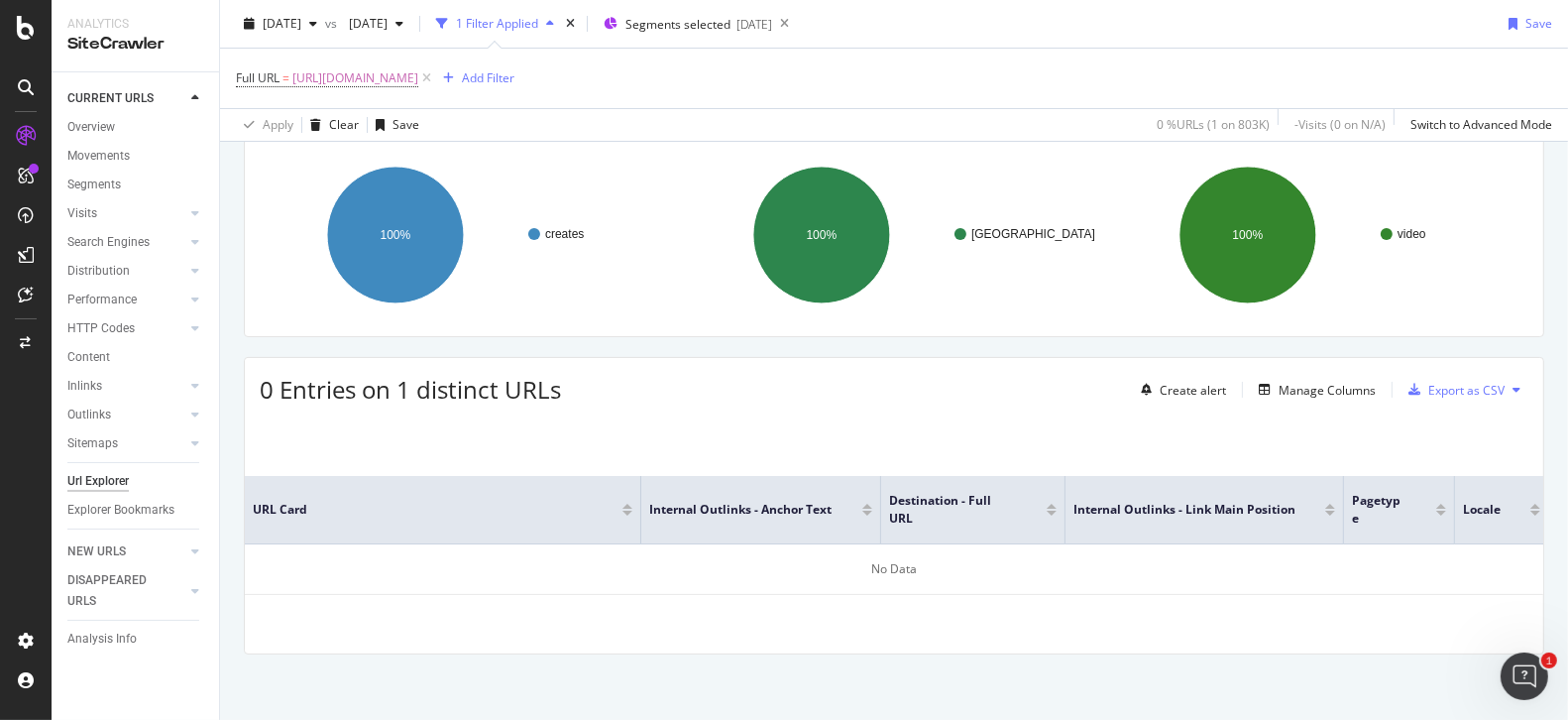 scroll, scrollTop: 0, scrollLeft: 0, axis: both 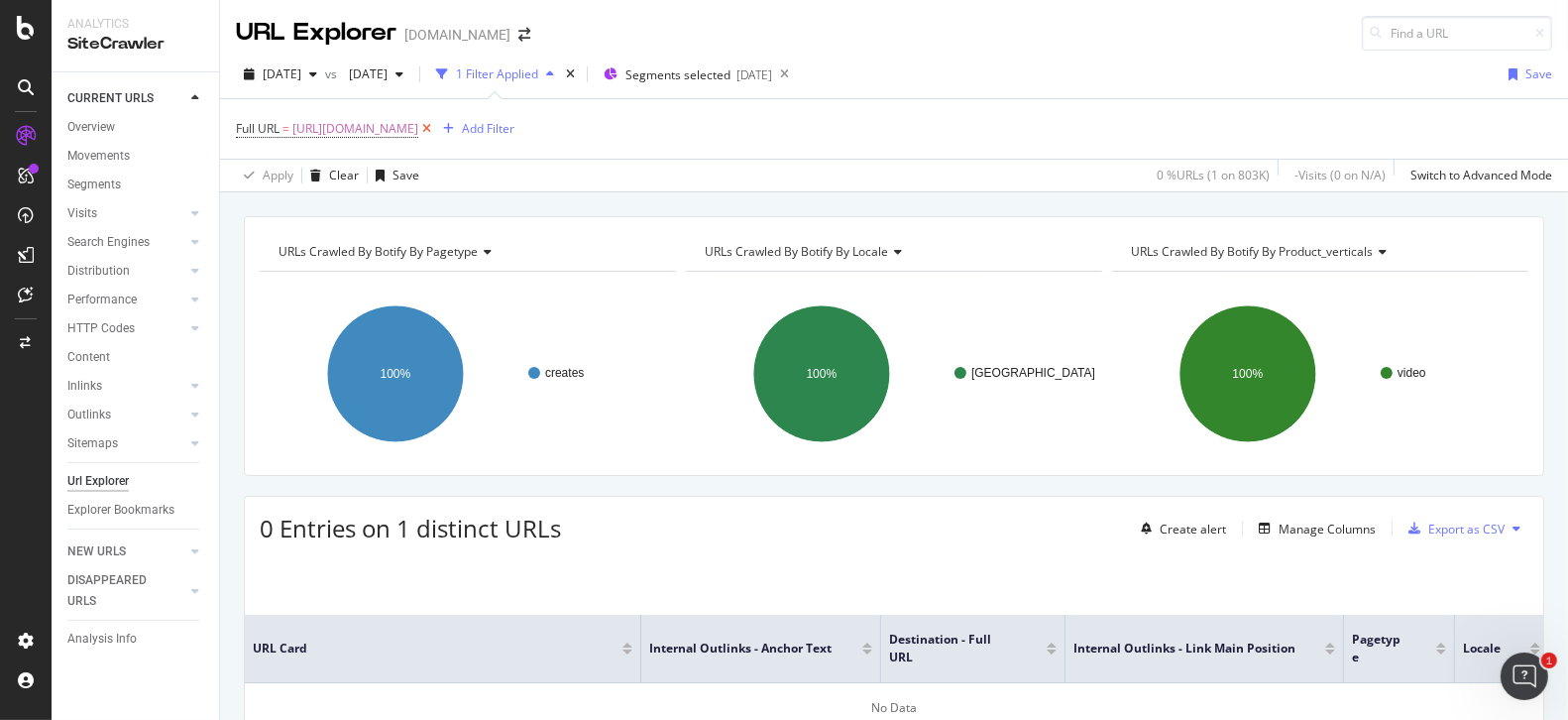 click at bounding box center (426, 129) 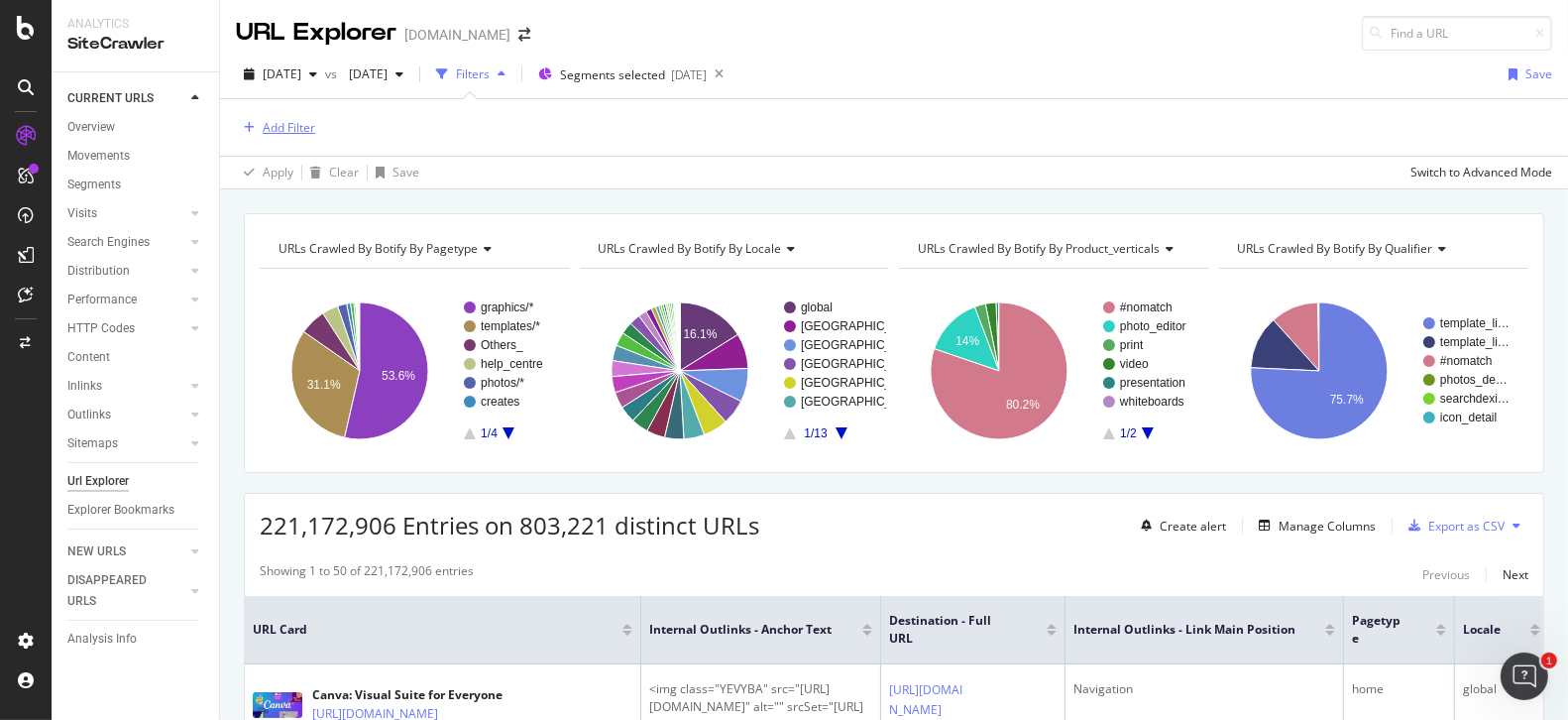 click on "Add Filter" at bounding box center [288, 127] 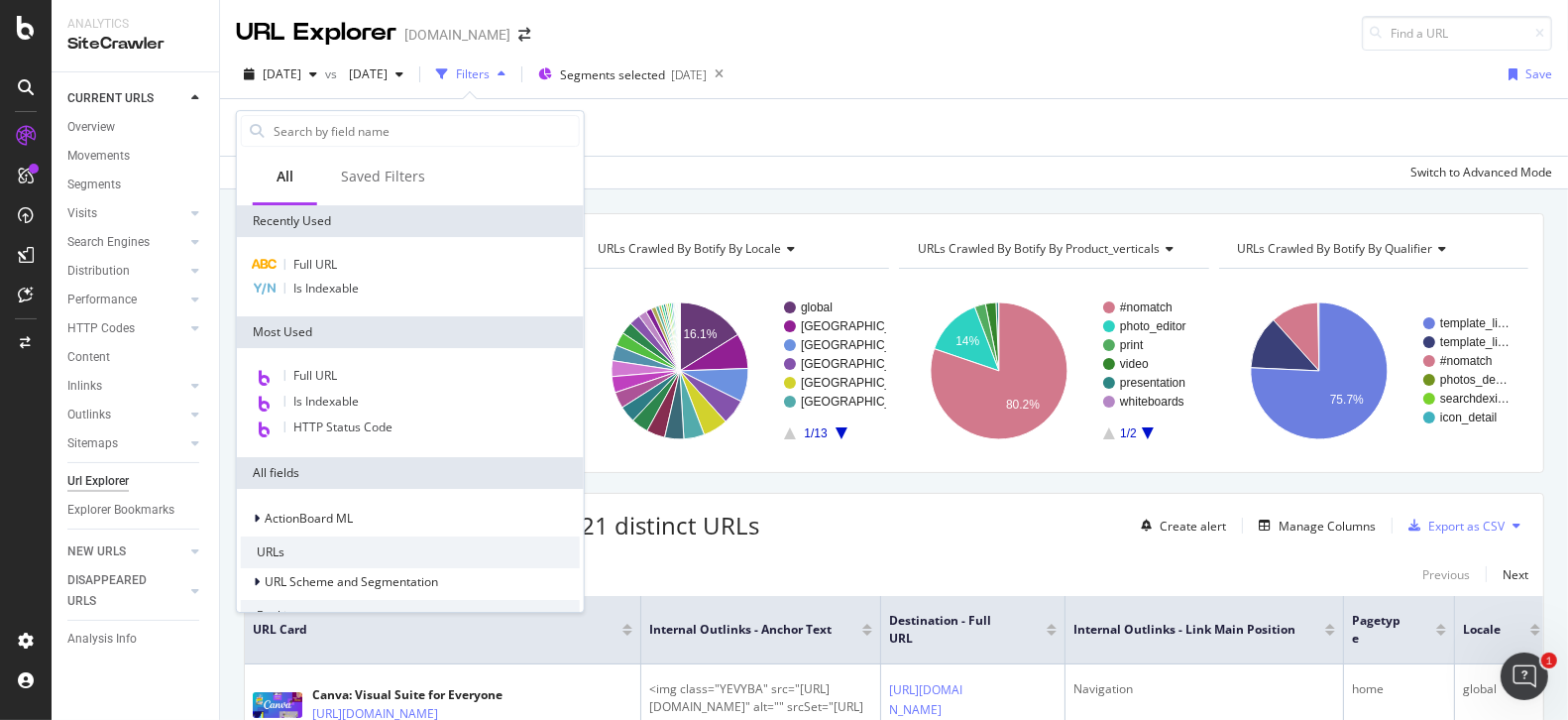 click on "Full URL Is Indexable" at bounding box center [410, 277] 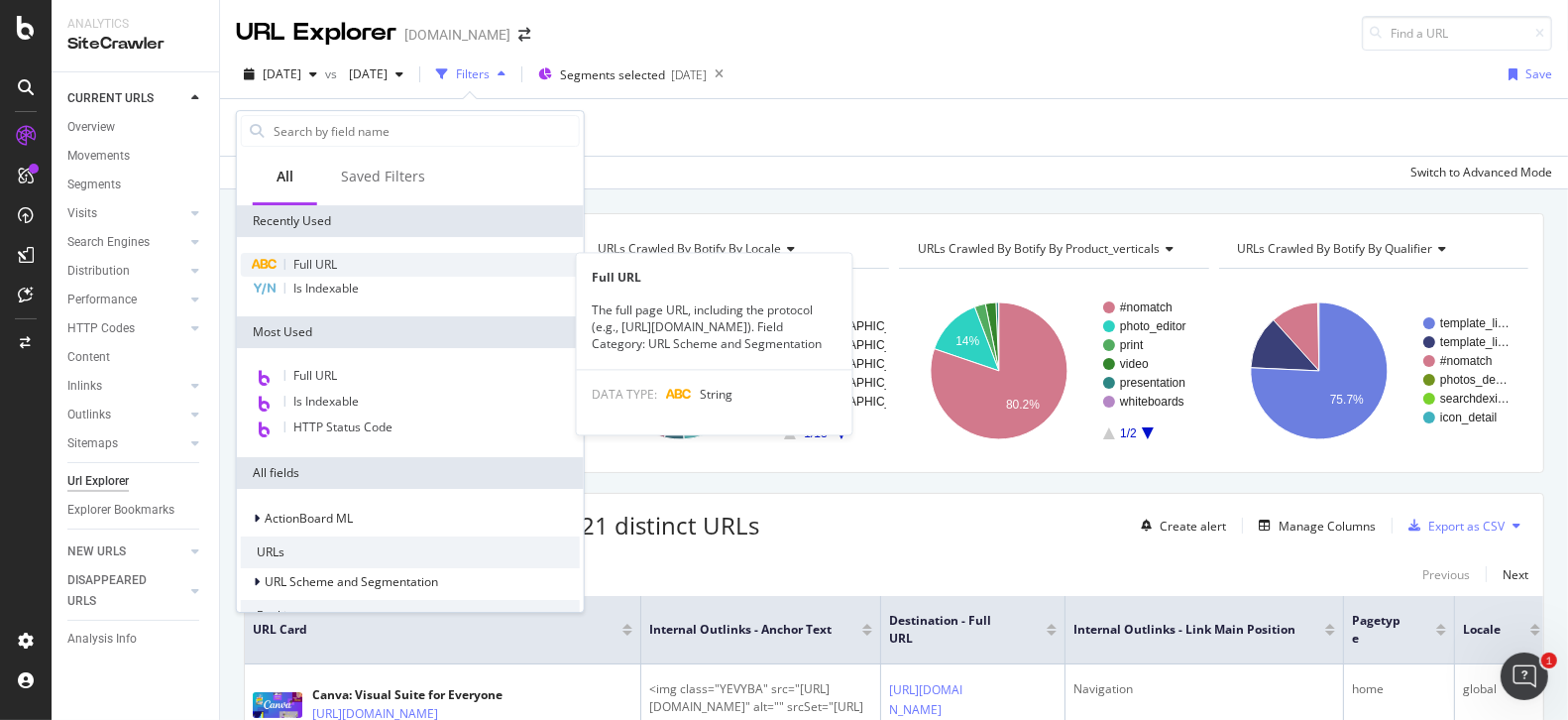 click on "Full URL" at bounding box center (410, 265) 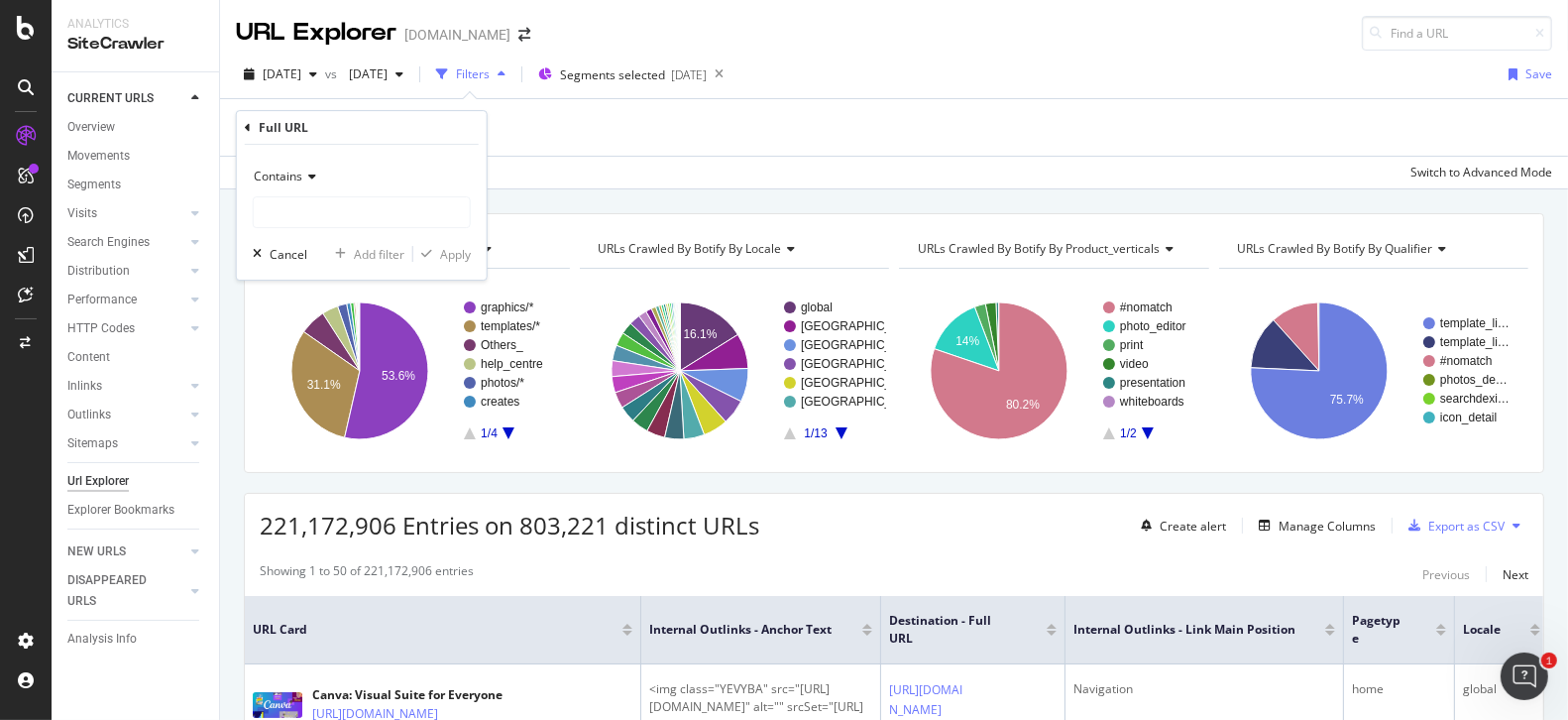 click on "Contains" at bounding box center (362, 177) 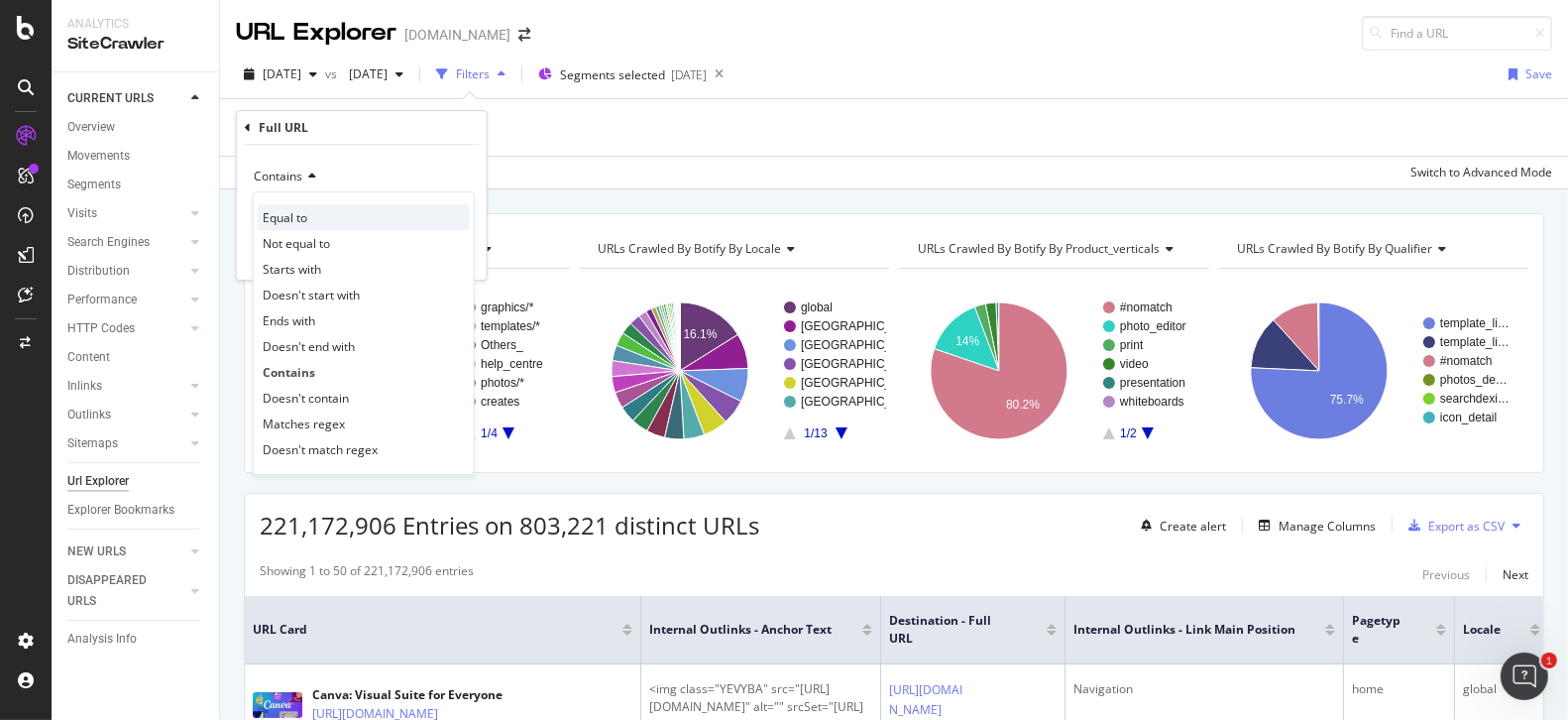 click on "Equal to" at bounding box center (284, 217) 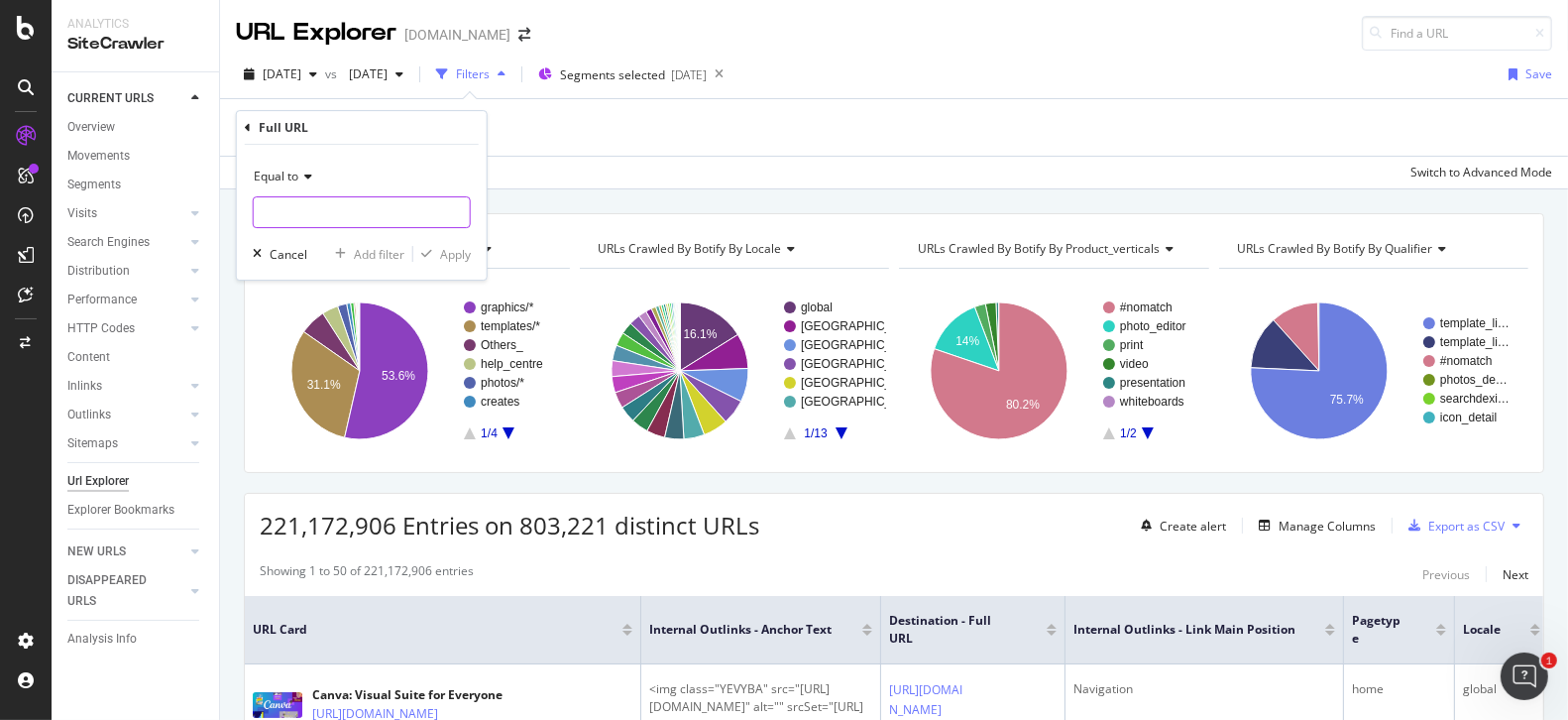 click at bounding box center [362, 212] 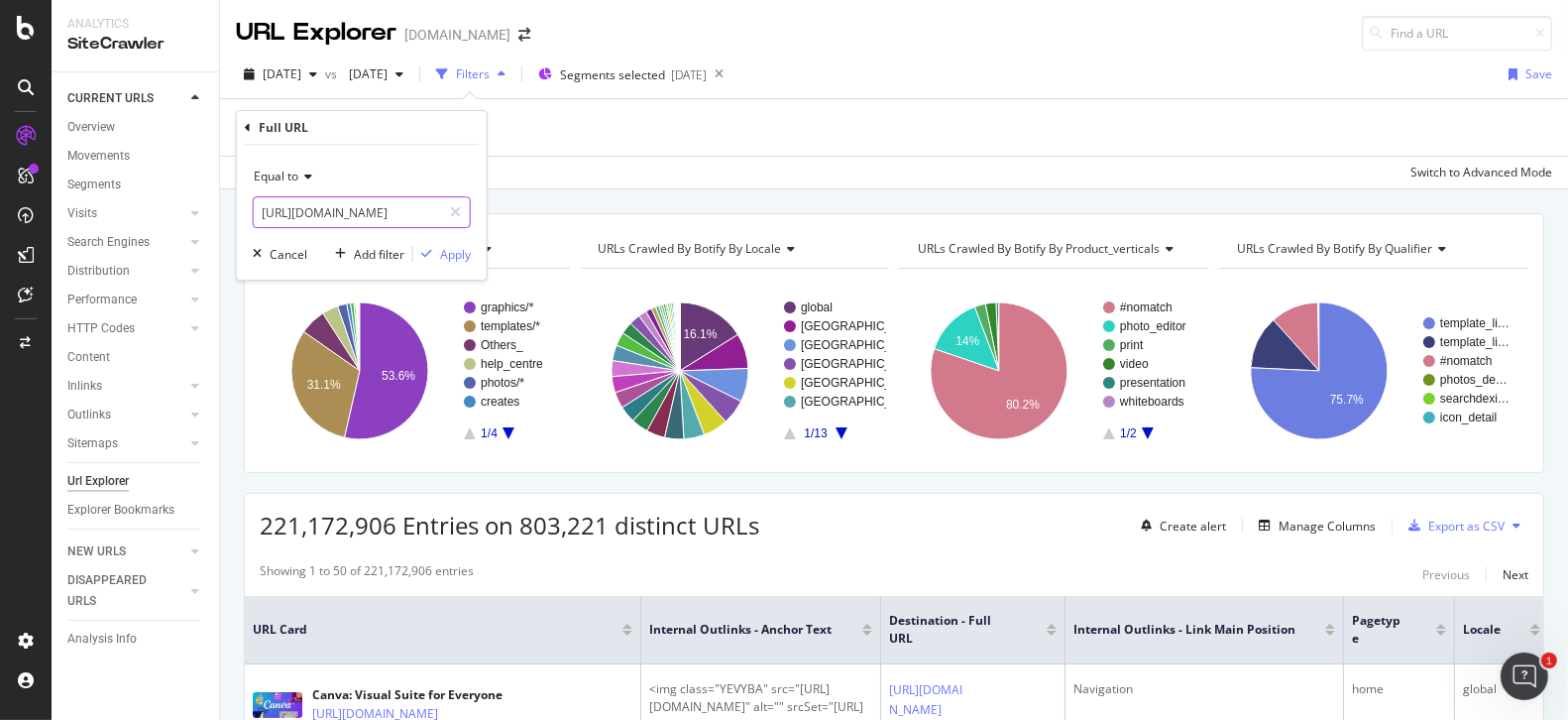 scroll, scrollTop: 0, scrollLeft: 93, axis: horizontal 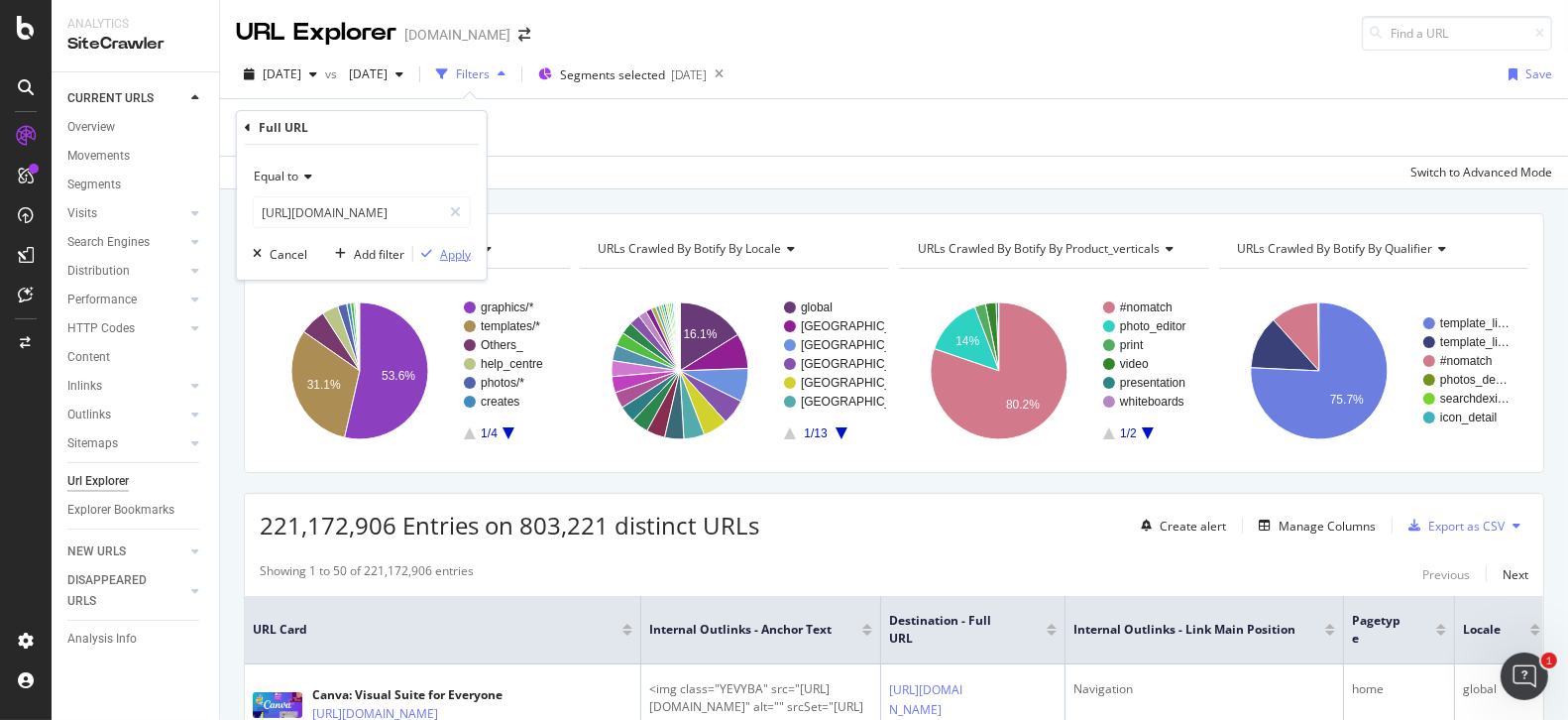 click on "Apply" at bounding box center [455, 254] 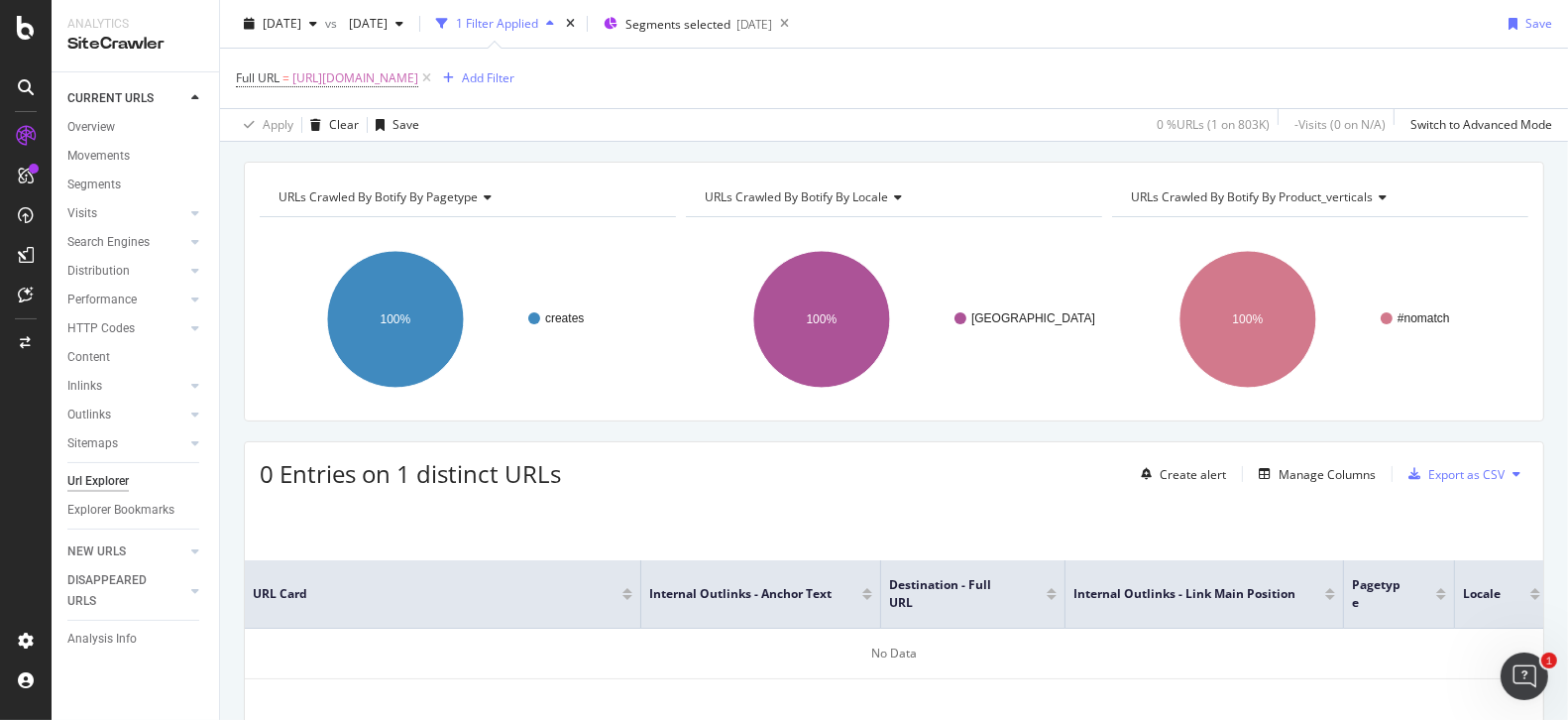 scroll, scrollTop: 0, scrollLeft: 0, axis: both 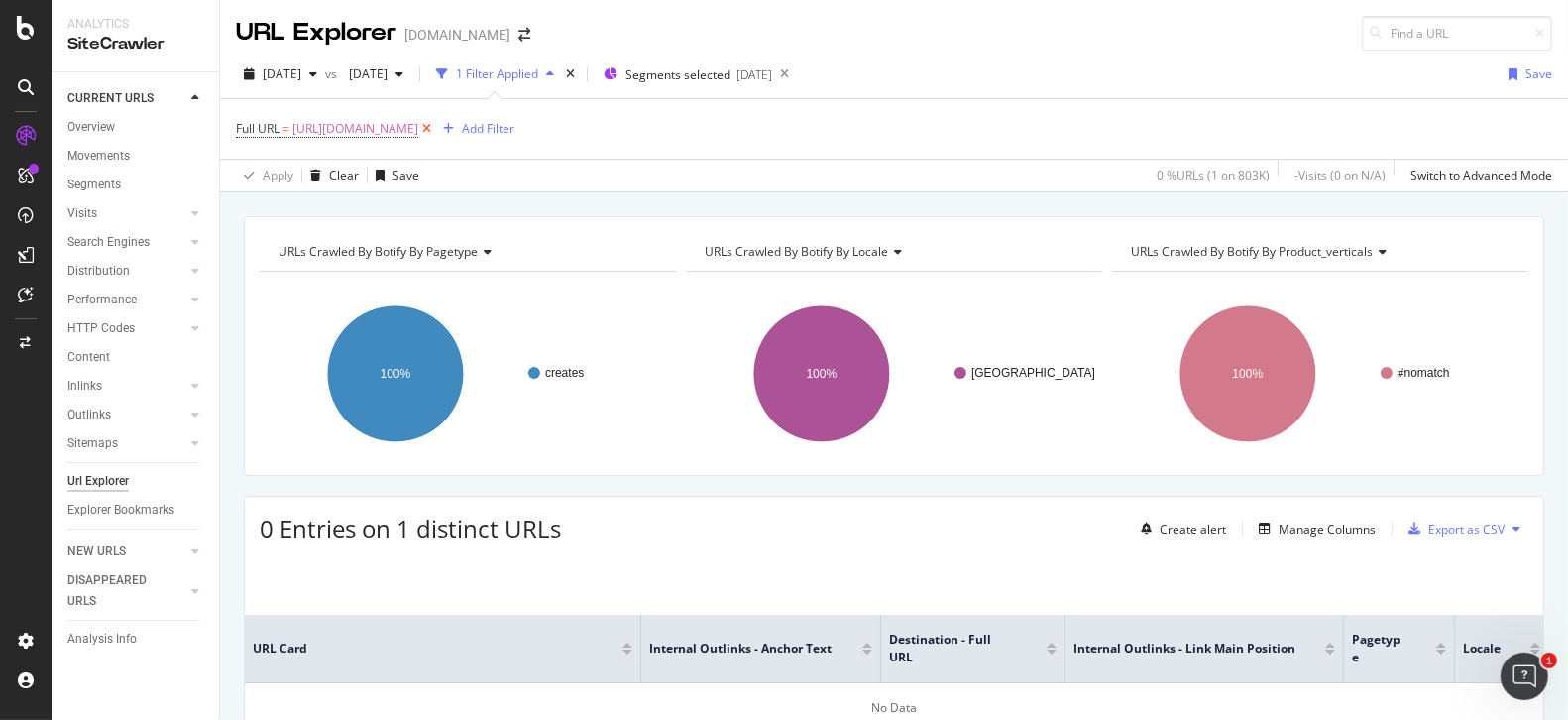 click at bounding box center [426, 129] 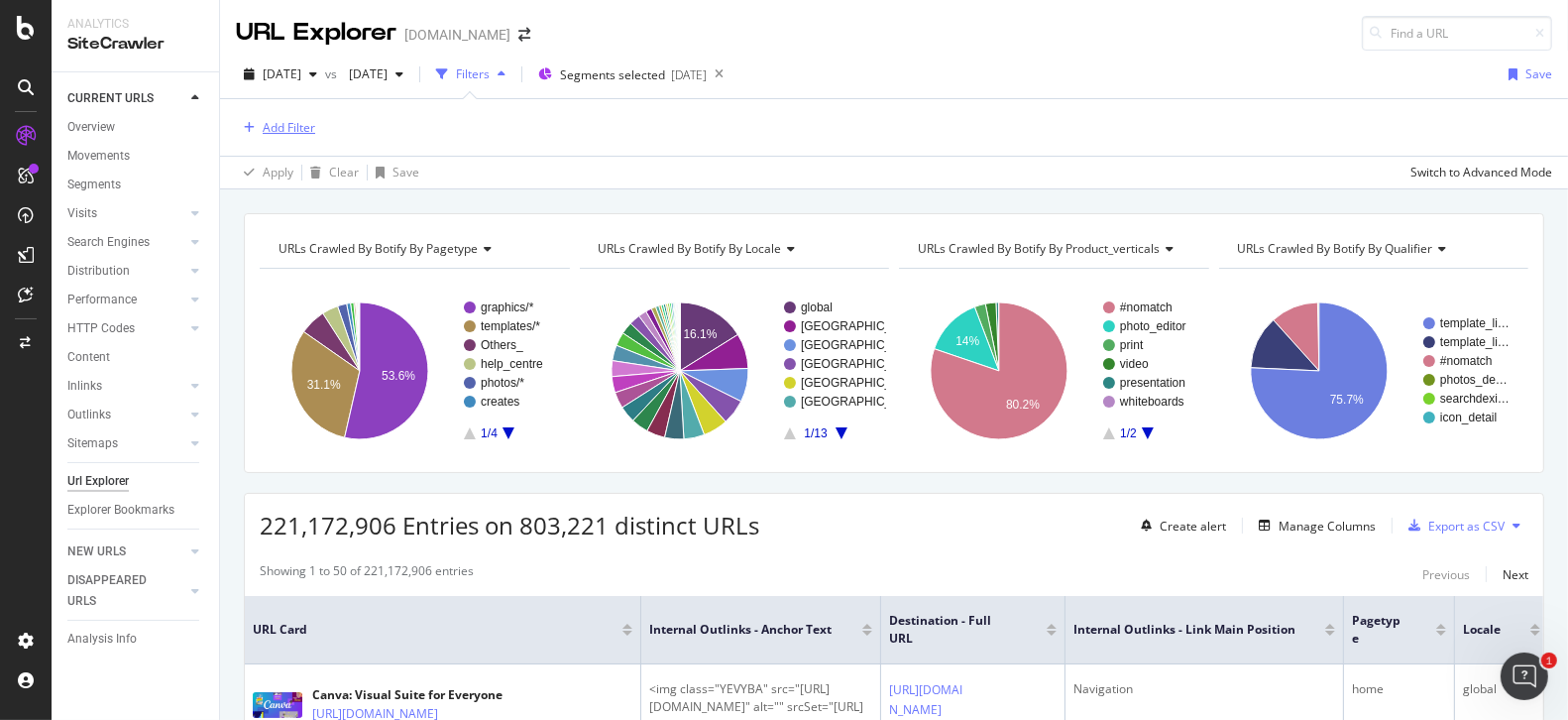 click on "Add Filter" at bounding box center [288, 127] 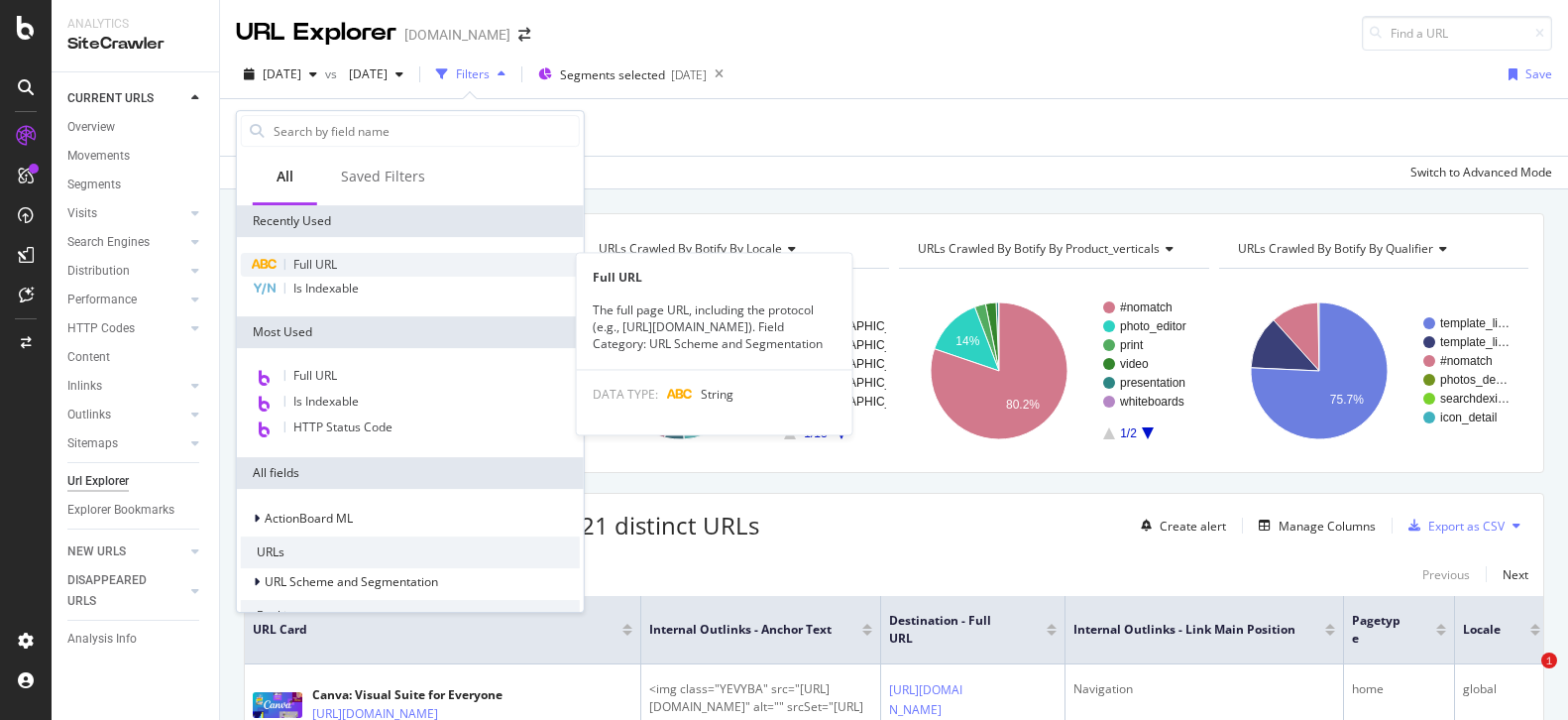 scroll, scrollTop: 0, scrollLeft: 0, axis: both 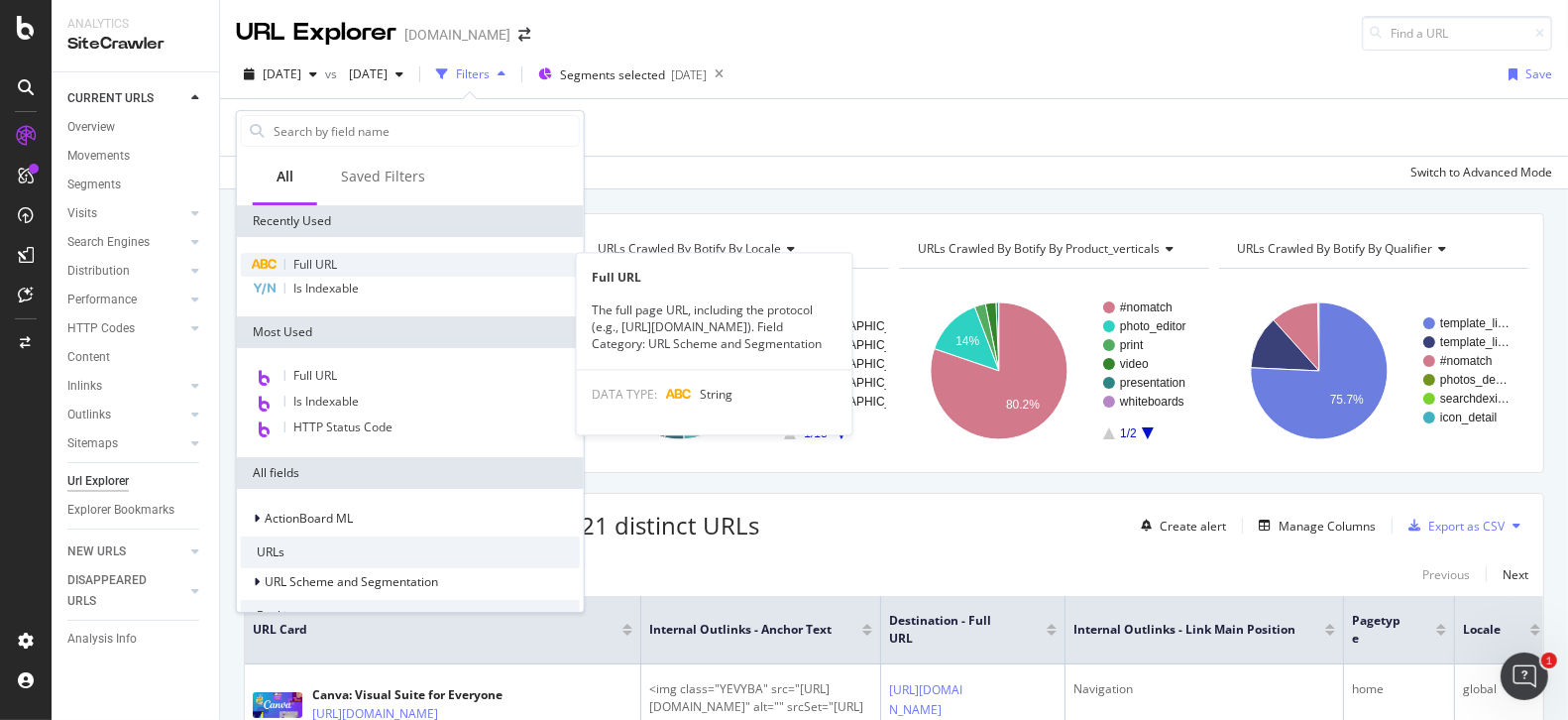 click on "Full URL" at bounding box center (410, 265) 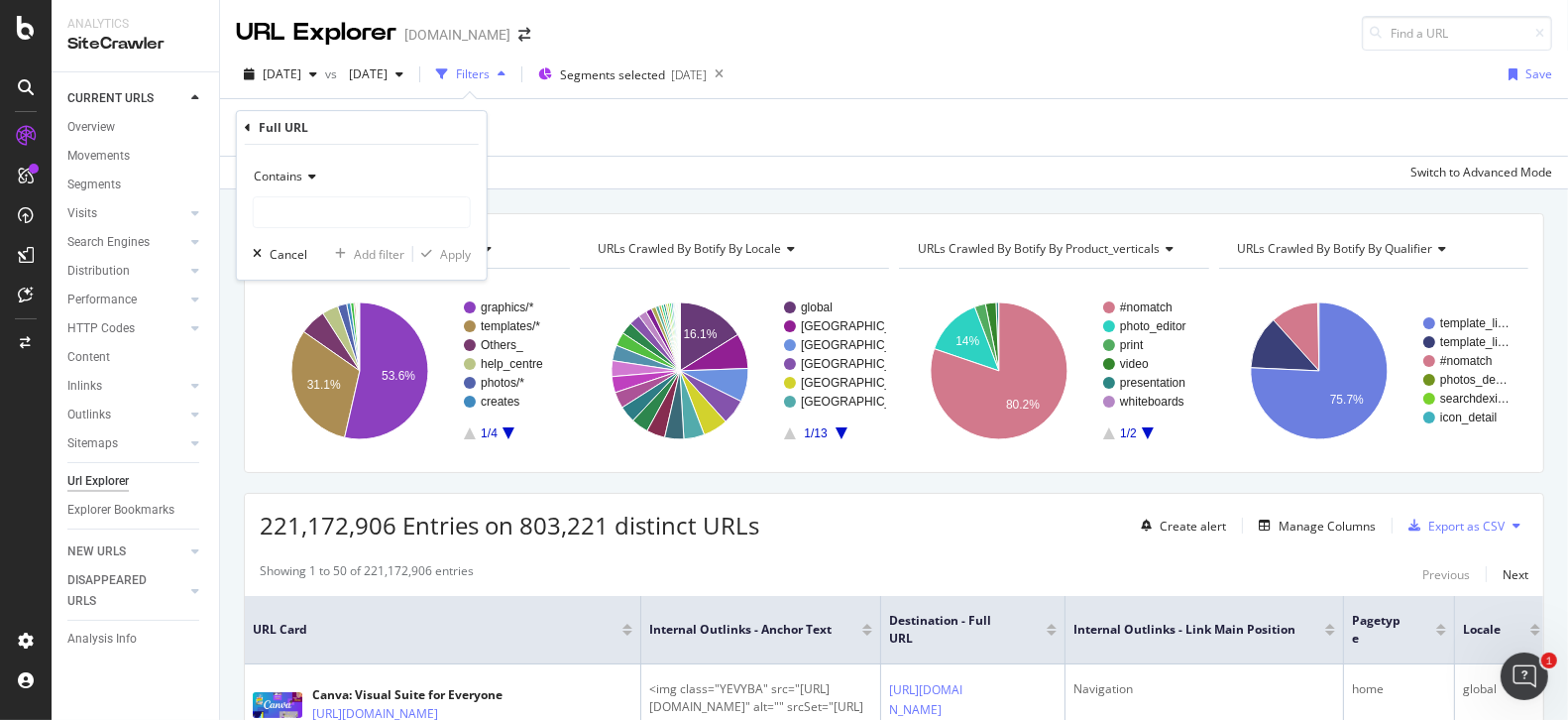 click at bounding box center (309, 177) 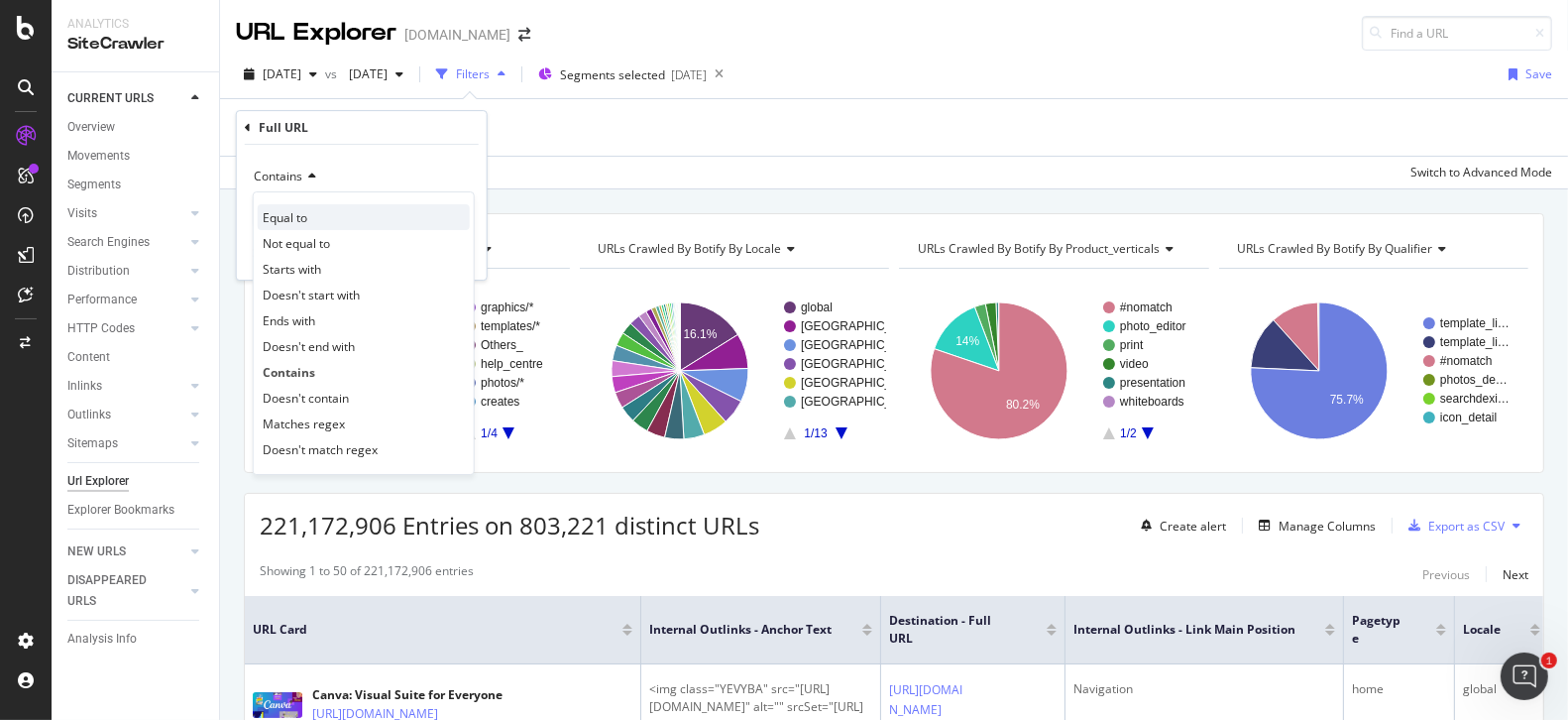 click on "Equal to" at bounding box center (364, 217) 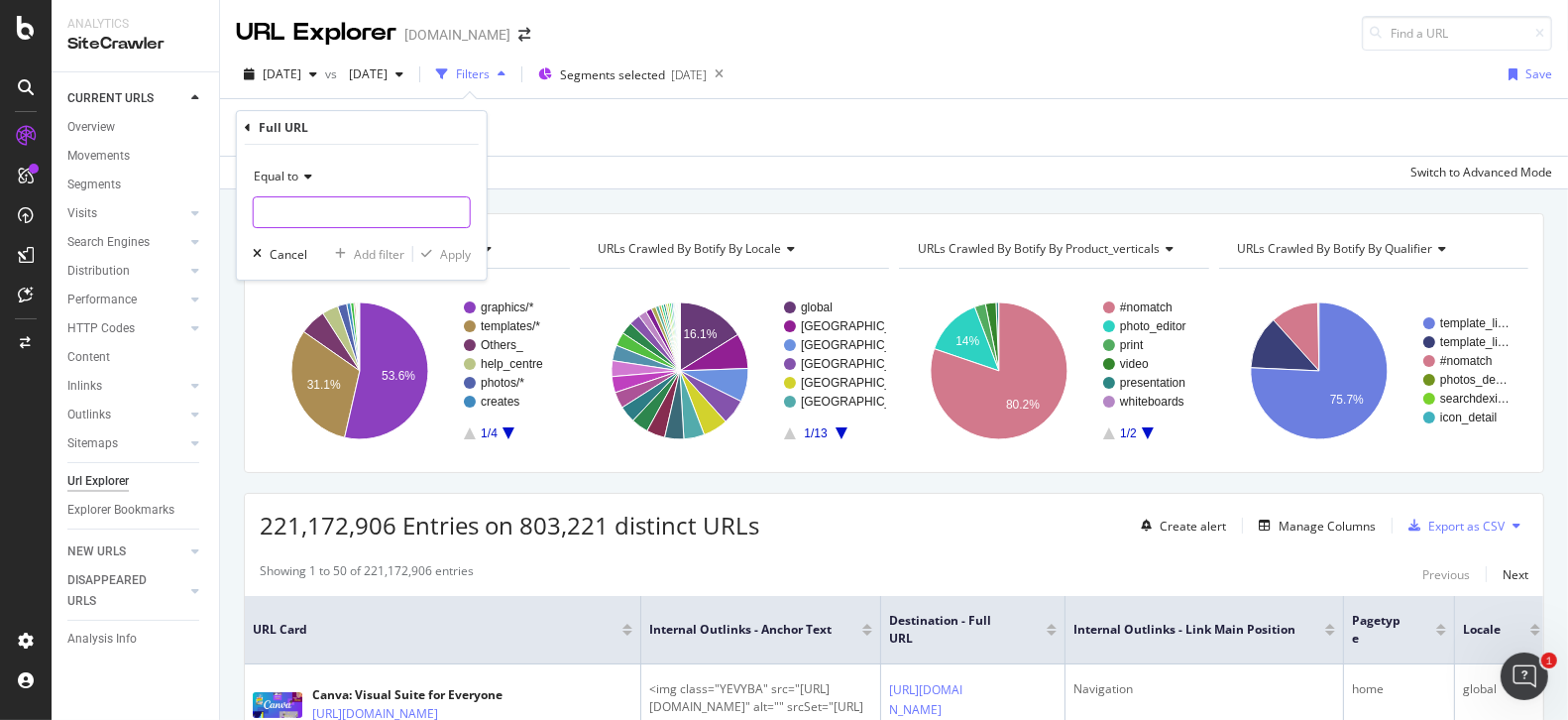 click at bounding box center (362, 212) 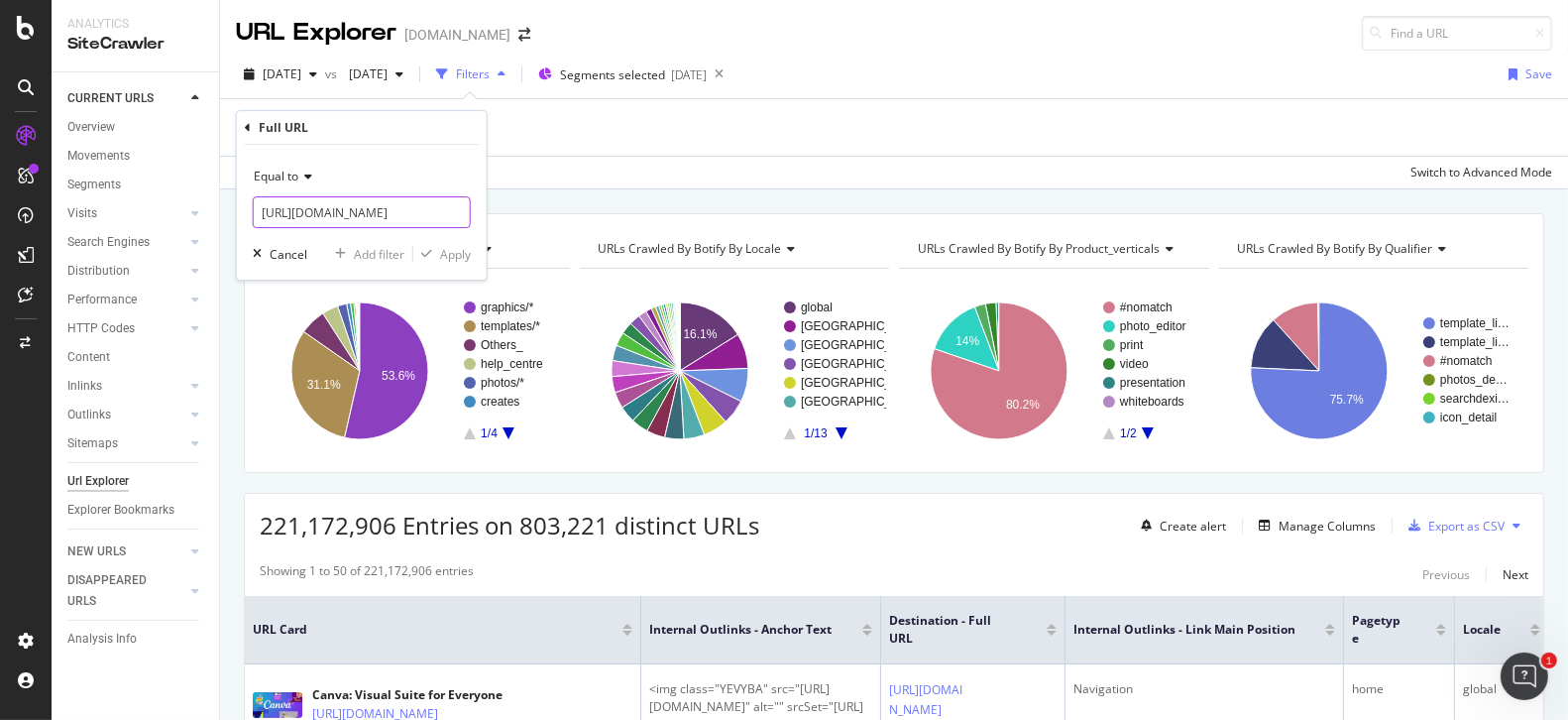 scroll, scrollTop: 0, scrollLeft: 95, axis: horizontal 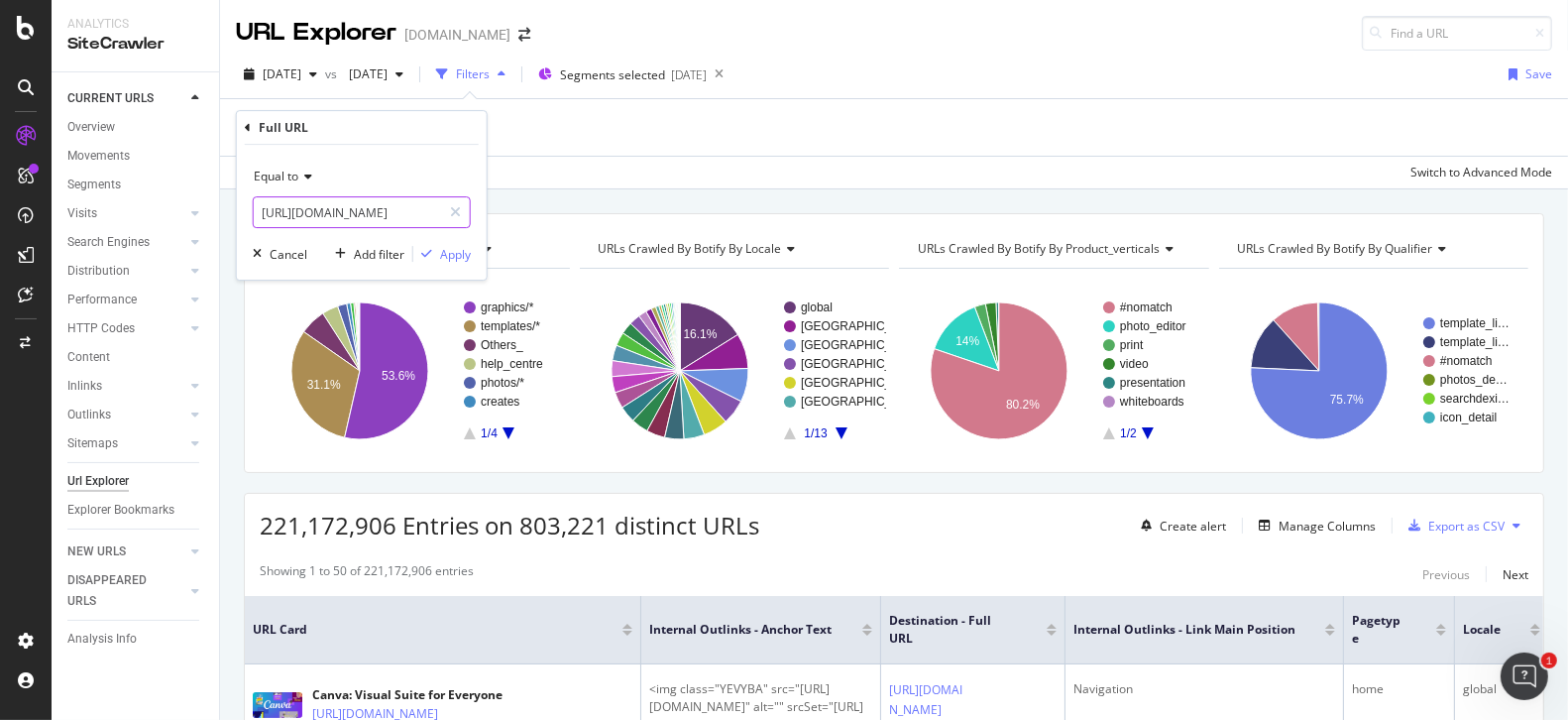 type on "https://www.canva.com/es_ar/crear/pagina-web/" 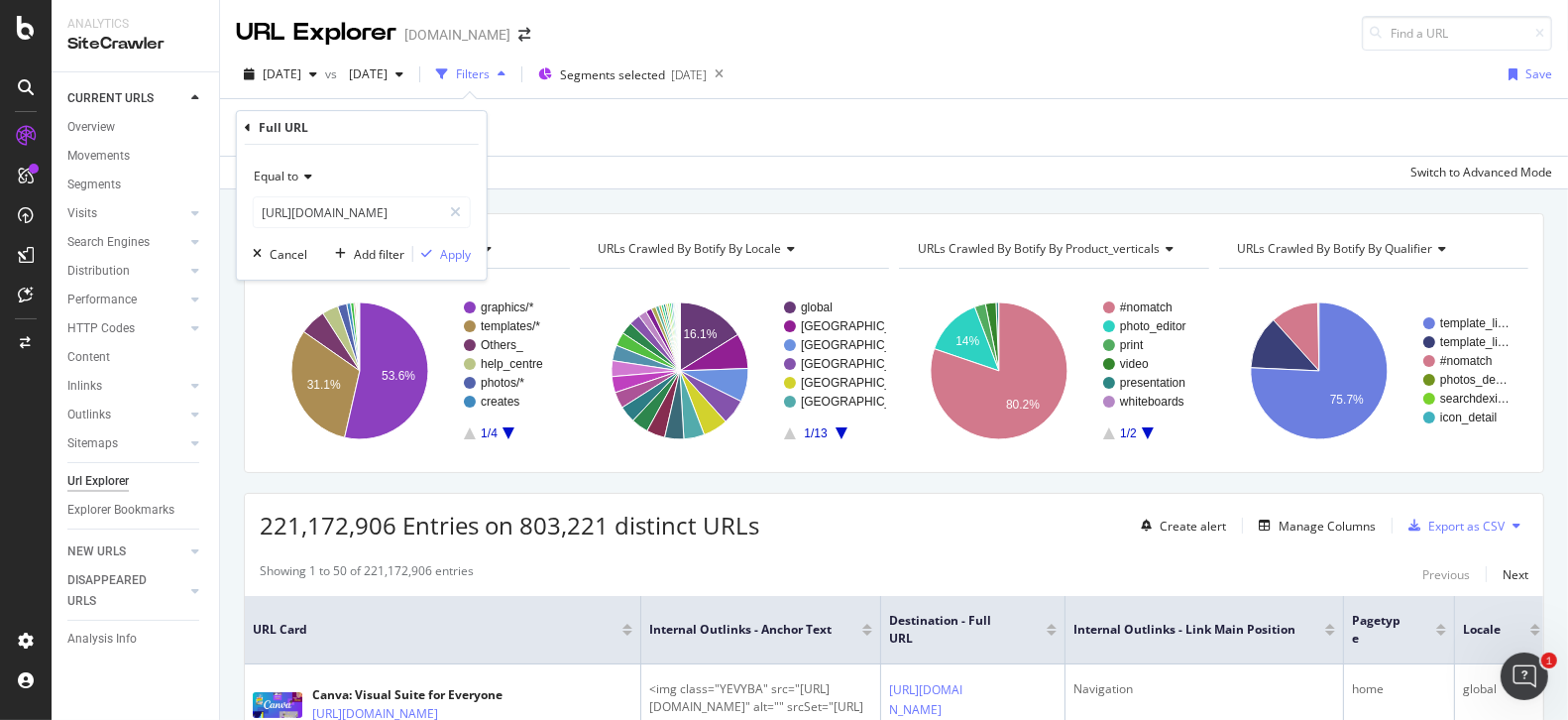 click on "Equal to https://www.canva.com/es_ar/crear/pagina-web/ Cancel Add filter Apply" at bounding box center [362, 212] 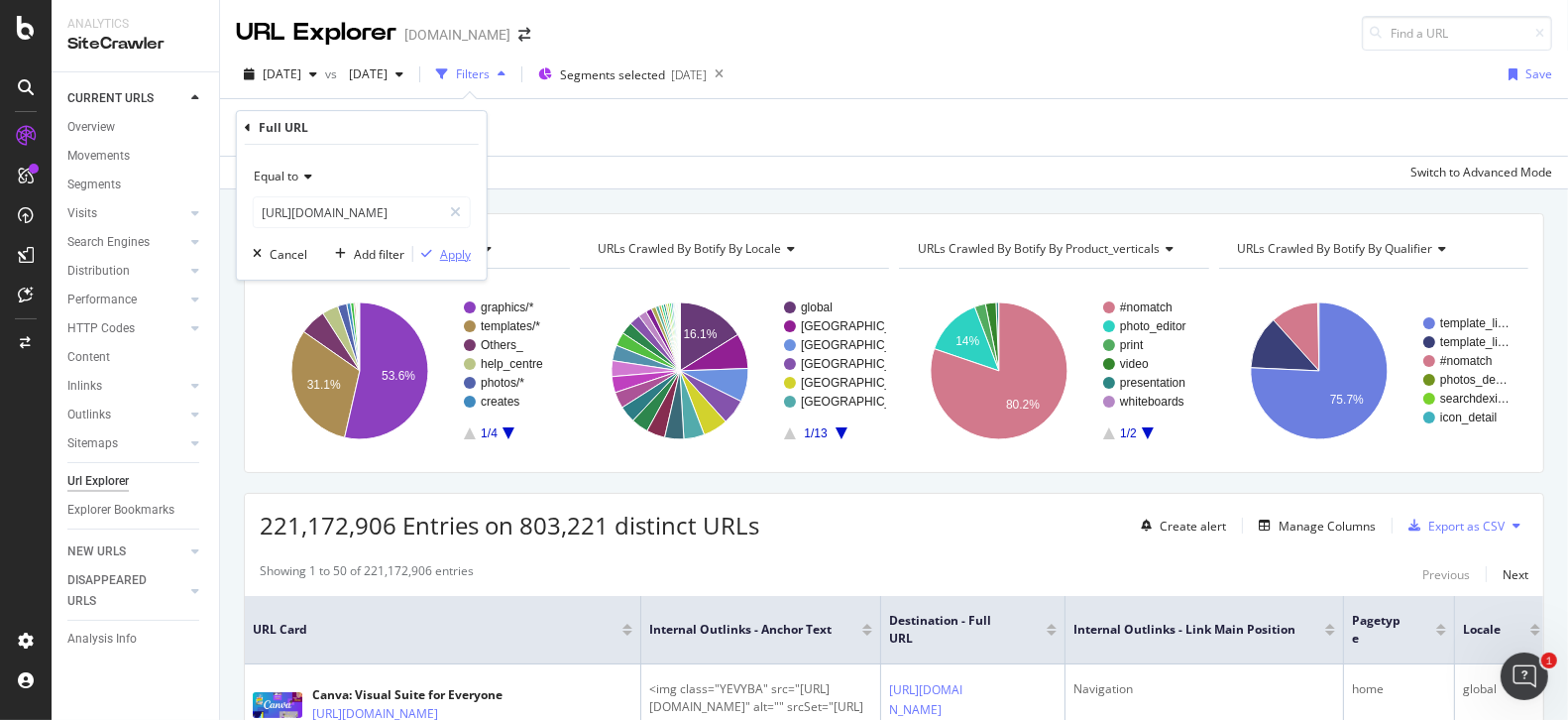 click on "Apply" at bounding box center [455, 254] 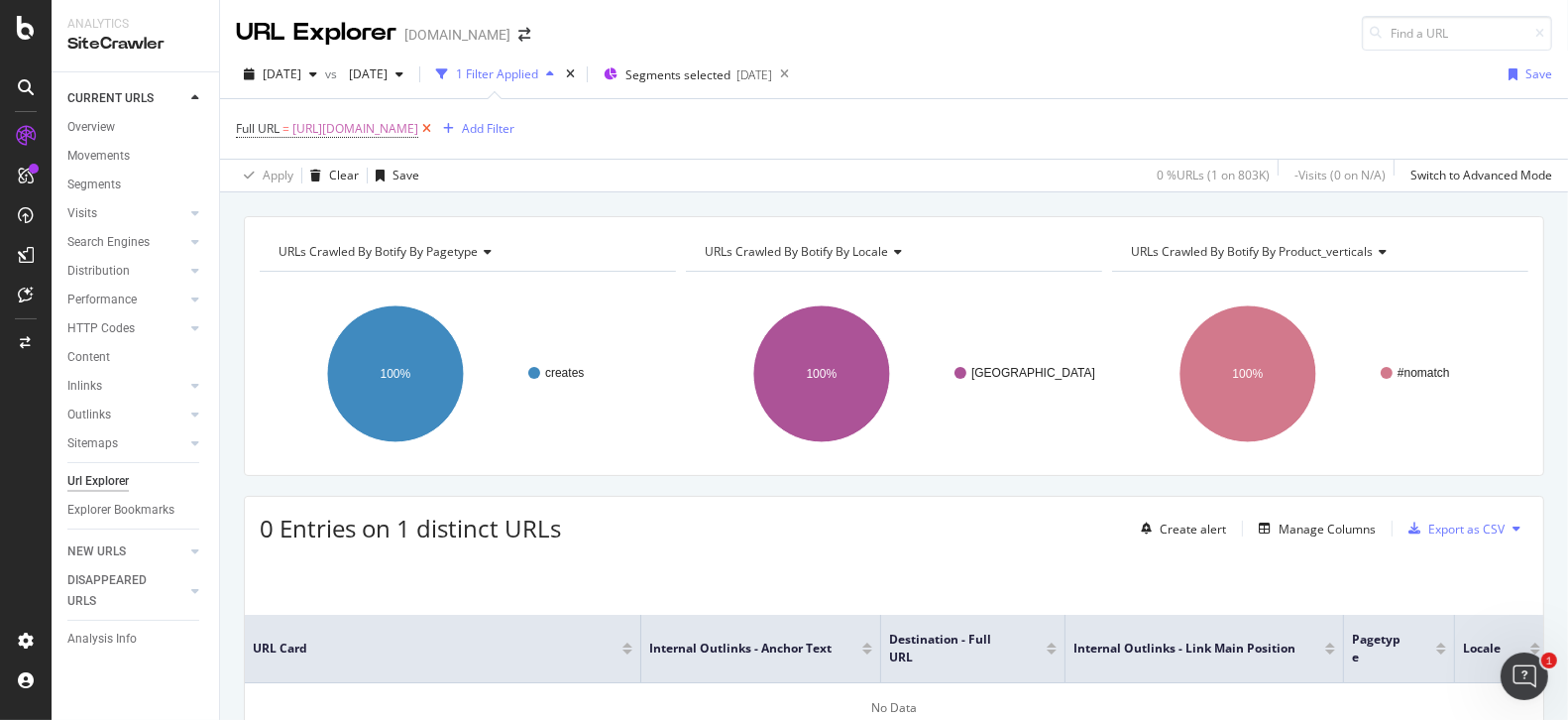click at bounding box center (426, 129) 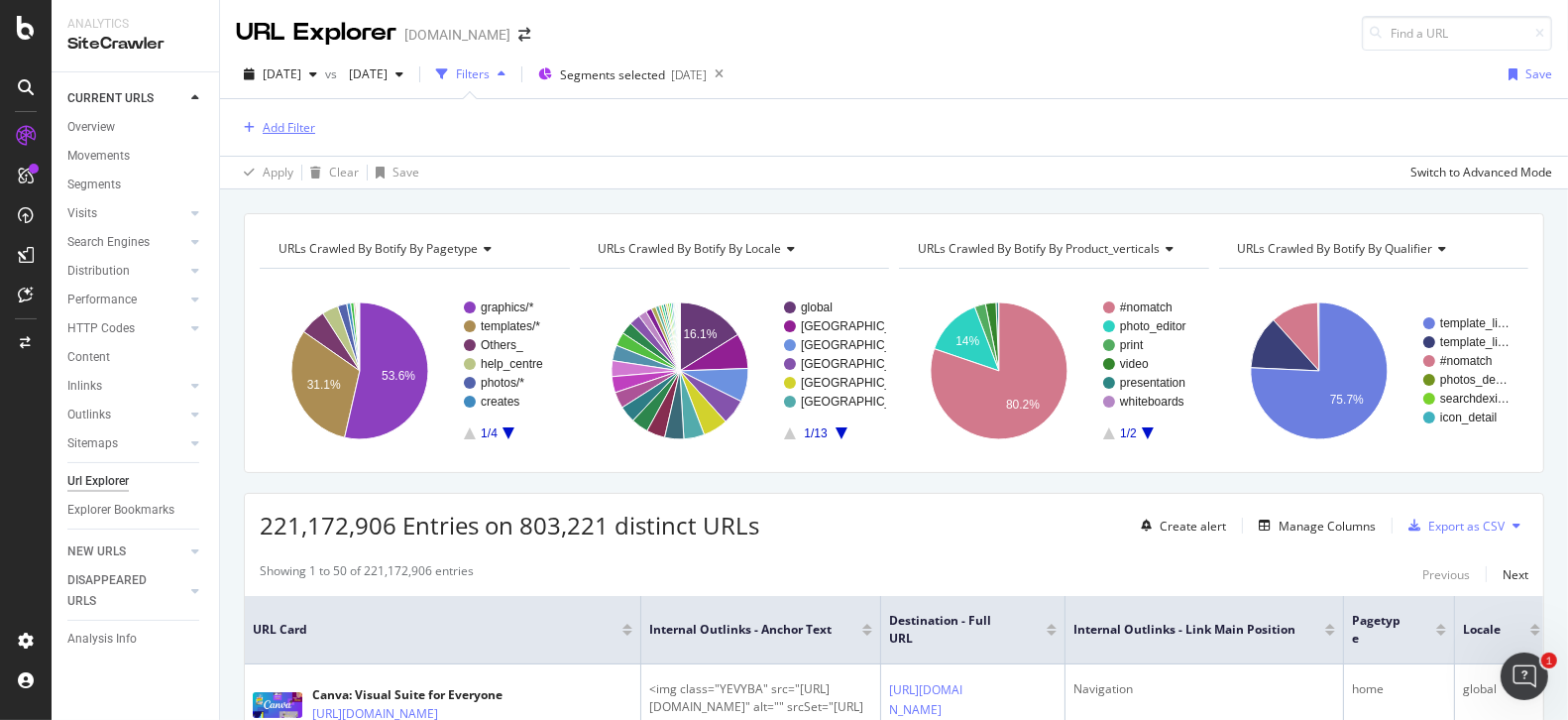 click on "Add Filter" at bounding box center (288, 127) 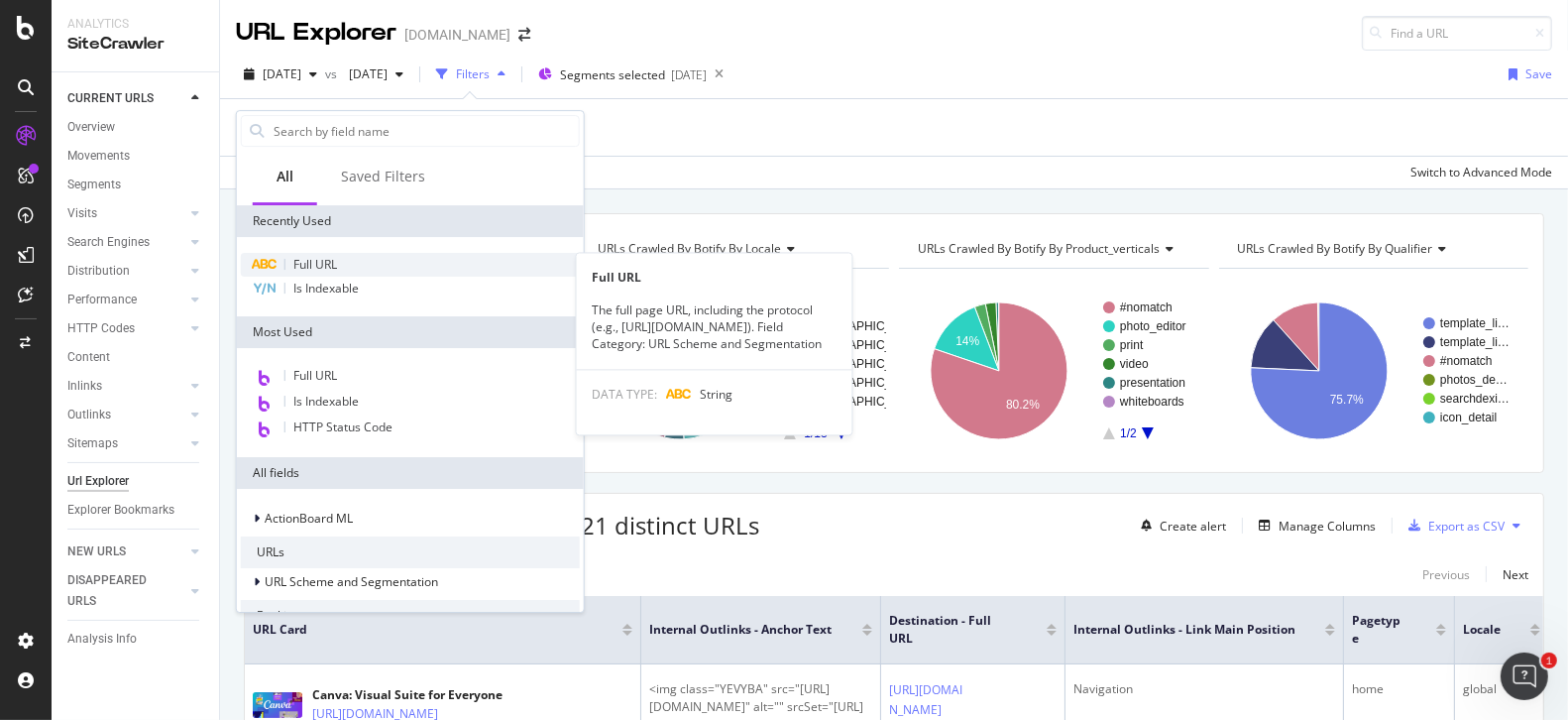 click on "Full URL" at bounding box center [410, 265] 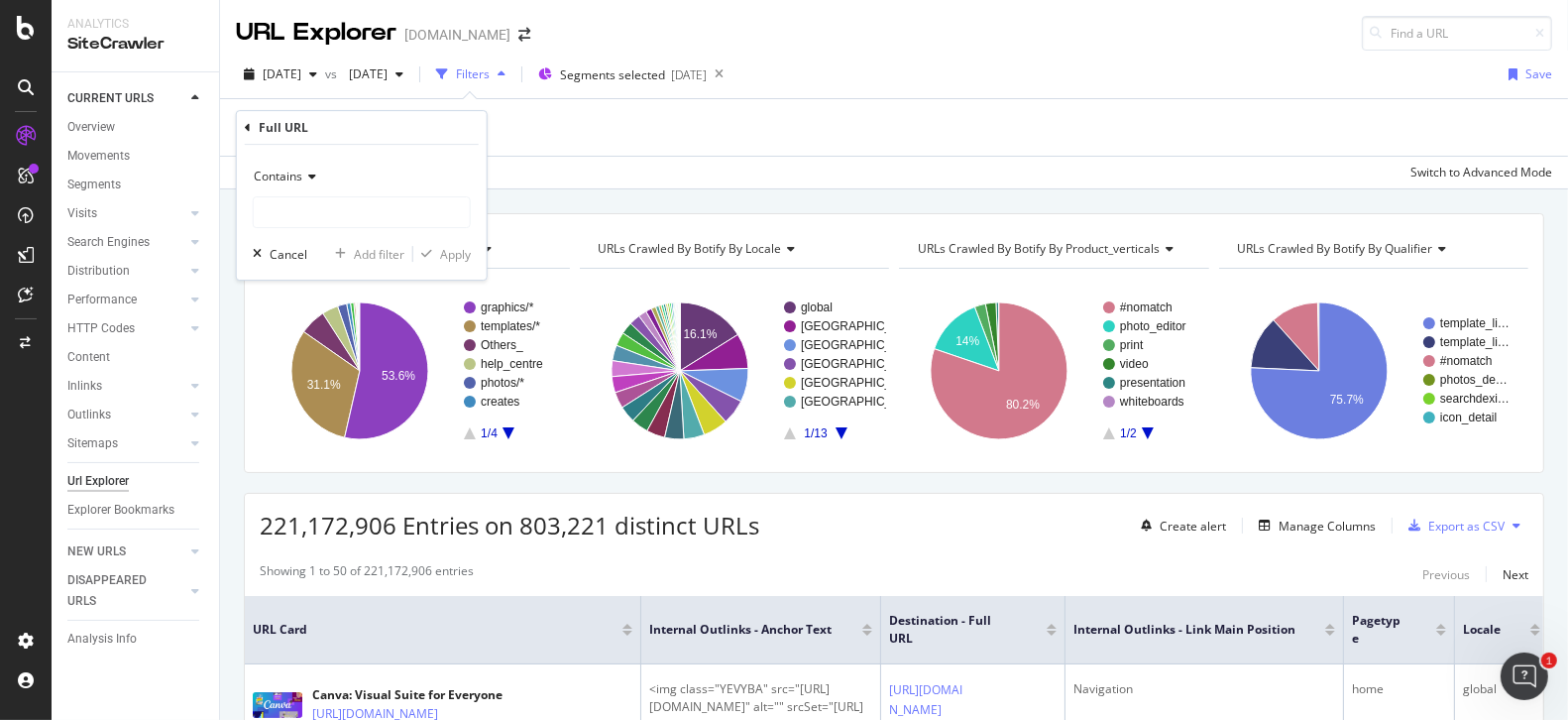 click on "Contains" at bounding box center (362, 177) 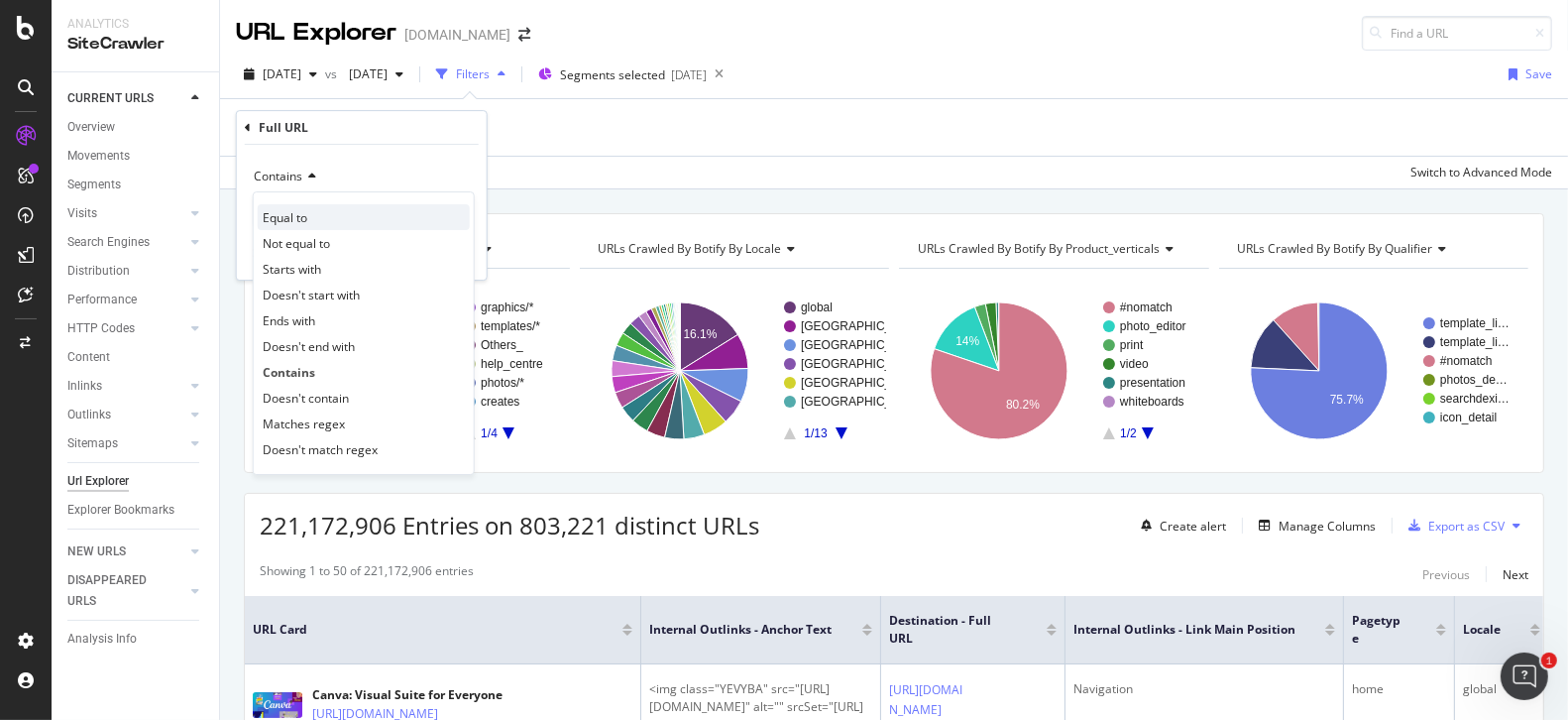 click on "Equal to" at bounding box center (284, 217) 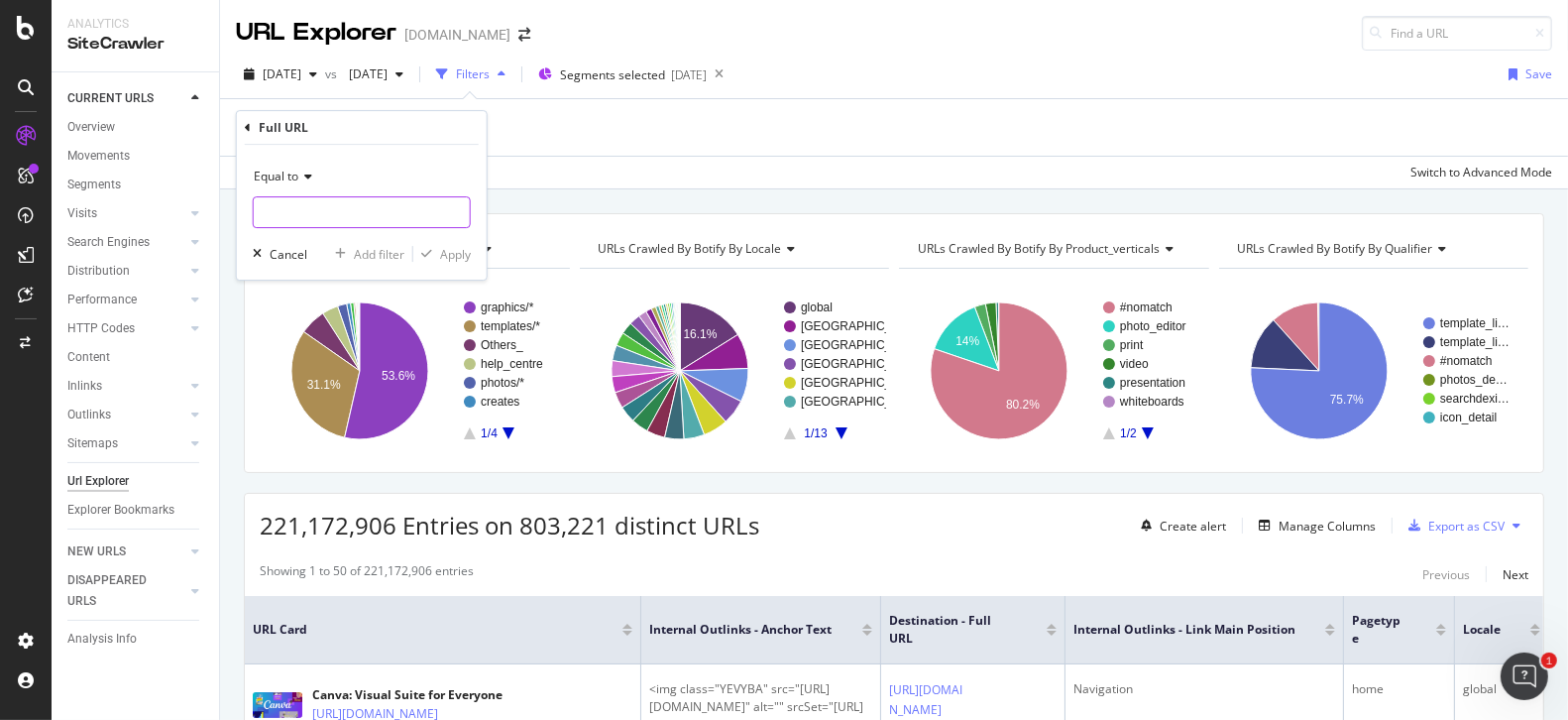 click at bounding box center [362, 212] 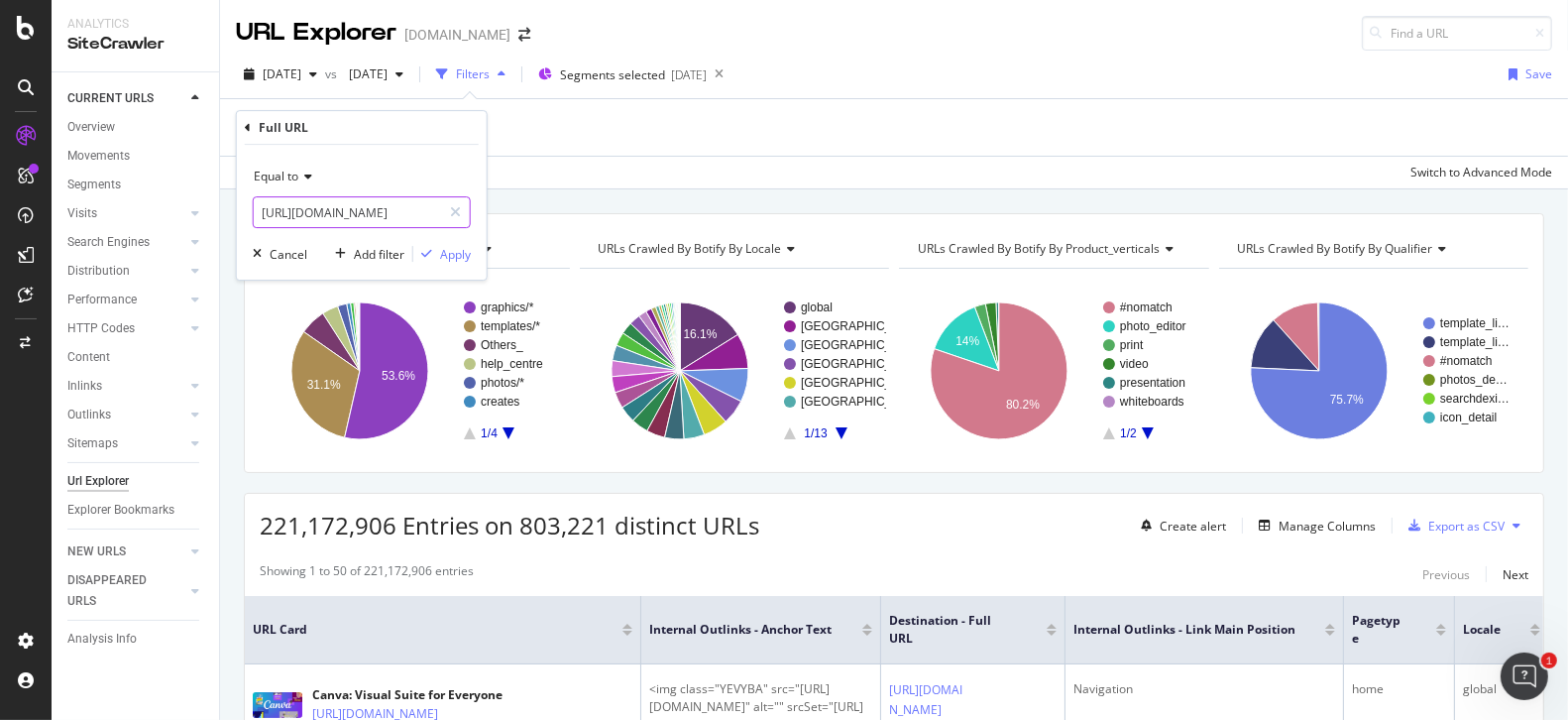 scroll, scrollTop: 0, scrollLeft: 155, axis: horizontal 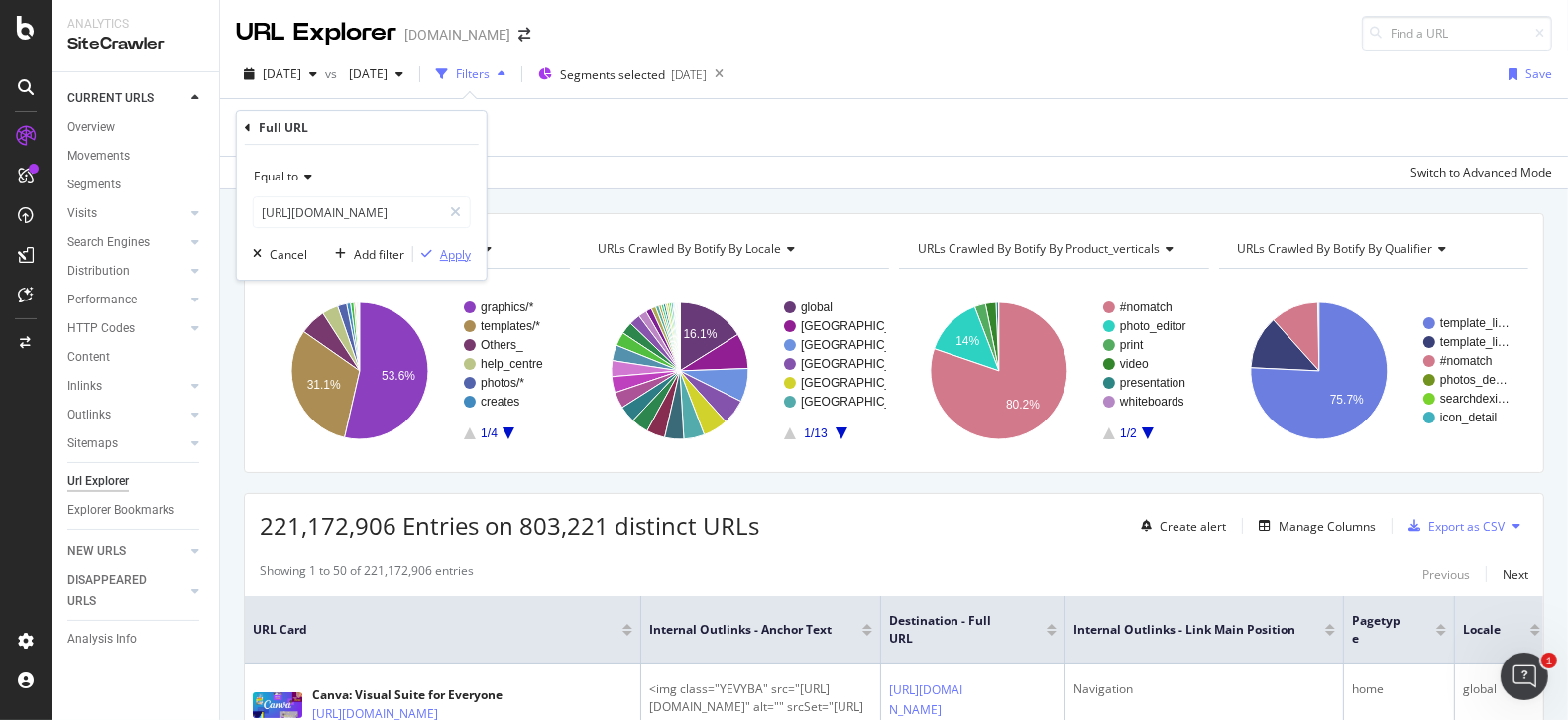 click on "Apply" at bounding box center [455, 254] 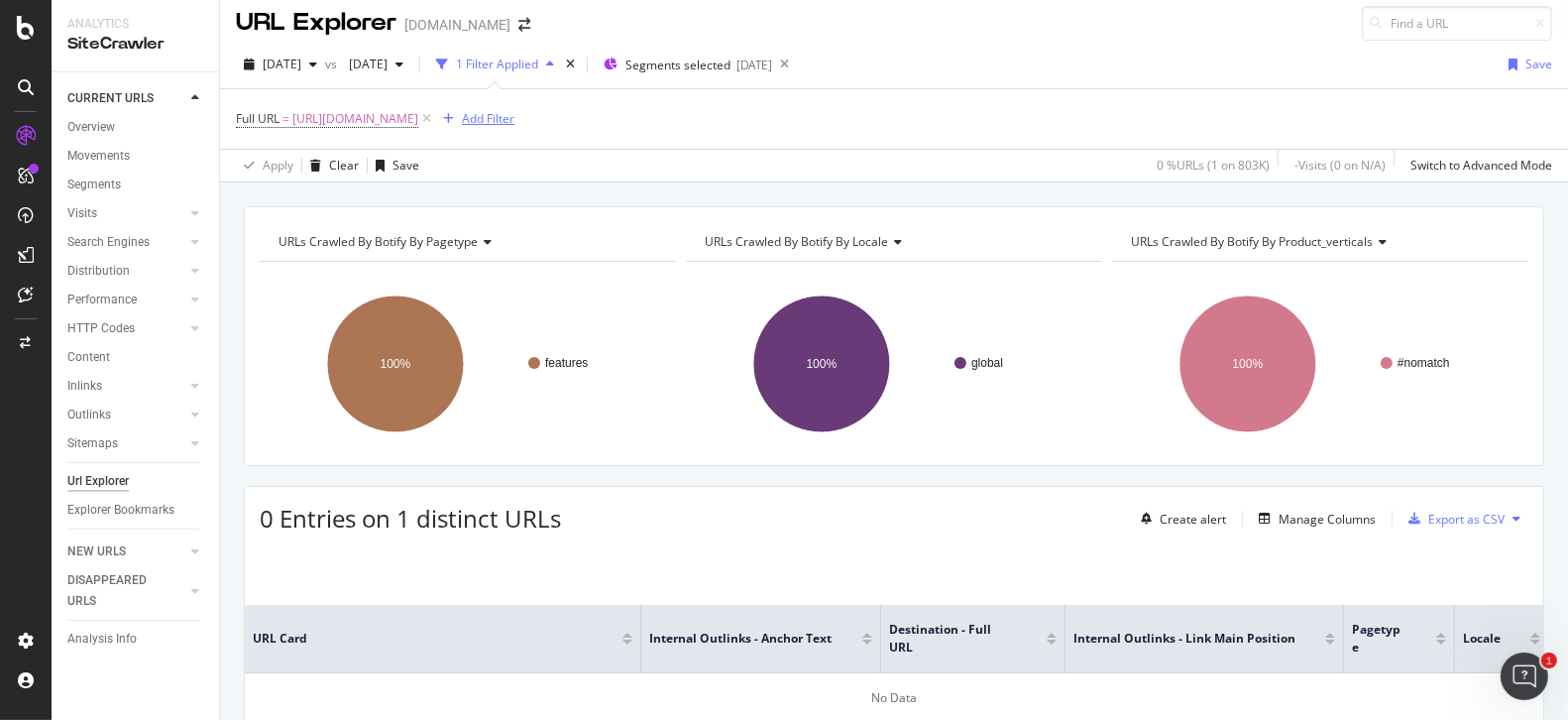 scroll, scrollTop: 0, scrollLeft: 0, axis: both 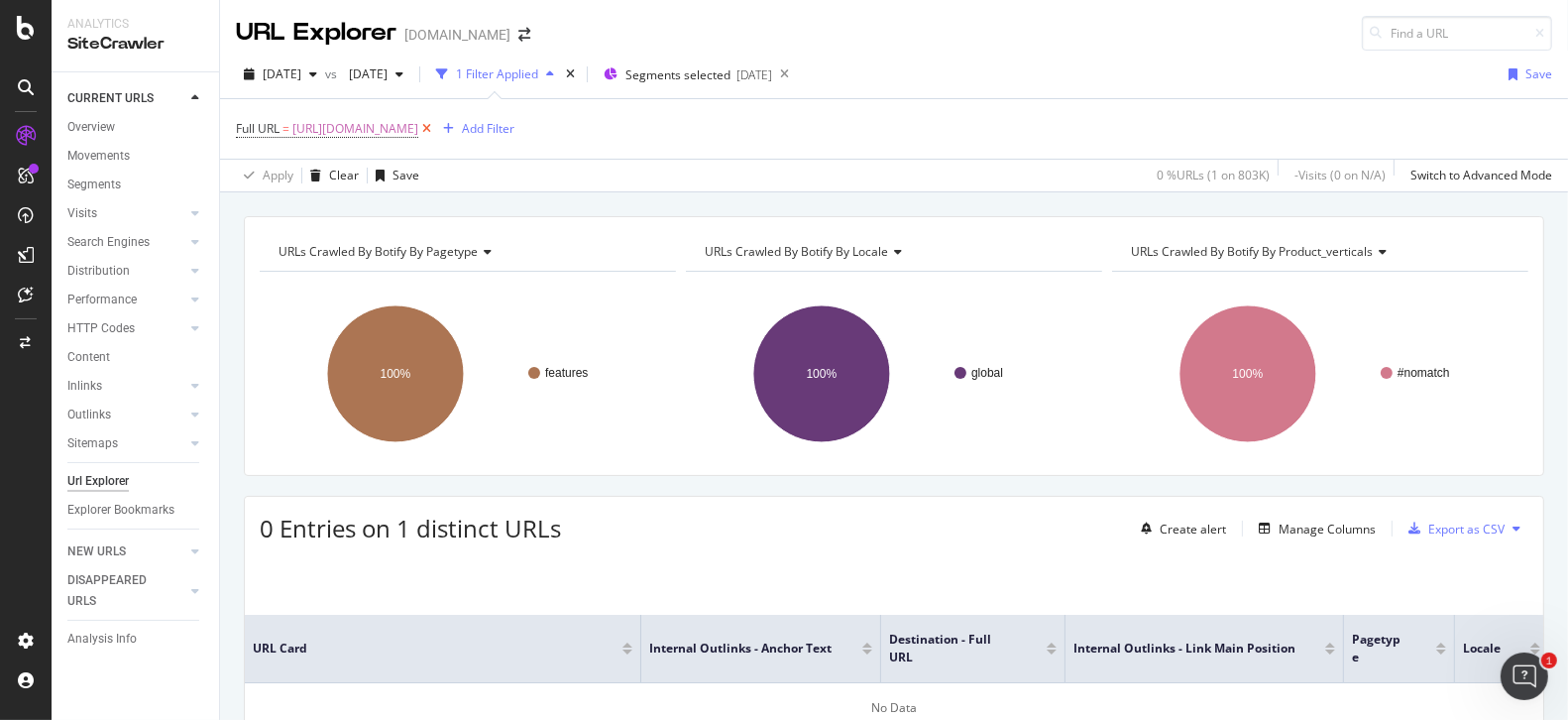 click at bounding box center (426, 129) 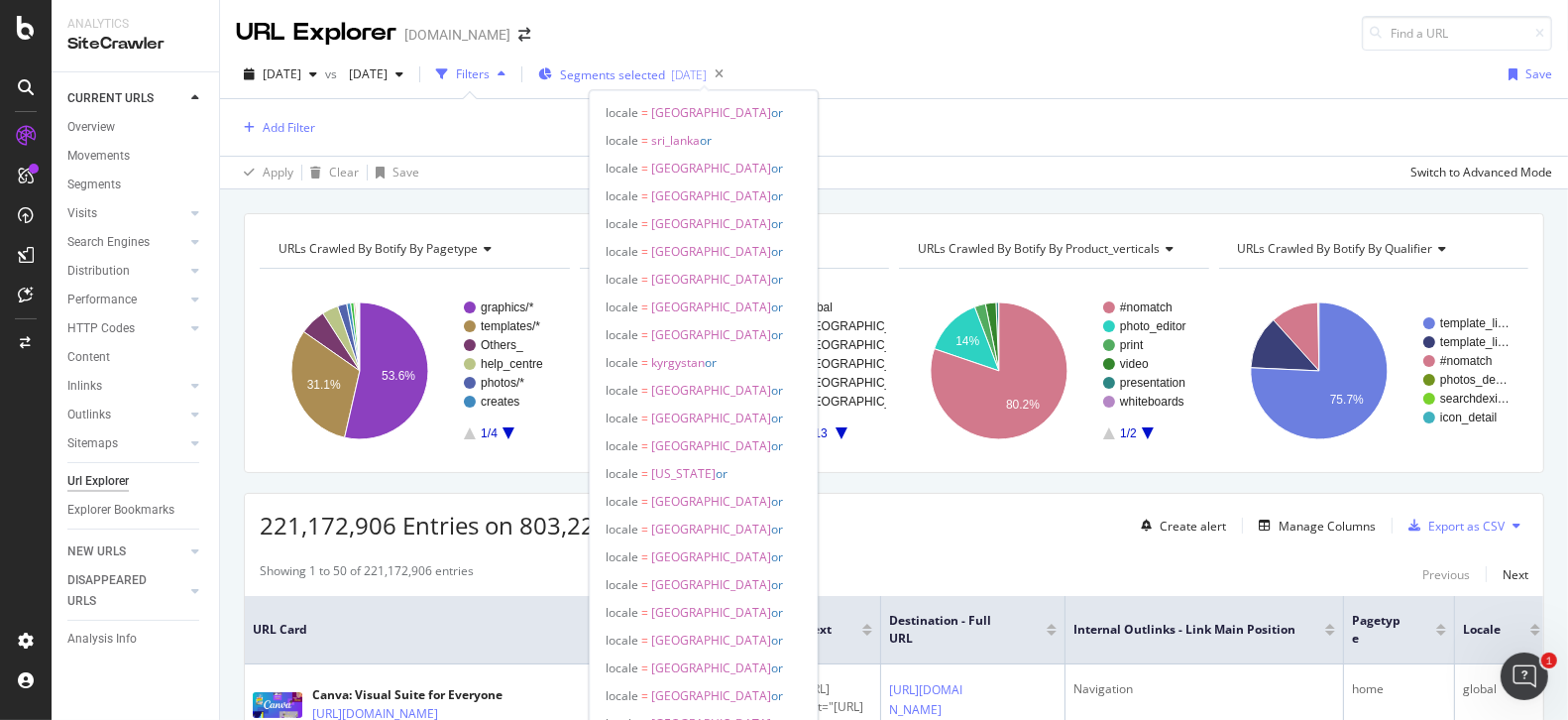 click on "[DATE]" at bounding box center [689, 74] 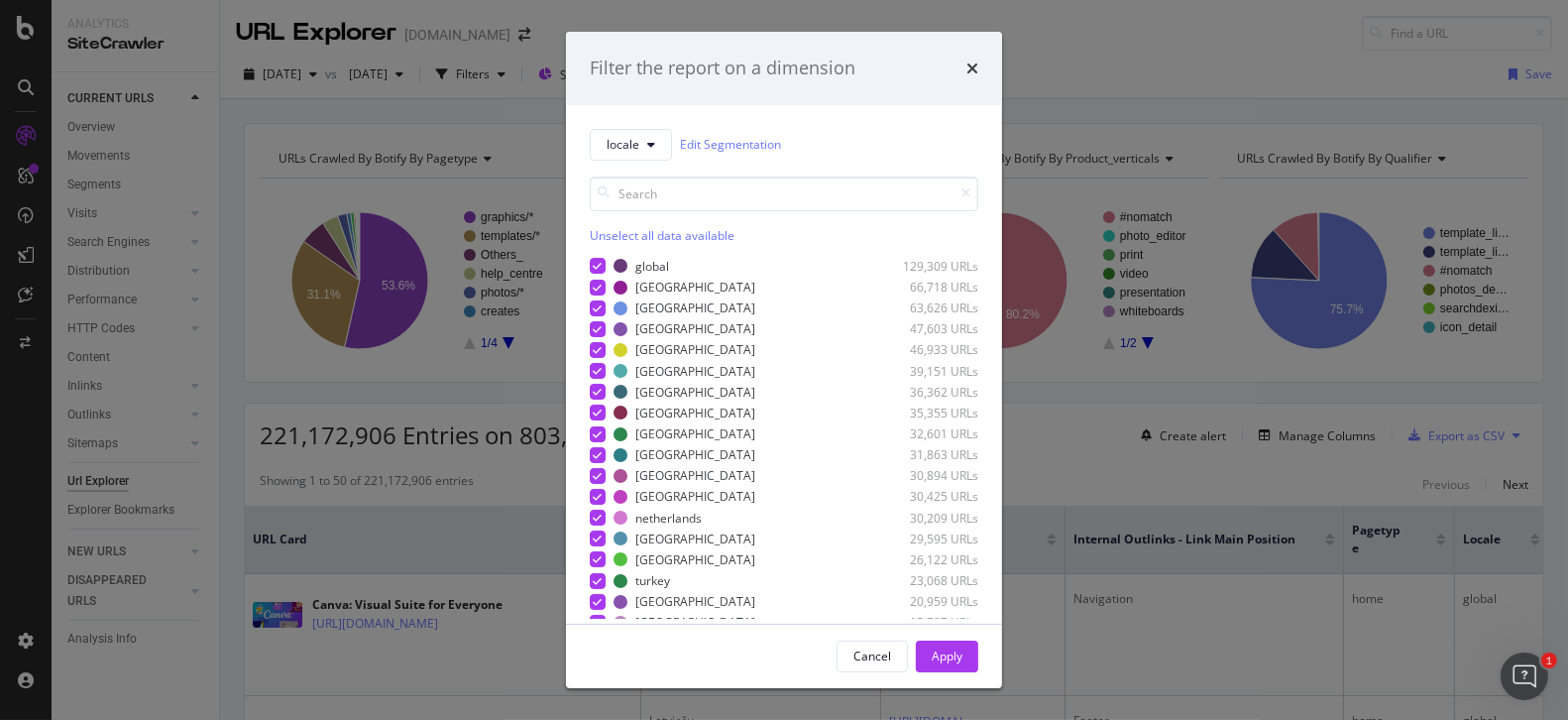 scroll, scrollTop: 17, scrollLeft: 0, axis: vertical 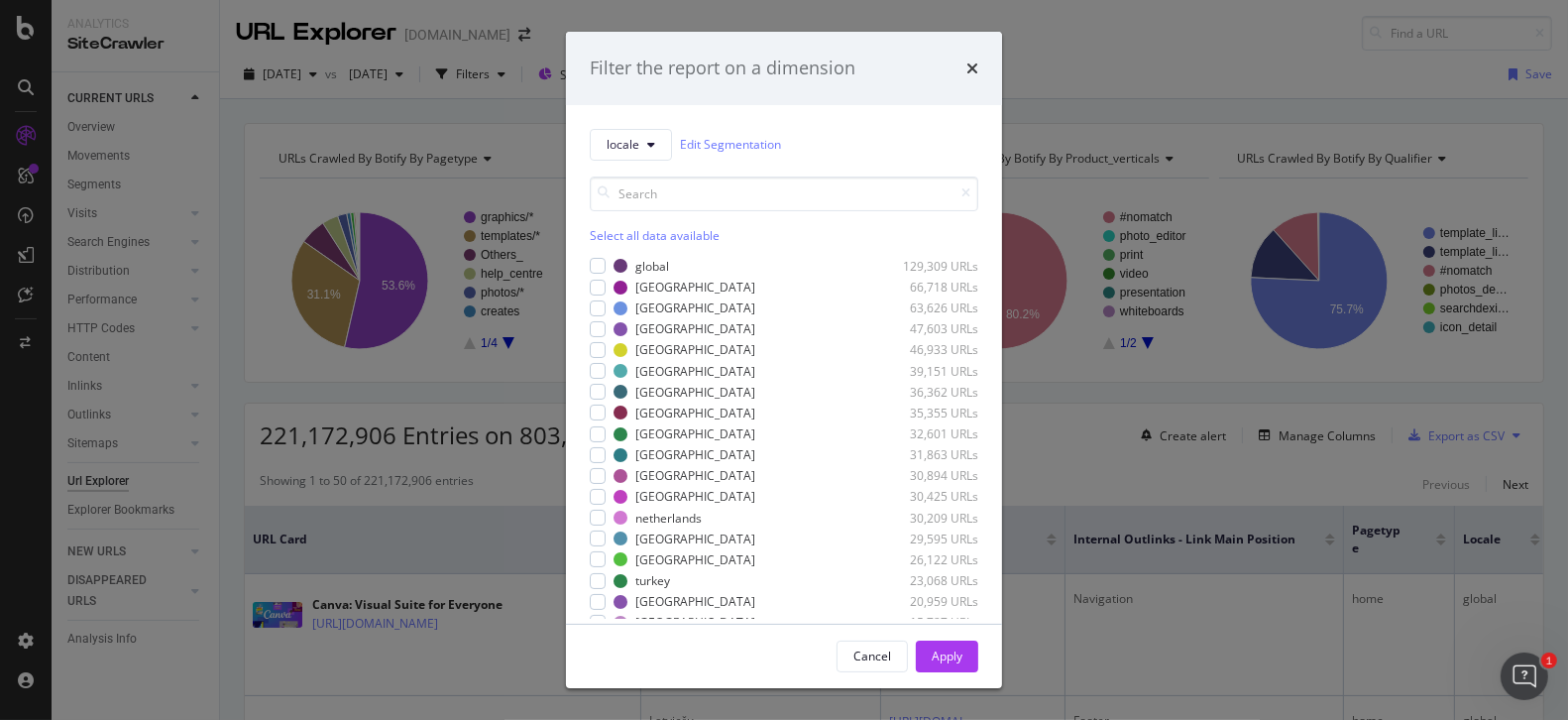 click on "Select all data available" at bounding box center (784, 235) 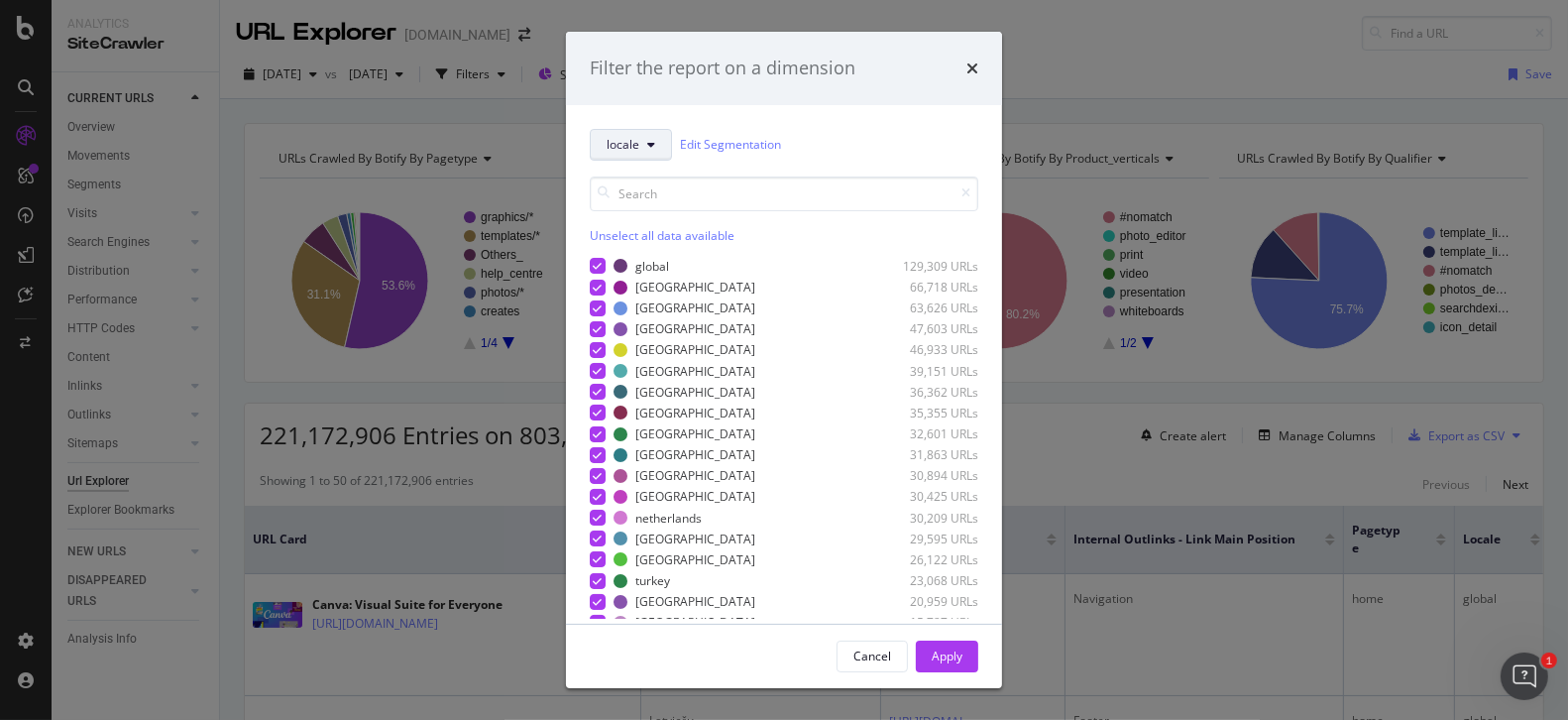 click at bounding box center [651, 145] 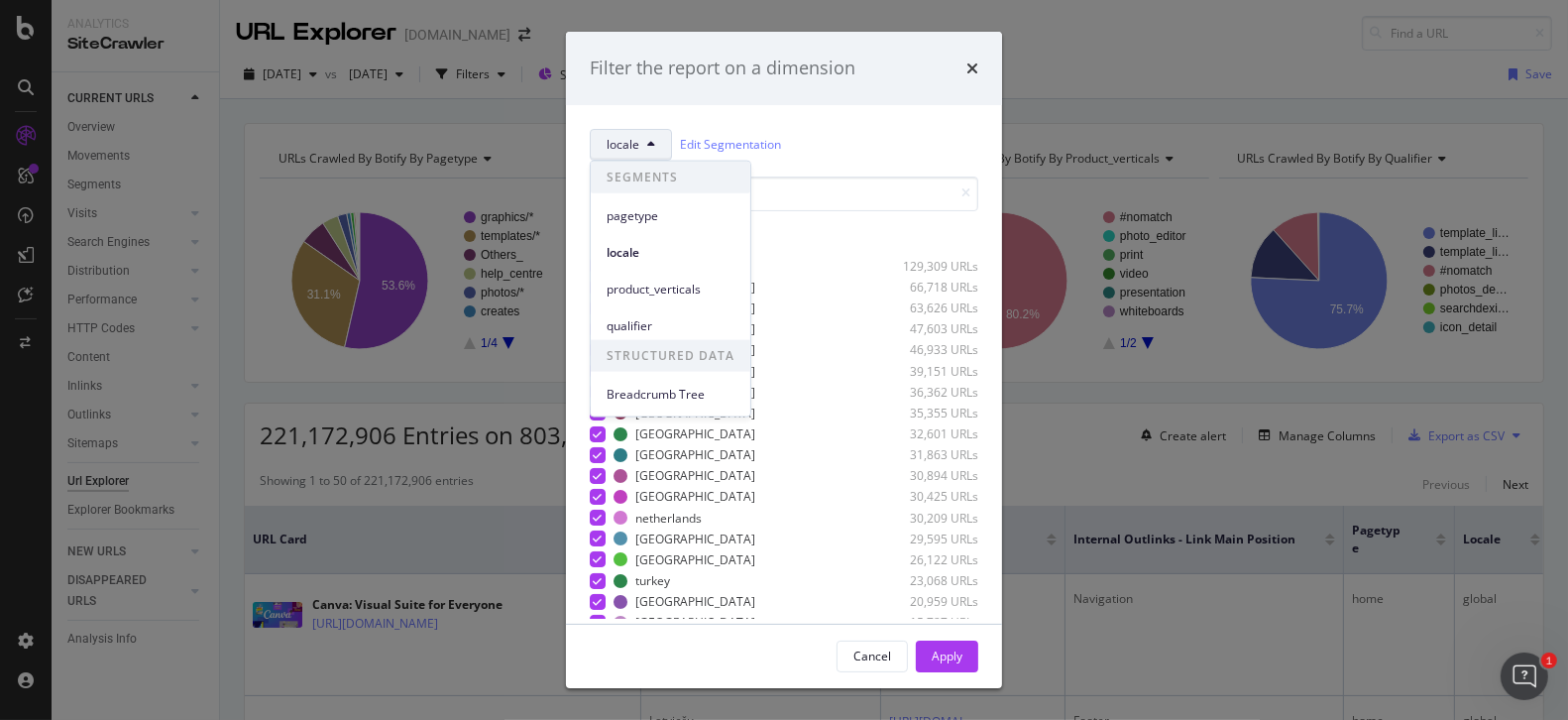 click on "Filter the report on a dimension" at bounding box center [784, 68] 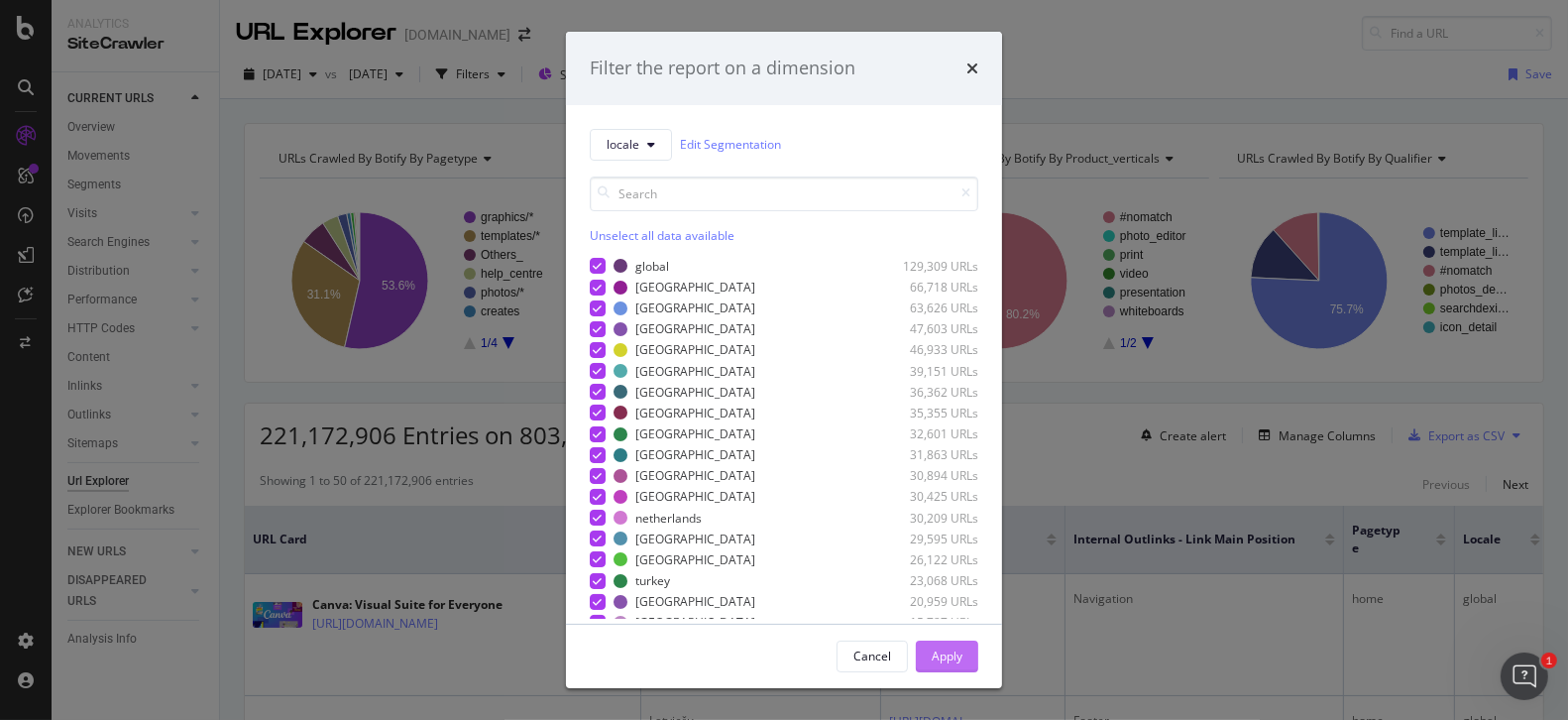 click on "Apply" at bounding box center [947, 657] 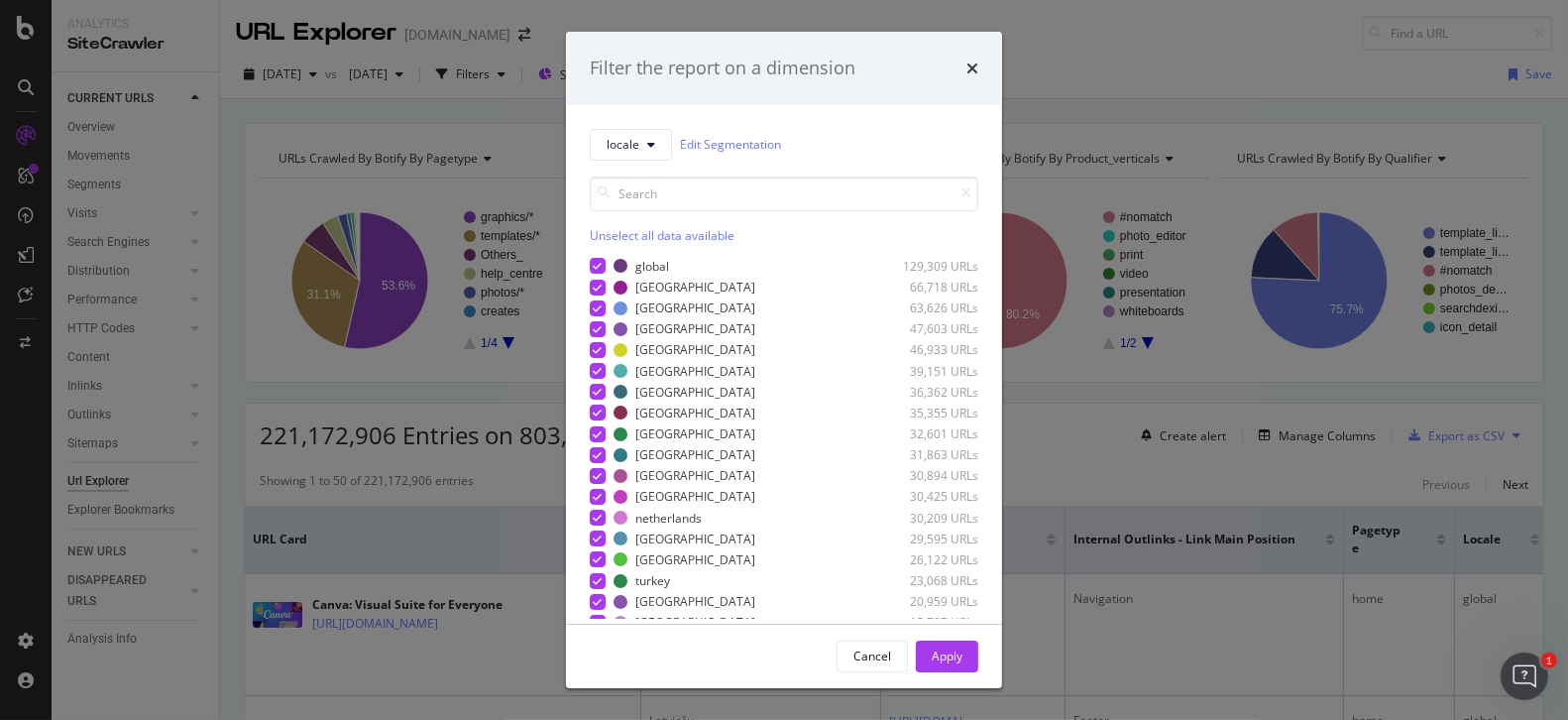 click on "URL Card Internal Outlinks - Anchor Text Destination - Full URL Internal Outlinks - Link Main Position pagetype locale Canva: Visual Suite for Everyone https://www.canva.com/ <img class="YEVYBA" src="https://content-management-files.canva.com/82a02e9e-e94f-4a86-a0c8-eb33b94ecc97/THUMB_Blog_2x.png" alt="" srcSet="https://content-management-files.canva.com/d90facfa-ee02-4c50-be5b-b457e2cbb3de/9b4d459d-e0be-49de-a73f-a7b6ead3d1c6.png 1x, https://content-management-files.canva.com/0d604971-ce5e-4b81-98ca-2d749a36f589/ddcaf790-e574-459f-97d1-bf2577ccd117.png 2x"/> Canva Blog Explore articles and resources. https://www.canva.com/learn/ Navigation home global Canva: Visual Suite for Everyone https://www.canva.com/ Latviešu https://www.canva.com/lv_lv/ Footer home global Canva: Visual Suite for Everyone https://www.canva.com/ Türkçe https://www.canva.com/tr_tr/ Footer home global Canva: Visual Suite for Everyone https://www.canva.com/ Кыргызча https://www.canva.com/ky_kg/ Footer home global Apps Navigation" at bounding box center (894, 2675) 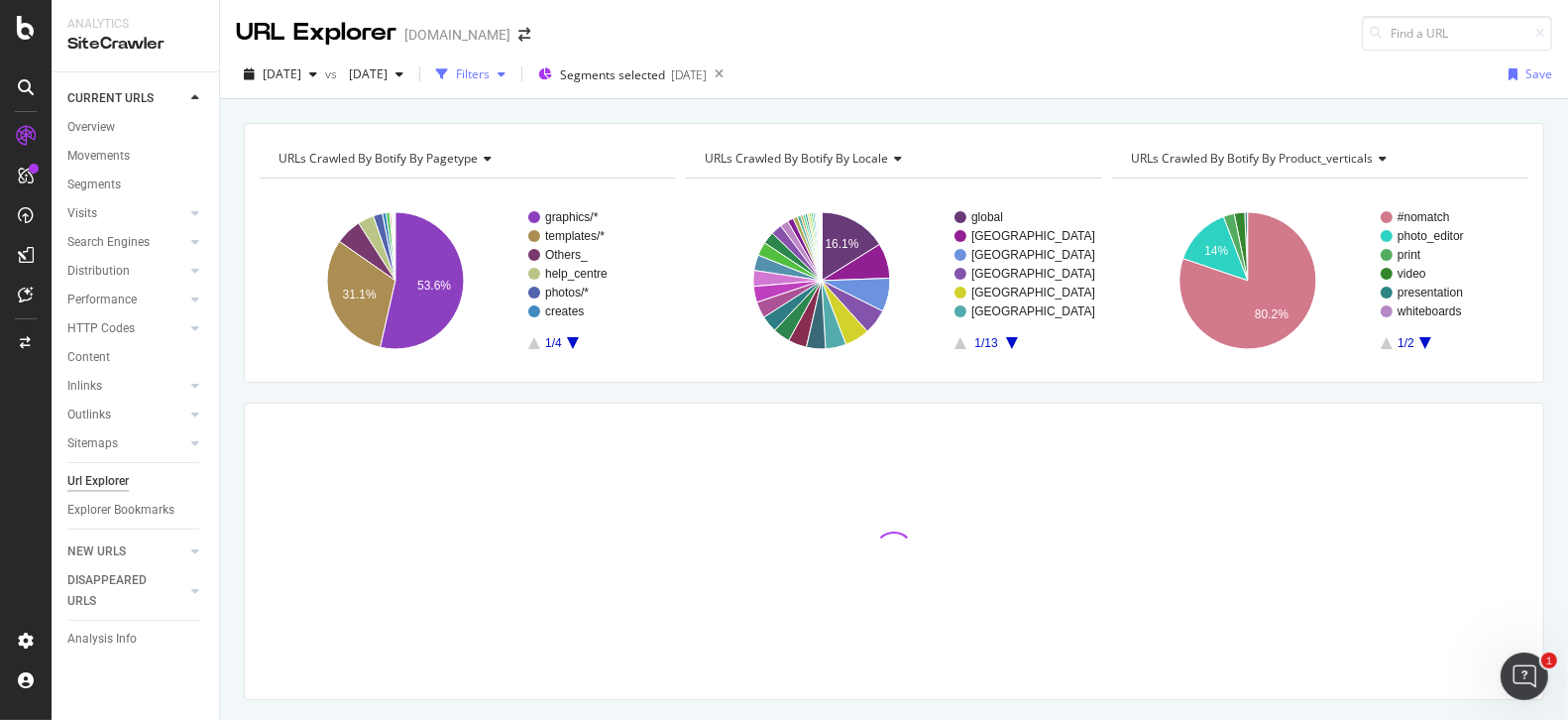 click on "Filters" at bounding box center [473, 73] 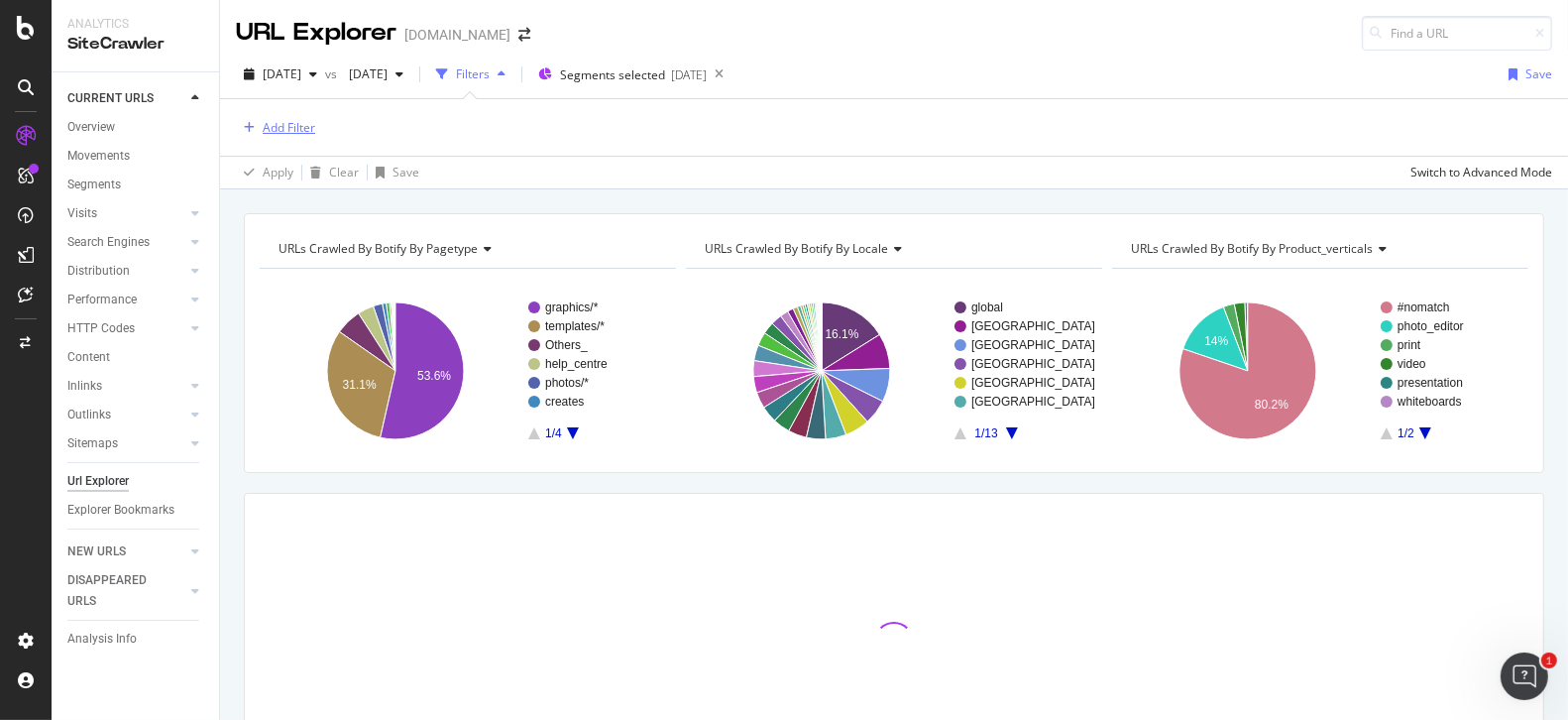 click on "Add Filter" at bounding box center [276, 128] 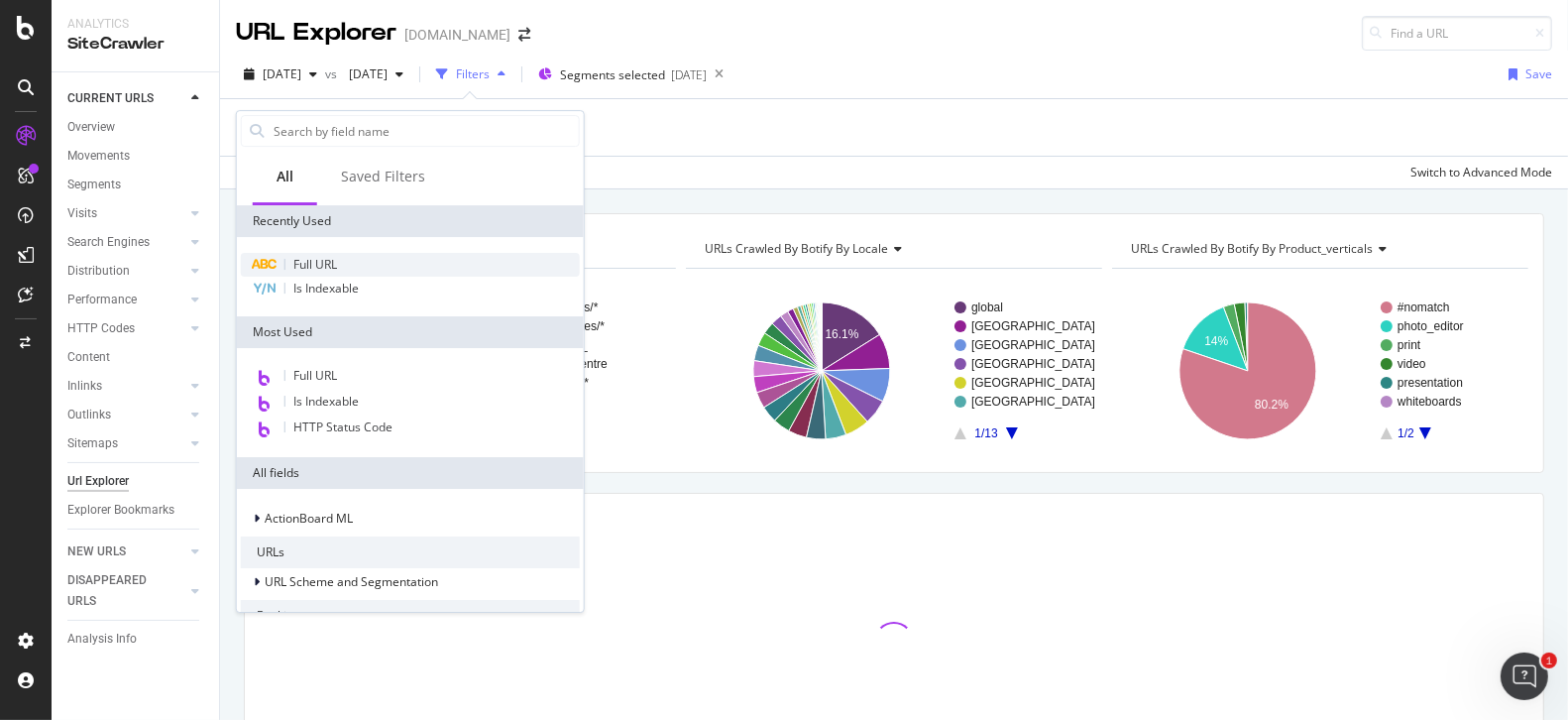 click on "Full URL" at bounding box center (410, 265) 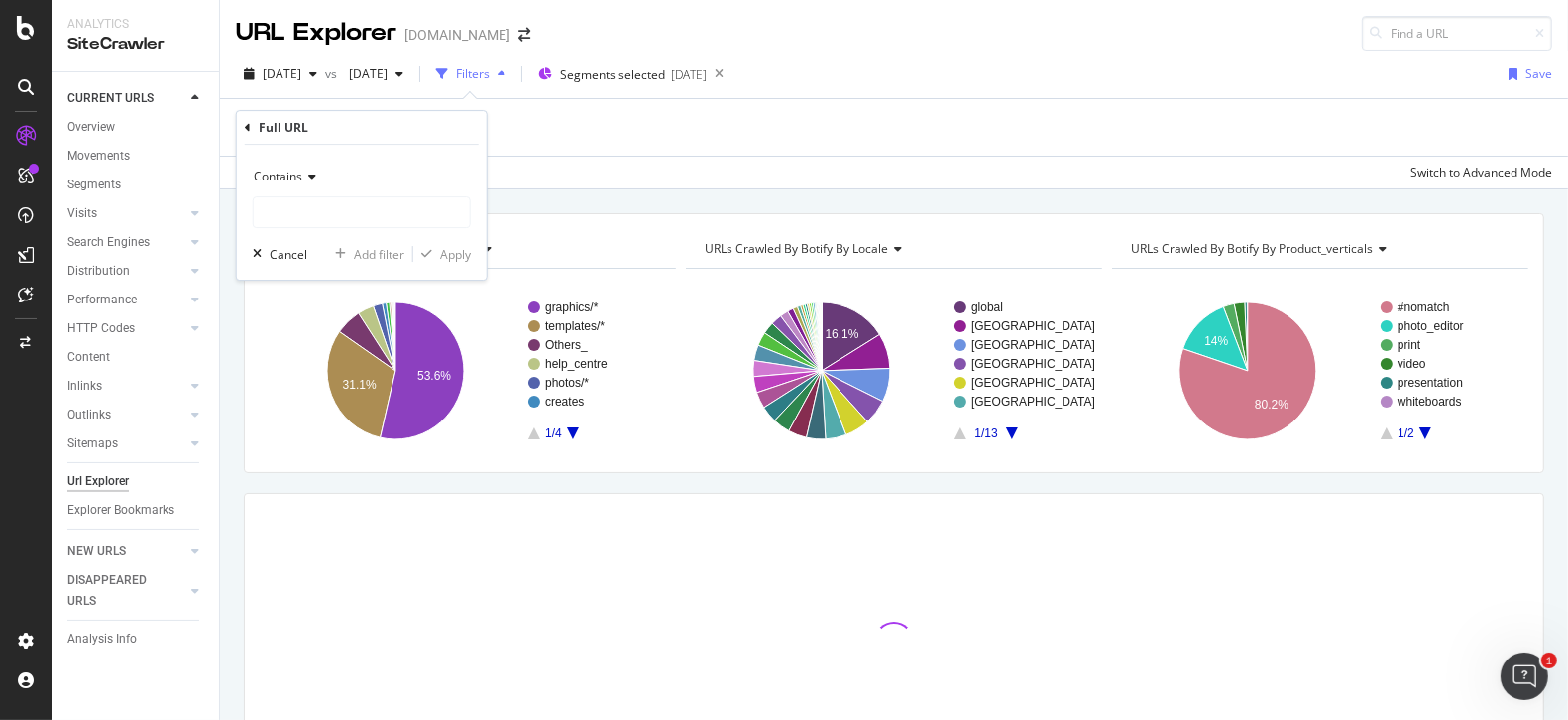 click at bounding box center [309, 177] 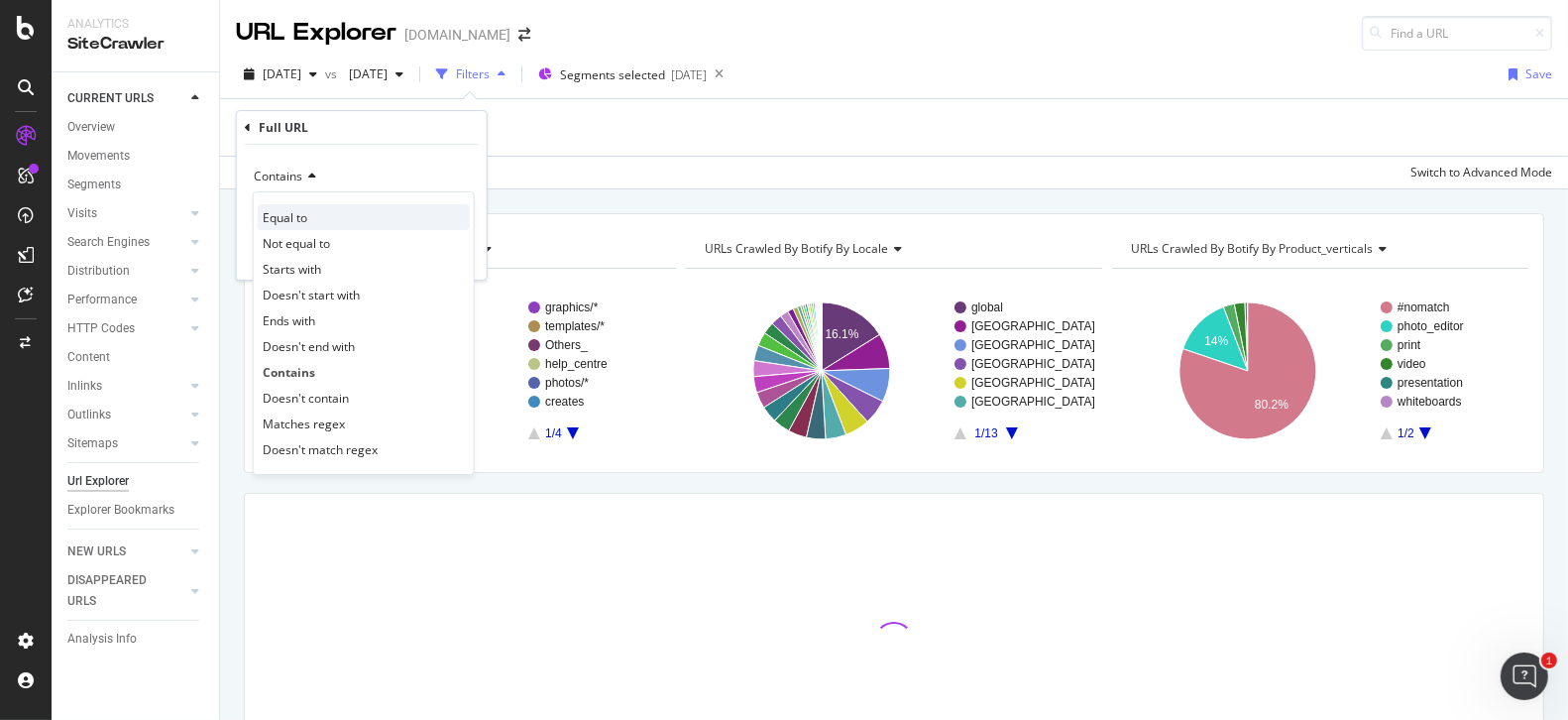 click on "Equal to" at bounding box center [284, 217] 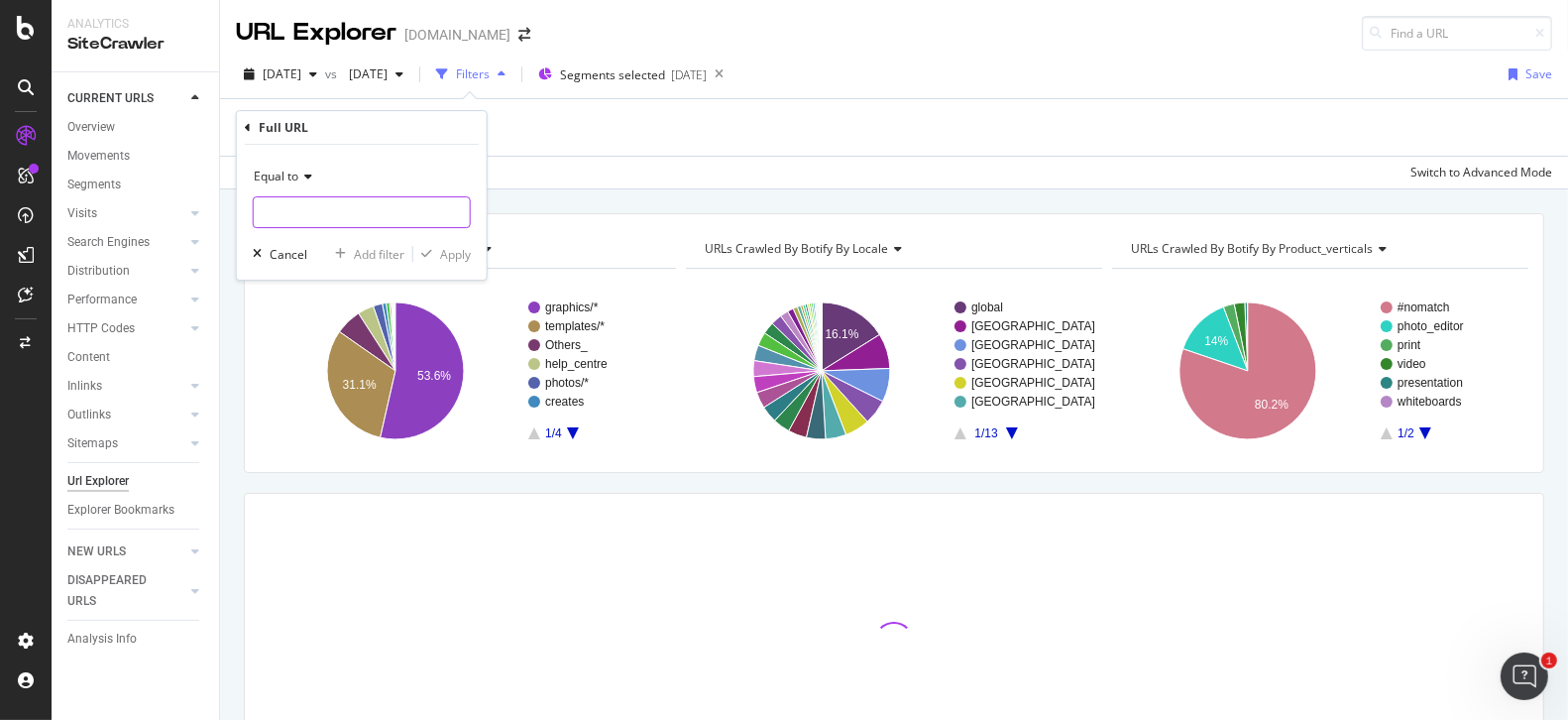 click at bounding box center (362, 212) 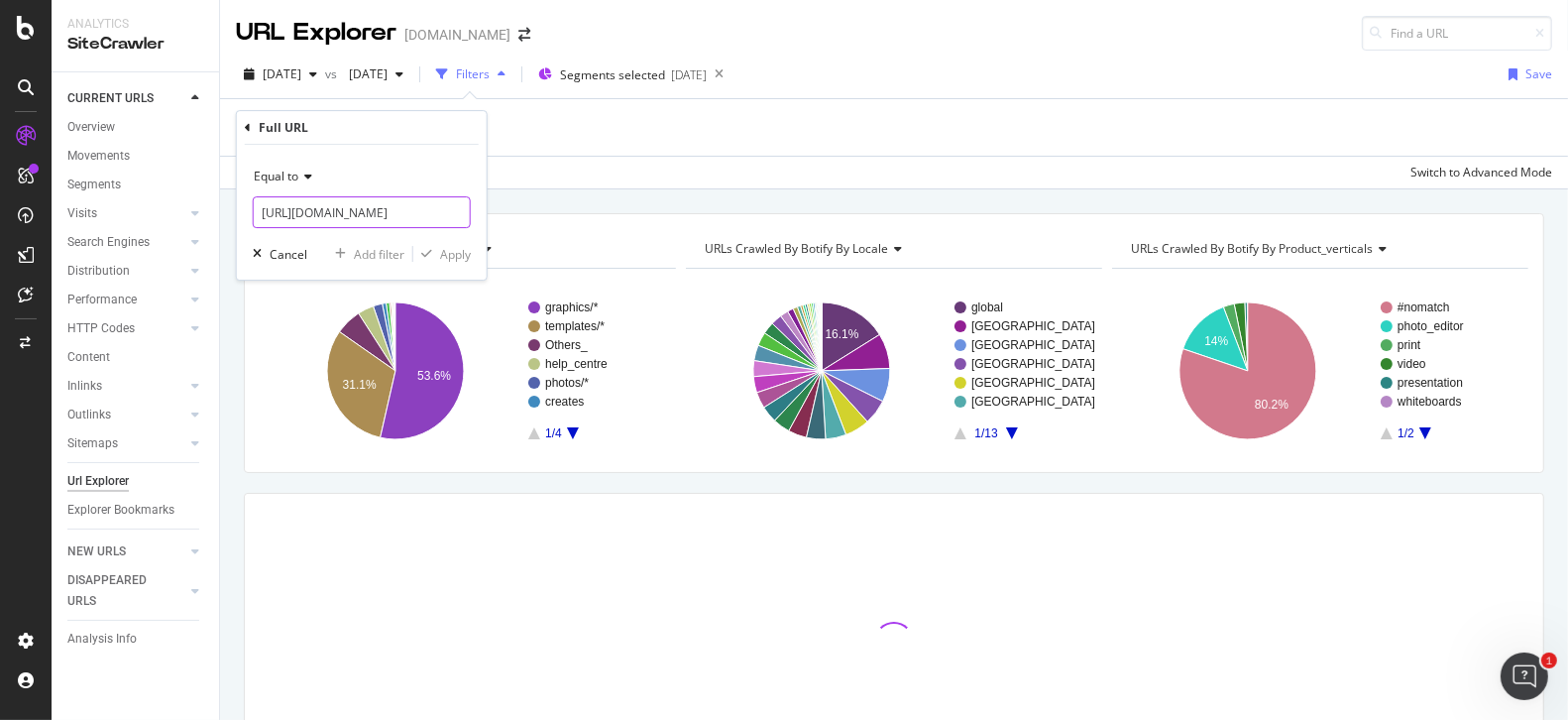 scroll, scrollTop: 0, scrollLeft: 147, axis: horizontal 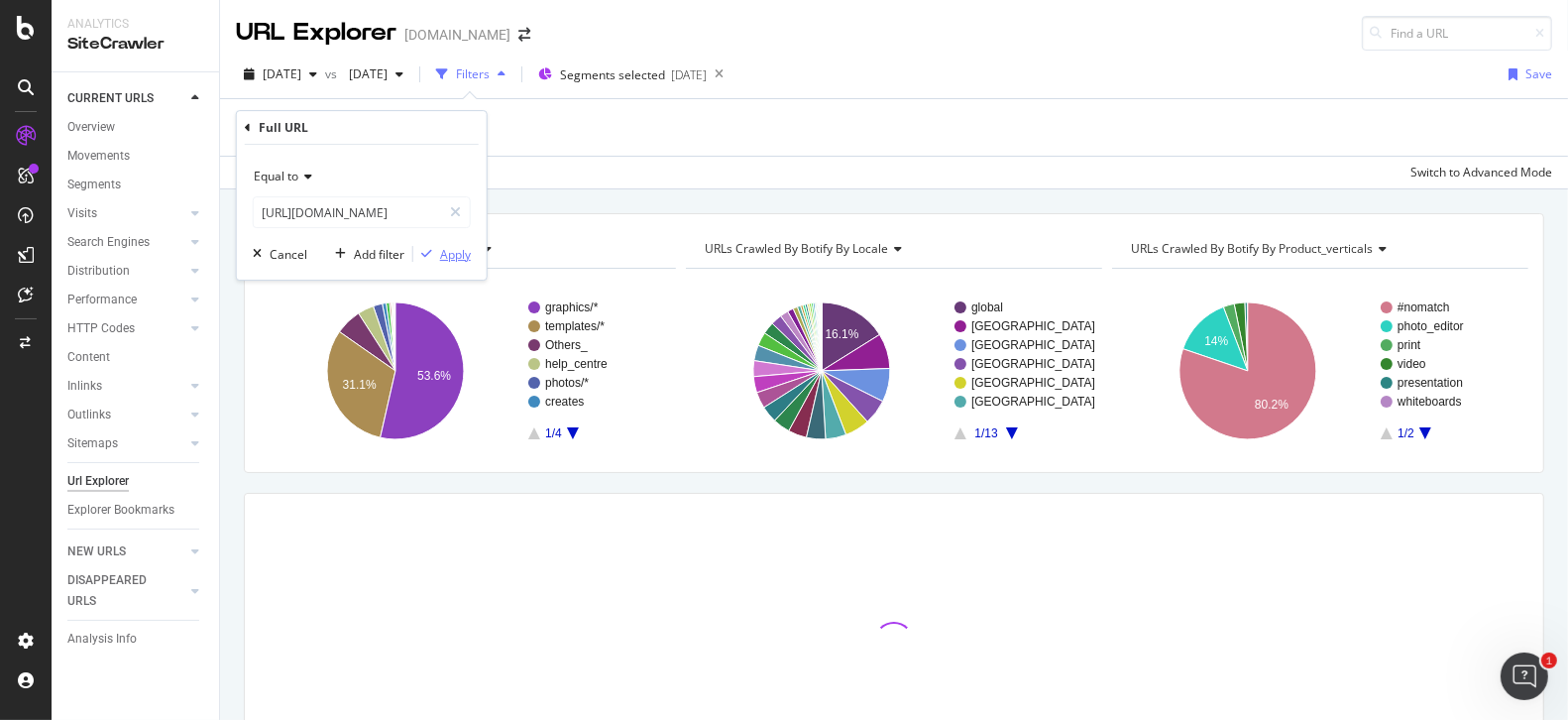 click on "Apply" at bounding box center (455, 254) 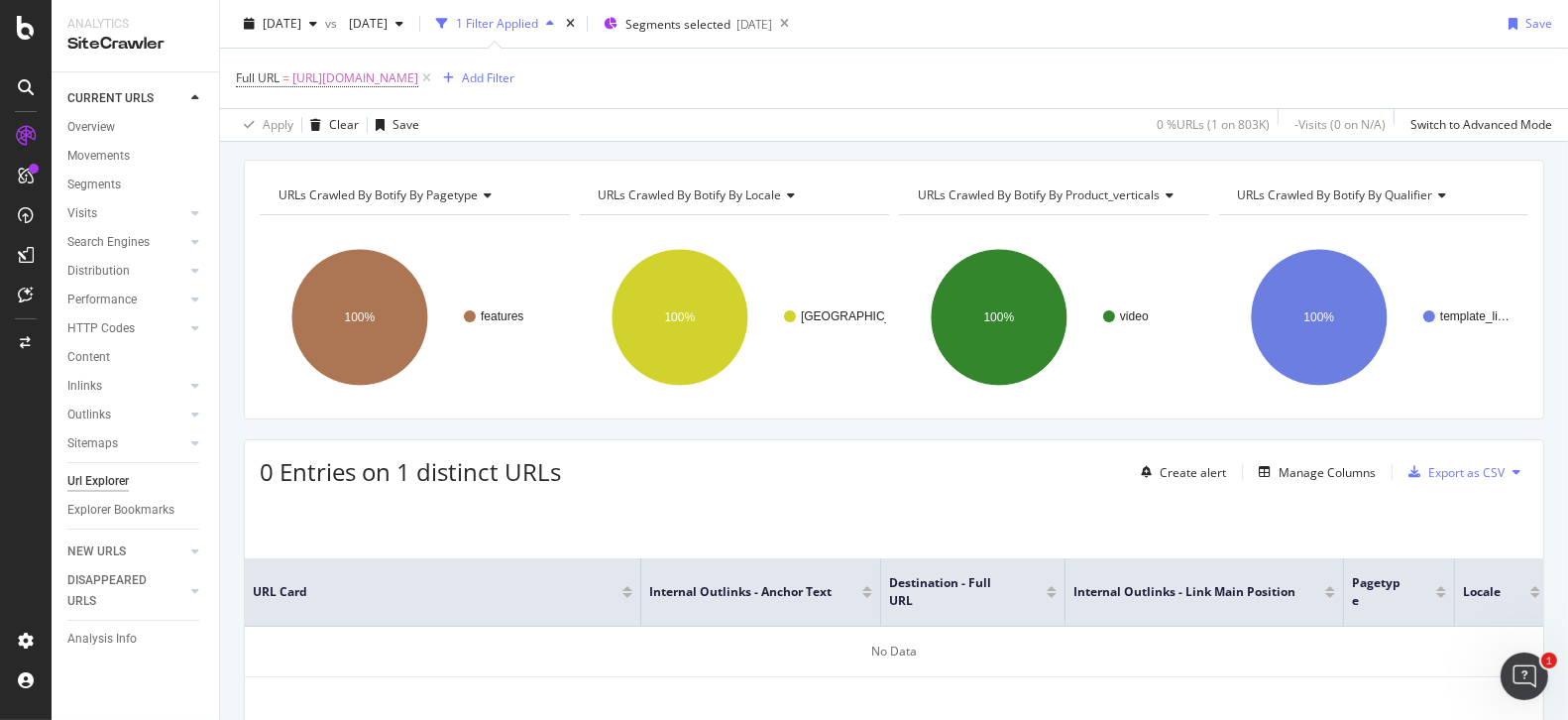 scroll, scrollTop: 0, scrollLeft: 0, axis: both 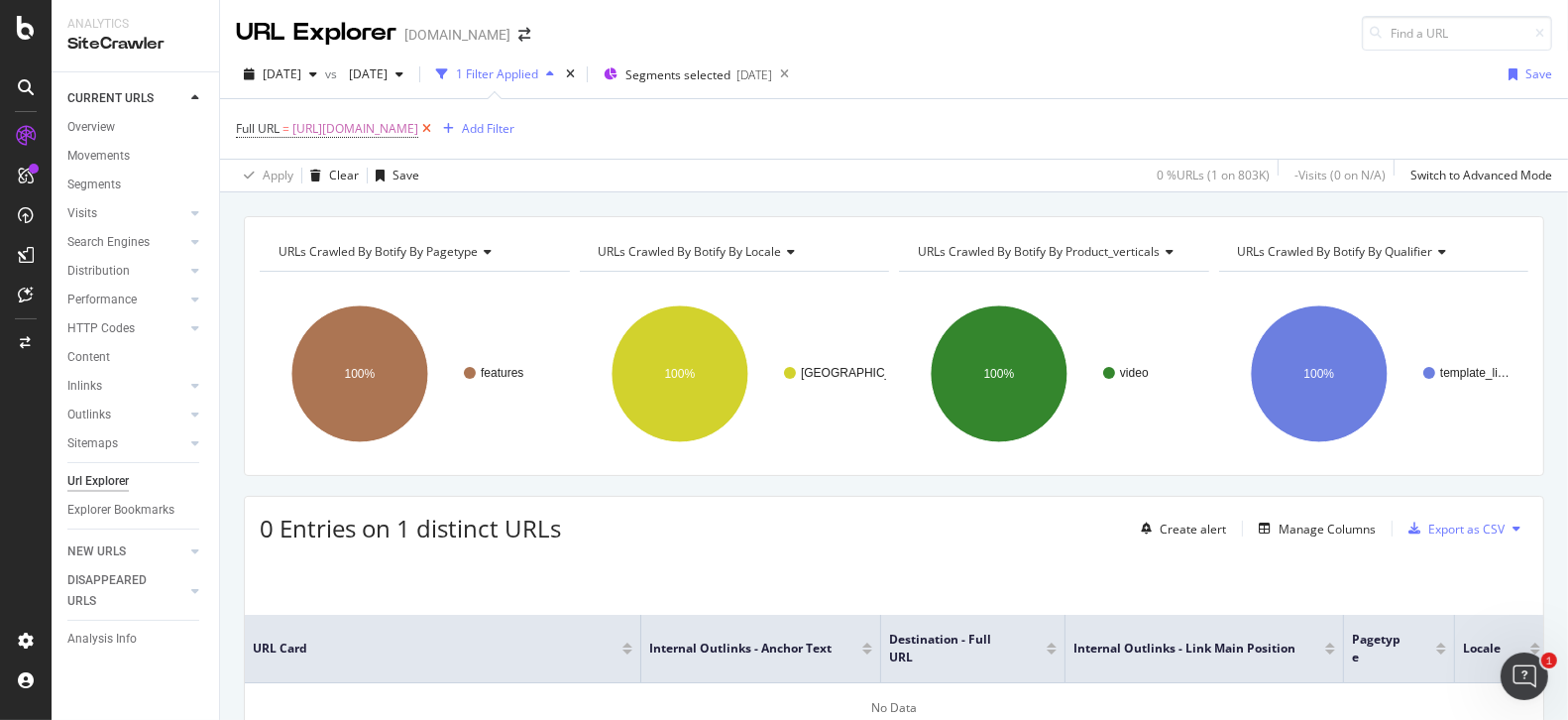 click at bounding box center (426, 129) 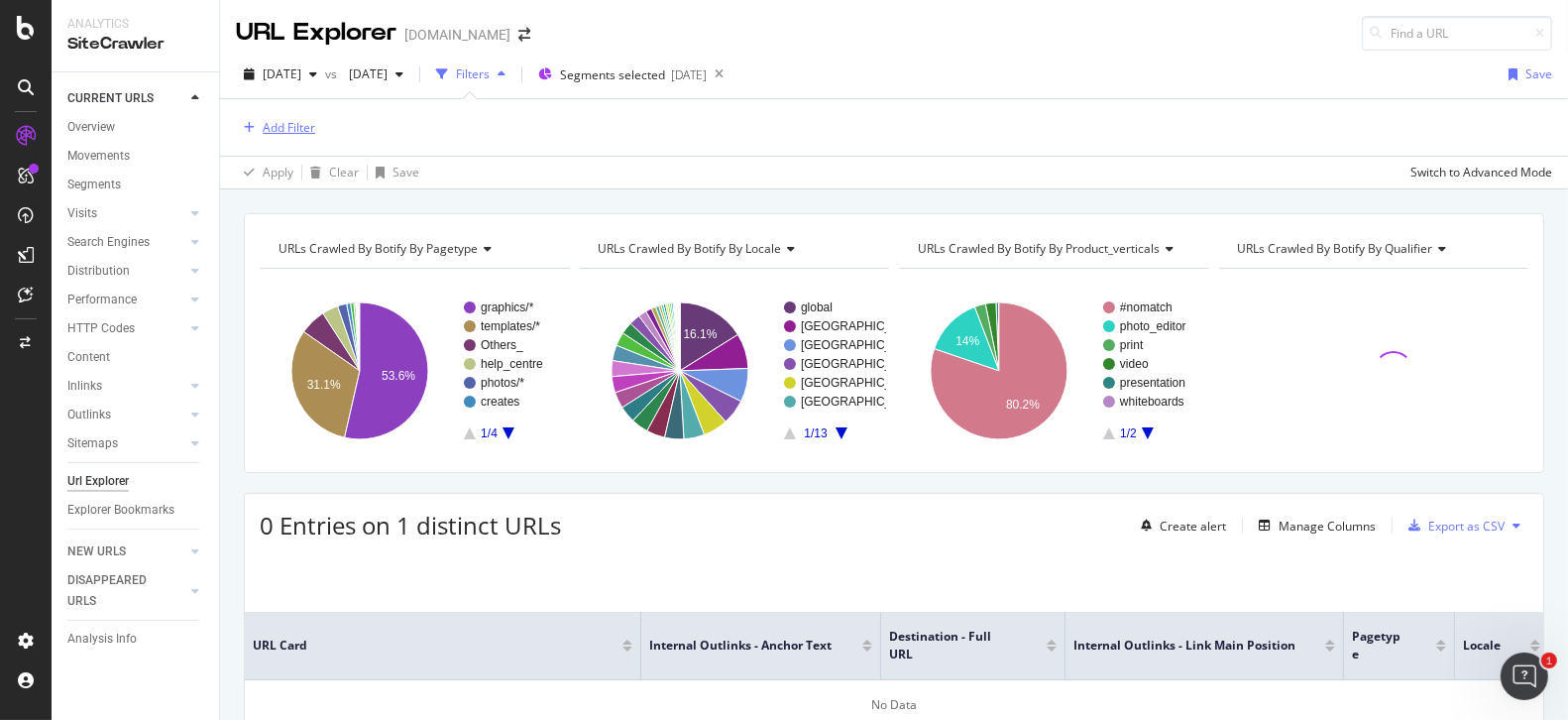 click on "Add Filter" at bounding box center (288, 127) 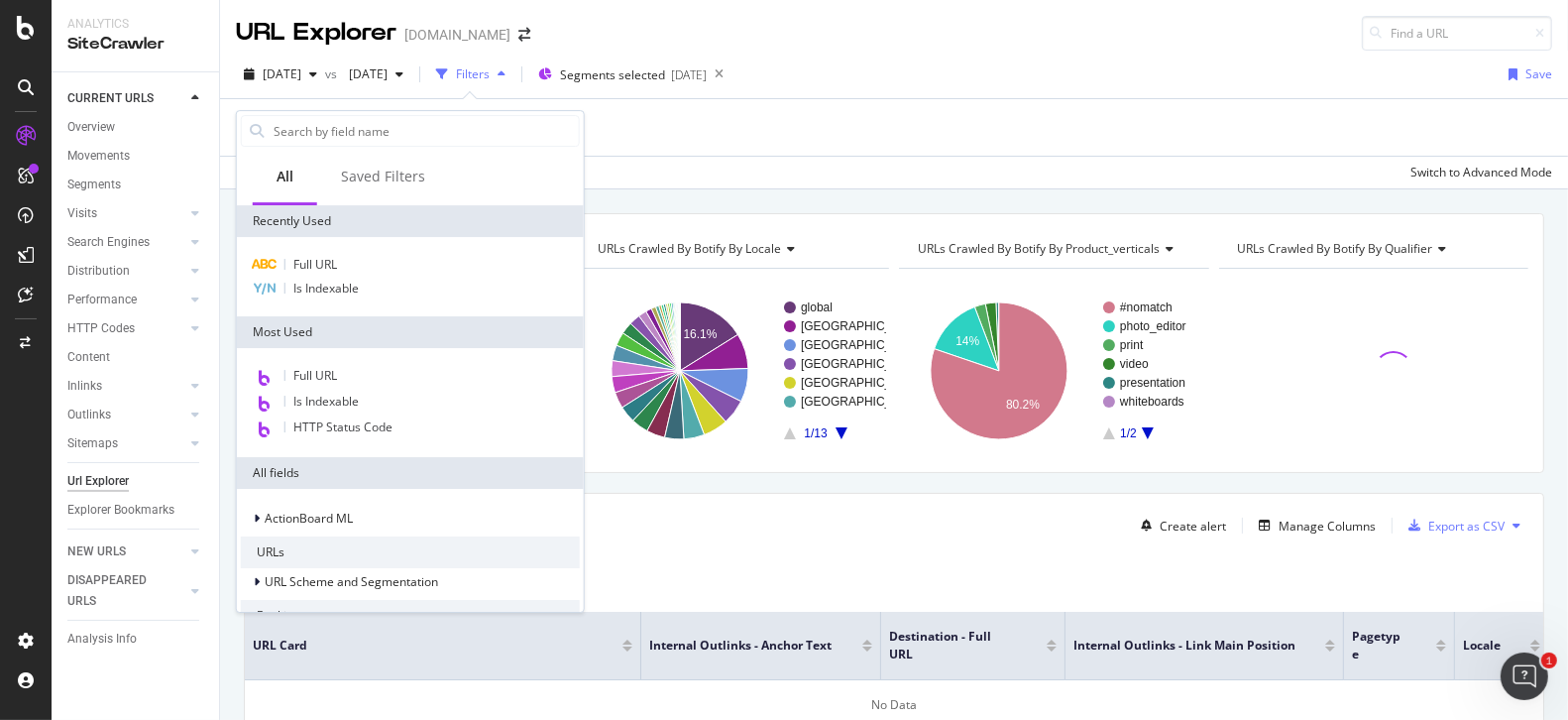 click on "Full URL Is Indexable" at bounding box center [410, 277] 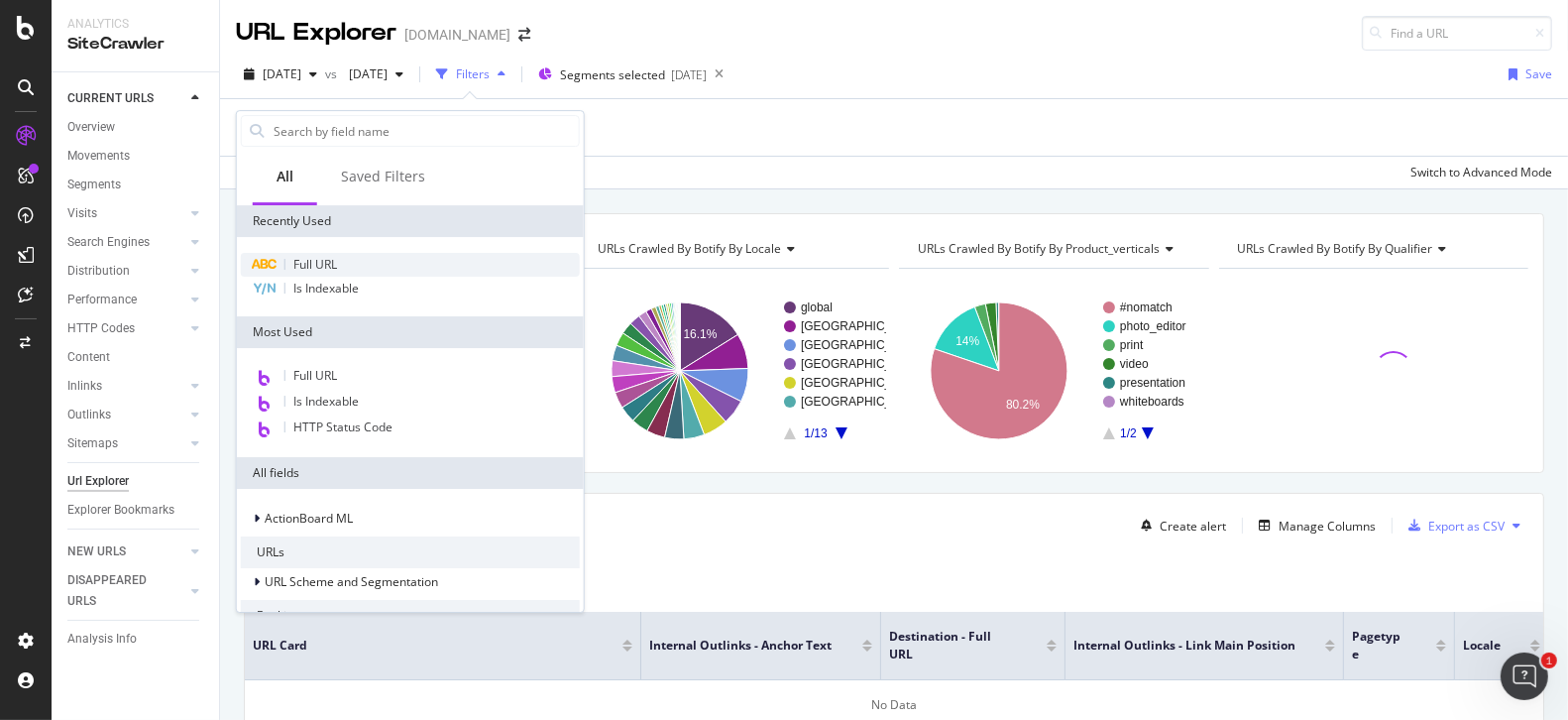 click on "Full URL" at bounding box center (410, 265) 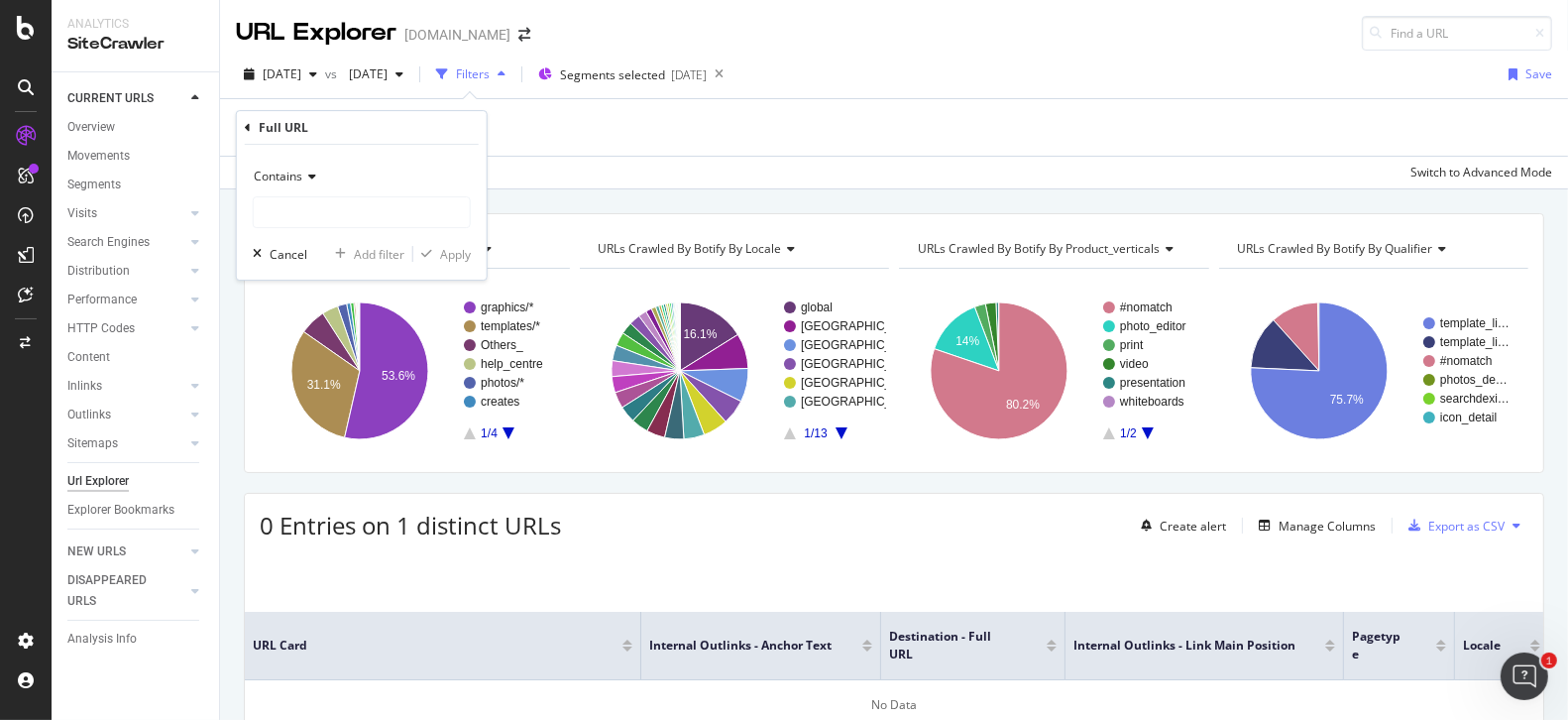 click at bounding box center (309, 177) 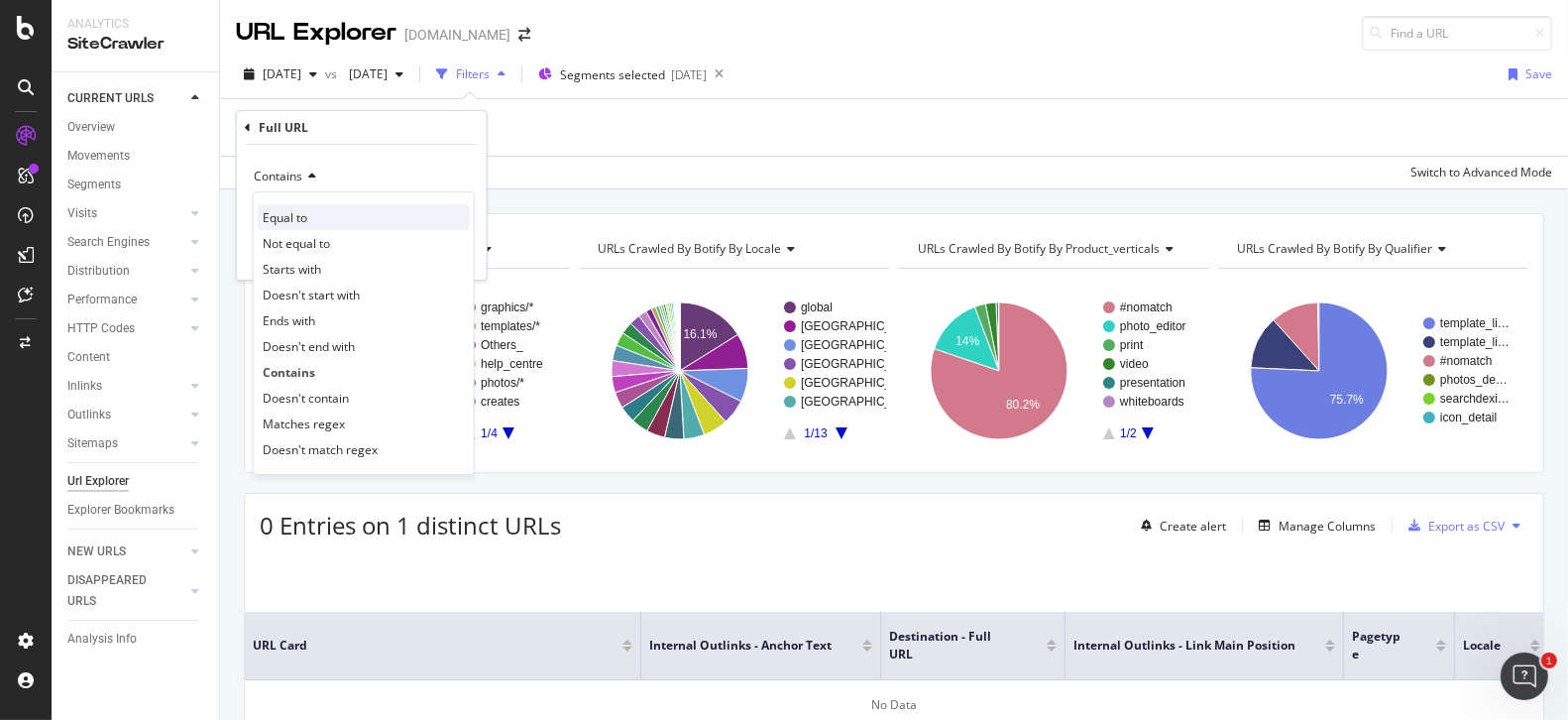 click on "Equal to" at bounding box center (364, 217) 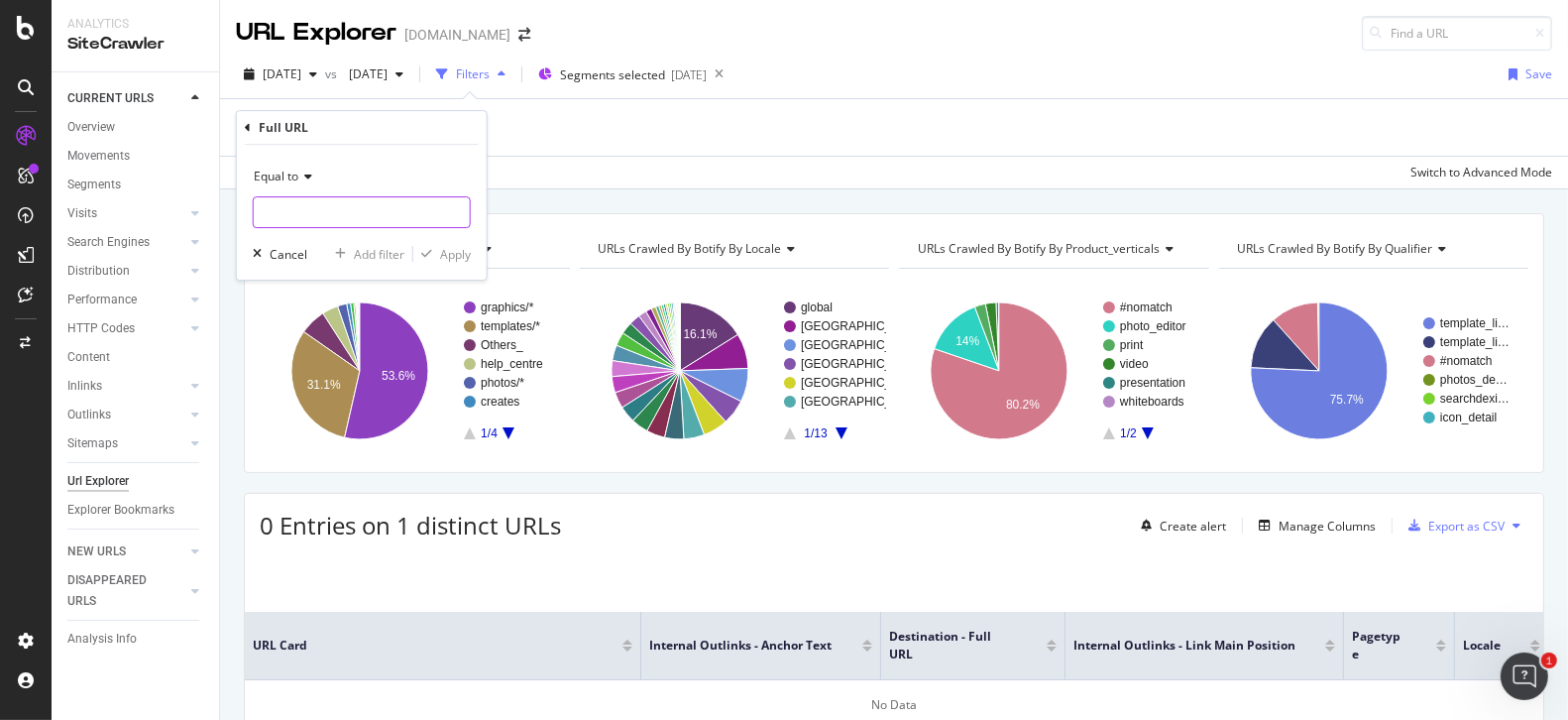 click at bounding box center (362, 212) 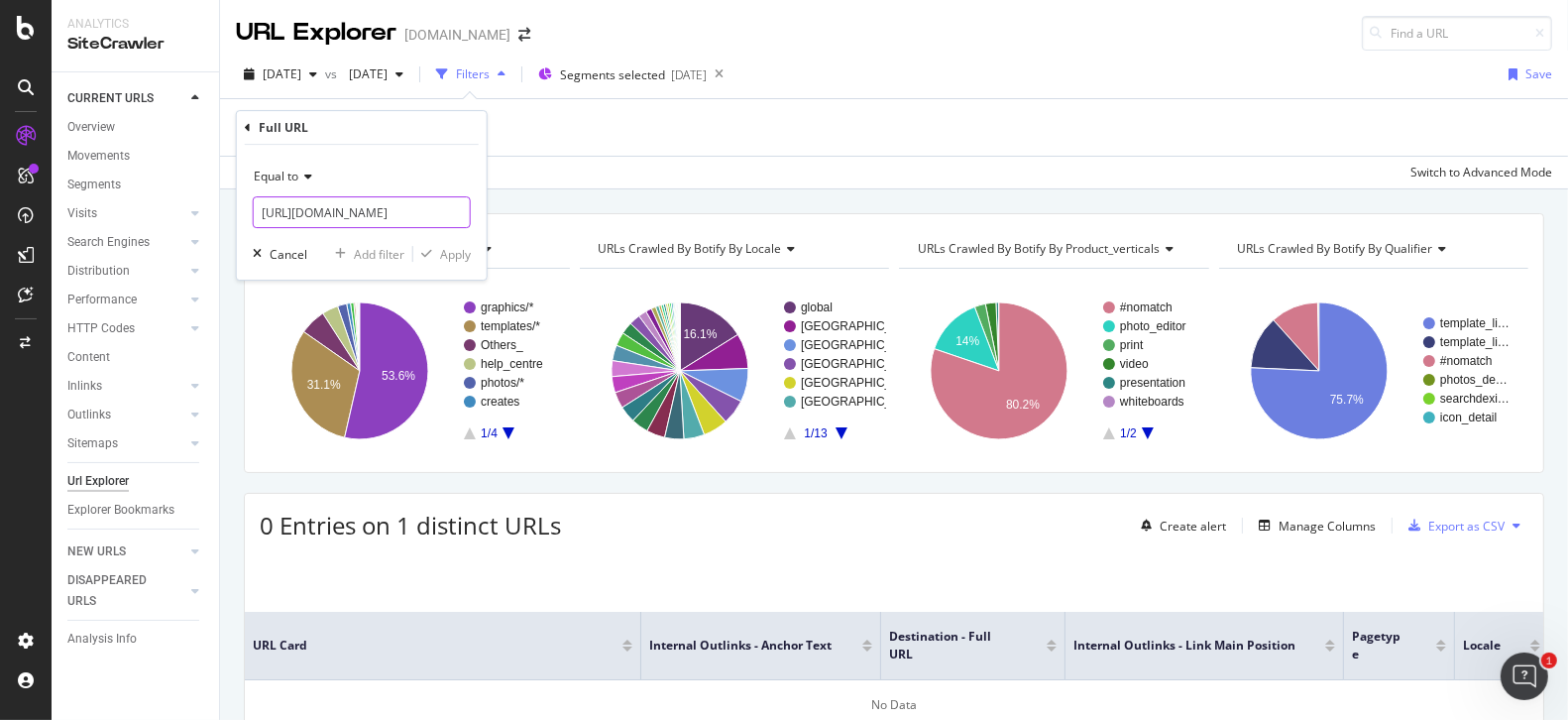 scroll, scrollTop: 0, scrollLeft: 112, axis: horizontal 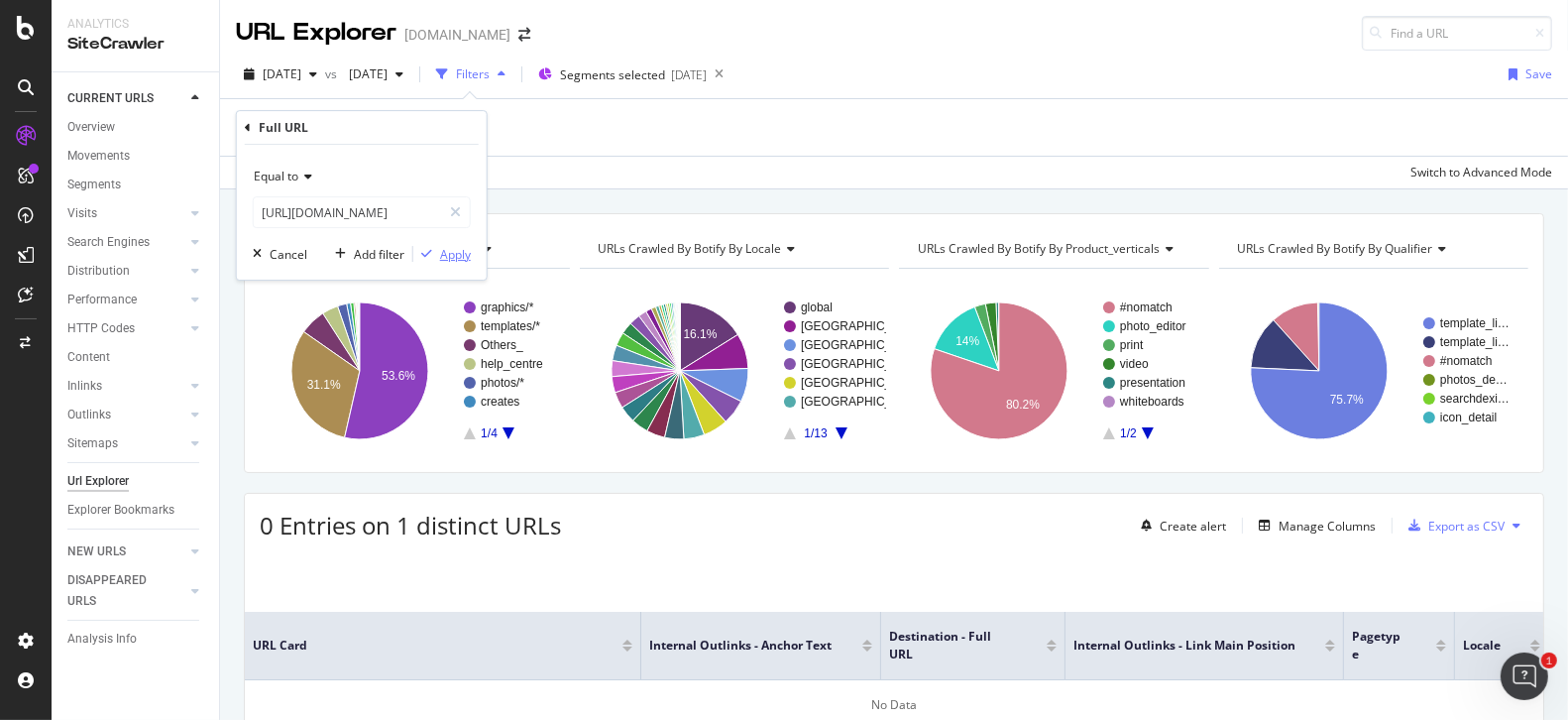 click on "Apply" at bounding box center [455, 254] 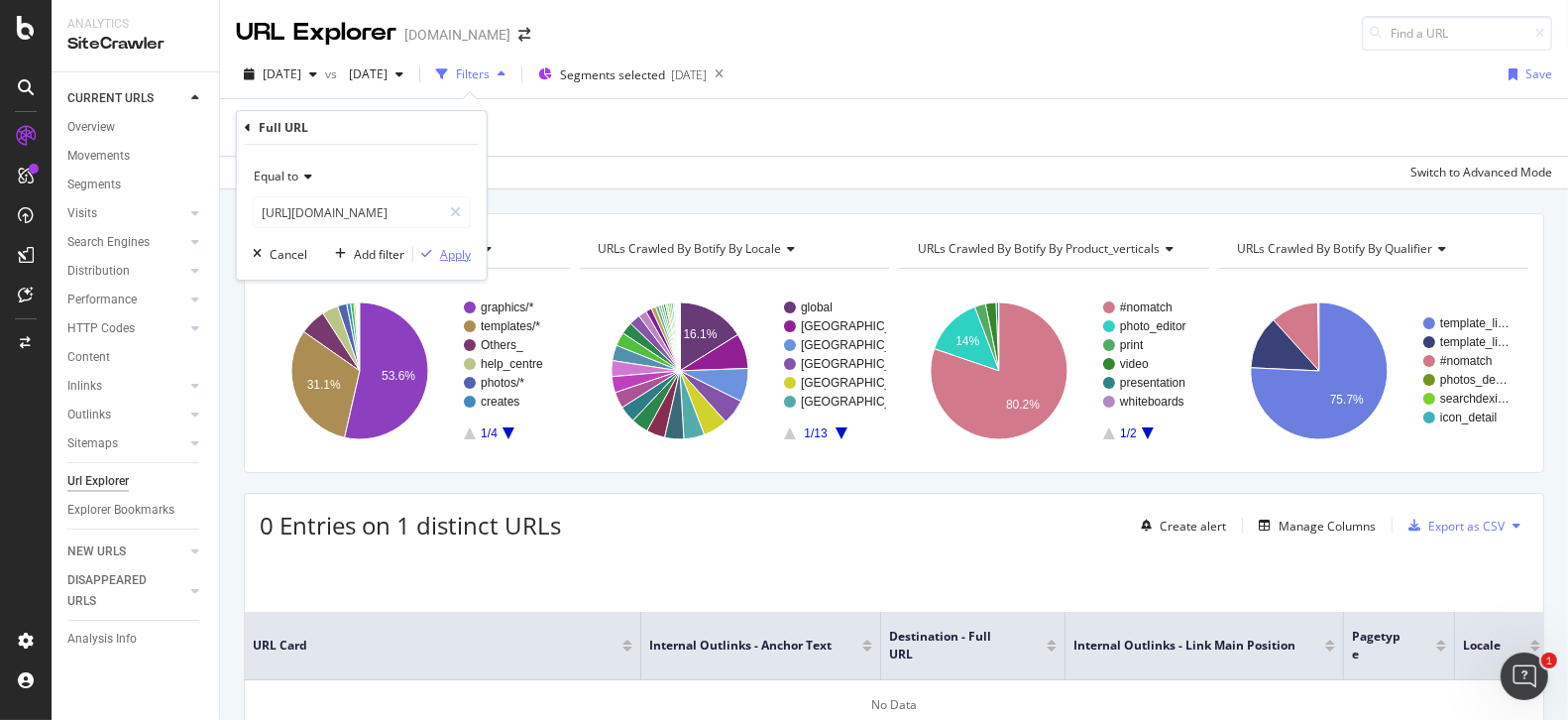 scroll, scrollTop: 0, scrollLeft: 0, axis: both 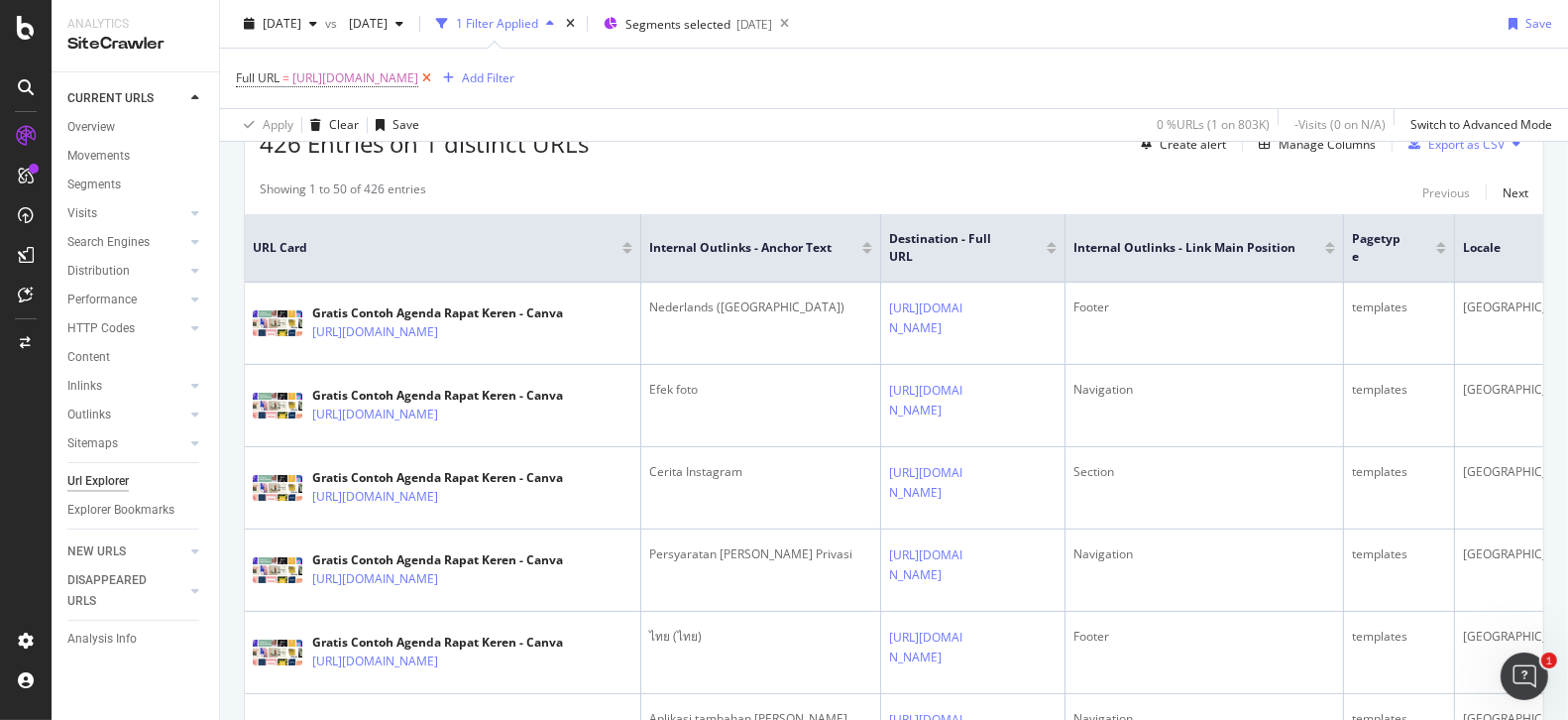 click at bounding box center [426, 78] 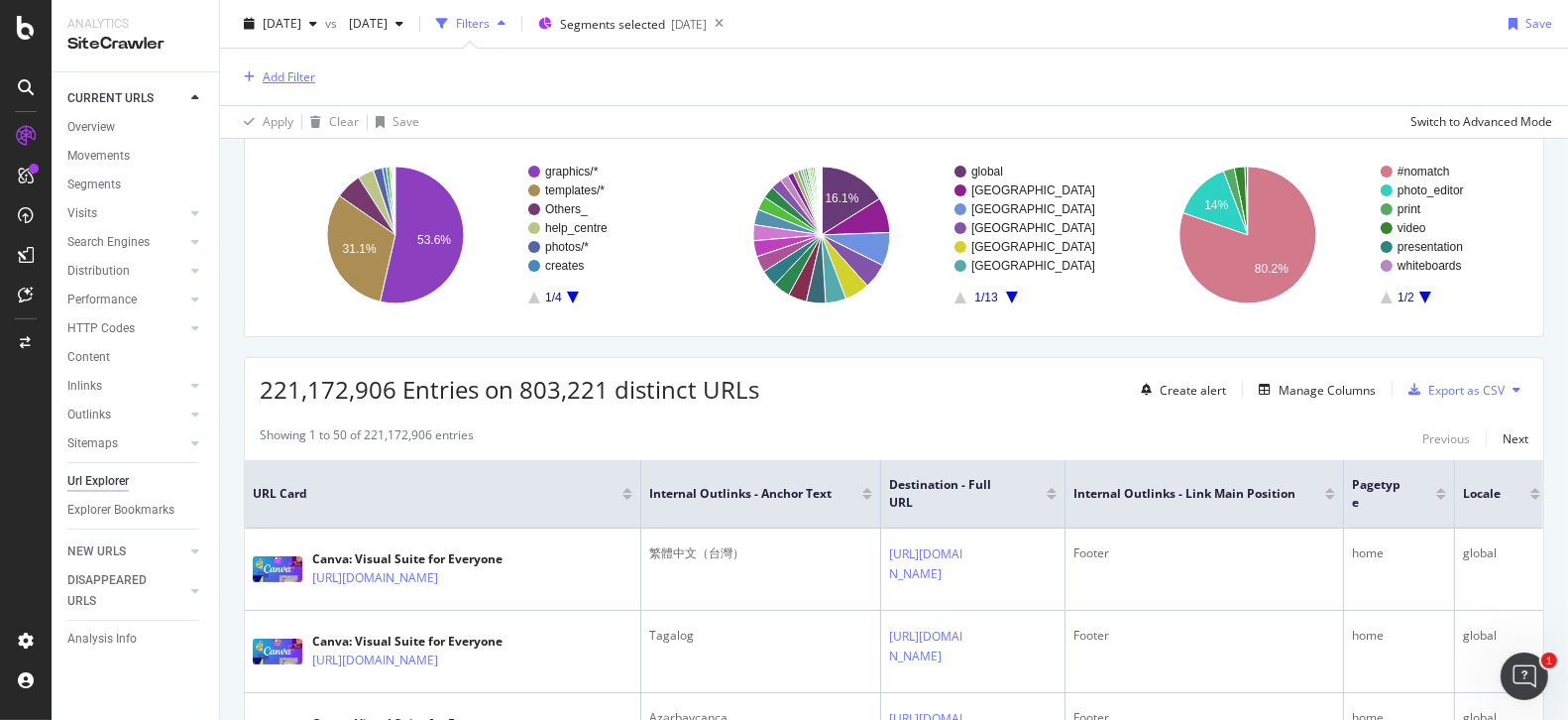 scroll, scrollTop: 383, scrollLeft: 0, axis: vertical 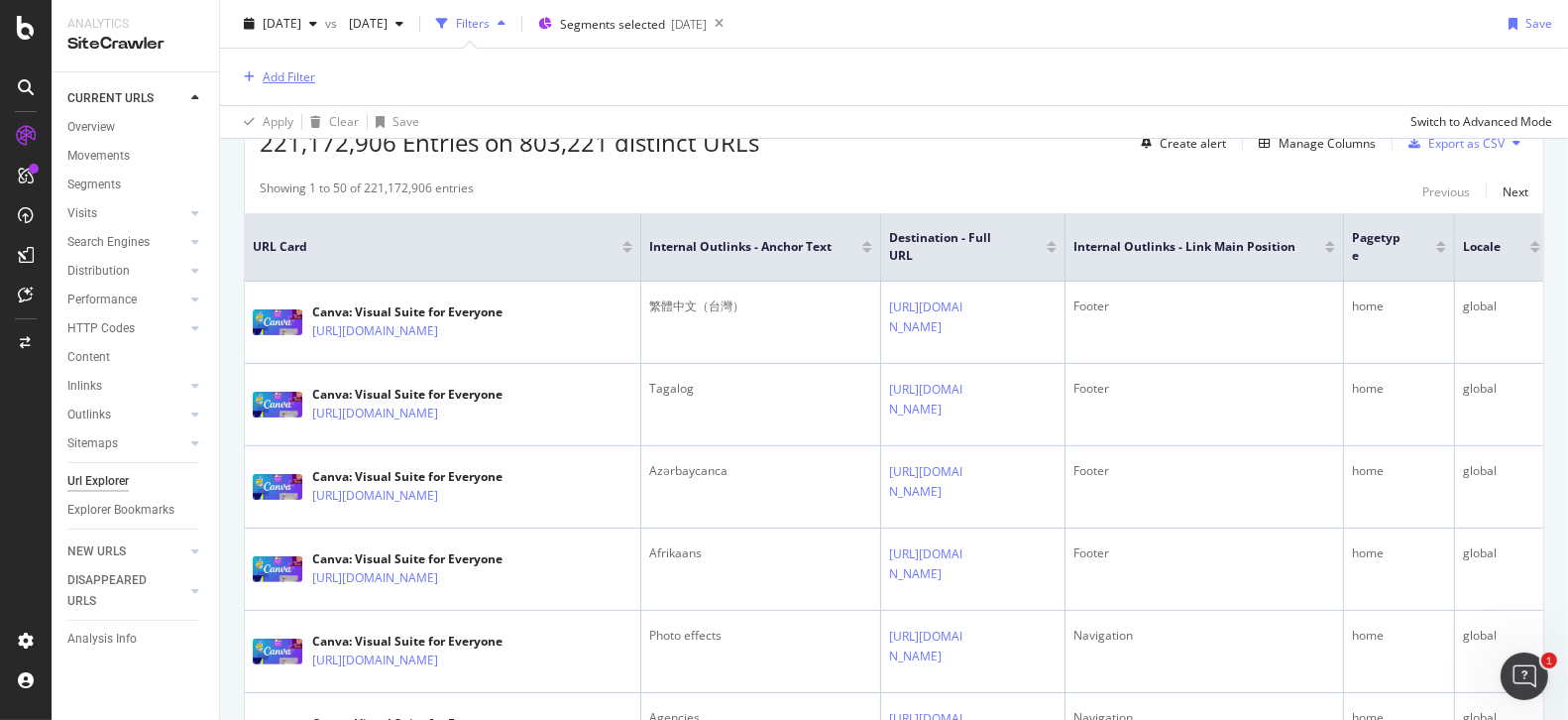 click on "Add Filter" at bounding box center [288, 76] 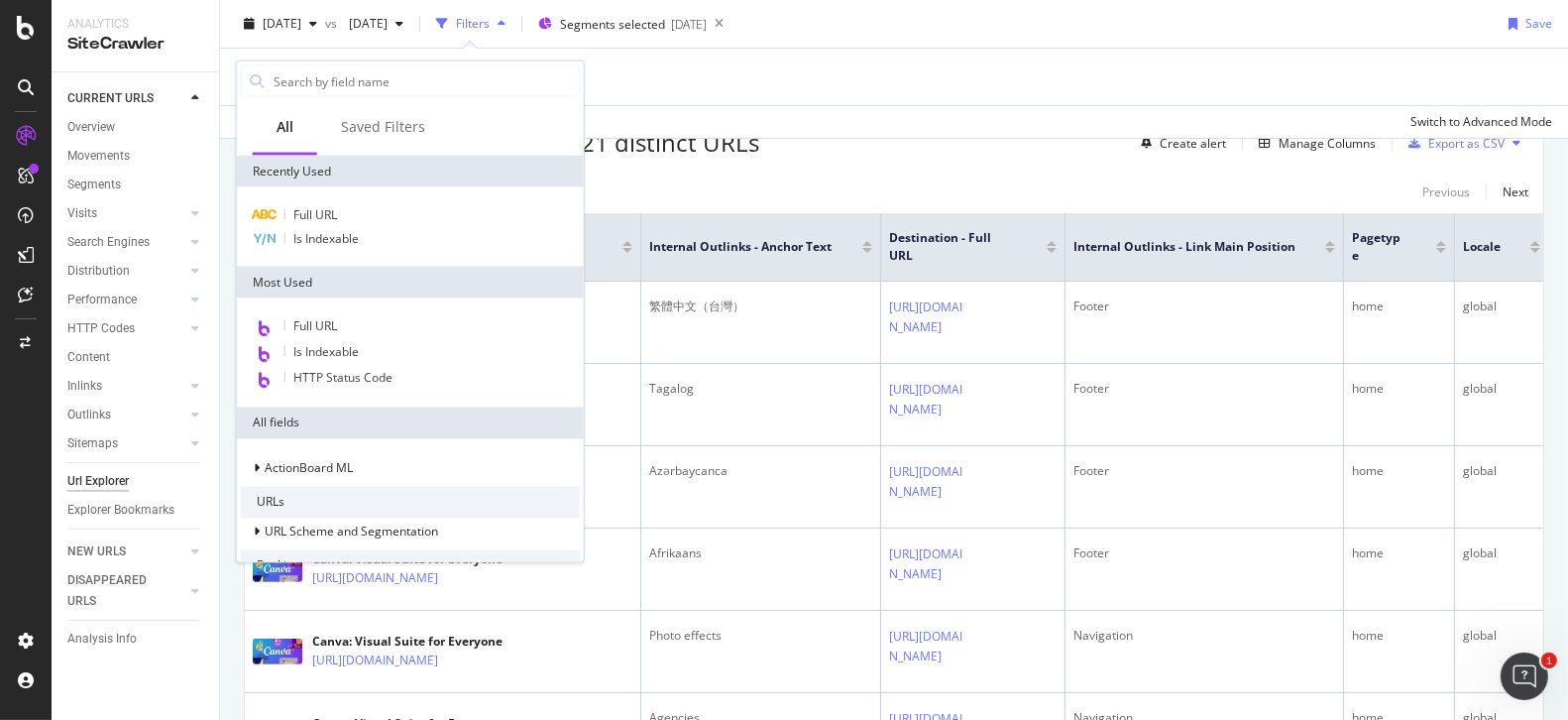 click on "Full URL Is Indexable" at bounding box center [410, 227] 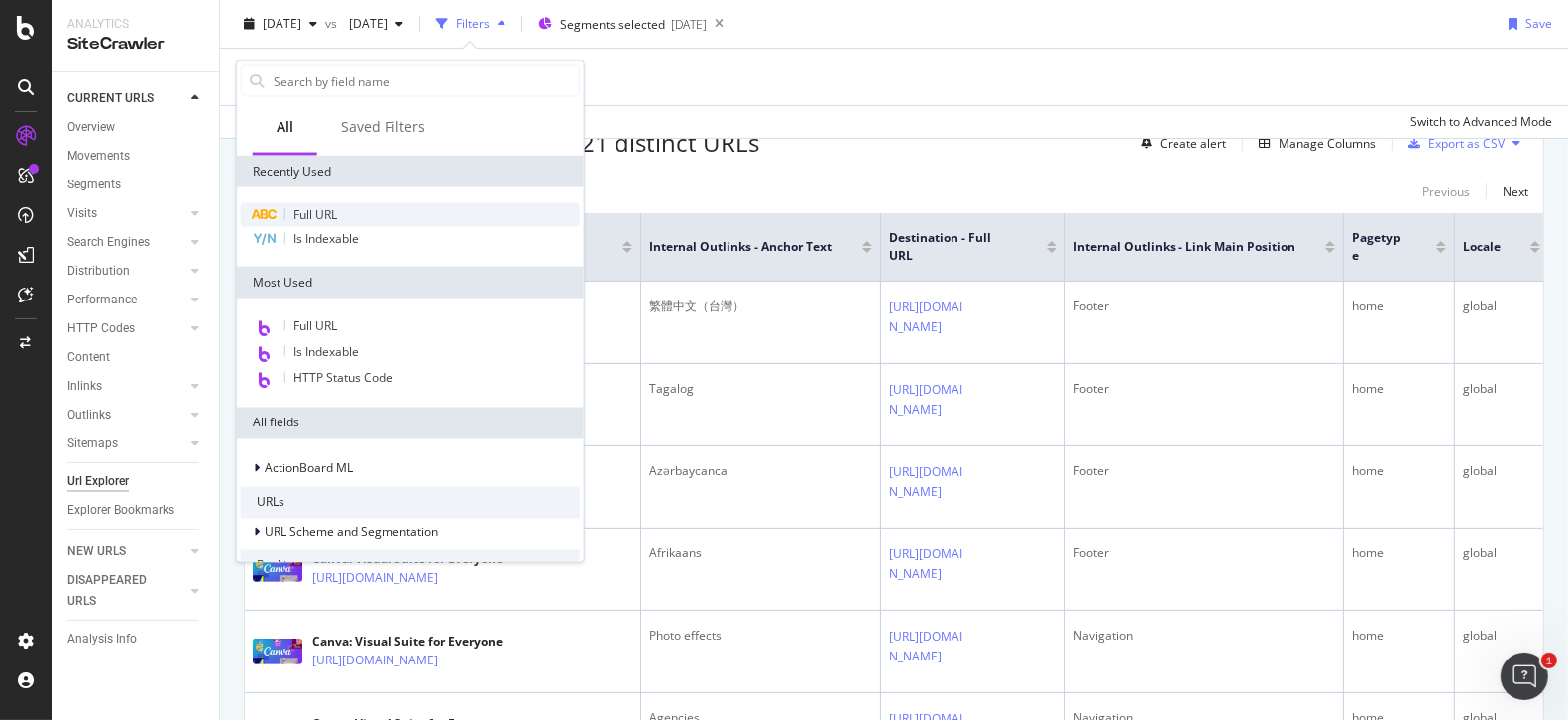 click on "Full URL" at bounding box center [315, 214] 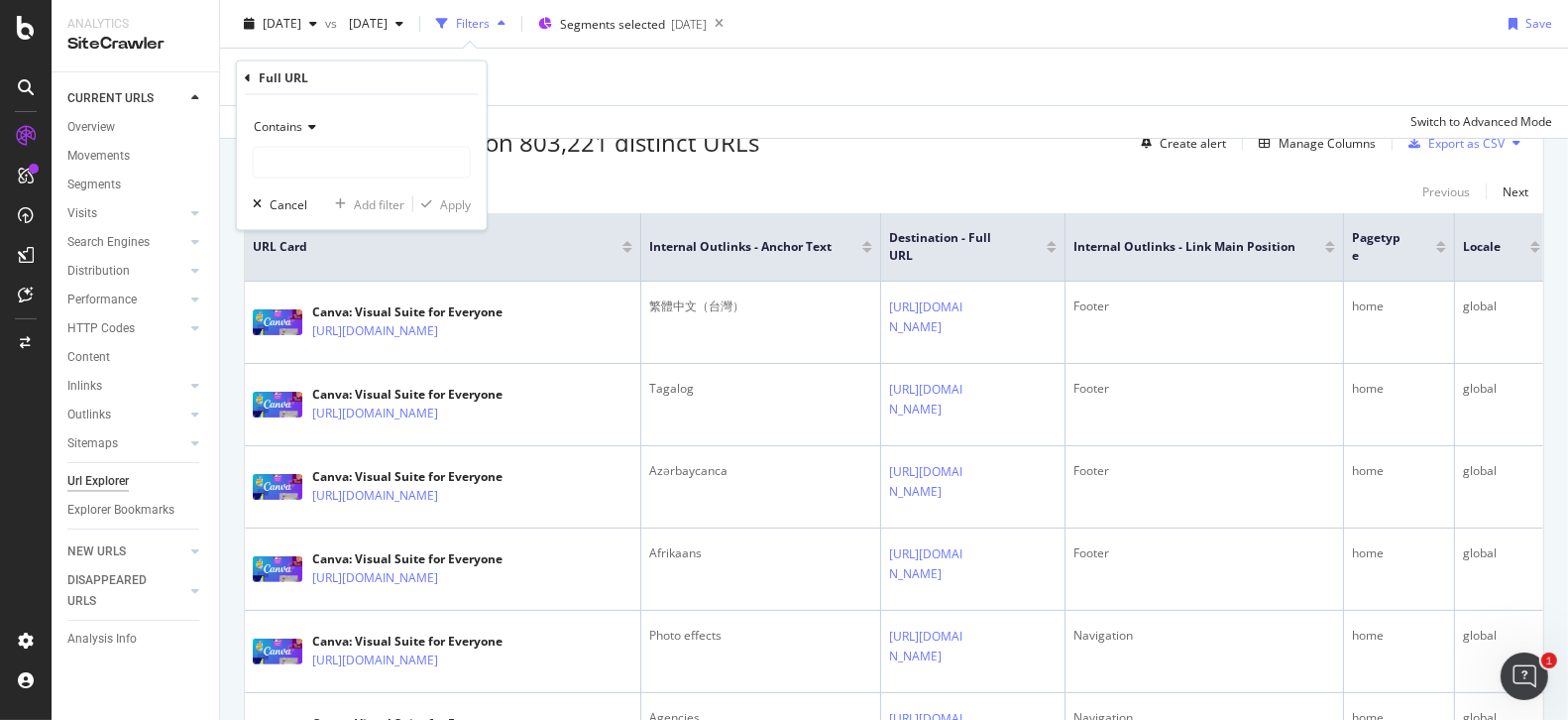 click on "Contains" at bounding box center (362, 127) 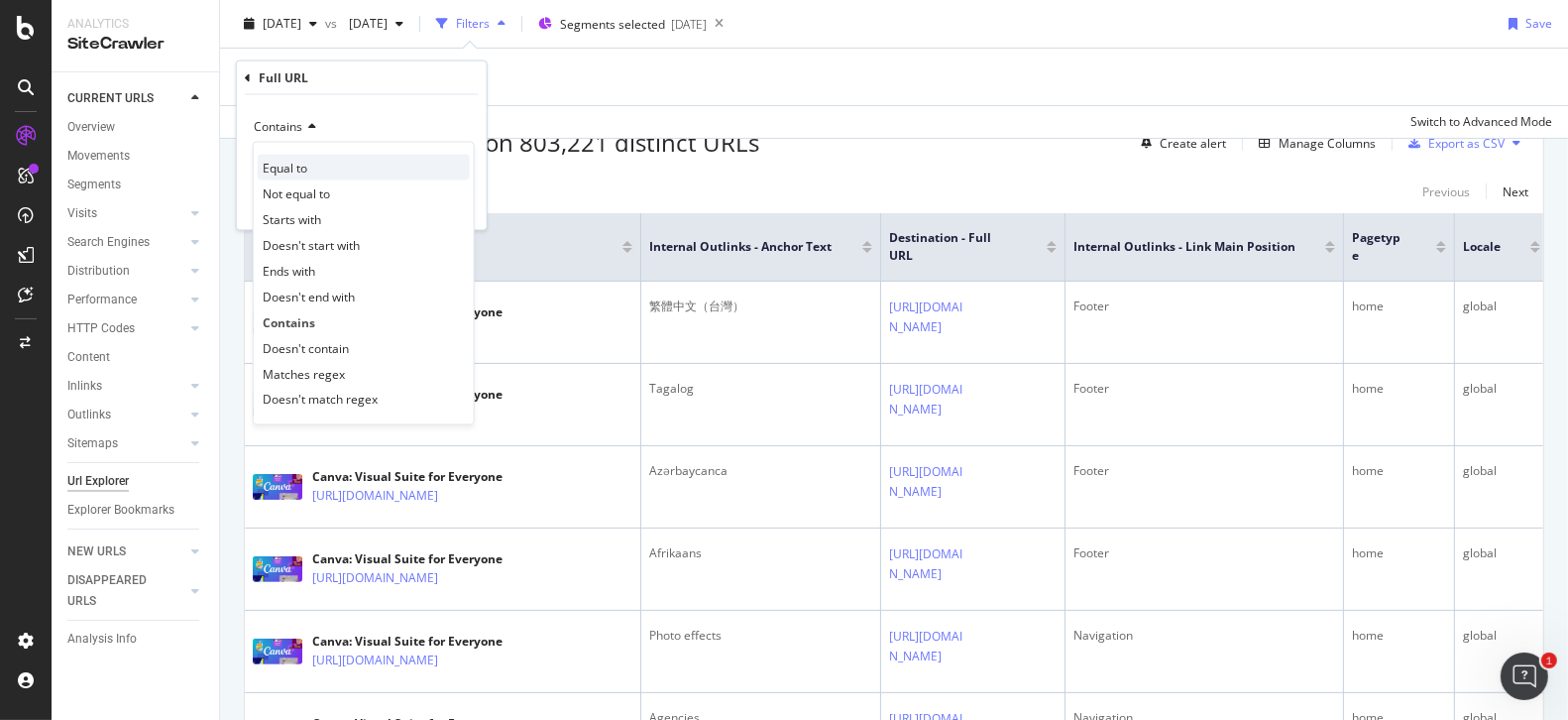 click on "Equal to" at bounding box center (364, 168) 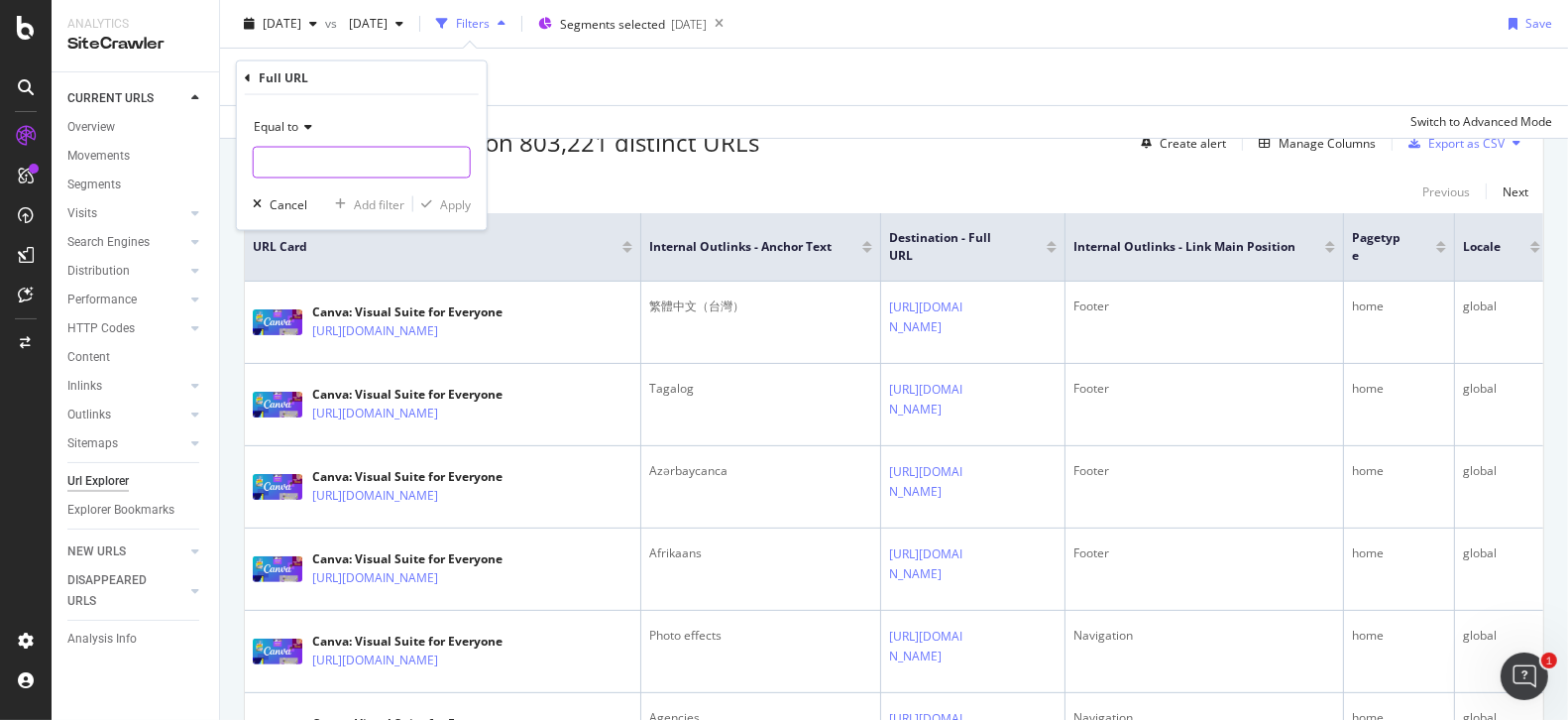 click at bounding box center (362, 163) 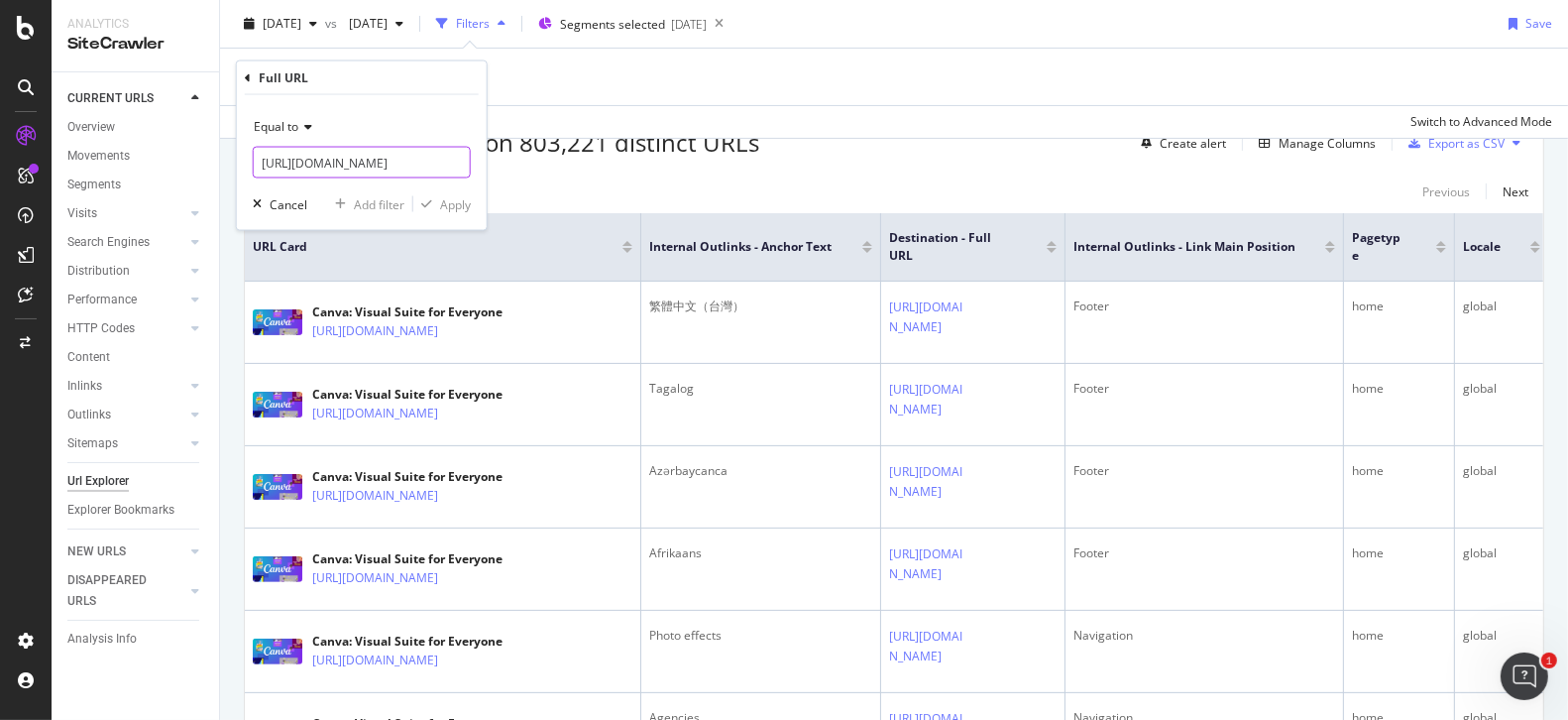 scroll, scrollTop: 0, scrollLeft: 93, axis: horizontal 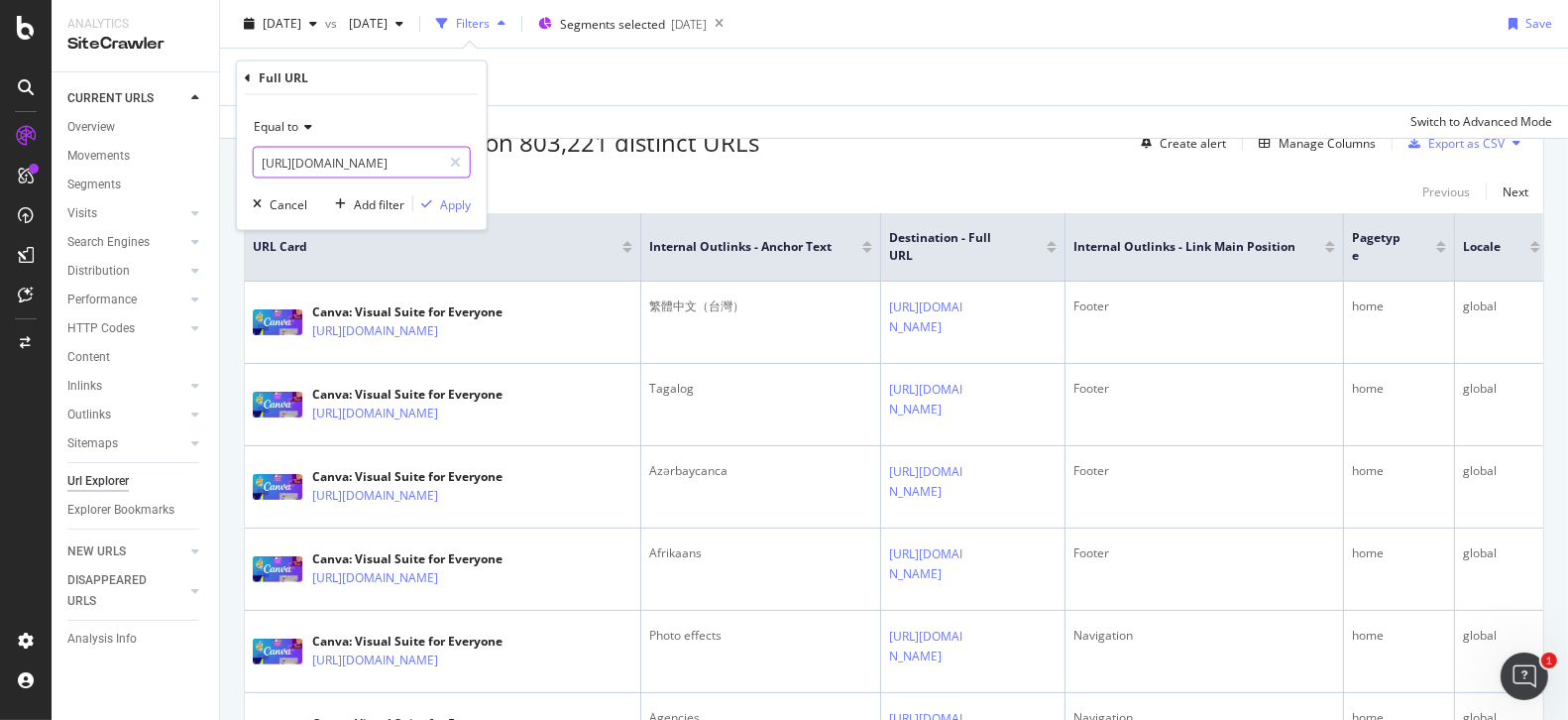 type on "[URL][DOMAIN_NAME]" 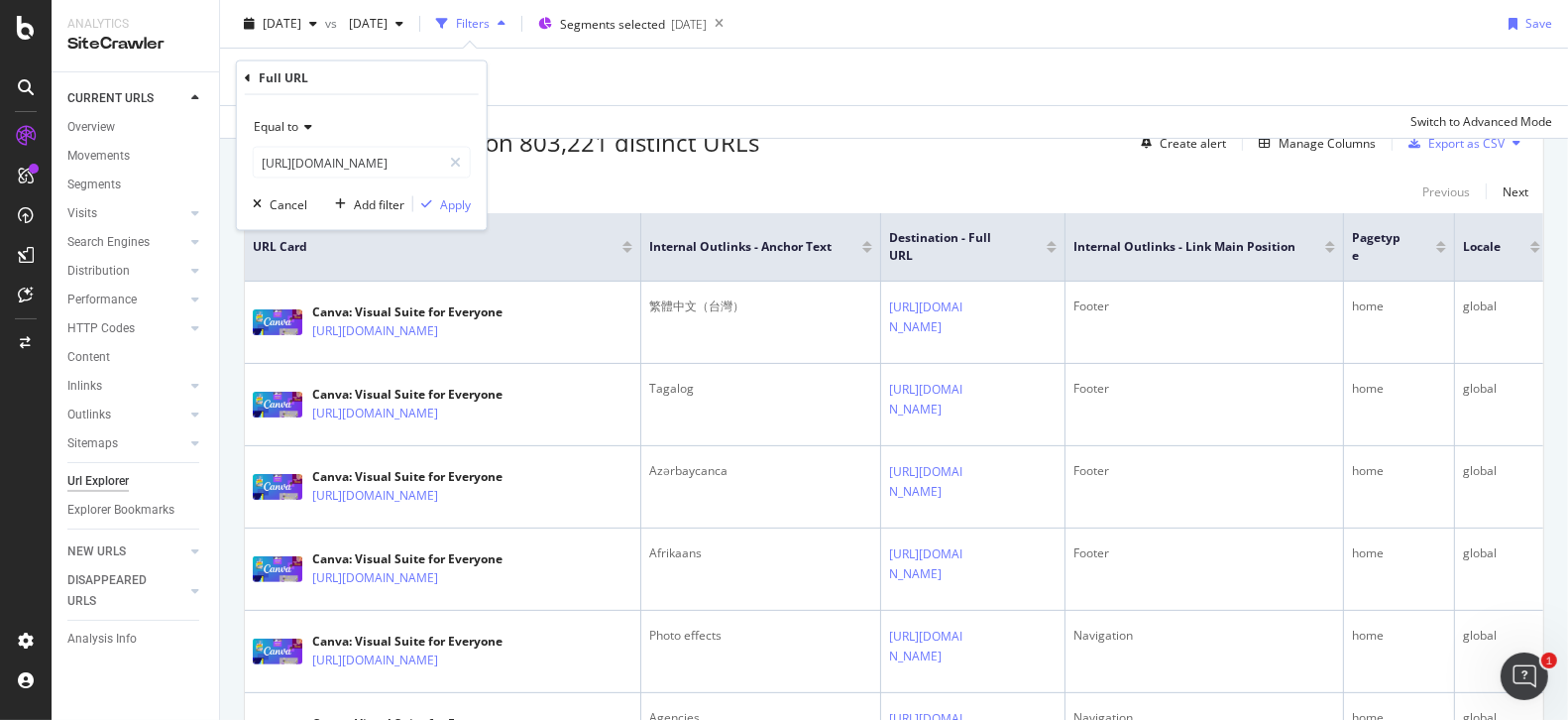 click on "Equal to https://www.canva.com/es_ar/crear/documents/ Cancel Add filter Apply" at bounding box center (362, 163) 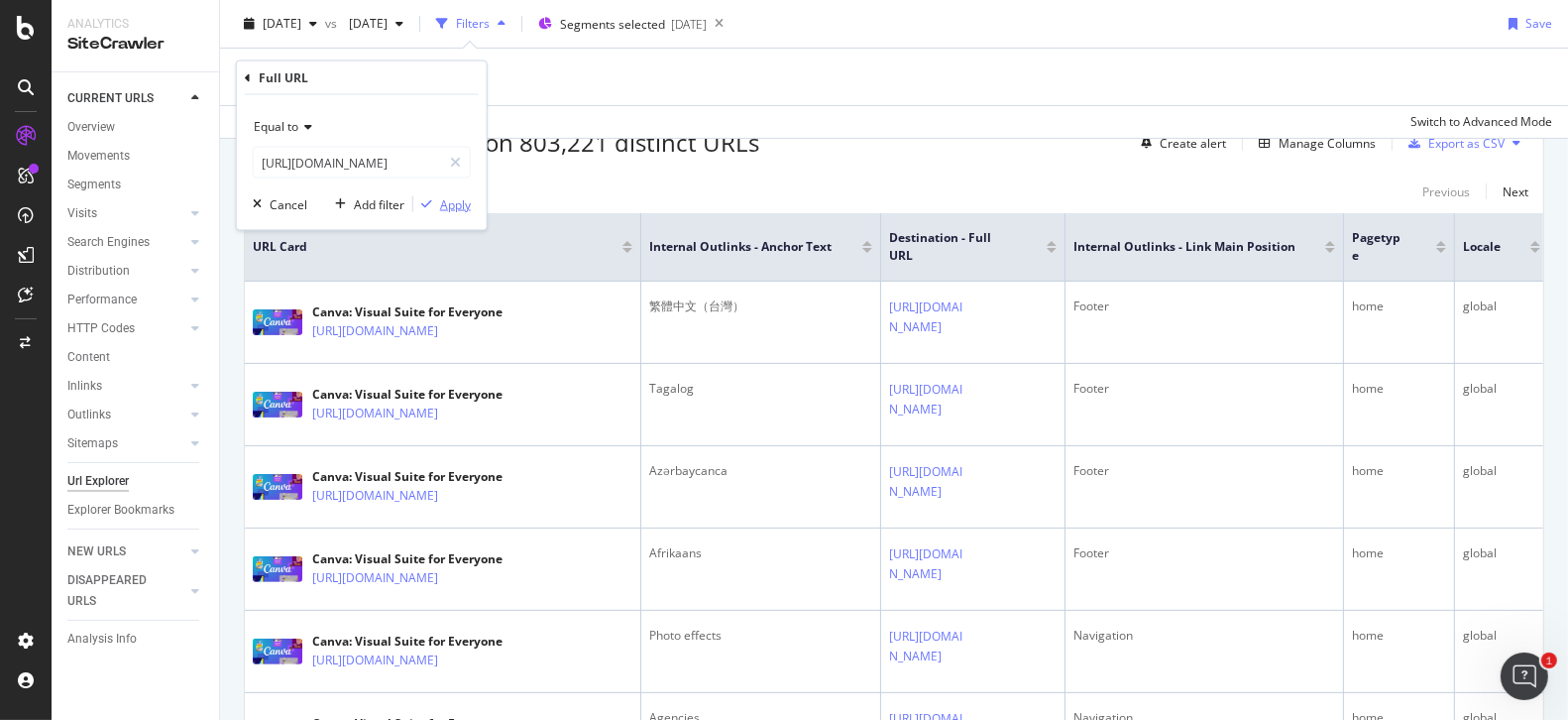 click on "Apply" at bounding box center (455, 203) 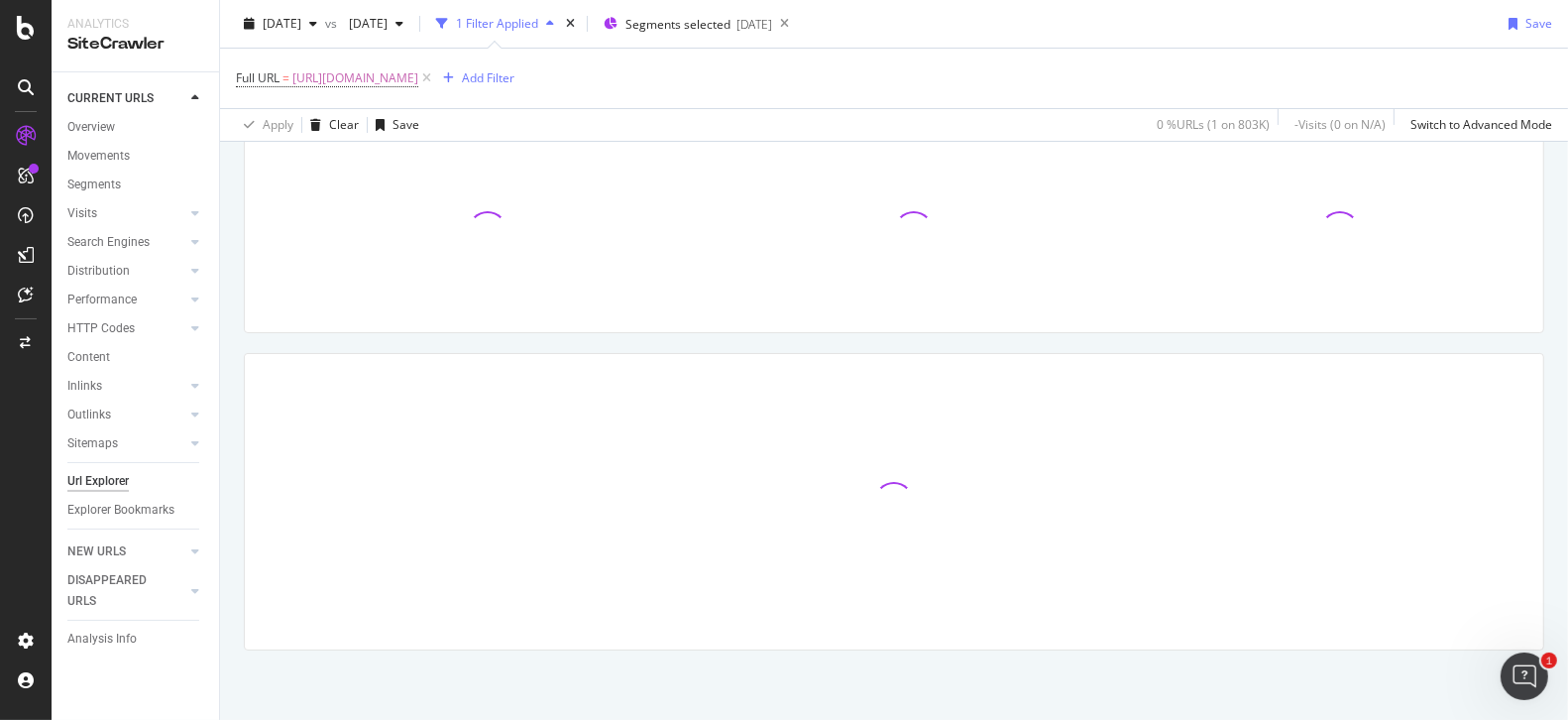 scroll, scrollTop: 139, scrollLeft: 0, axis: vertical 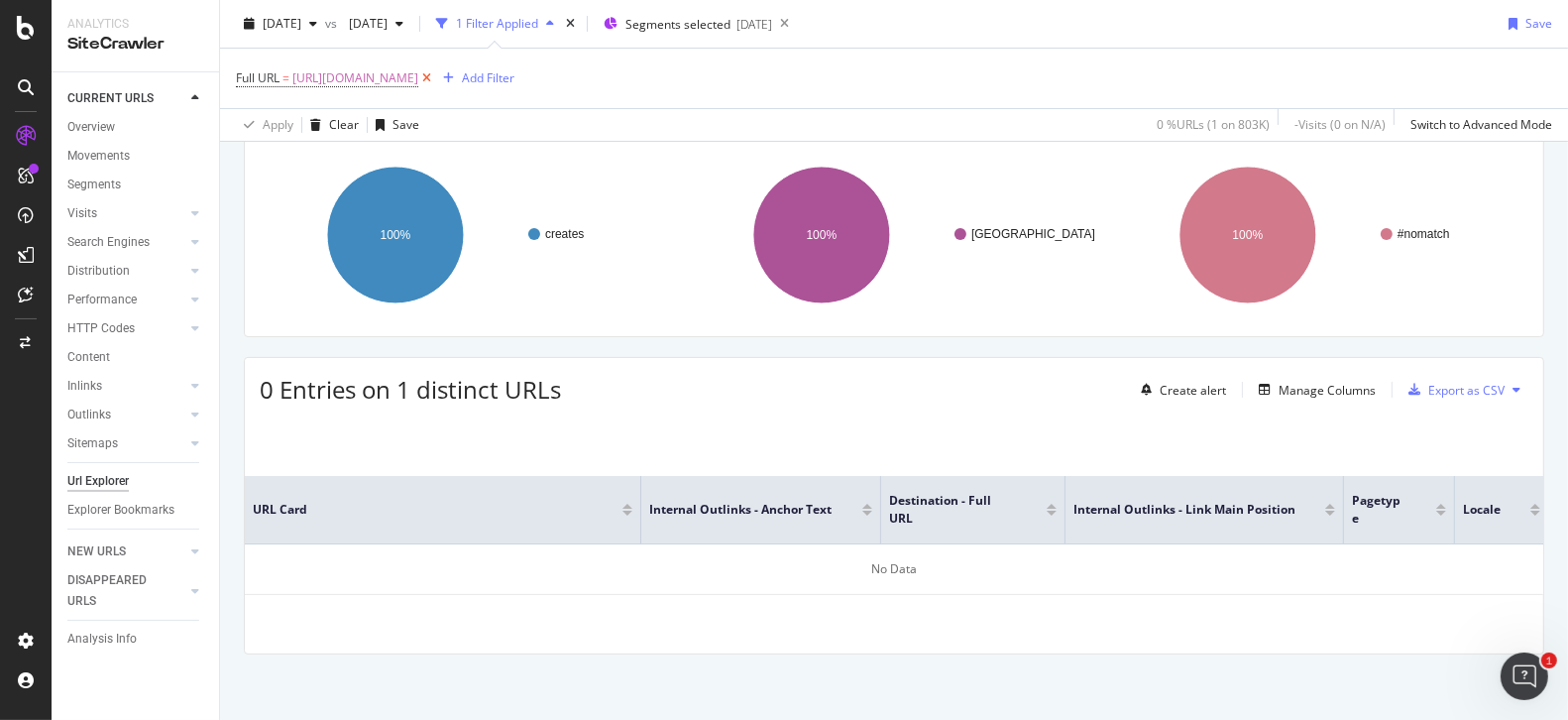 click at bounding box center [426, 78] 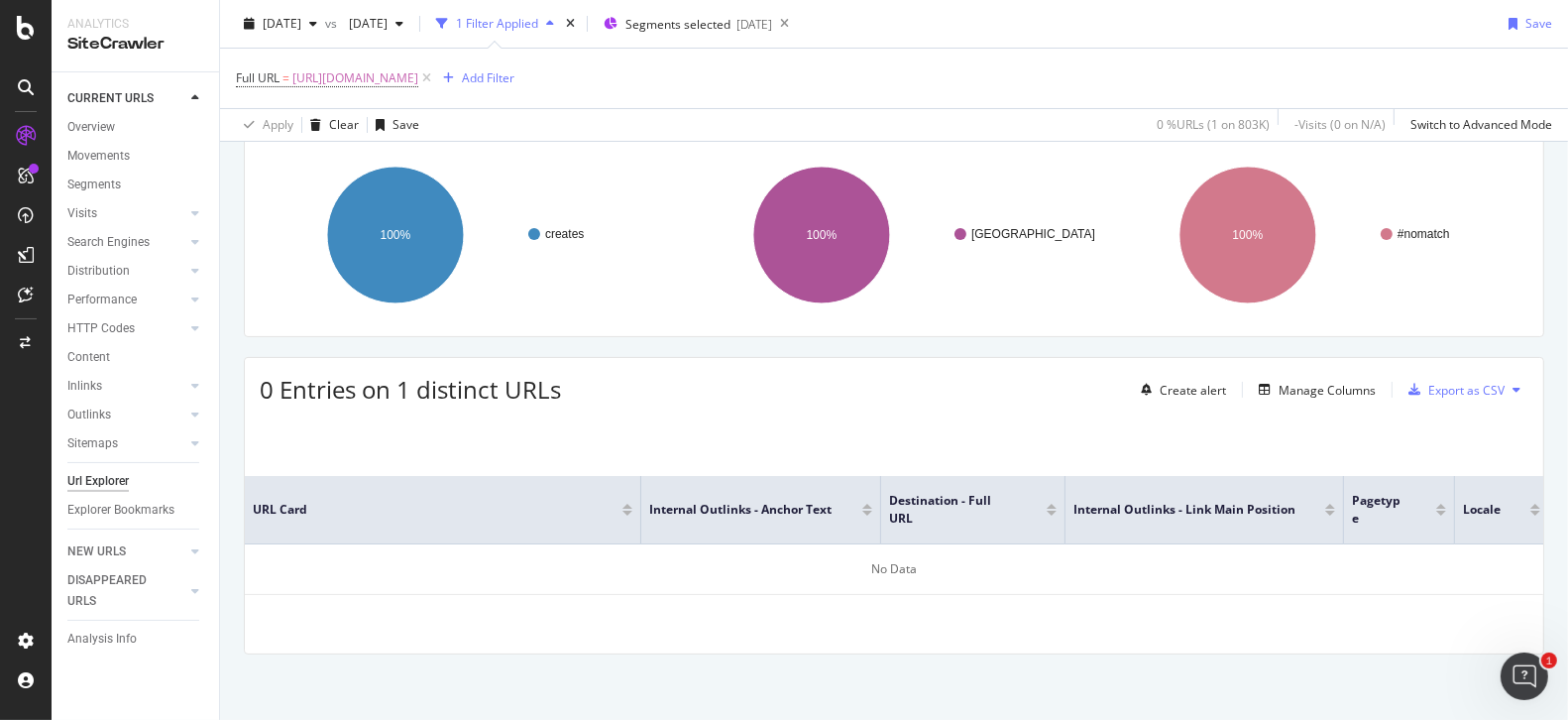 click at bounding box center [550, 24] 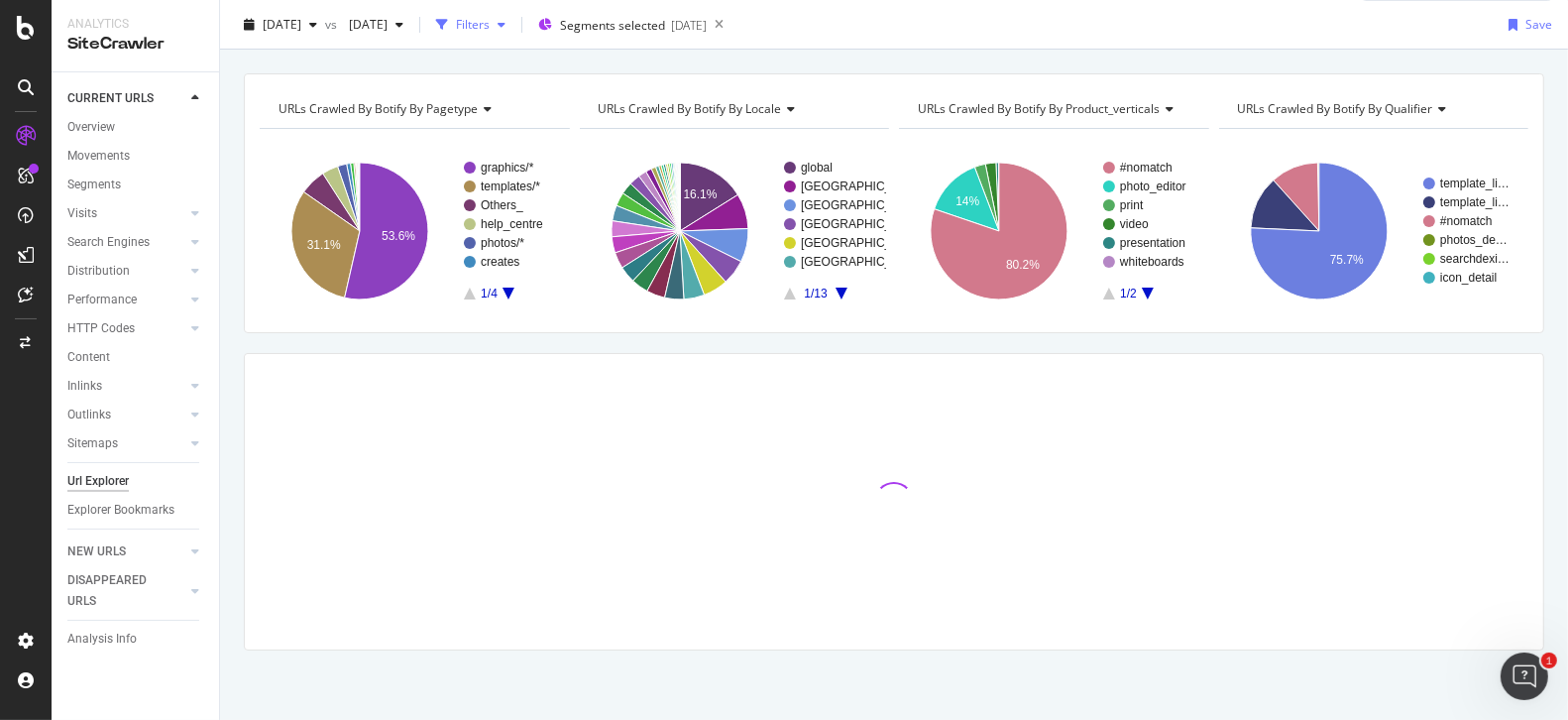 scroll, scrollTop: 0, scrollLeft: 0, axis: both 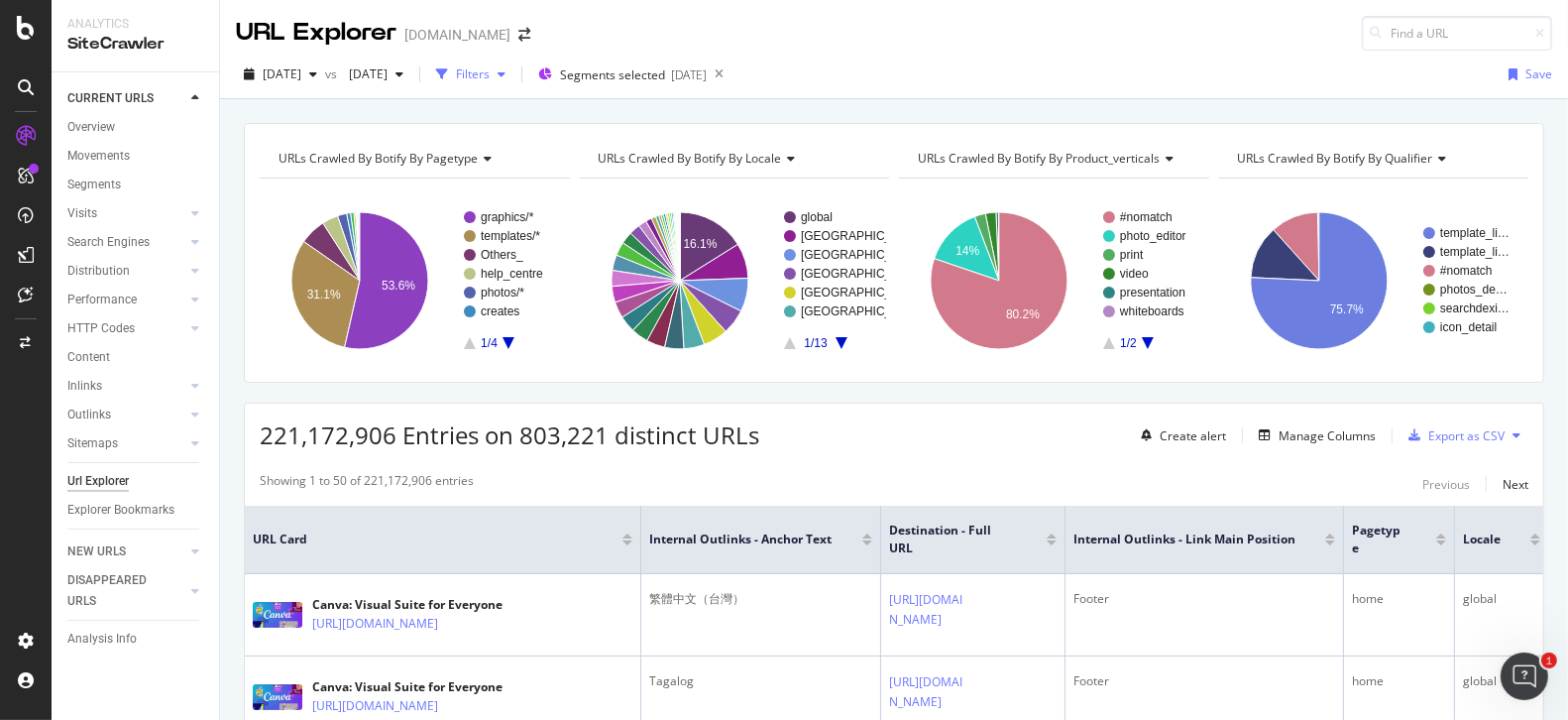 click on "Filters" at bounding box center [473, 73] 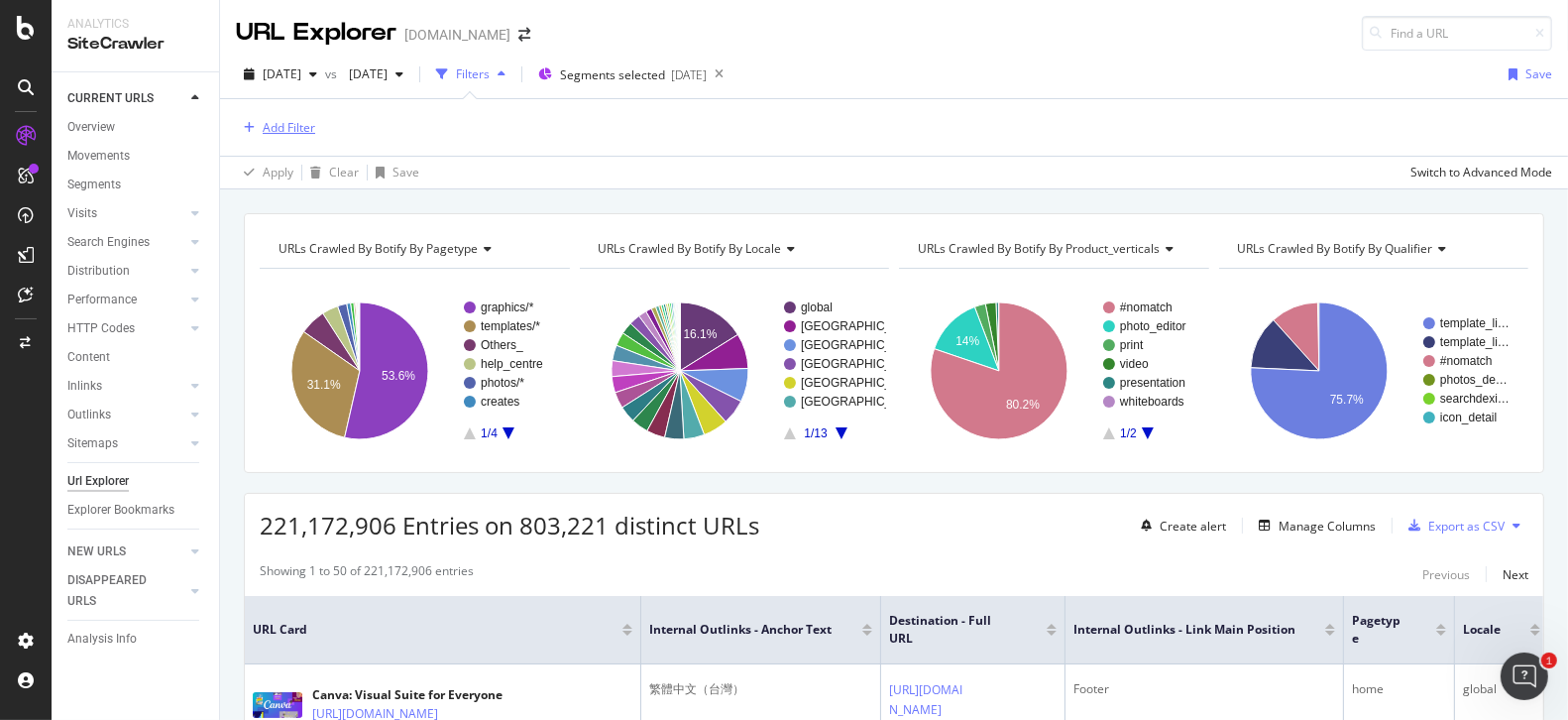 click on "Add Filter" at bounding box center [288, 127] 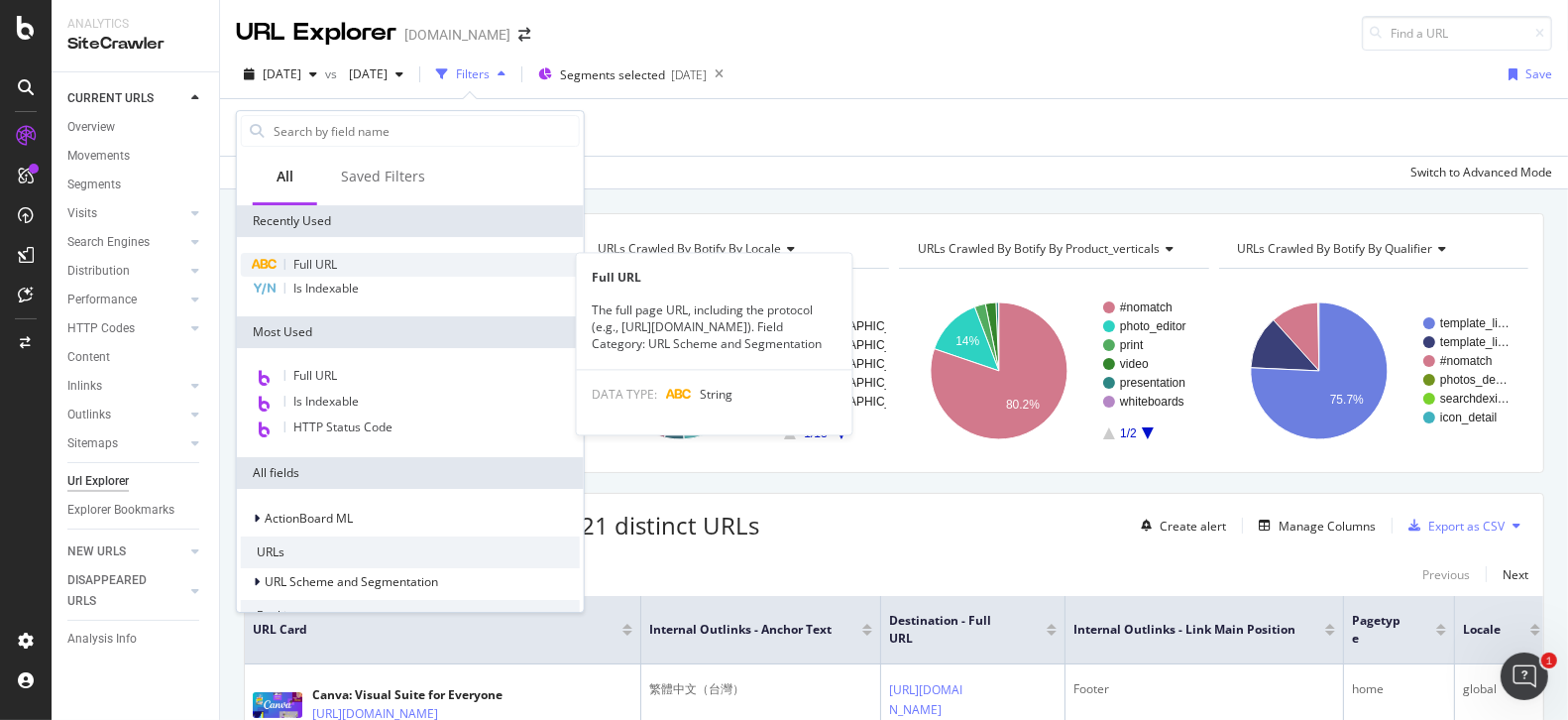 click on "Full URL" at bounding box center [410, 265] 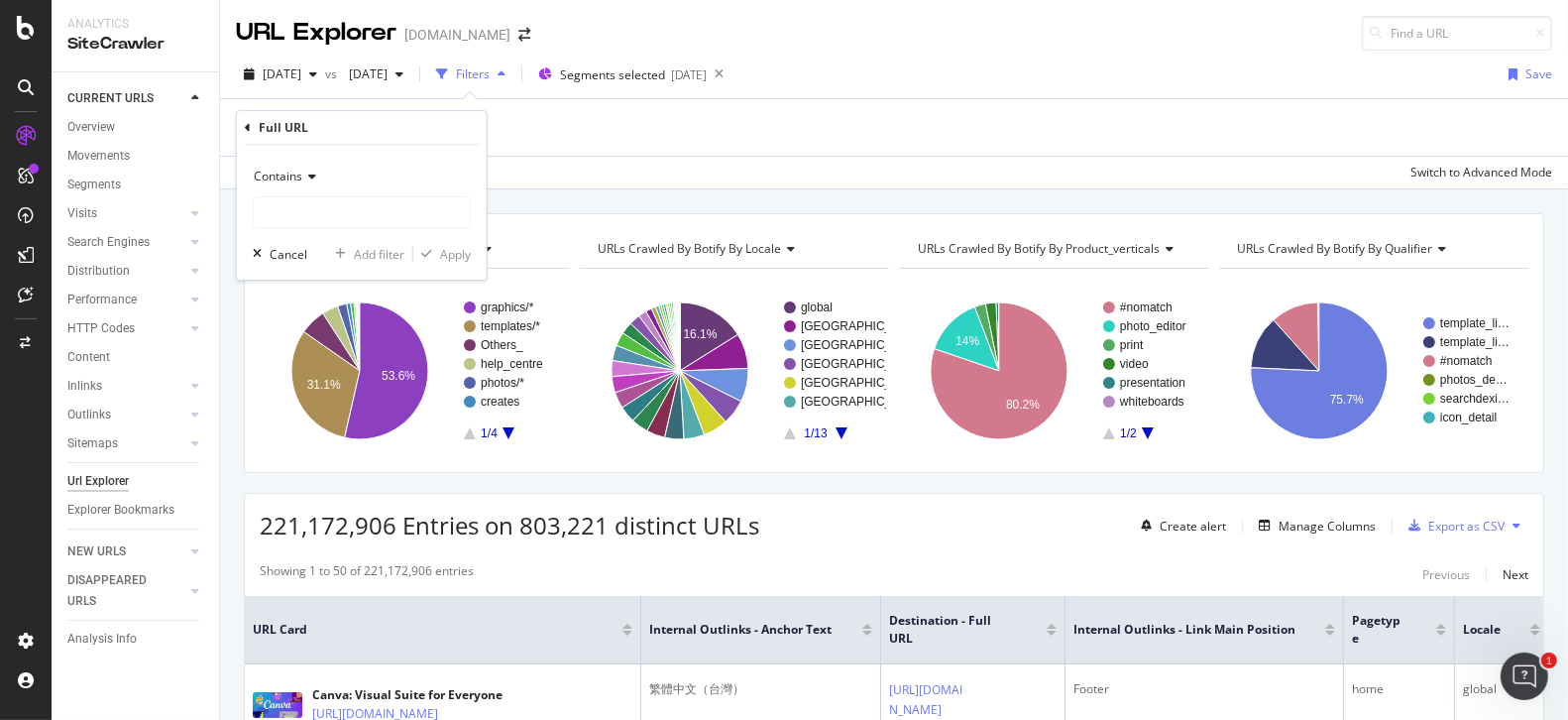 click at bounding box center (309, 177) 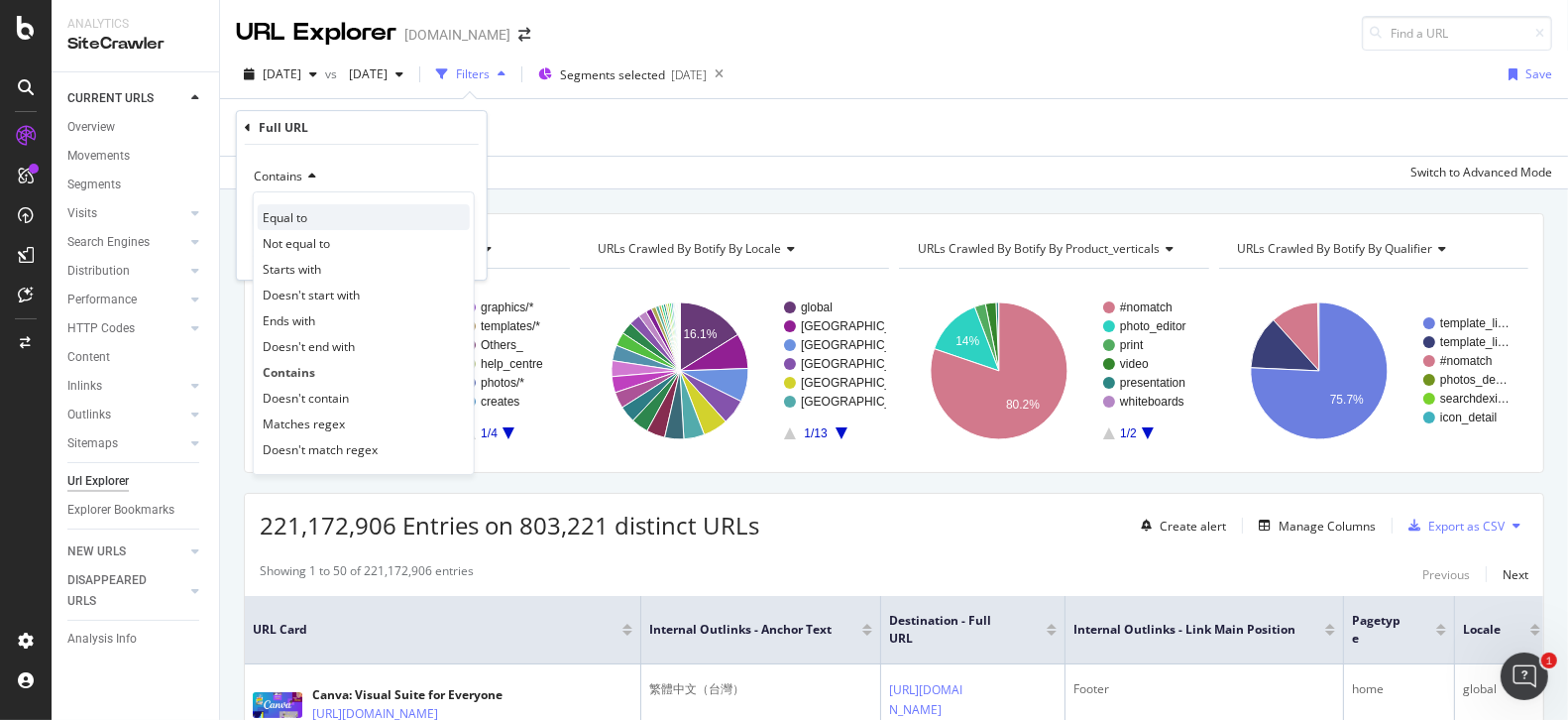 click on "Equal to" at bounding box center [364, 217] 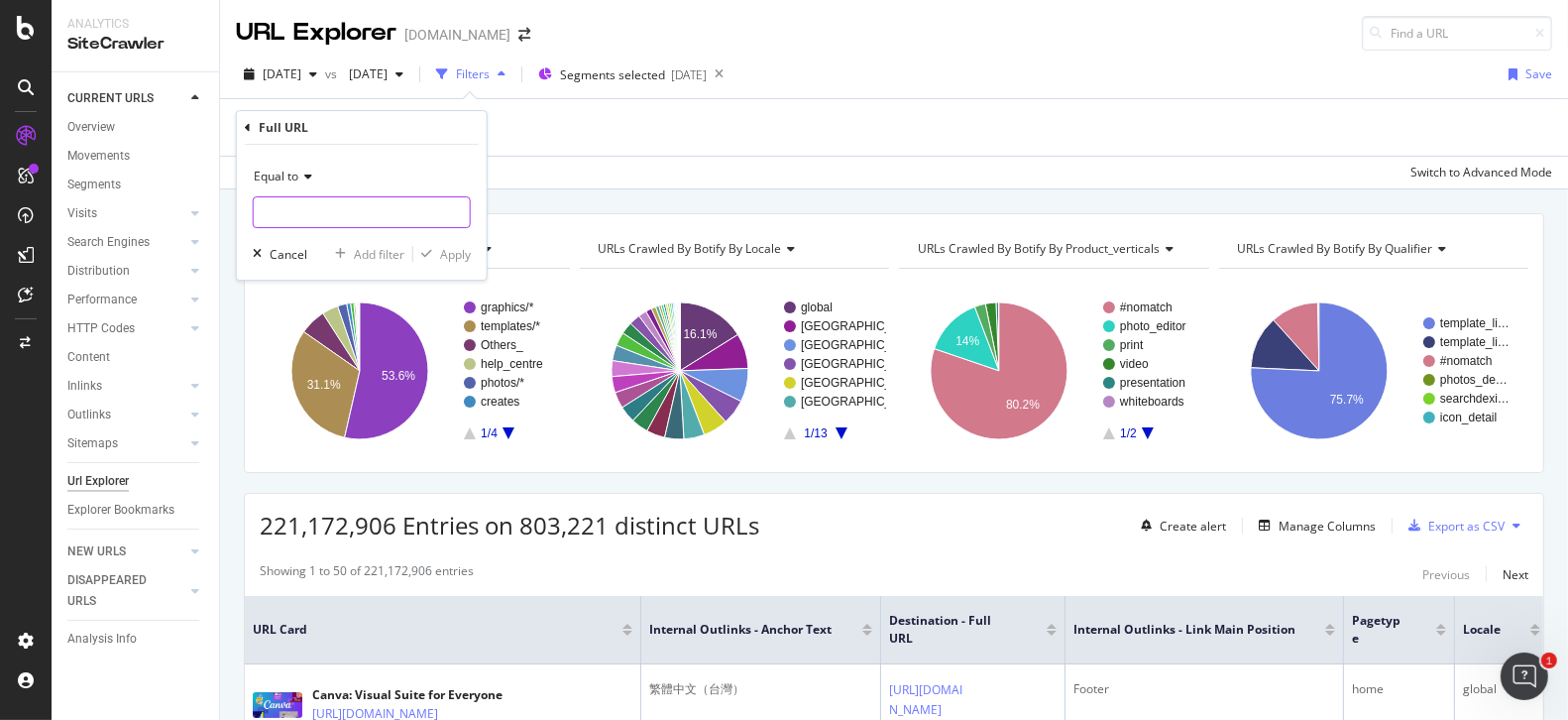 click at bounding box center [362, 212] 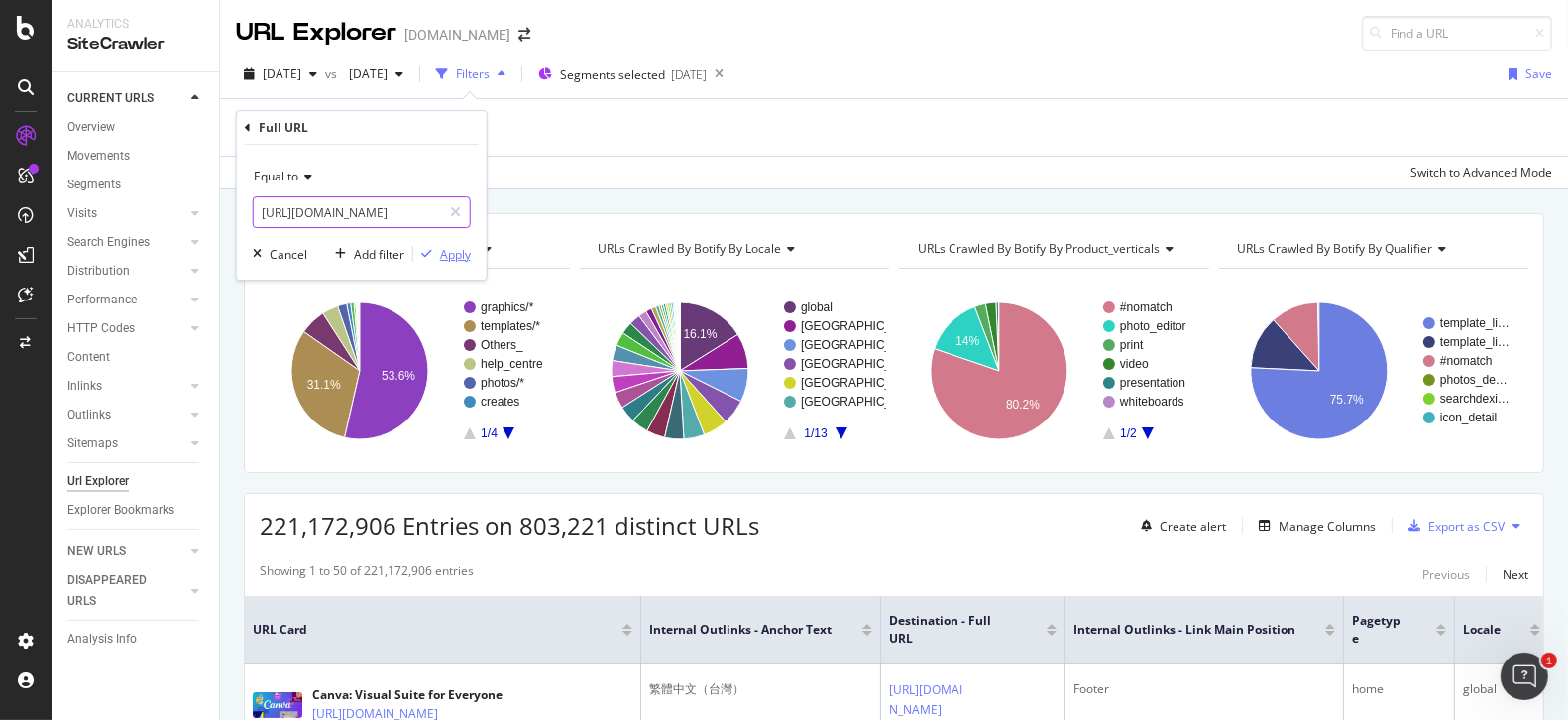 scroll, scrollTop: 0, scrollLeft: 95, axis: horizontal 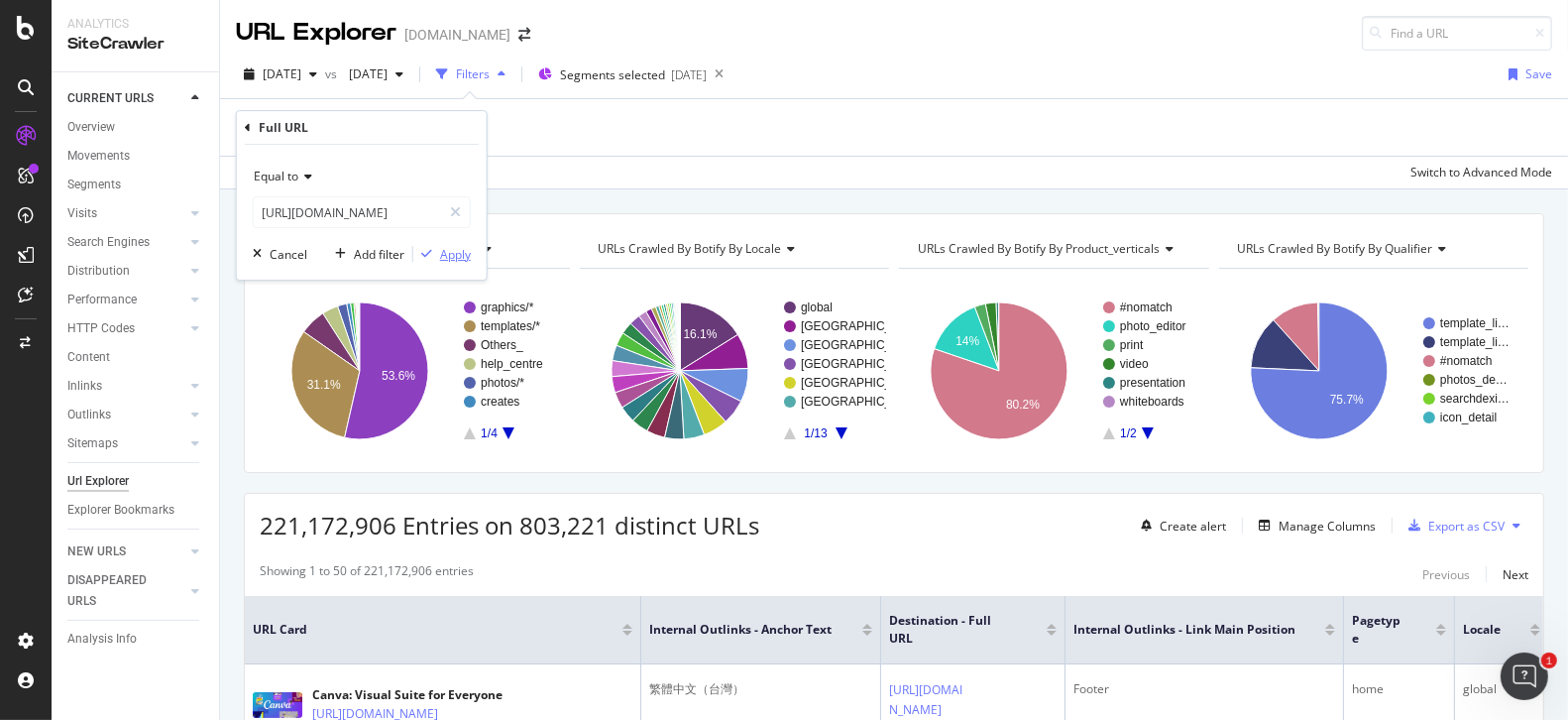 click on "Apply" at bounding box center (455, 254) 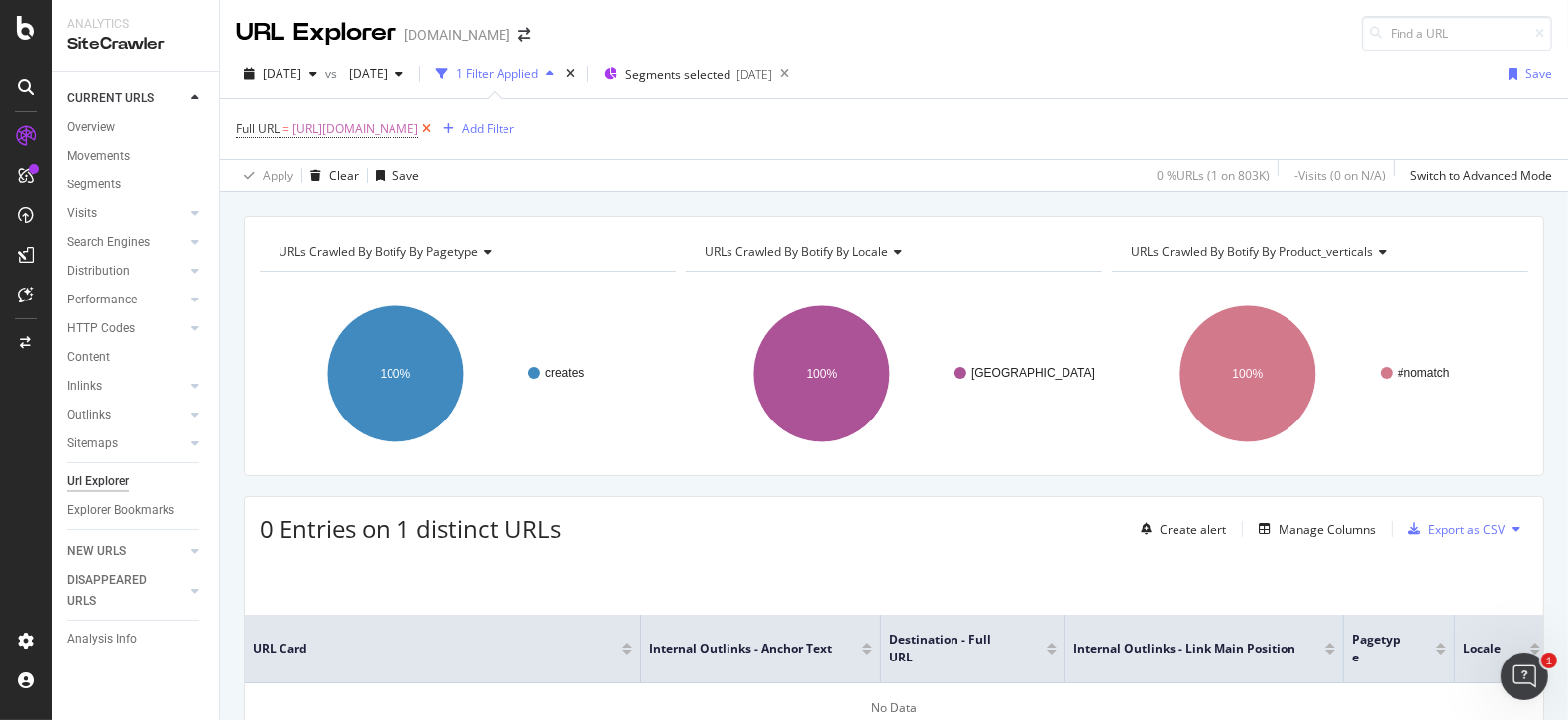 click at bounding box center (426, 129) 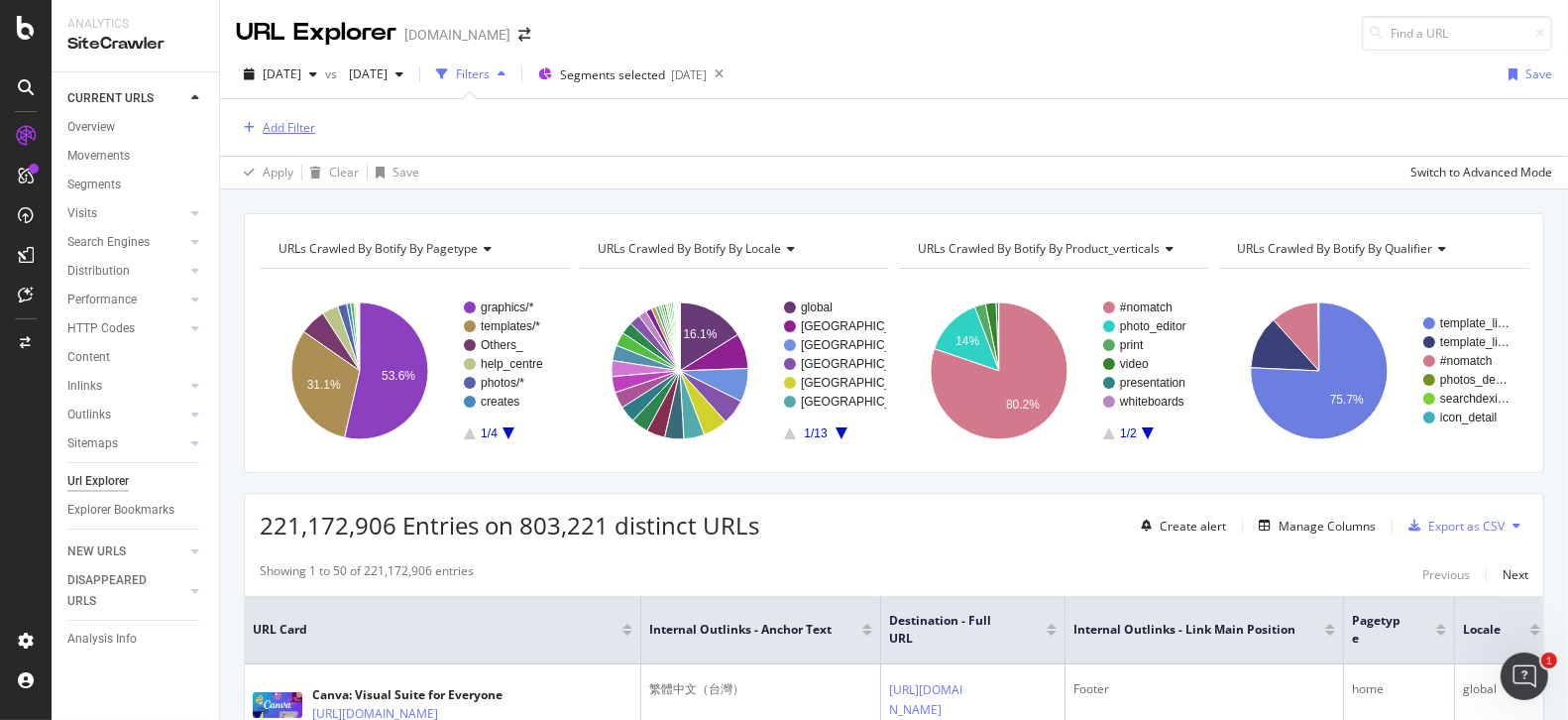 click on "Add Filter" at bounding box center (276, 128) 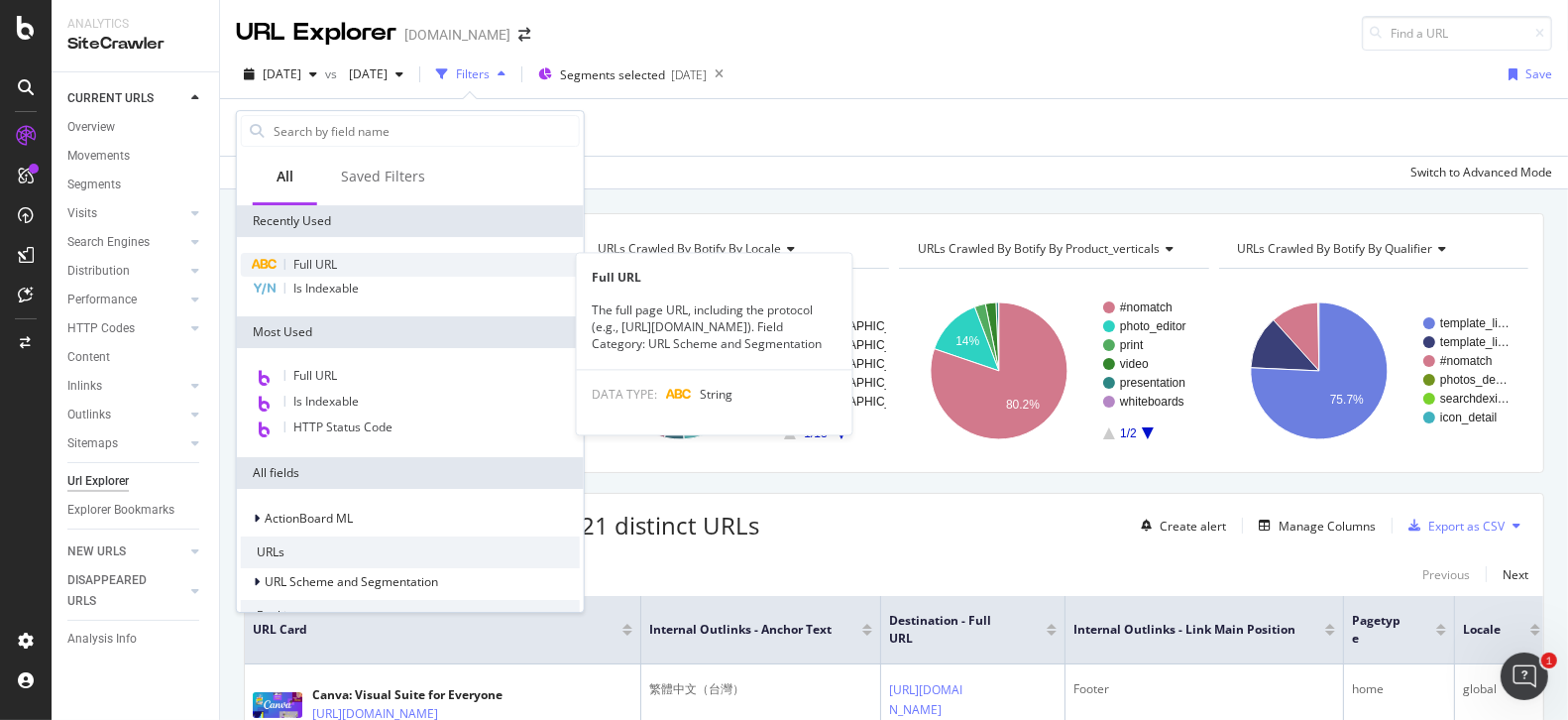 click on "Full URL" at bounding box center (410, 265) 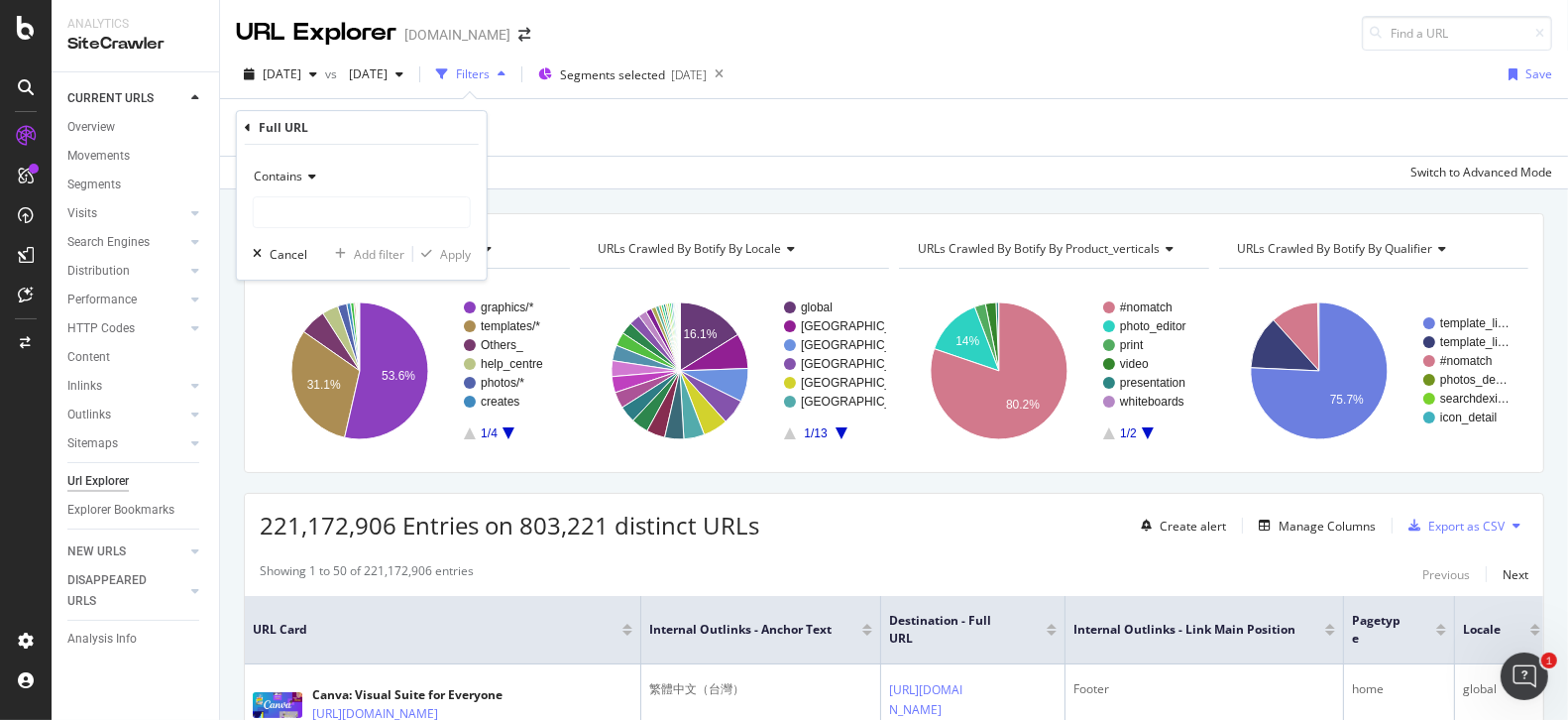 click at bounding box center (309, 177) 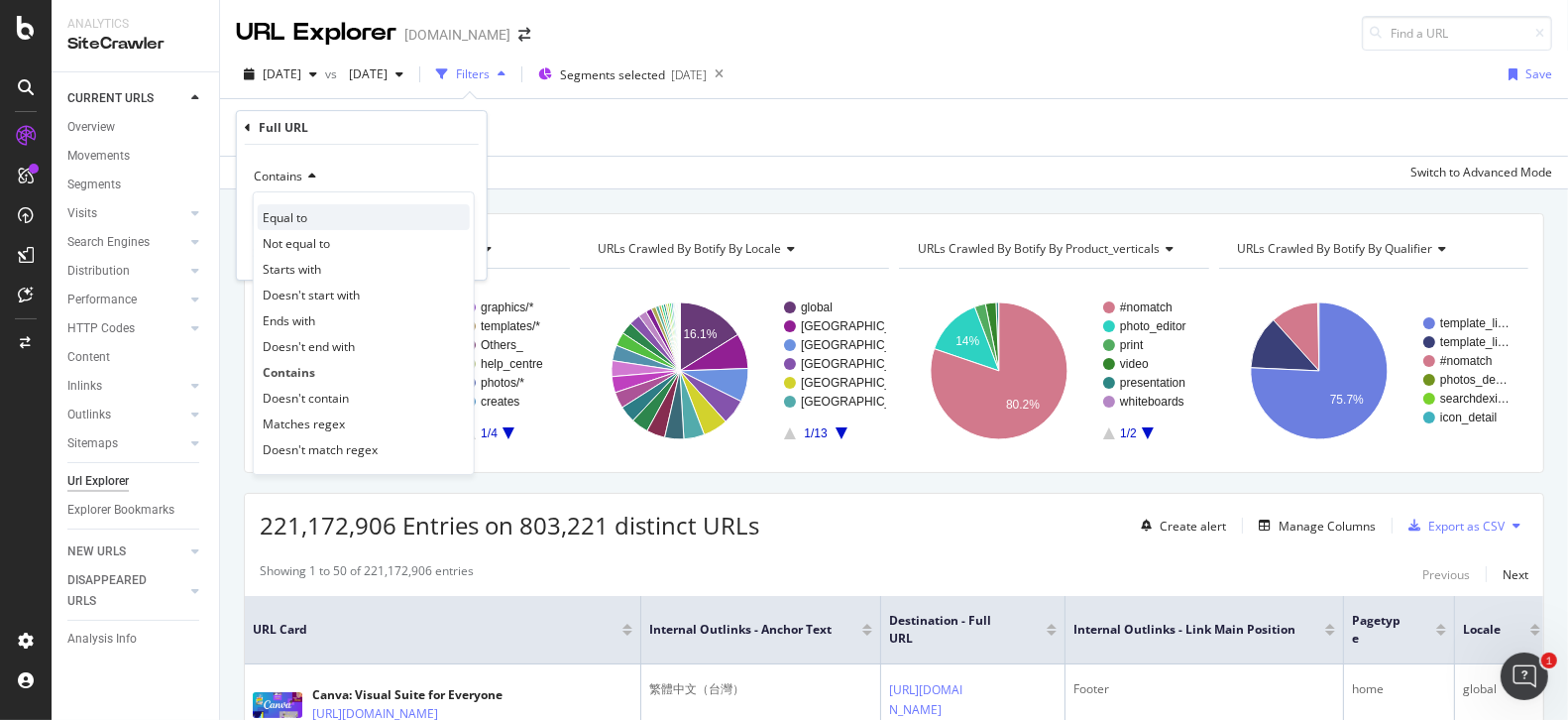 click on "Equal to" at bounding box center [284, 217] 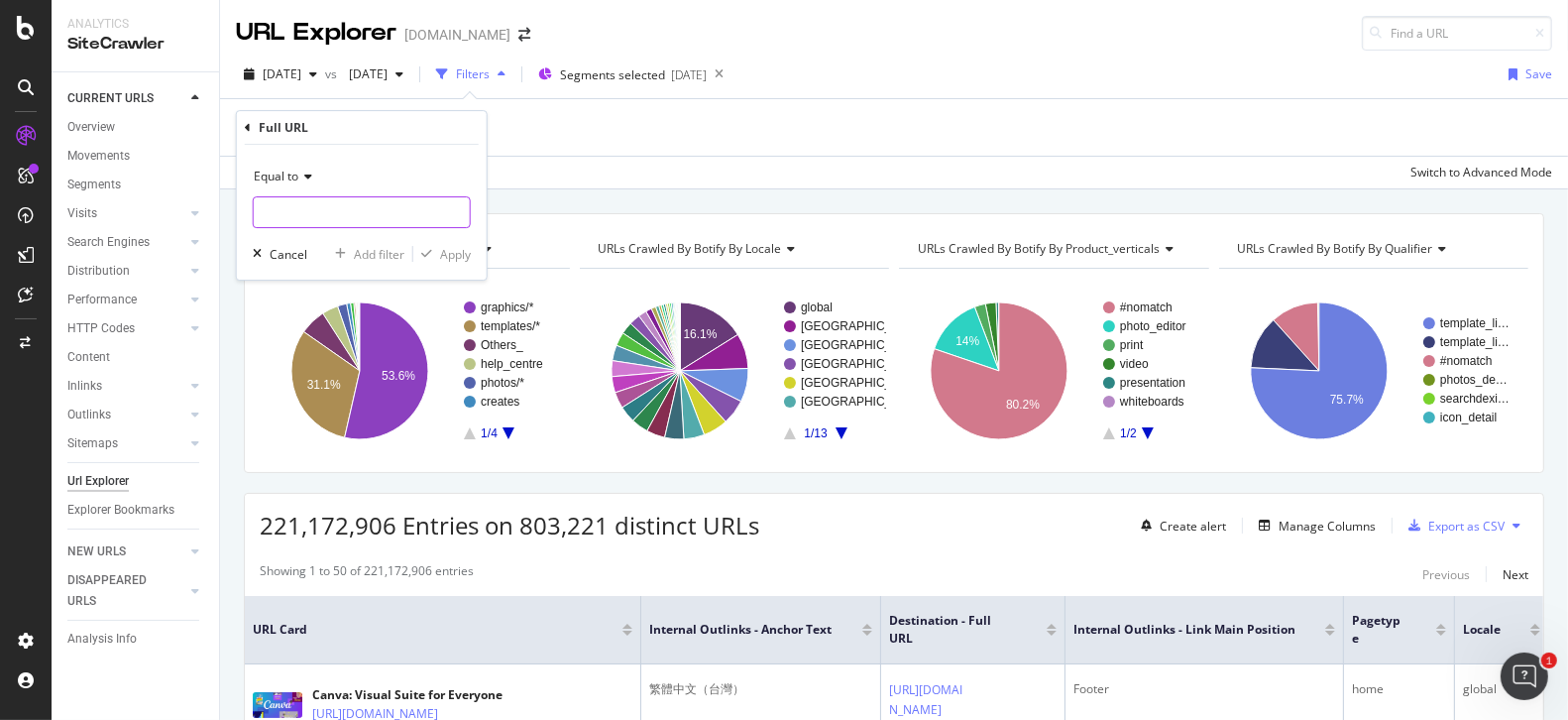 click at bounding box center [362, 212] 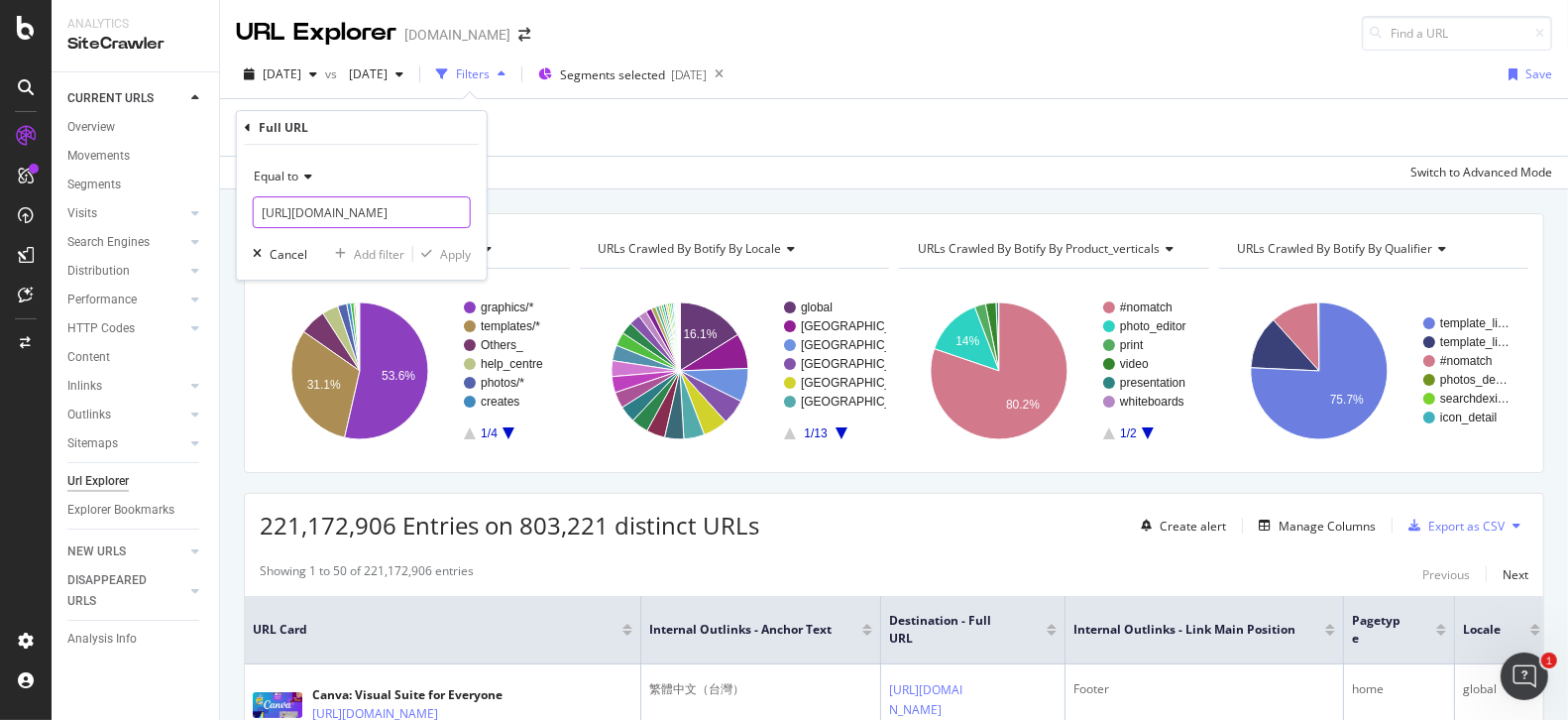 scroll, scrollTop: 0, scrollLeft: 219, axis: horizontal 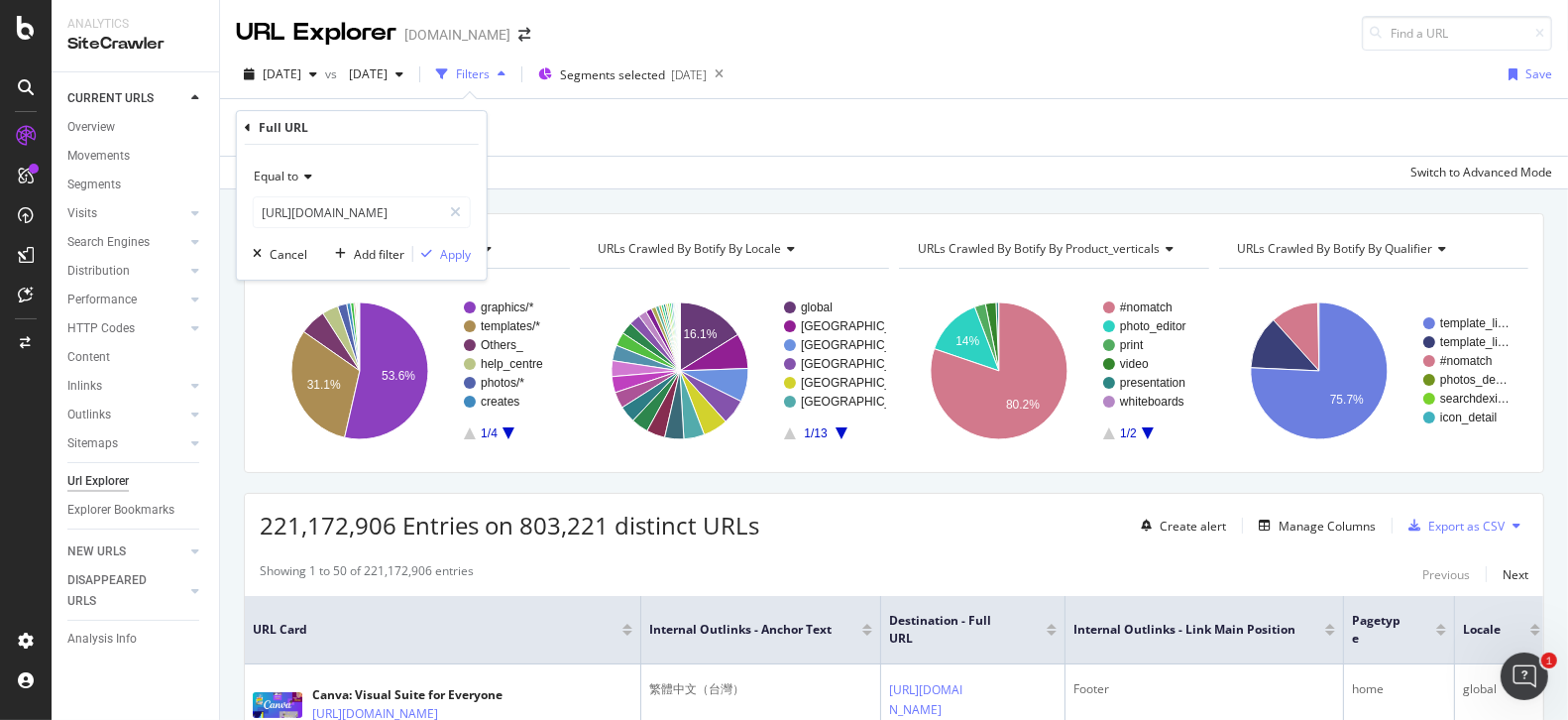 click on "URL Explorer [DOMAIN_NAME]" at bounding box center [894, 25] 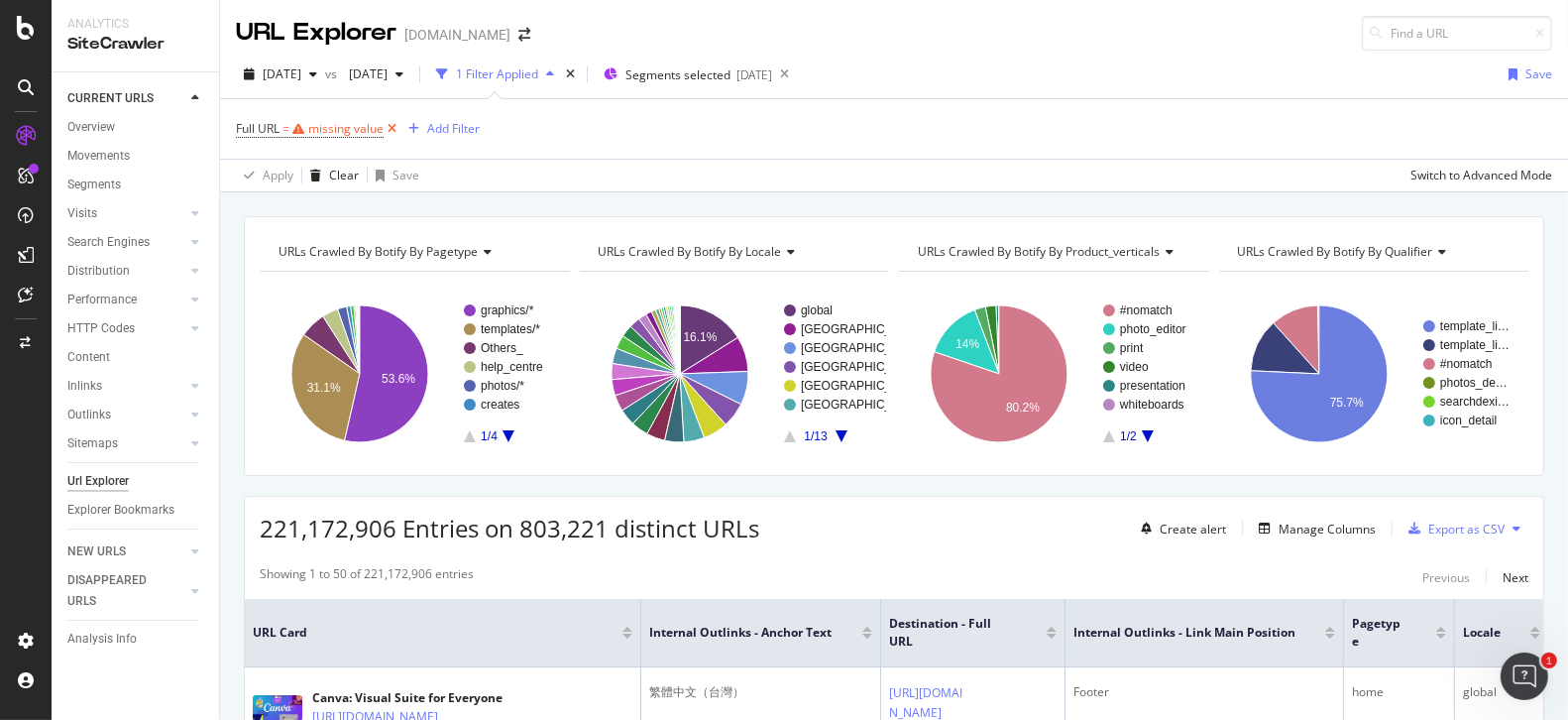 click at bounding box center [392, 129] 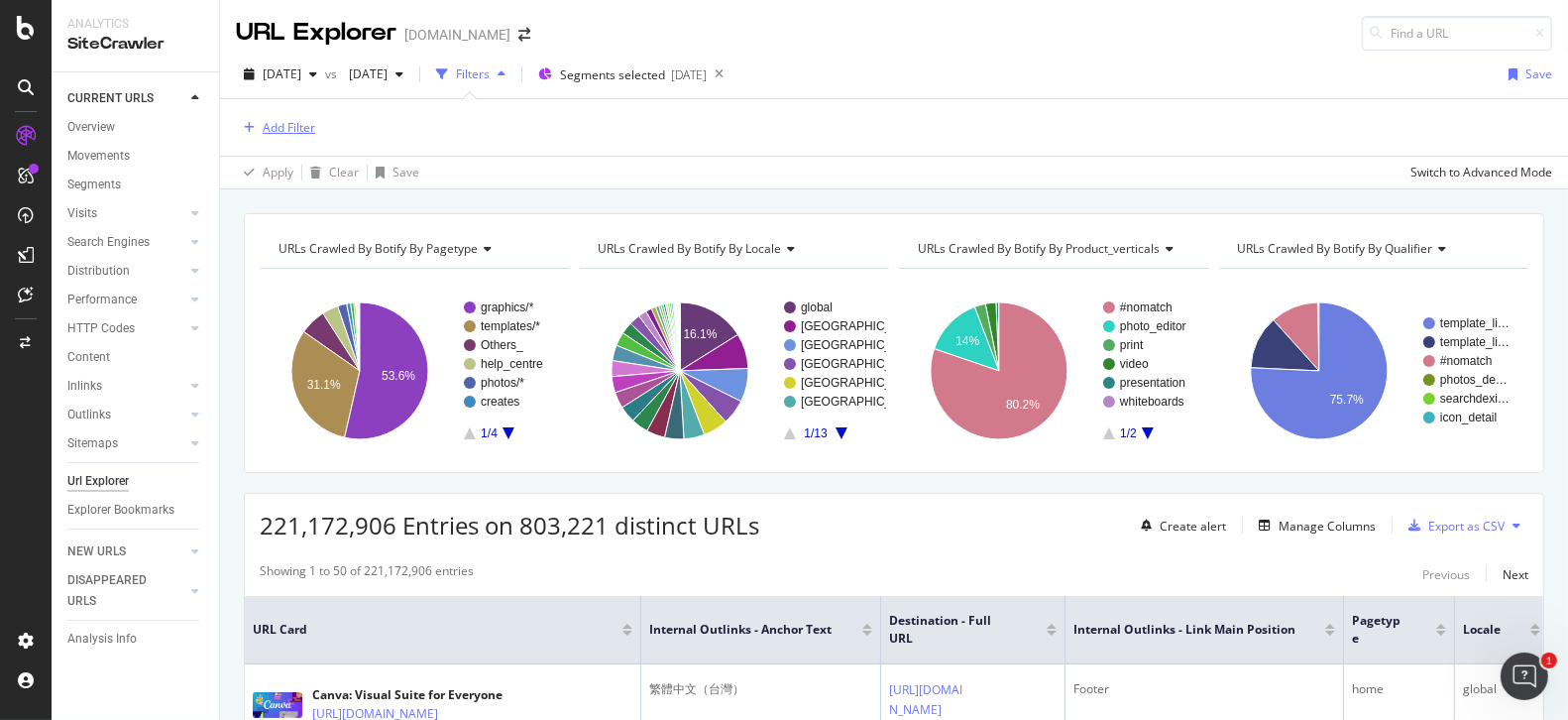 click on "Add Filter" at bounding box center [276, 128] 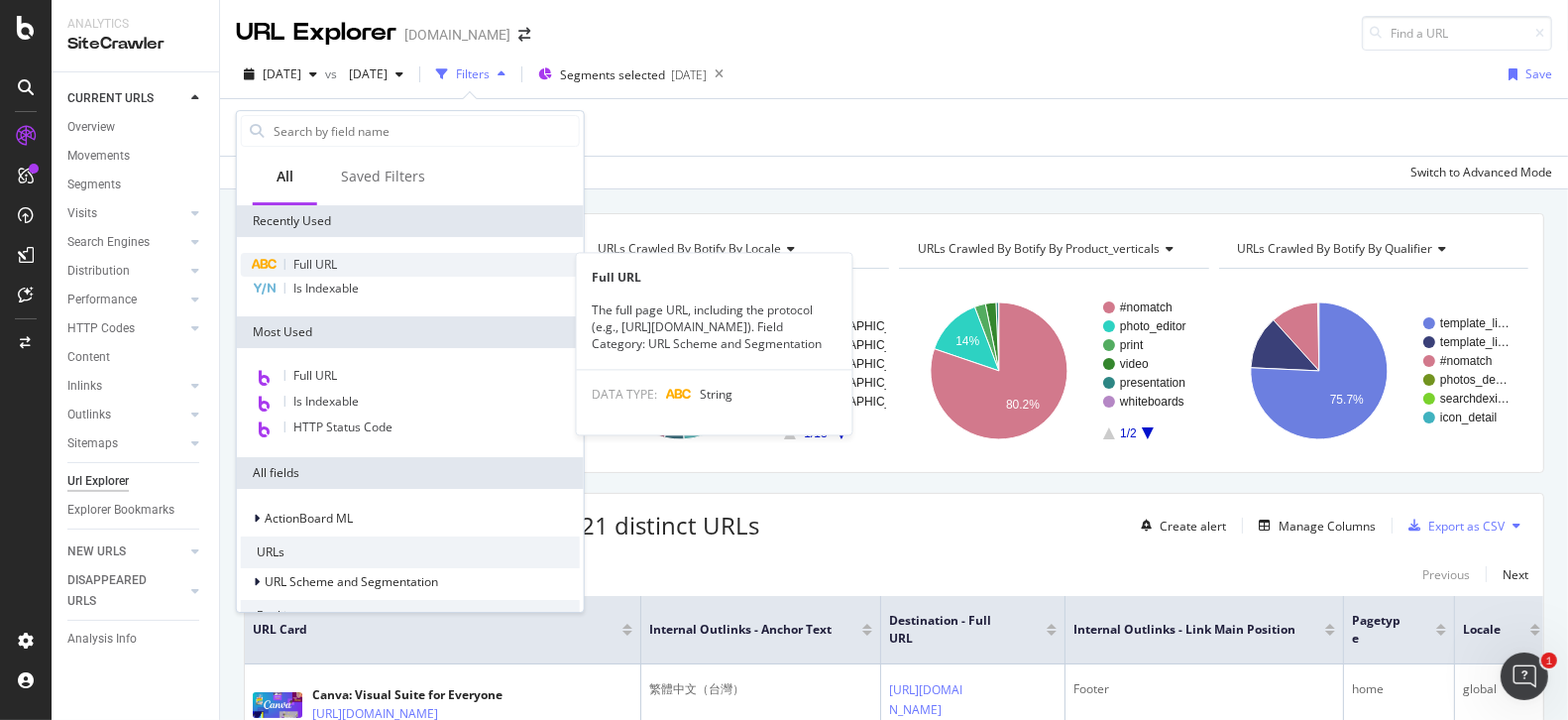 click on "Full URL" at bounding box center [315, 264] 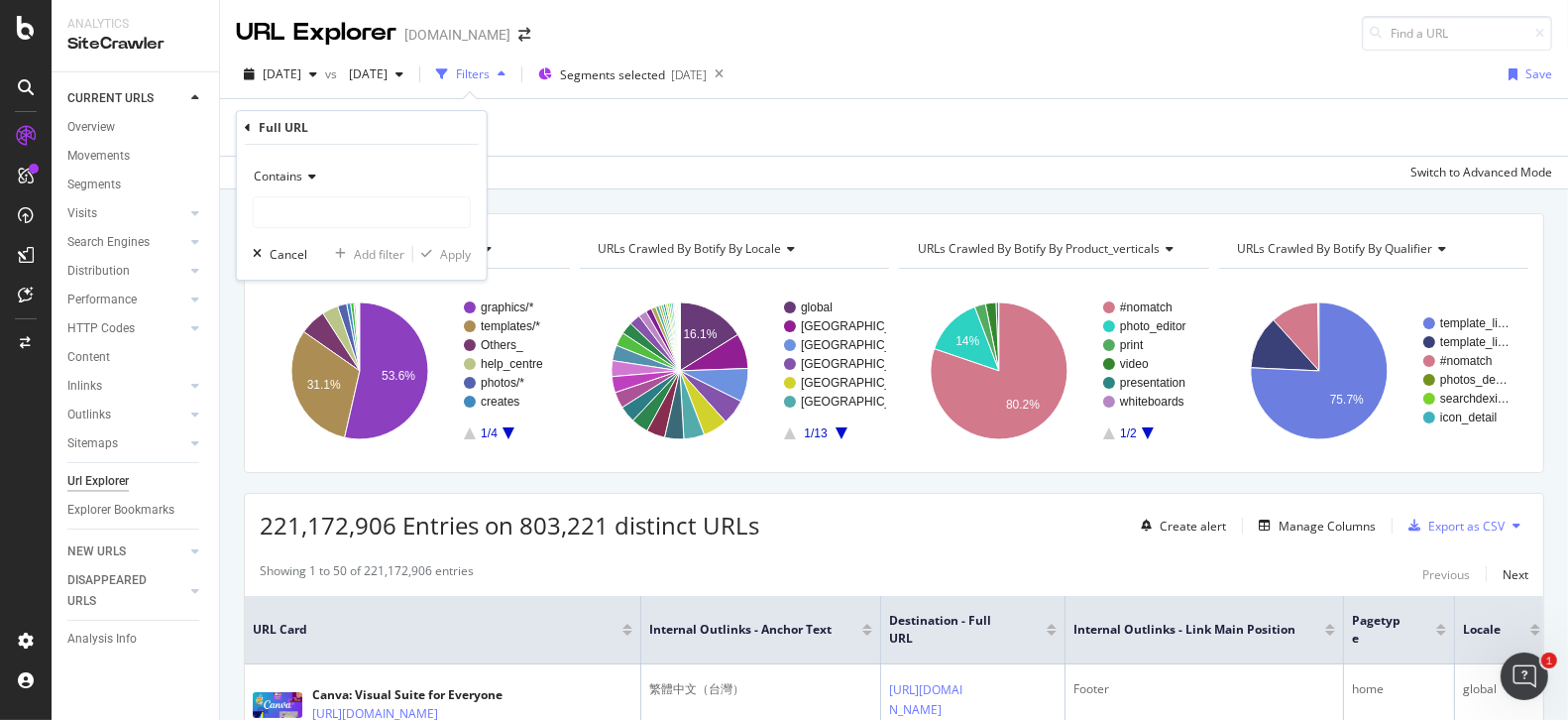 click on "Contains" at bounding box center (362, 177) 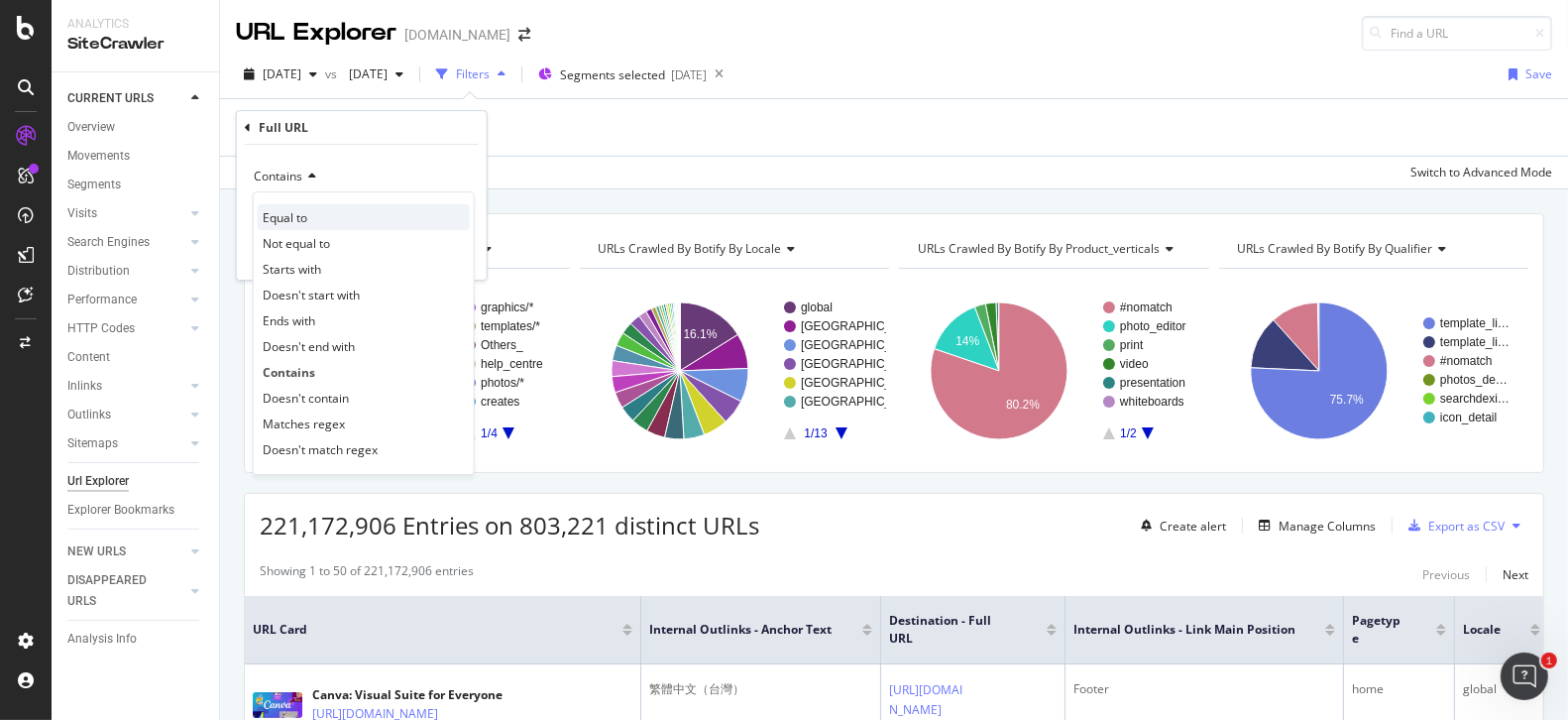 click on "Equal to" at bounding box center (364, 217) 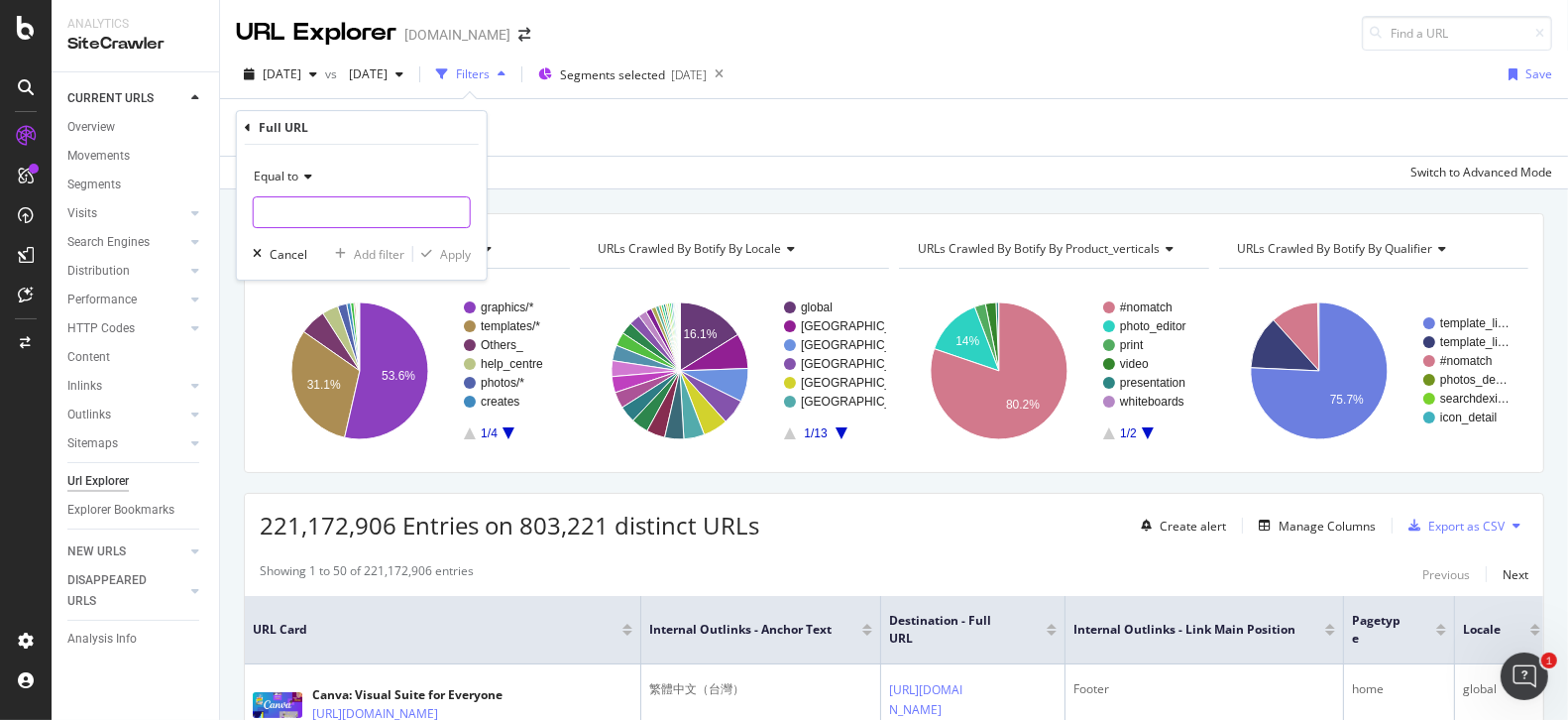 click at bounding box center (362, 212) 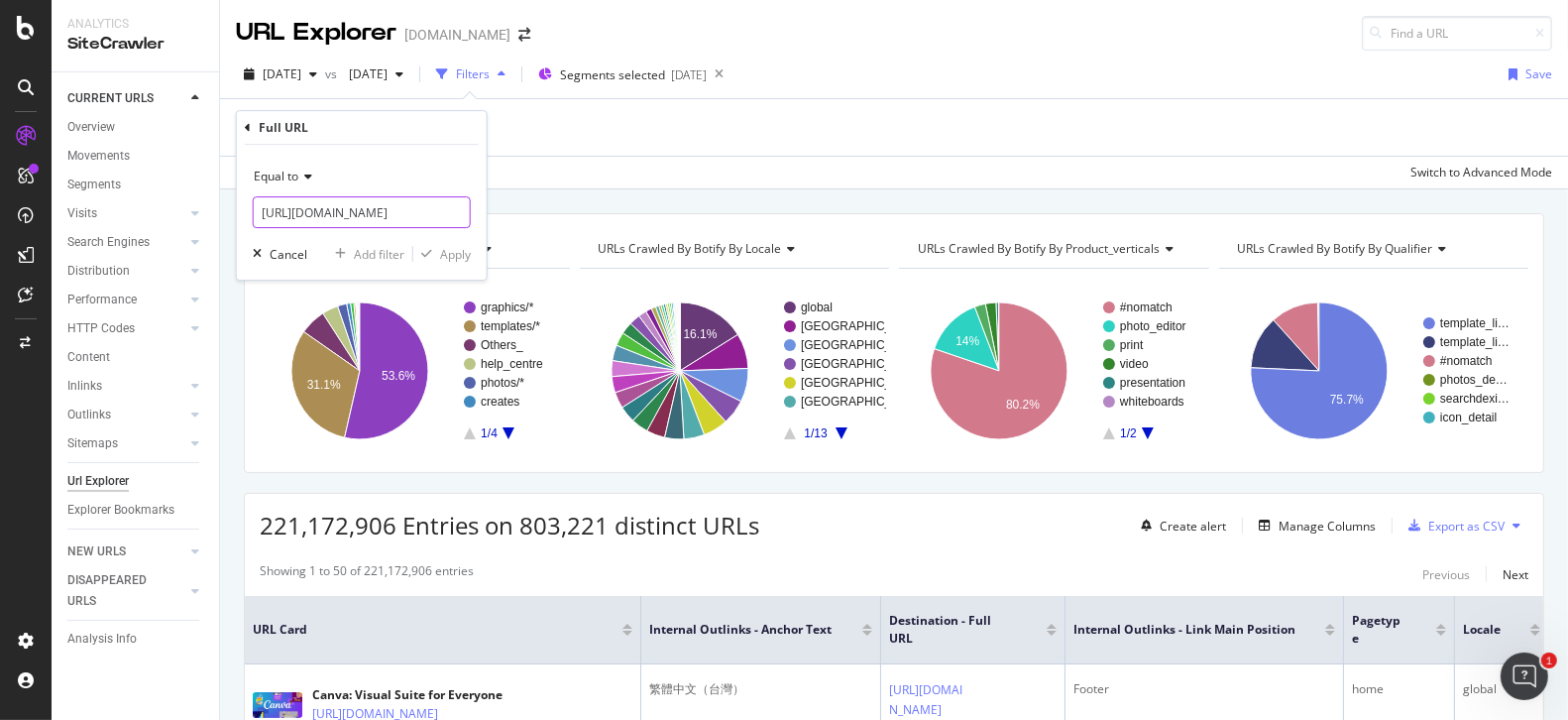 scroll, scrollTop: 0, scrollLeft: 219, axis: horizontal 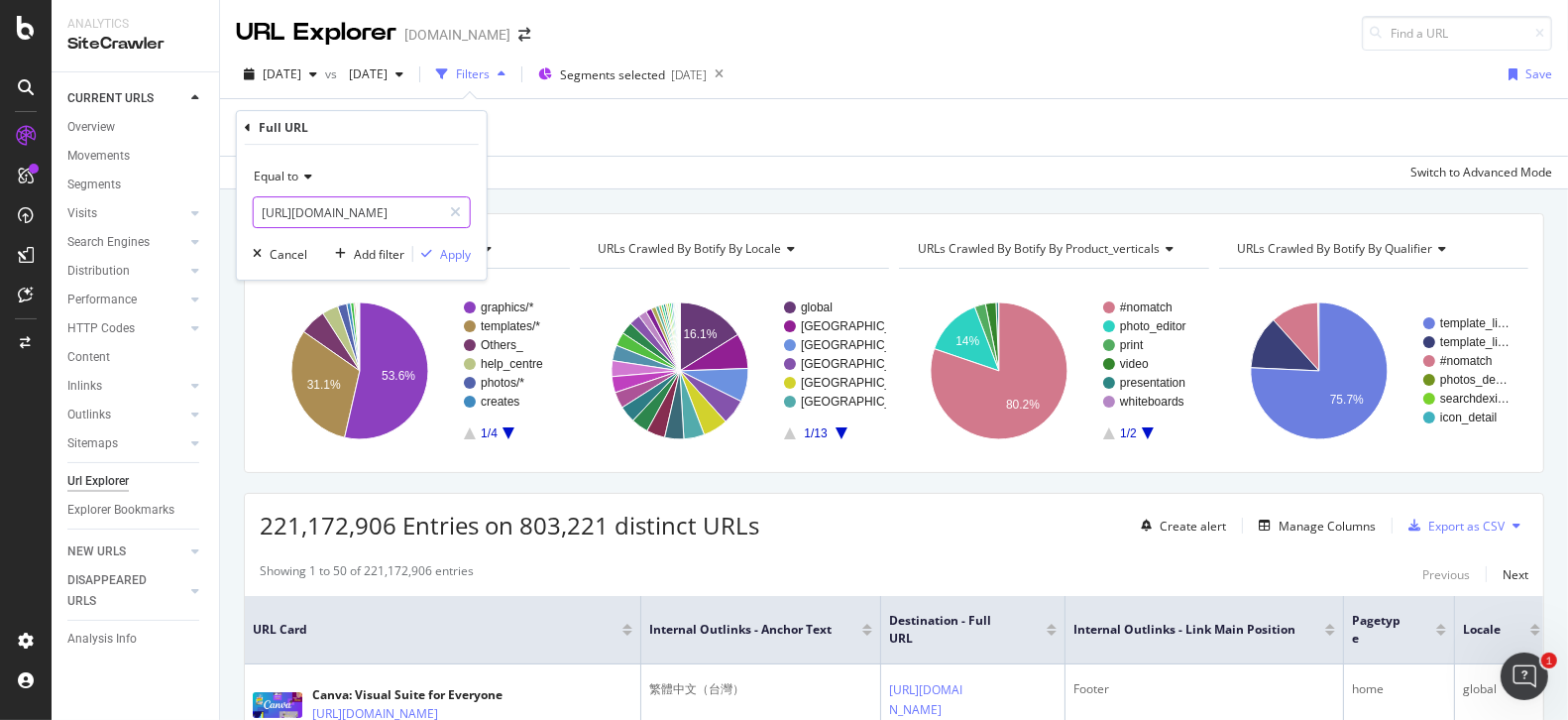 type on "https://www.canva.com/es_ar/funciones/generador-de-citas-aleatorias/" 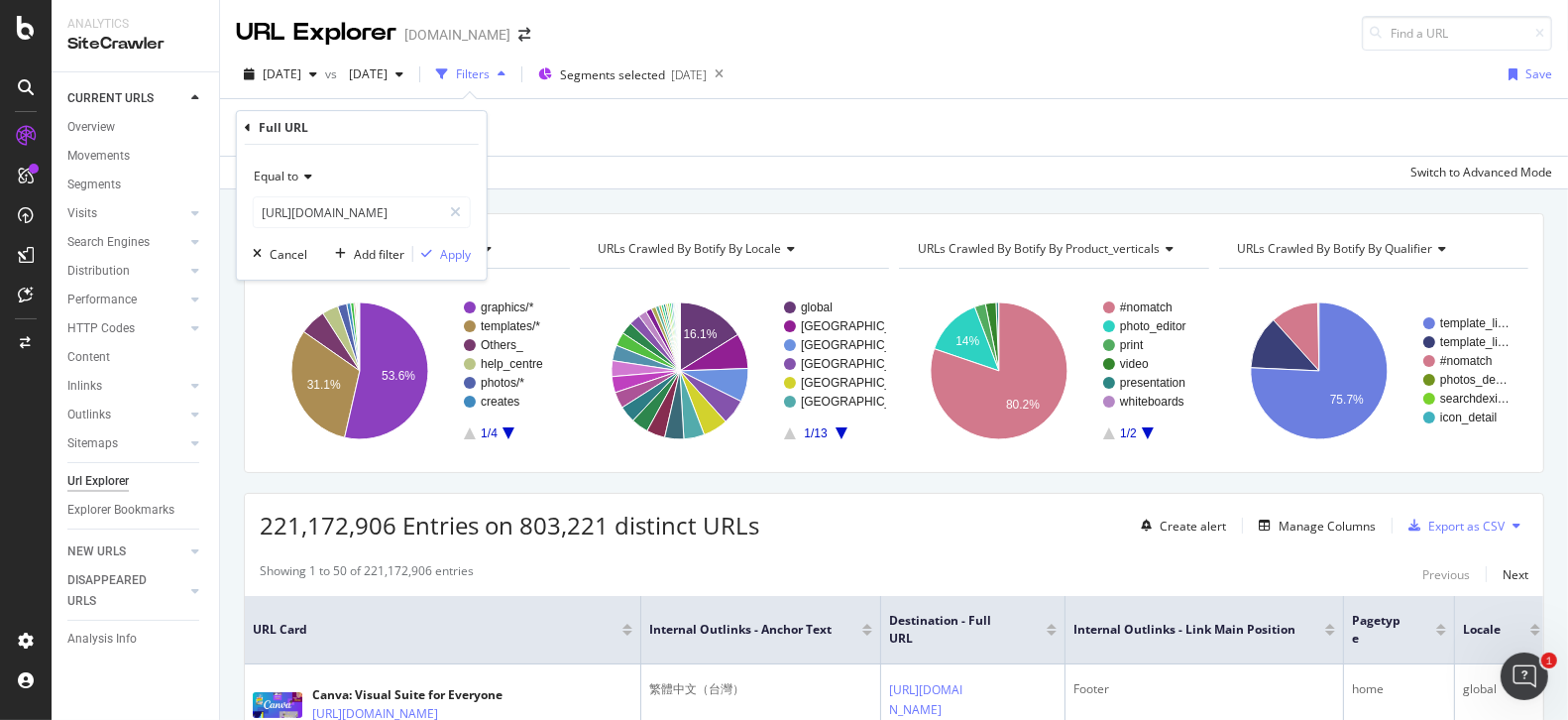 click on "Equal to https://www.canva.com/es_ar/funciones/generador-de-citas-aleatorias/ Cancel Add filter Apply" at bounding box center [362, 212] 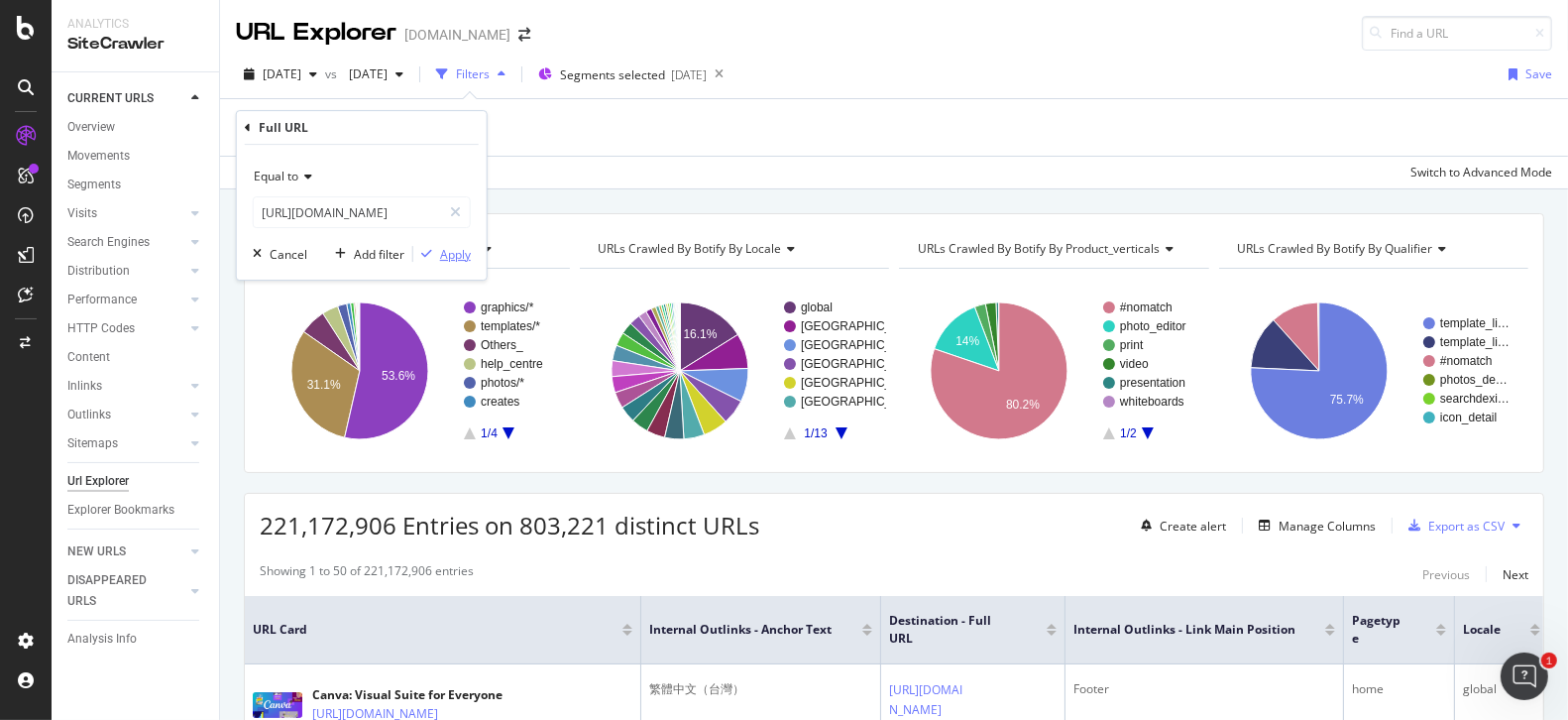 click on "Apply" at bounding box center [455, 254] 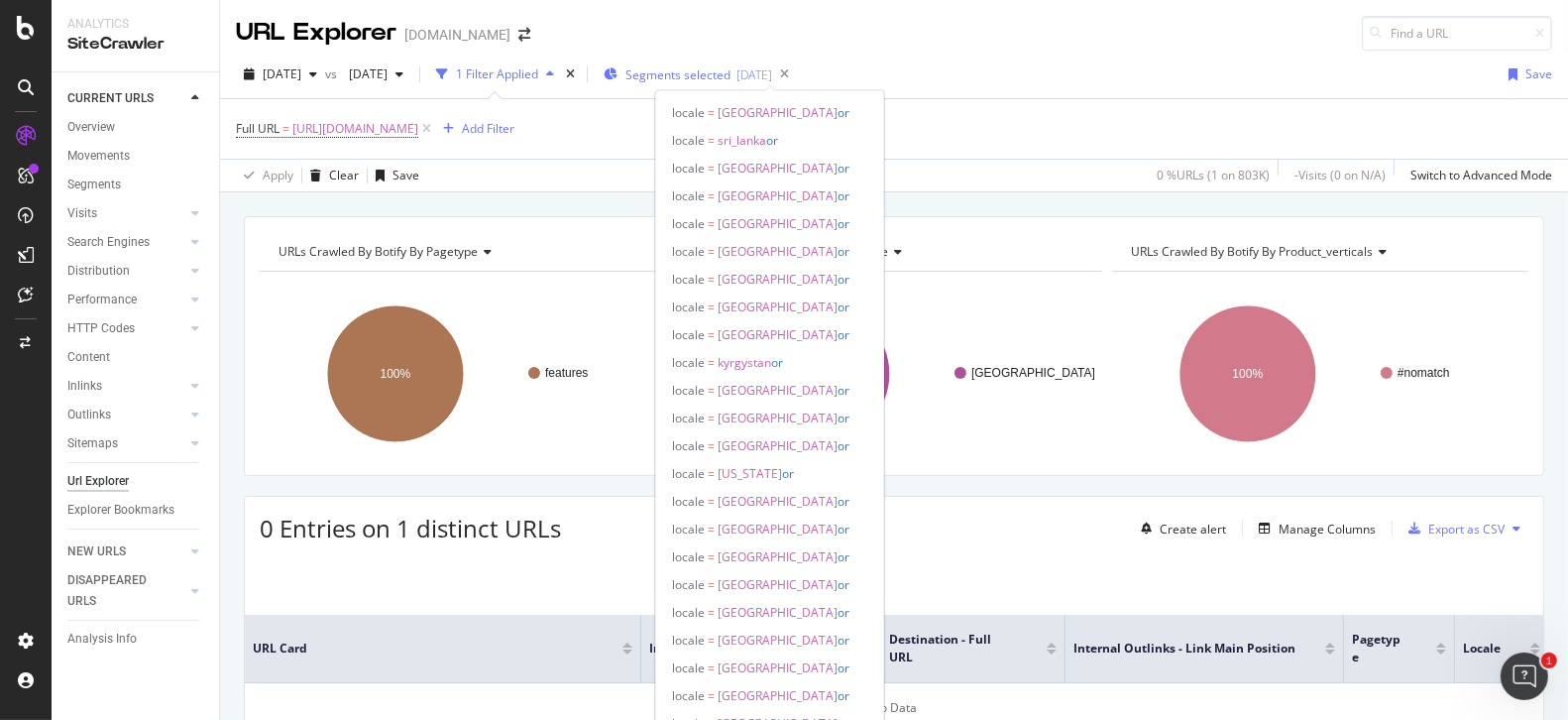 click on "Segments selected" at bounding box center [678, 74] 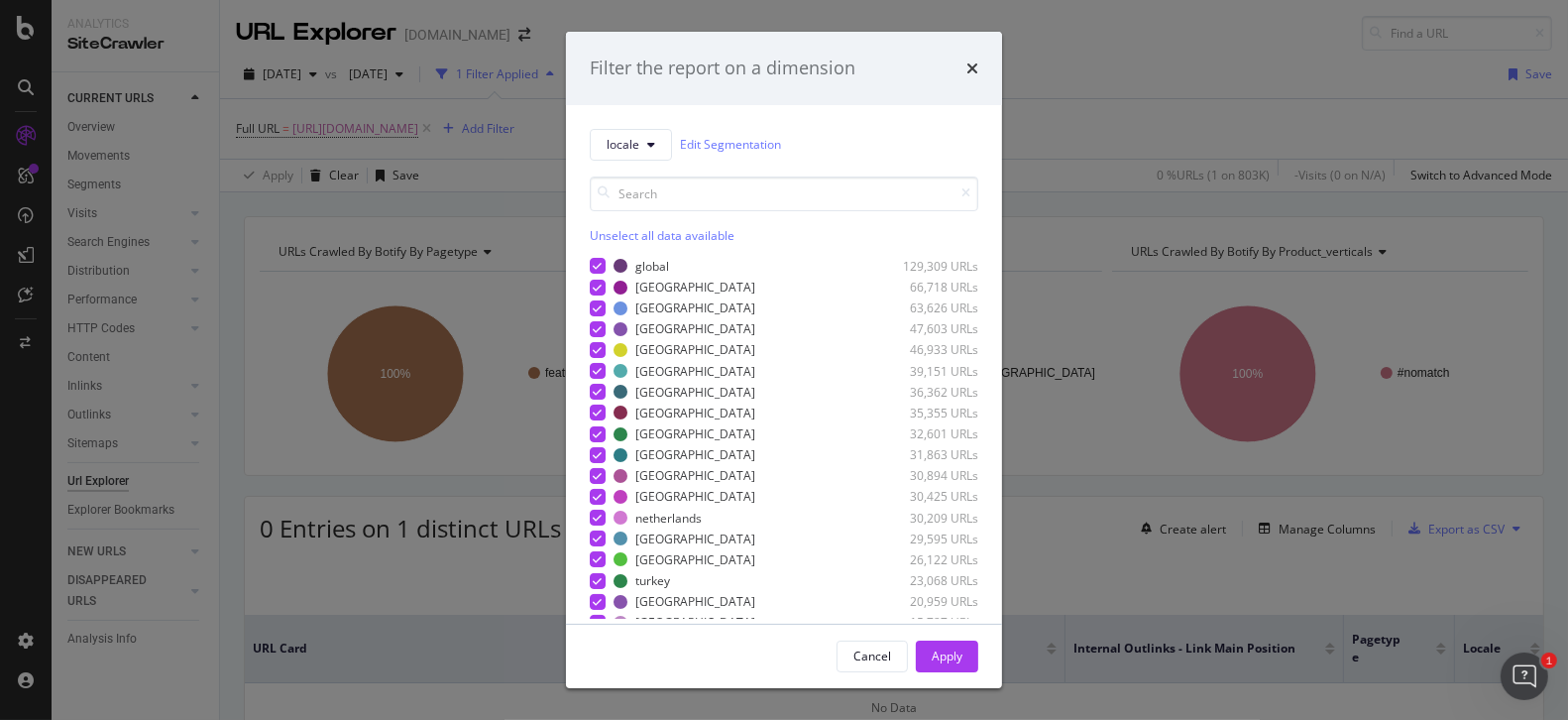 click on "Filter the report on a dimension locale Edit Segmentation Unselect all data available global 129,309   URLs [GEOGRAPHIC_DATA] 66,718   URLs [GEOGRAPHIC_DATA] 63,626   URLs [GEOGRAPHIC_DATA] 47,603   URLs [GEOGRAPHIC_DATA] 46,933   URLs [GEOGRAPHIC_DATA] 39,151   URLs [GEOGRAPHIC_DATA] 36,362   URLs [GEOGRAPHIC_DATA] 35,355   URLs [GEOGRAPHIC_DATA] 32,601   URLs [GEOGRAPHIC_DATA] 31,863   URLs [GEOGRAPHIC_DATA] 30,894   URLs [GEOGRAPHIC_DATA] 30,425   URLs [GEOGRAPHIC_DATA] 30,209   URLs [GEOGRAPHIC_DATA] 29,595   URLs [GEOGRAPHIC_DATA] 26,122   URLs turkey 23,068   URLs [GEOGRAPHIC_DATA] 20,959   URLs [GEOGRAPHIC_DATA] 15,727   URLs [GEOGRAPHIC_DATA] 11,222   URLs us 8,589   URLs [GEOGRAPHIC_DATA] 6,238   URLs [GEOGRAPHIC_DATA] 4,422   URLs [GEOGRAPHIC_DATA] 4,421   URLs [GEOGRAPHIC_DATA] 4,103   URLs [GEOGRAPHIC_DATA] 3,811   URLs [GEOGRAPHIC_DATA] 3,798   URLs [GEOGRAPHIC_DATA] 3,448   URLs [GEOGRAPHIC_DATA] 3,225   URLs [GEOGRAPHIC_DATA] 1,748   URLs [GEOGRAPHIC_DATA] 1,444   URLs [GEOGRAPHIC_DATA] 874   URLs czech_republic 872   URLs [GEOGRAPHIC_DATA] 872   URLs [GEOGRAPHIC_DATA] 872   URLs [GEOGRAPHIC_DATA] 870   URLs [GEOGRAPHIC_DATA] 869   URLs [GEOGRAPHIC_DATA] 868   URLs [GEOGRAPHIC_DATA] 868   URLs latin_america_carribean 853   URLs [GEOGRAPHIC_DATA] 639   URLs [GEOGRAPHIC_DATA] 636   URLs [GEOGRAPHIC_DATA] 628   URLs [GEOGRAPHIC_DATA] 13   URLs south_africa 12   URLs [GEOGRAPHIC_DATA] 9   9" at bounding box center (784, 360) 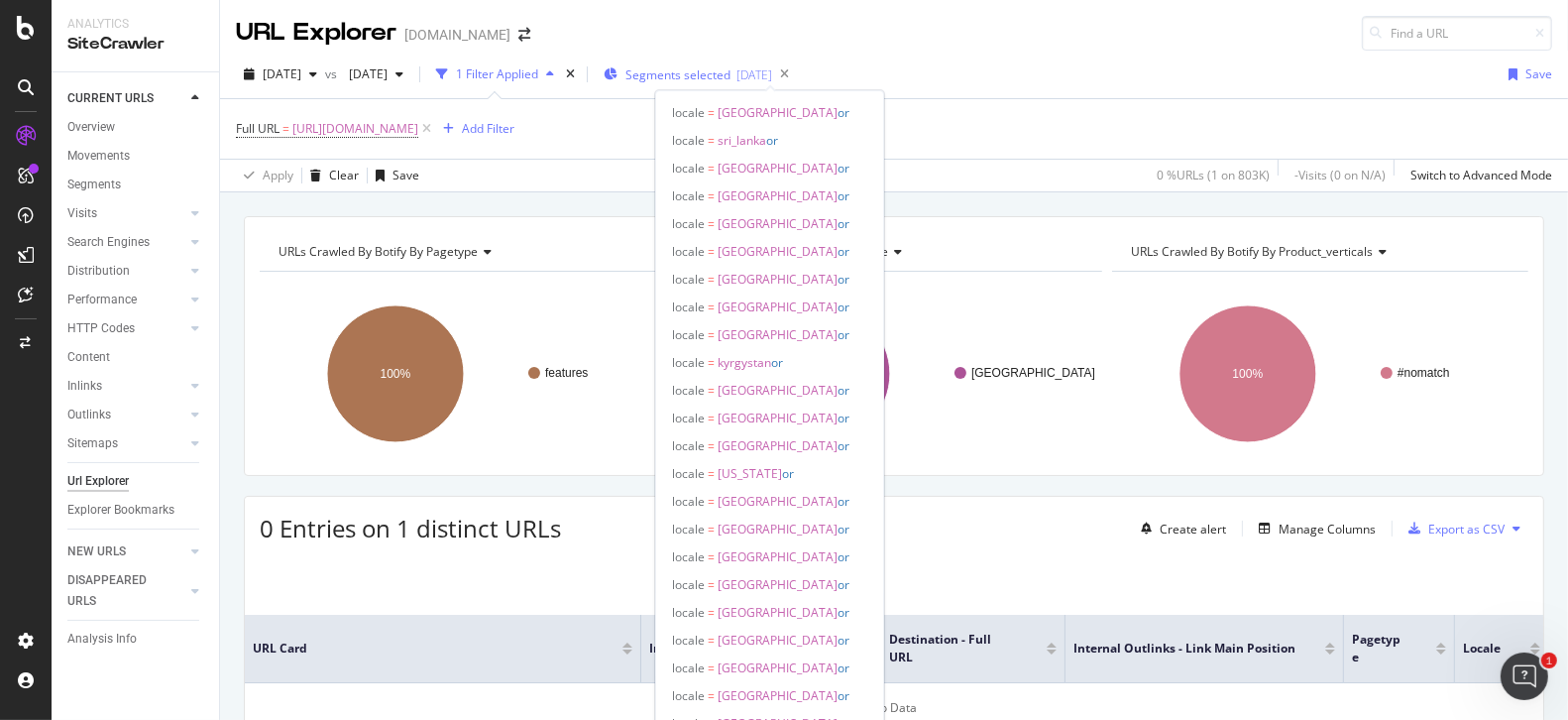 type 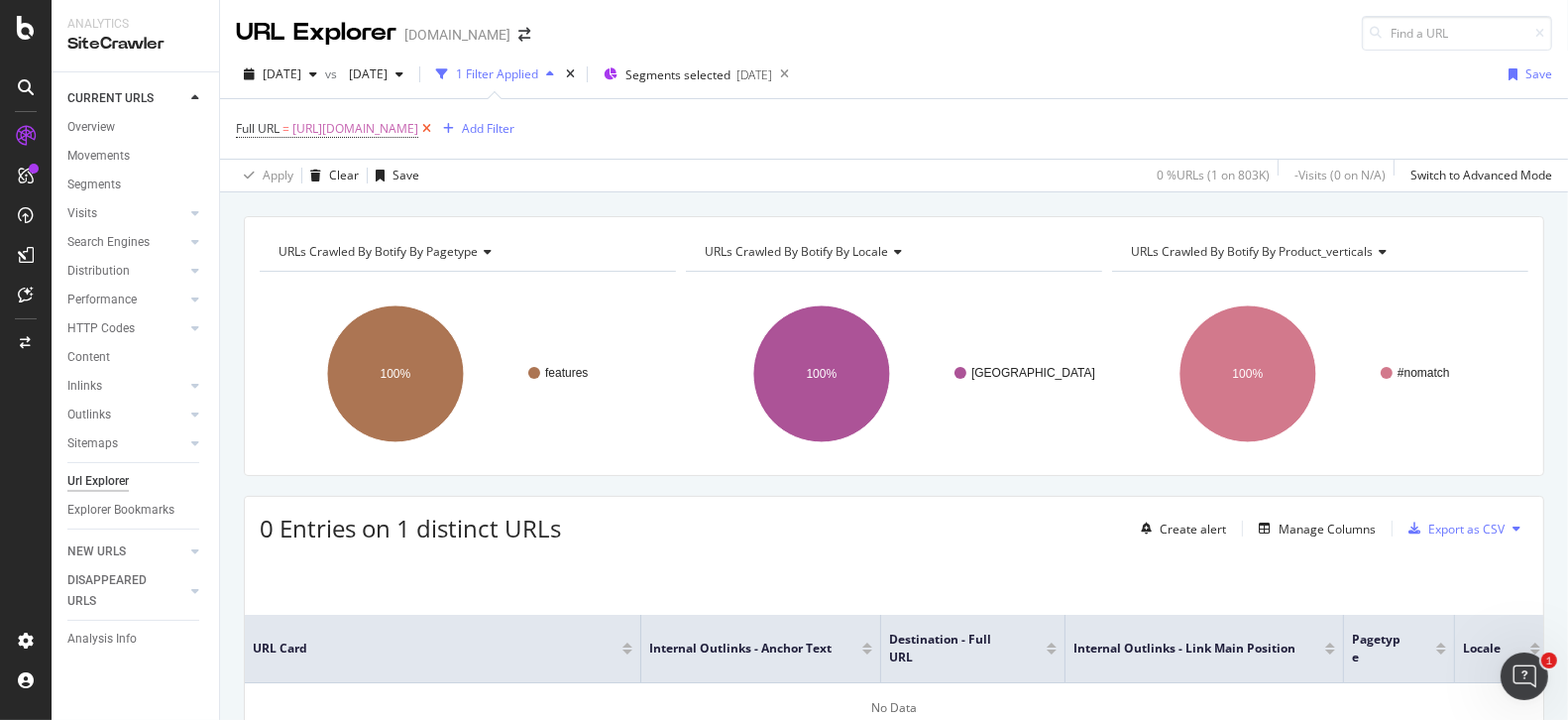 click at bounding box center (426, 129) 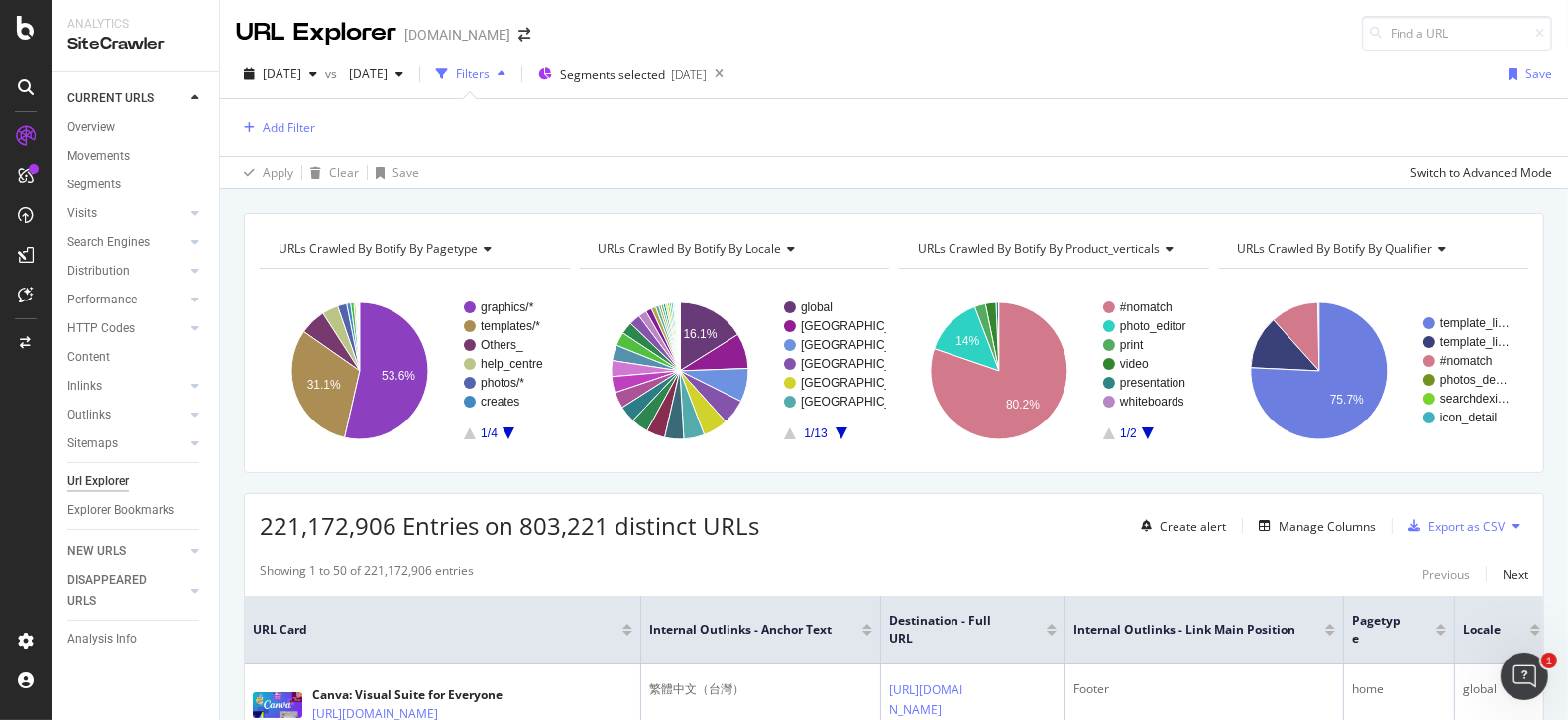 click on "Filters" at bounding box center [473, 73] 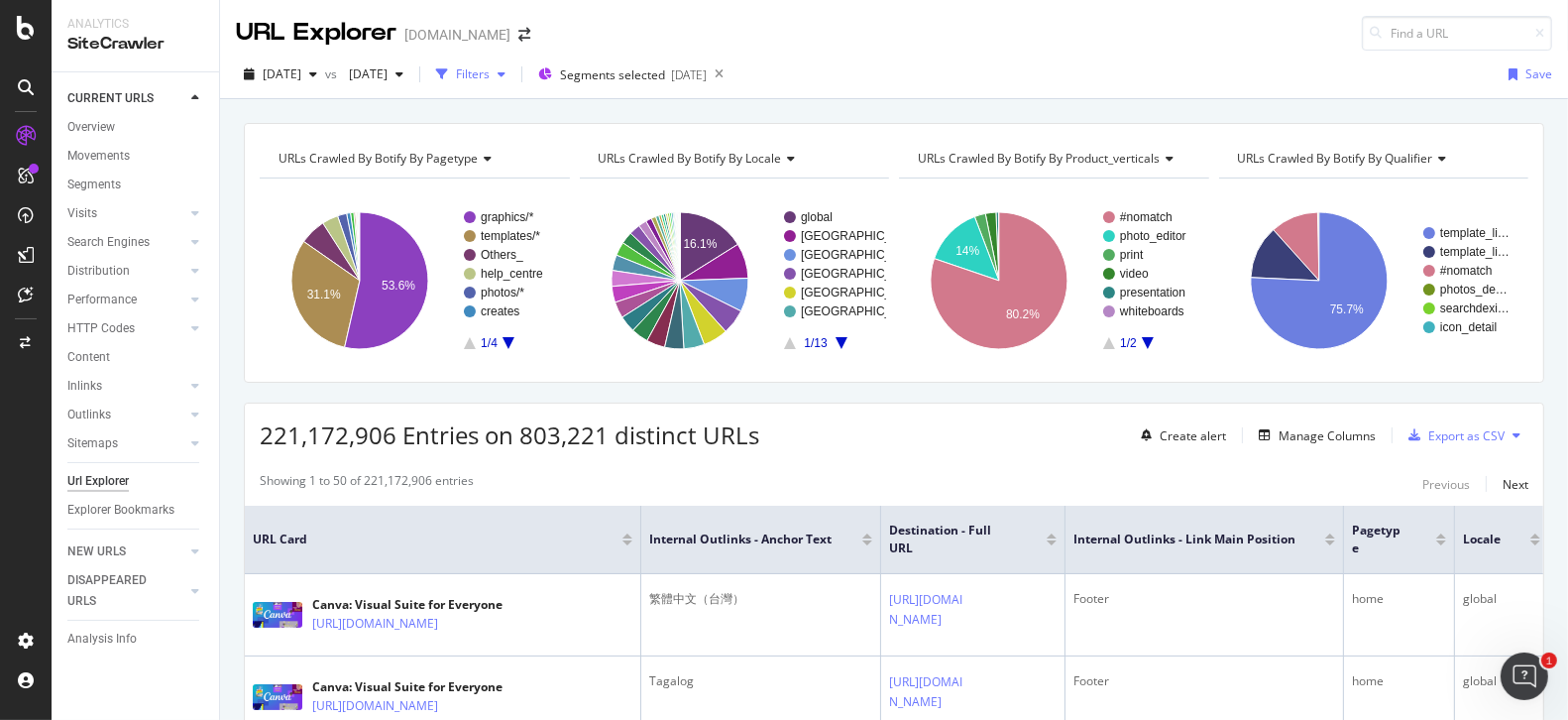 click on "Filters" at bounding box center [473, 73] 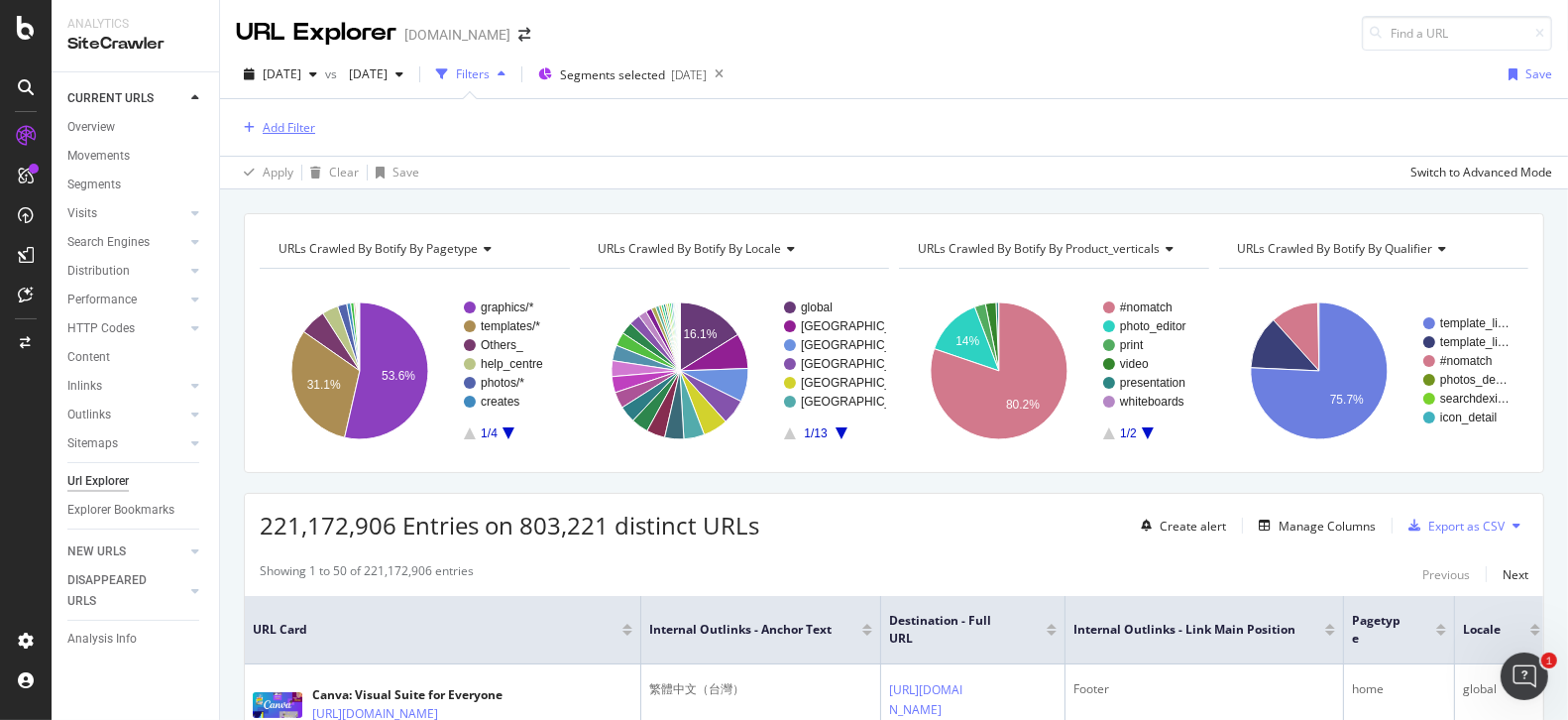 click on "Add Filter" at bounding box center [288, 127] 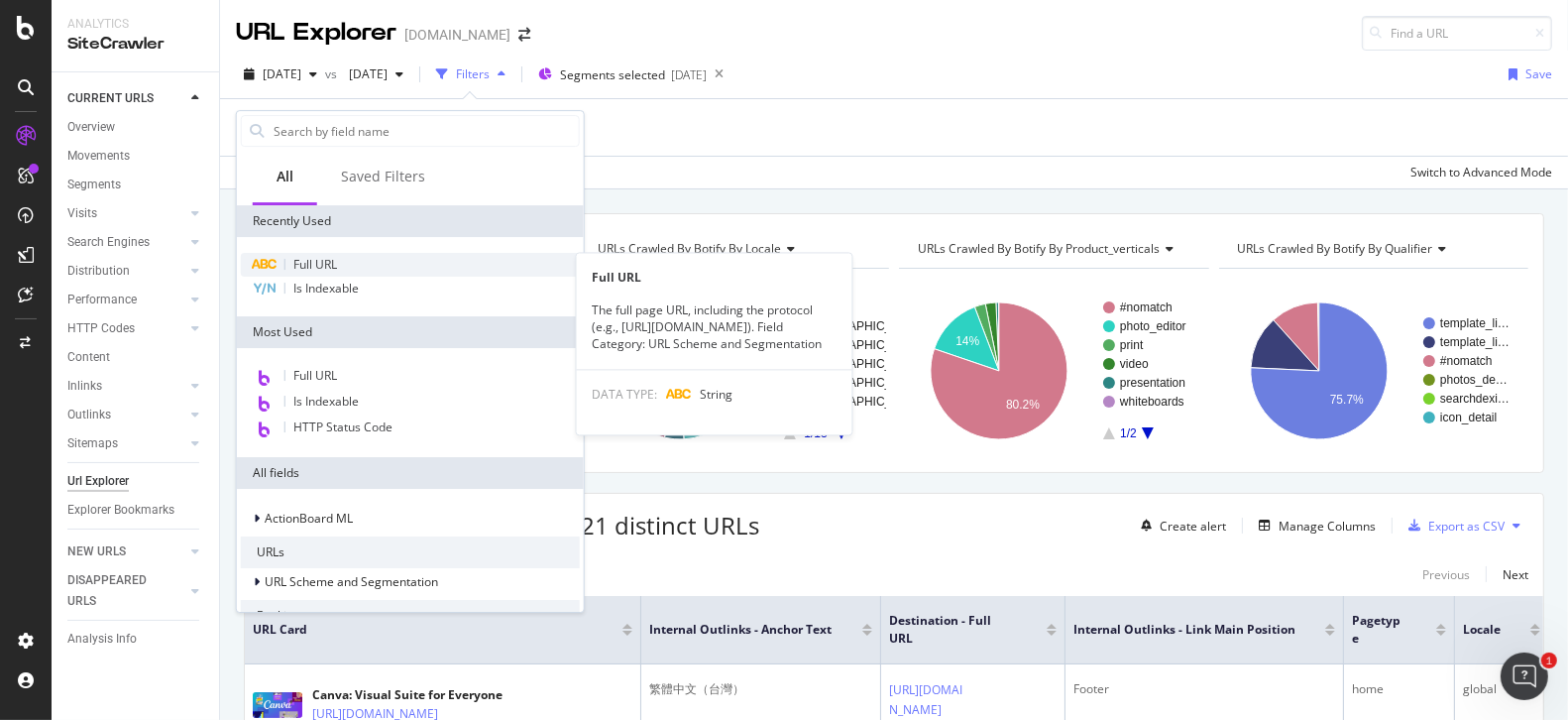 click on "Full URL" at bounding box center [315, 264] 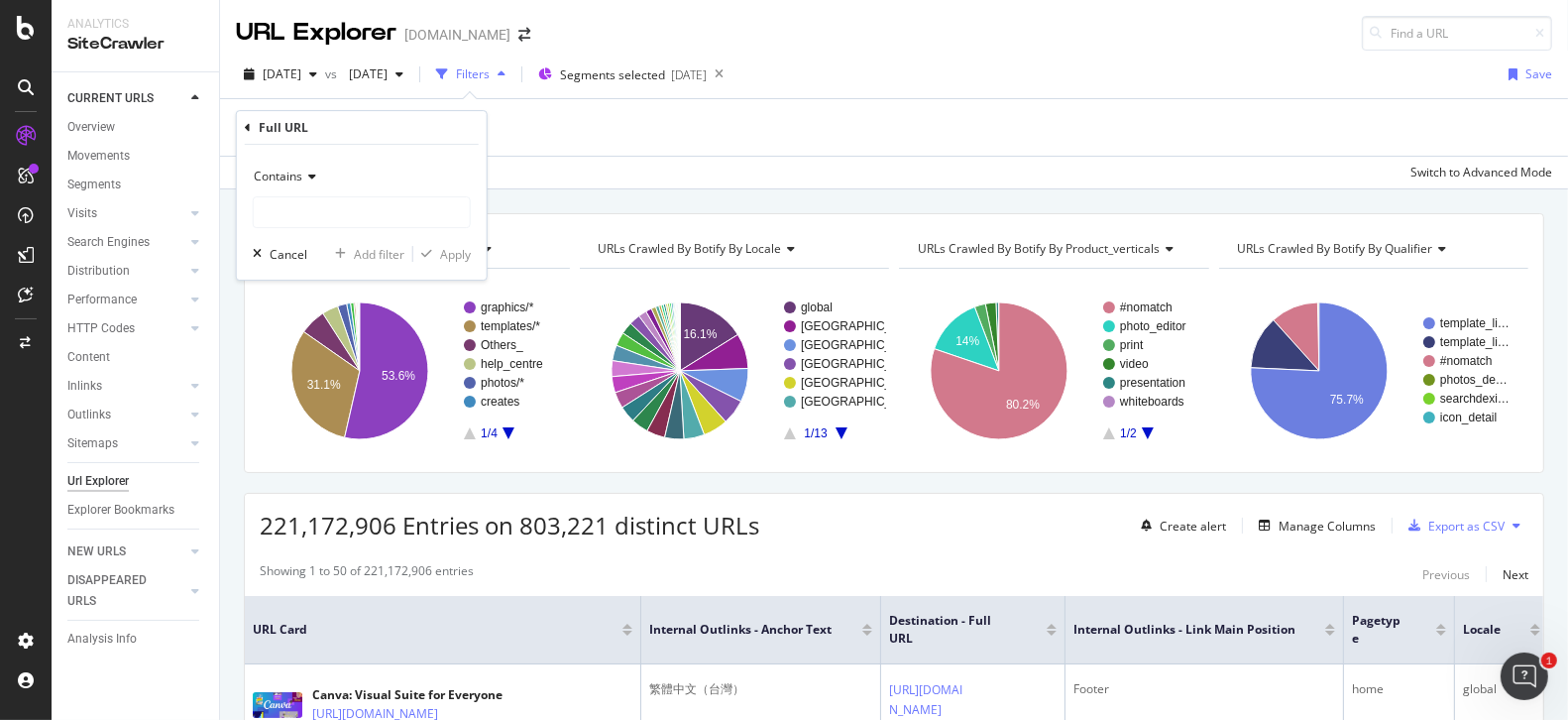 click on "Contains" at bounding box center (362, 177) 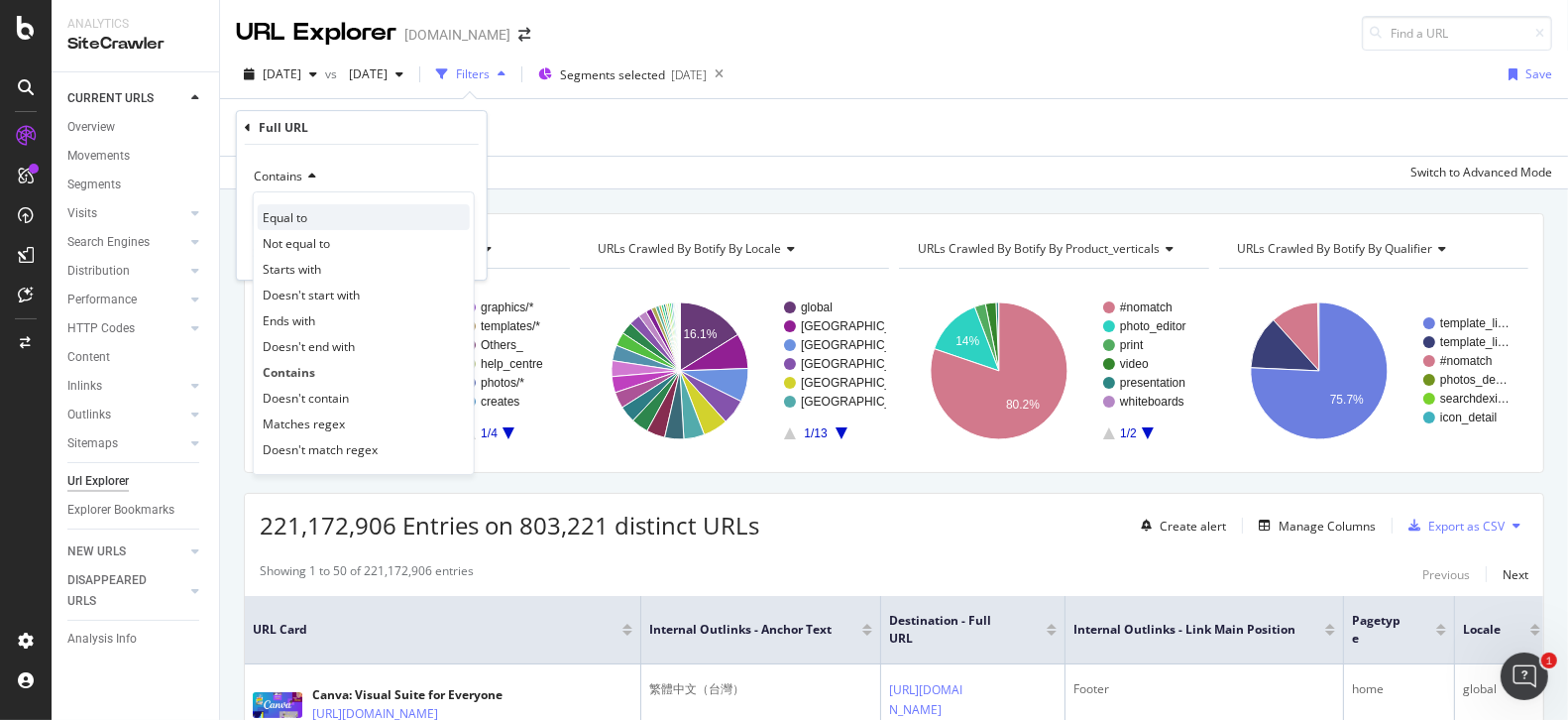 click on "Equal to" at bounding box center [364, 217] 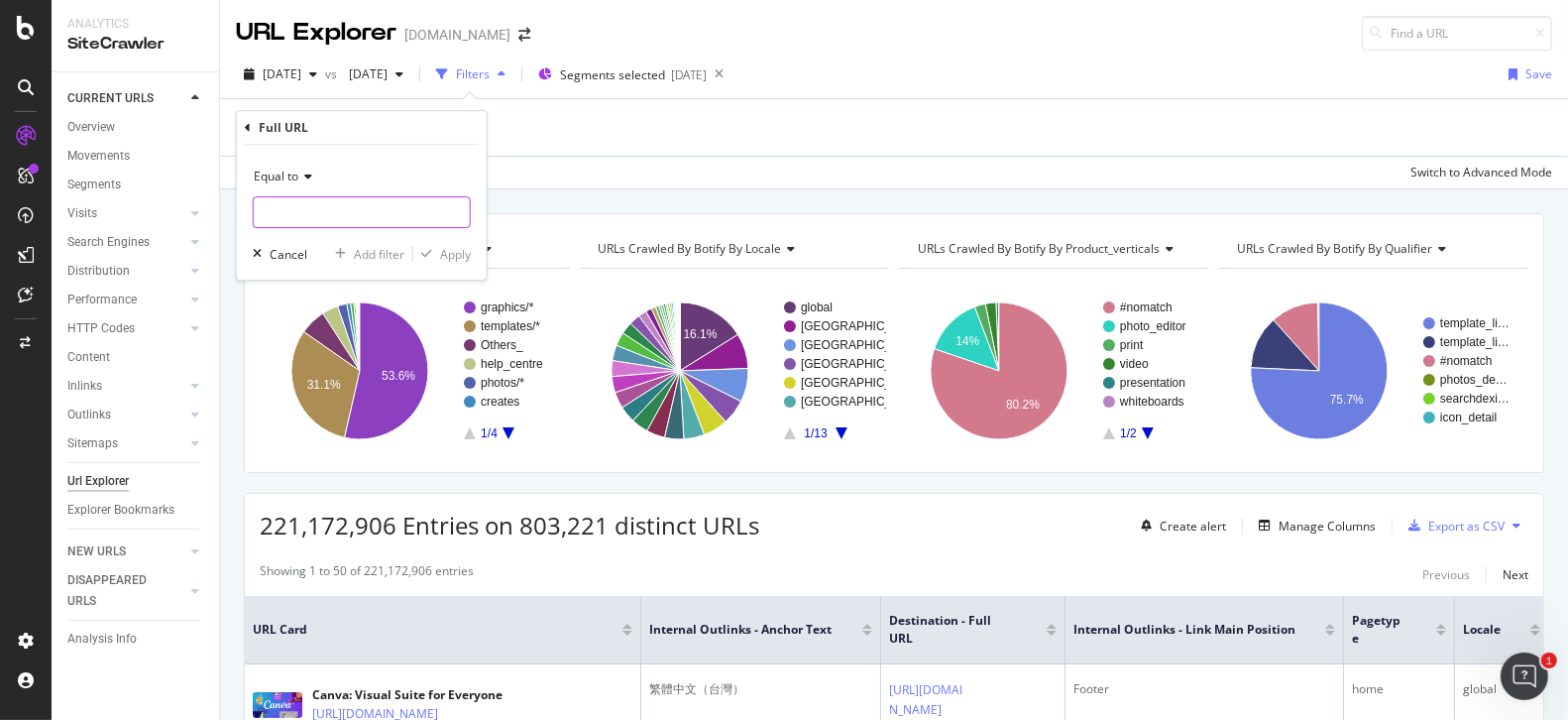 click at bounding box center [362, 212] 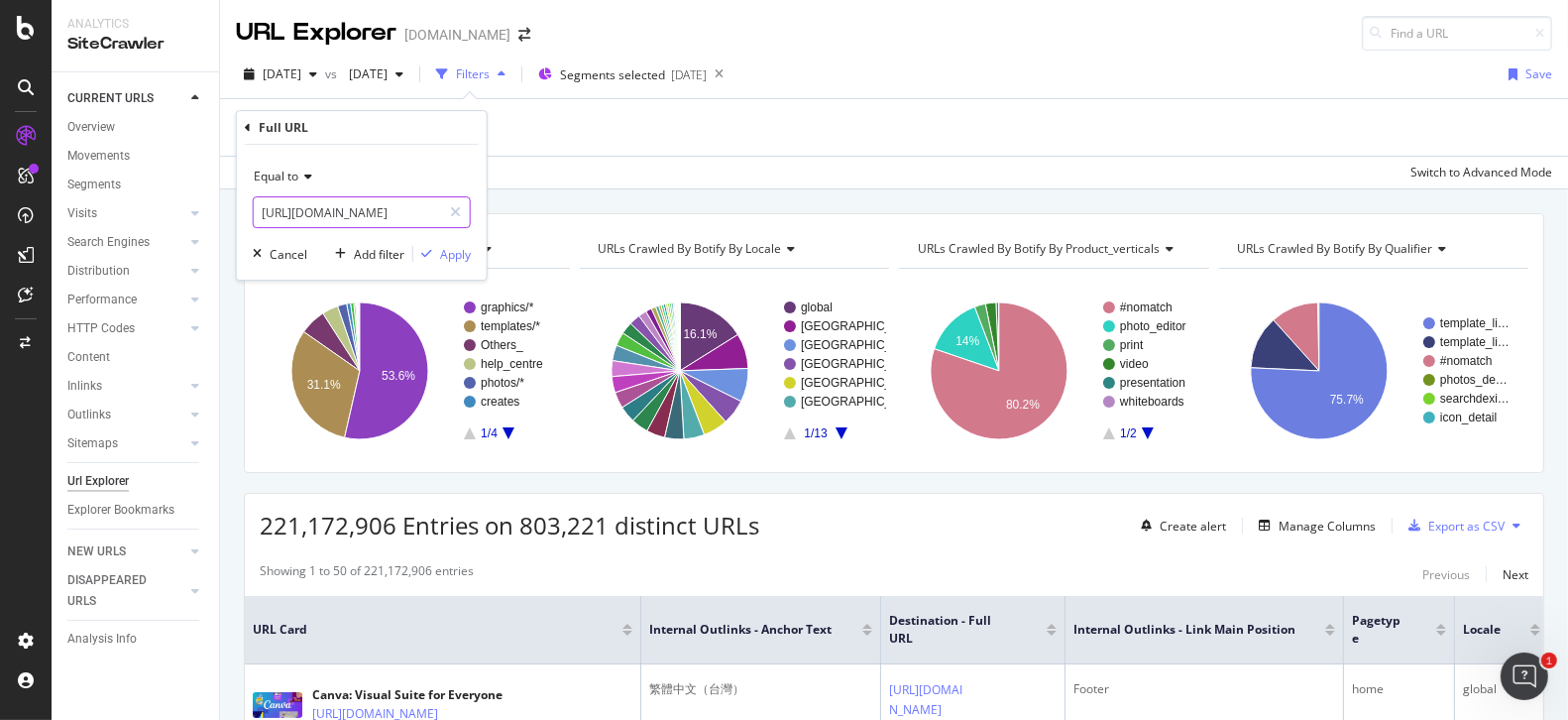 scroll, scrollTop: 0, scrollLeft: 127, axis: horizontal 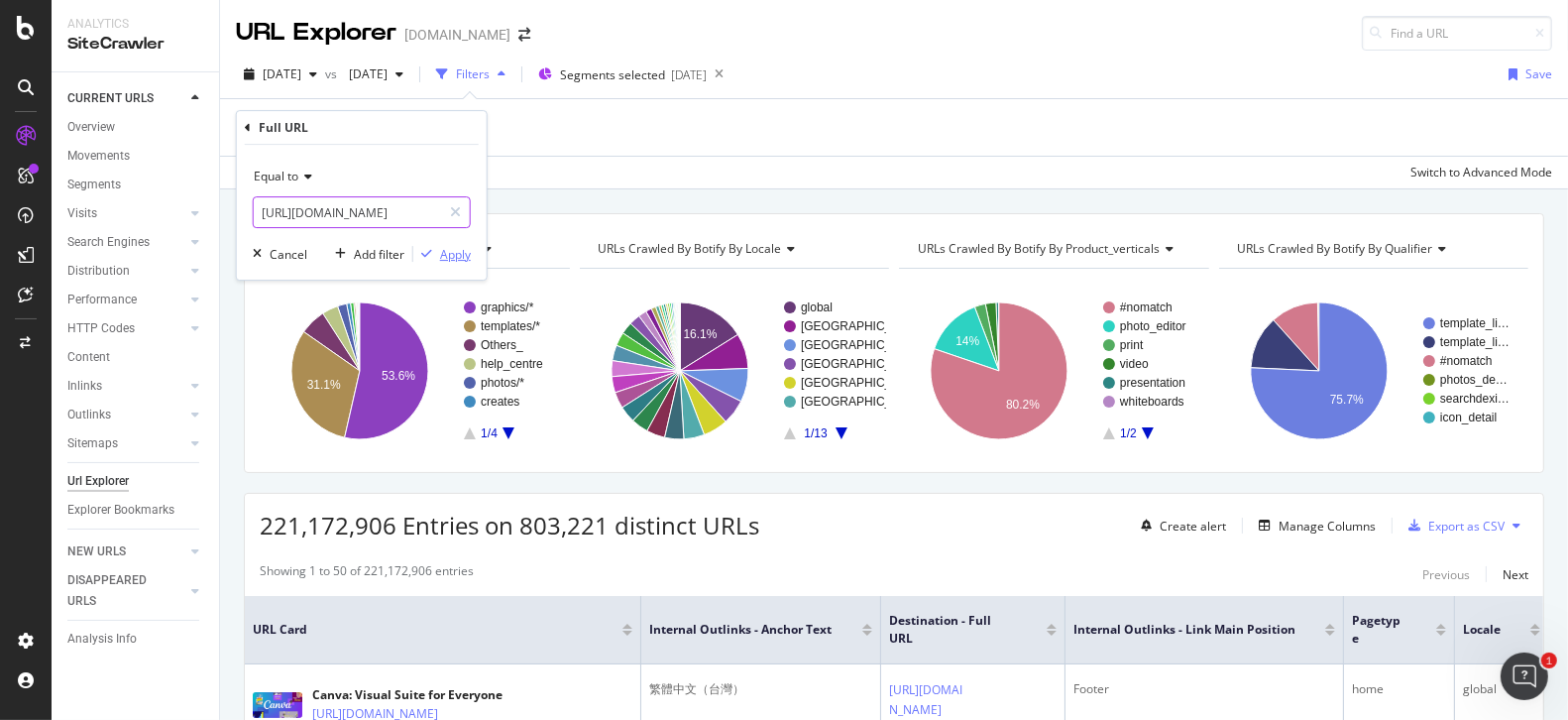type on "https://www.canva.com/nl_nl/functies/online-vertalen/" 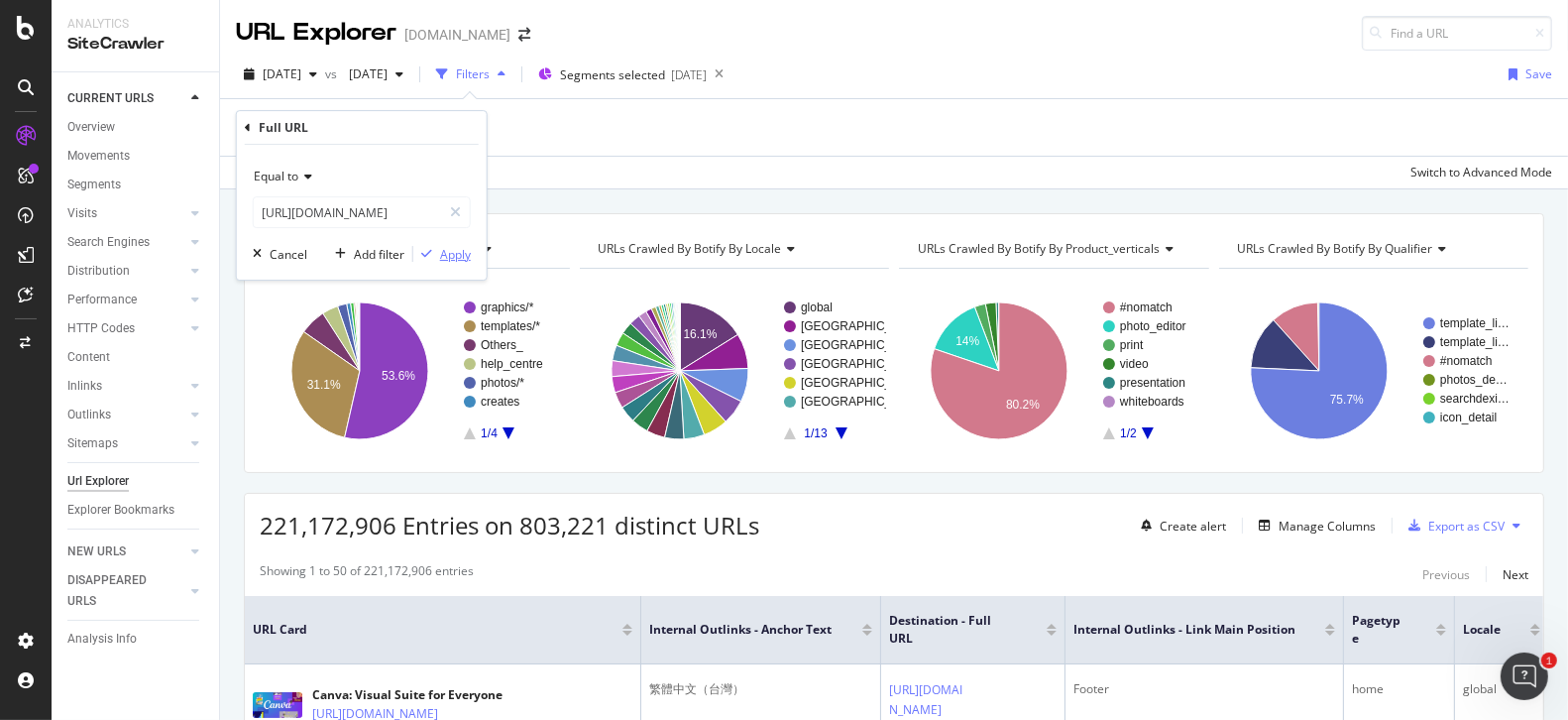 click on "Apply" at bounding box center (455, 254) 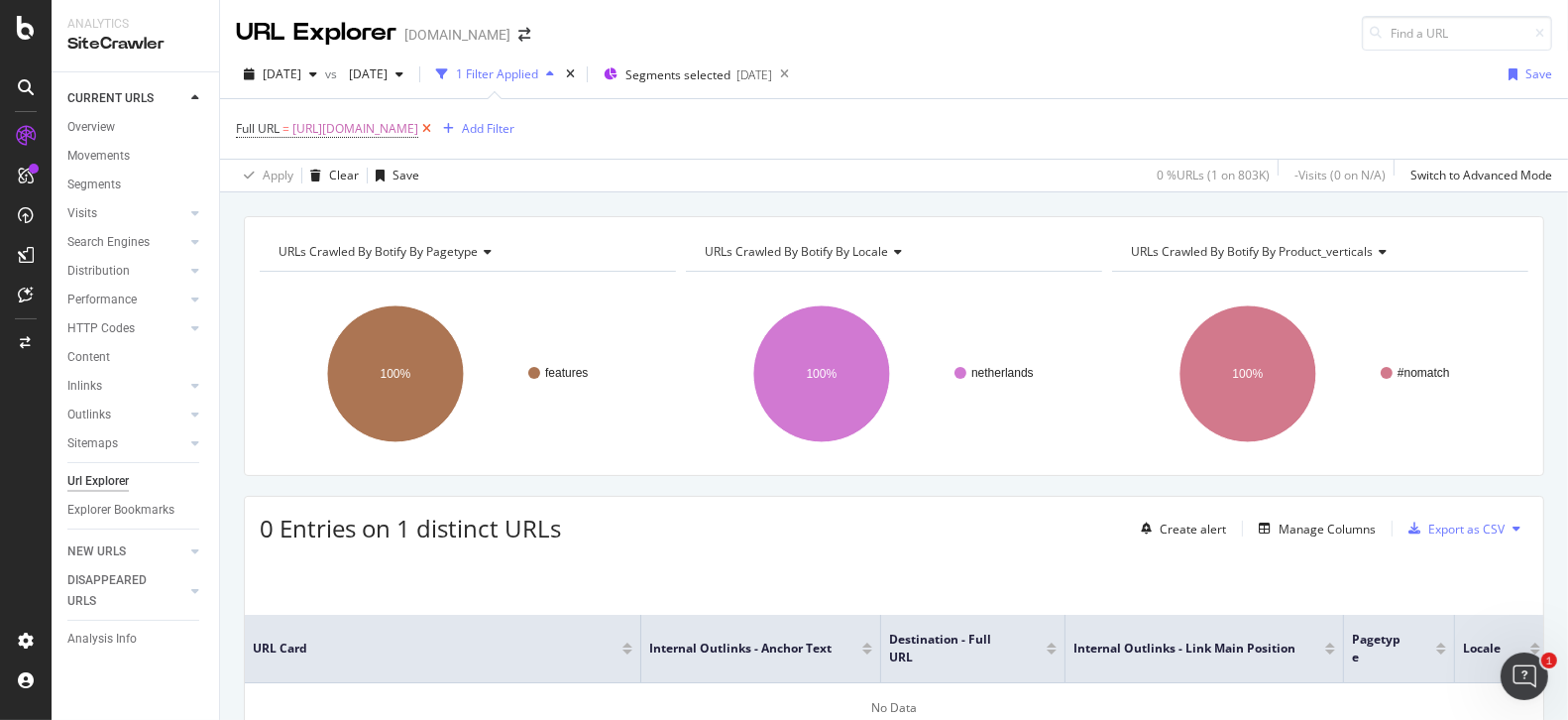 click at bounding box center (426, 129) 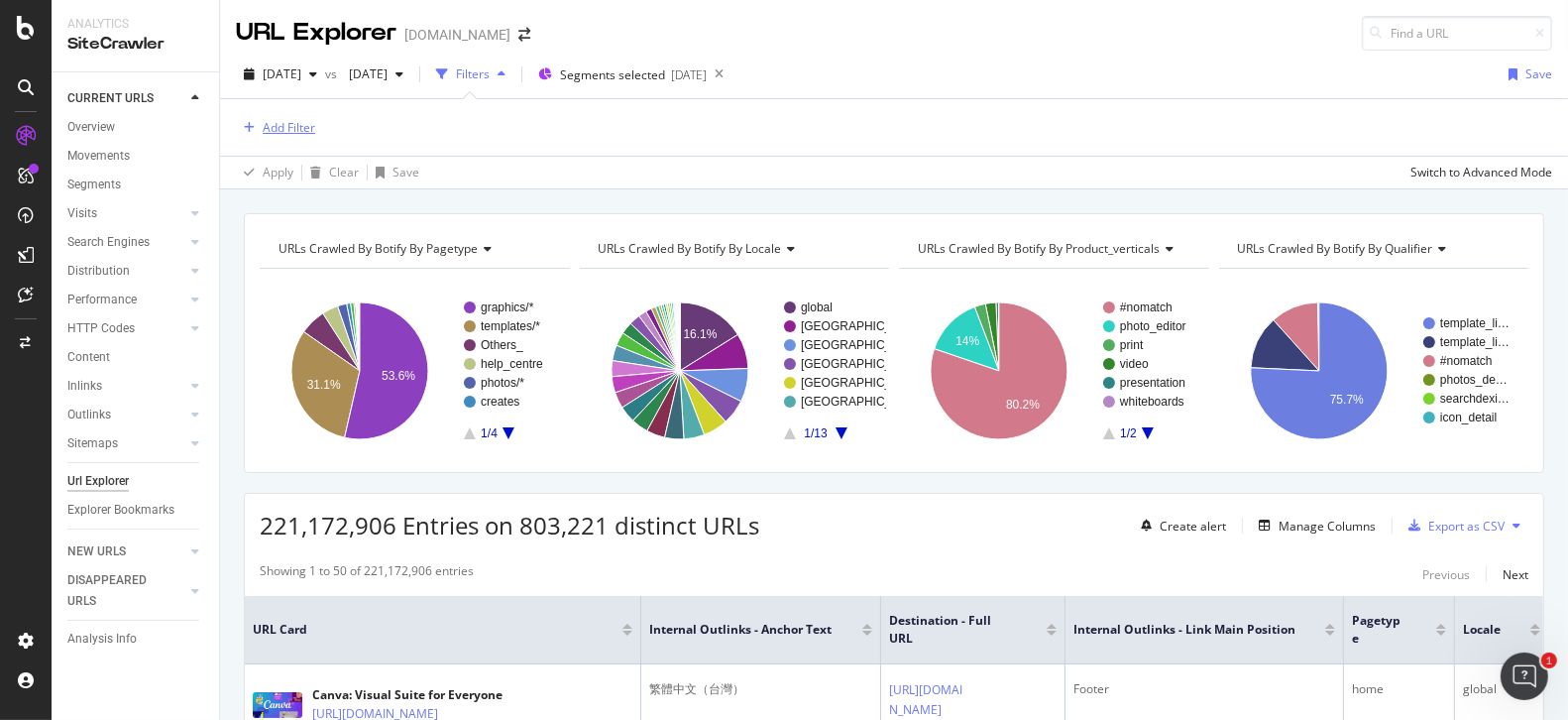 click on "Add Filter" at bounding box center [288, 127] 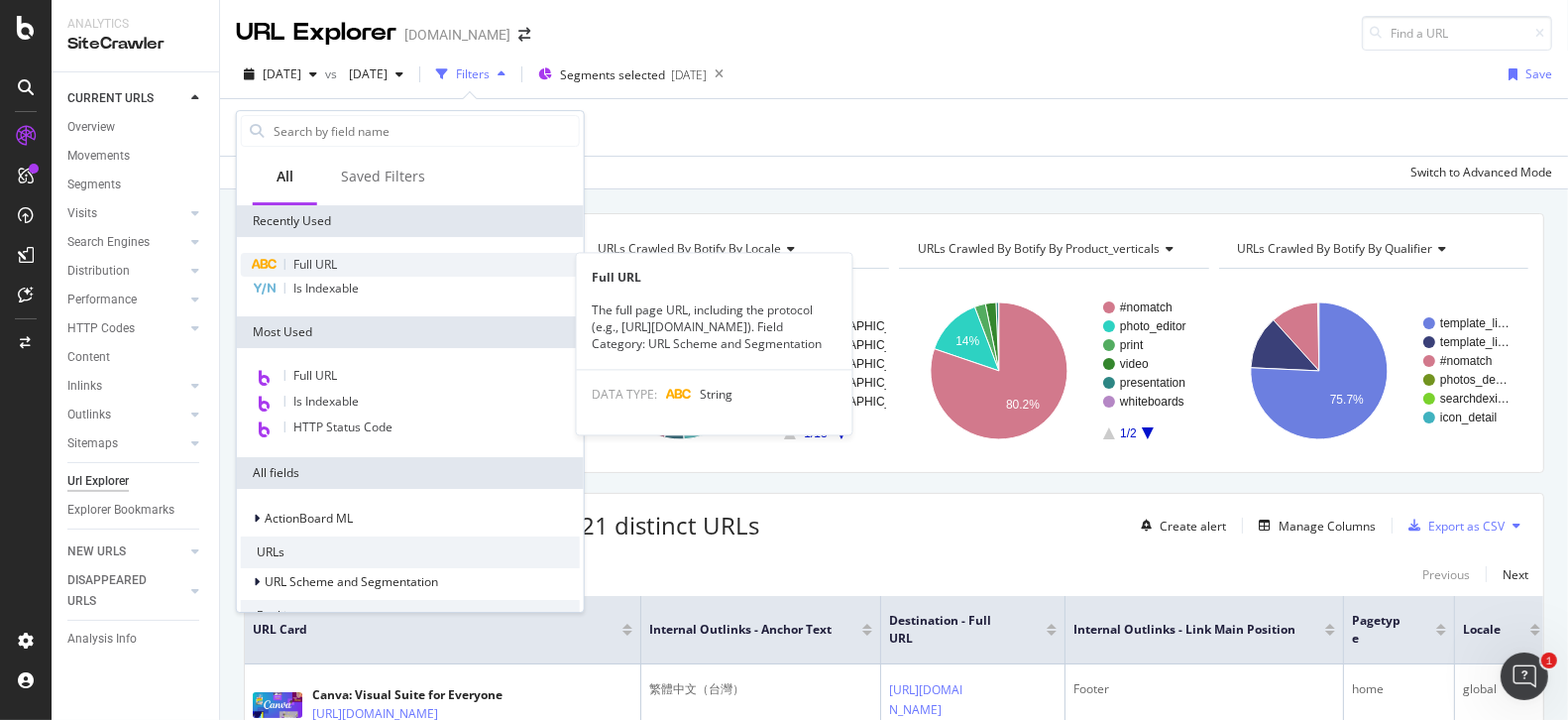 click on "Full URL" at bounding box center (315, 264) 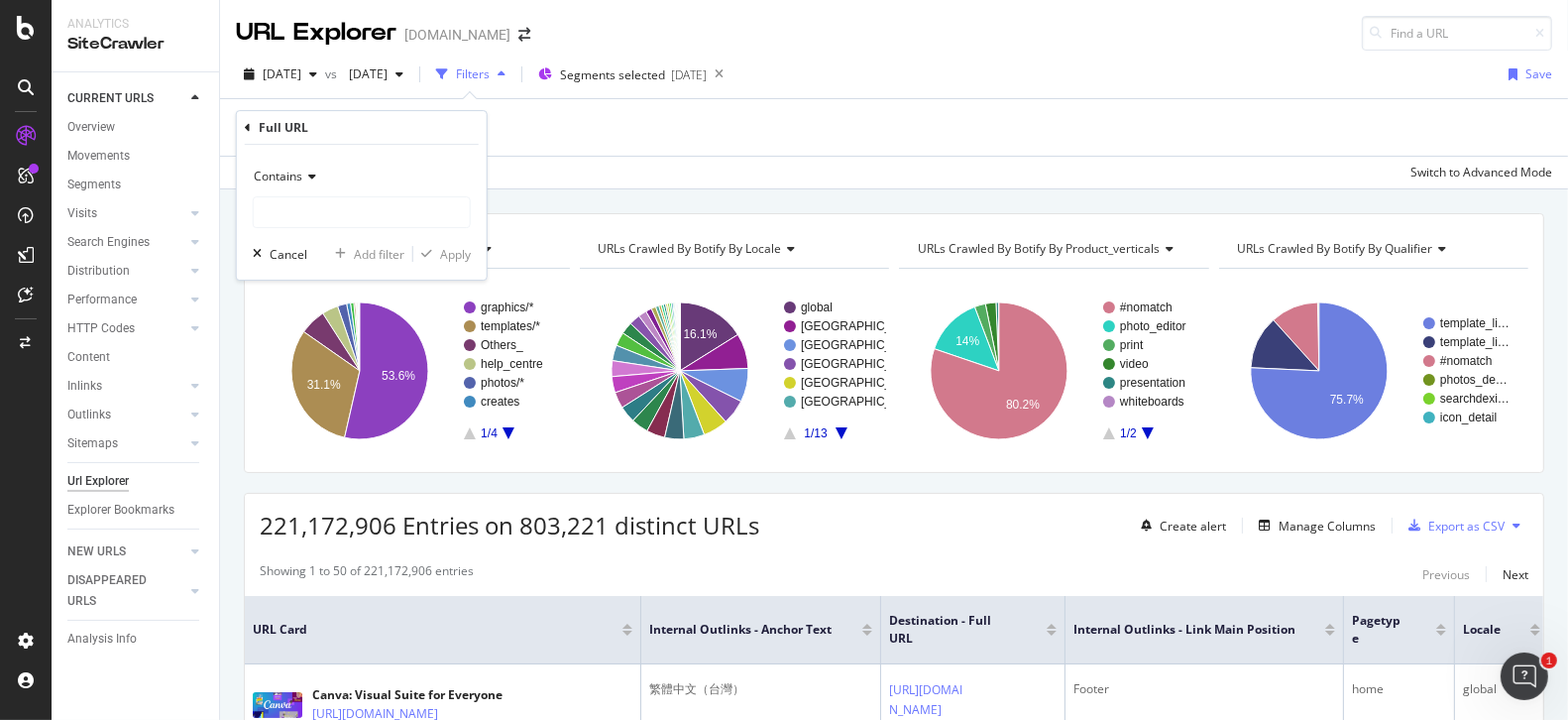 click at bounding box center [309, 177] 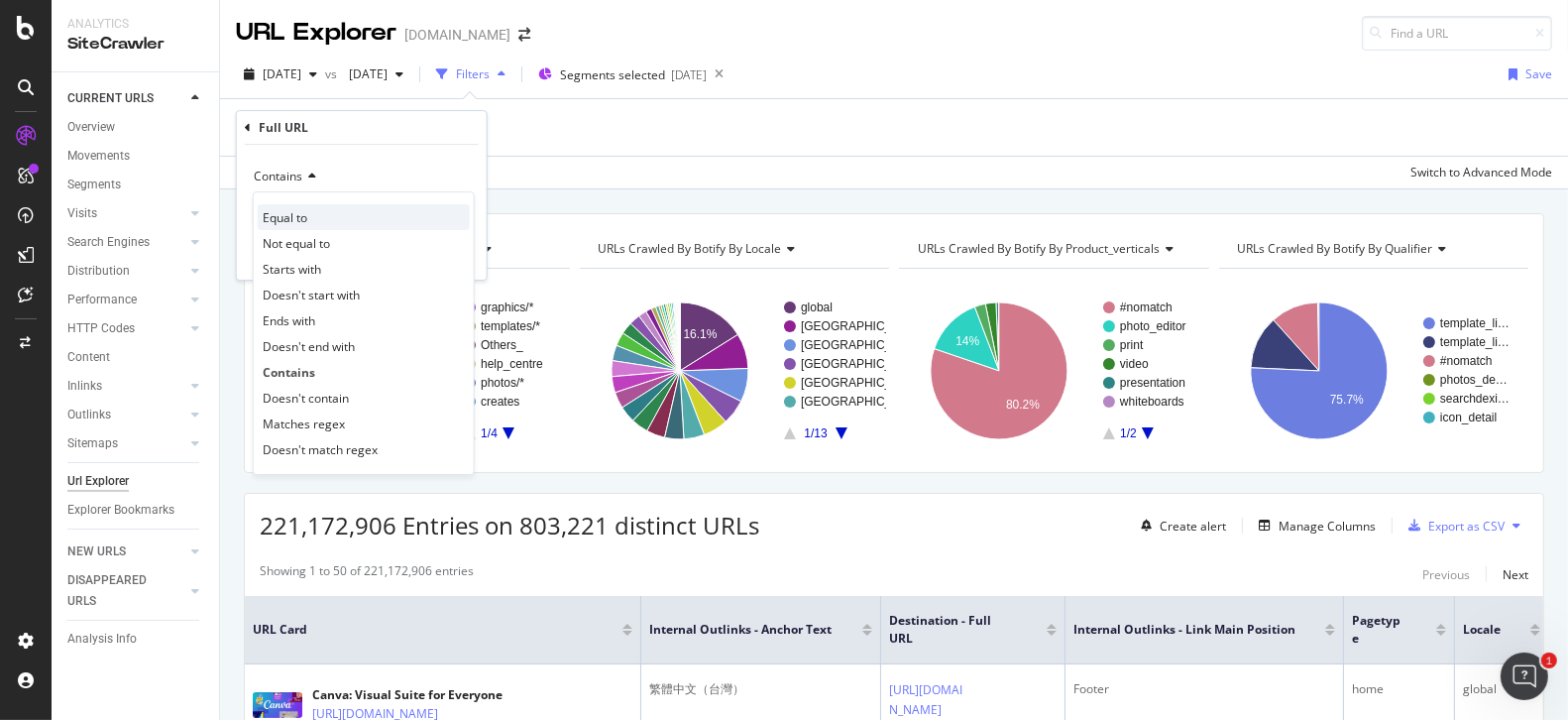 click on "Equal to" at bounding box center [284, 217] 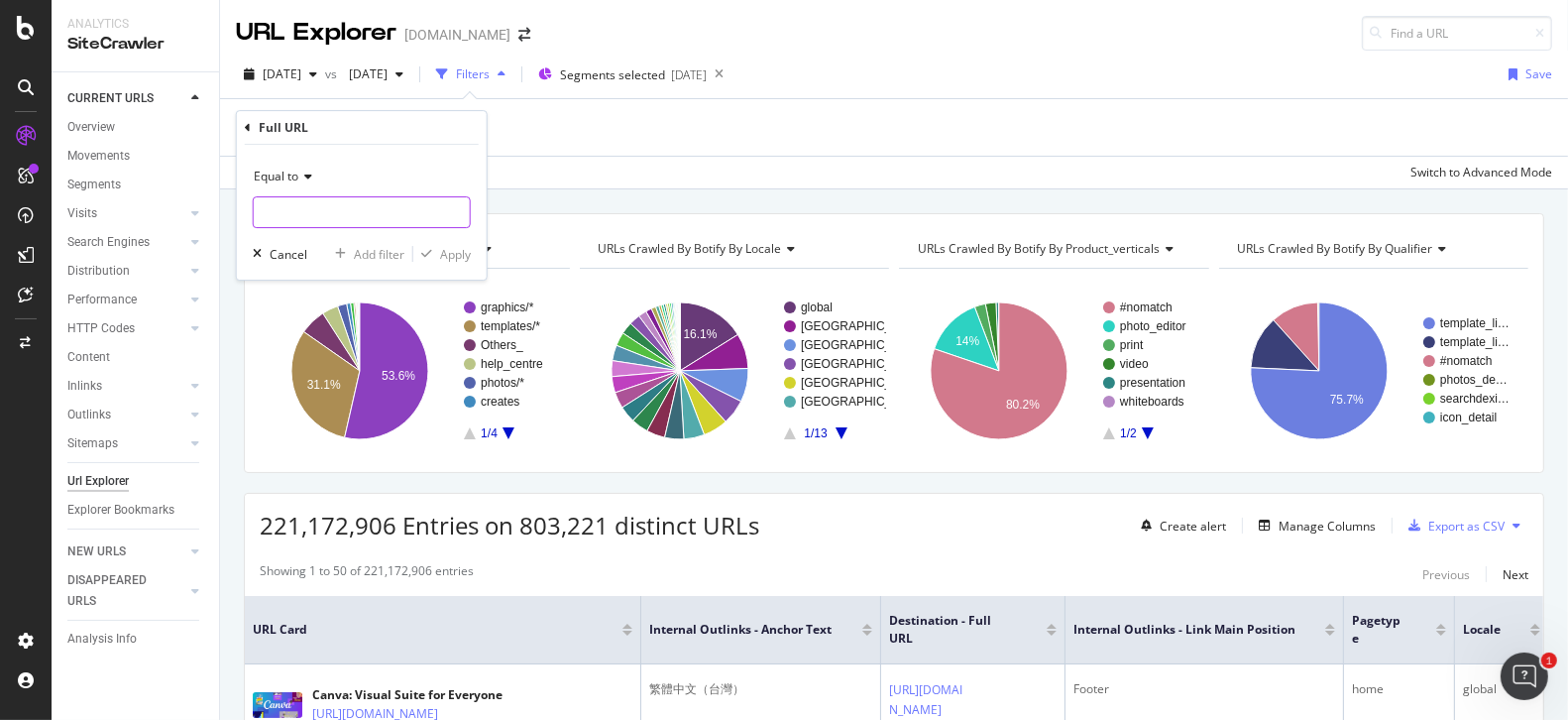 click at bounding box center [362, 212] 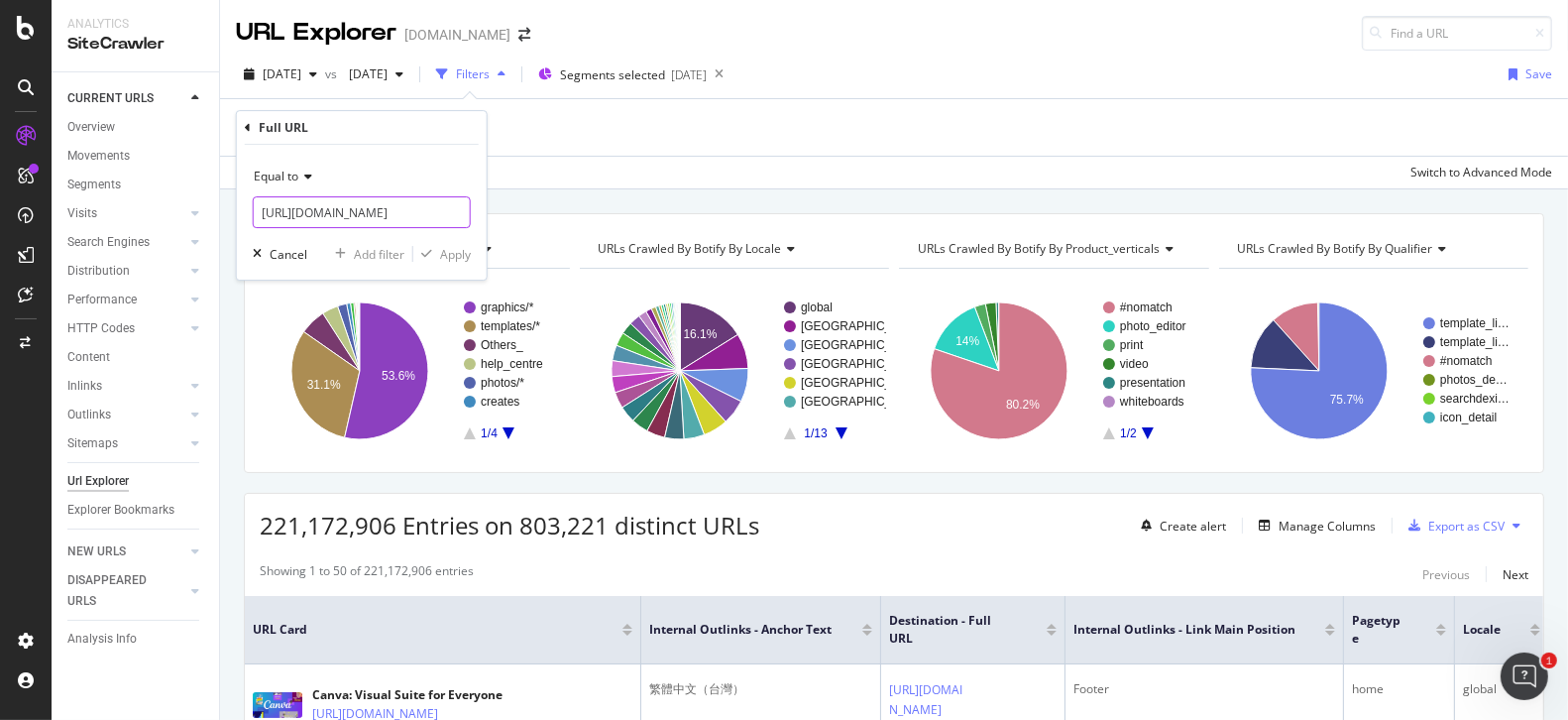 scroll, scrollTop: 0, scrollLeft: 115, axis: horizontal 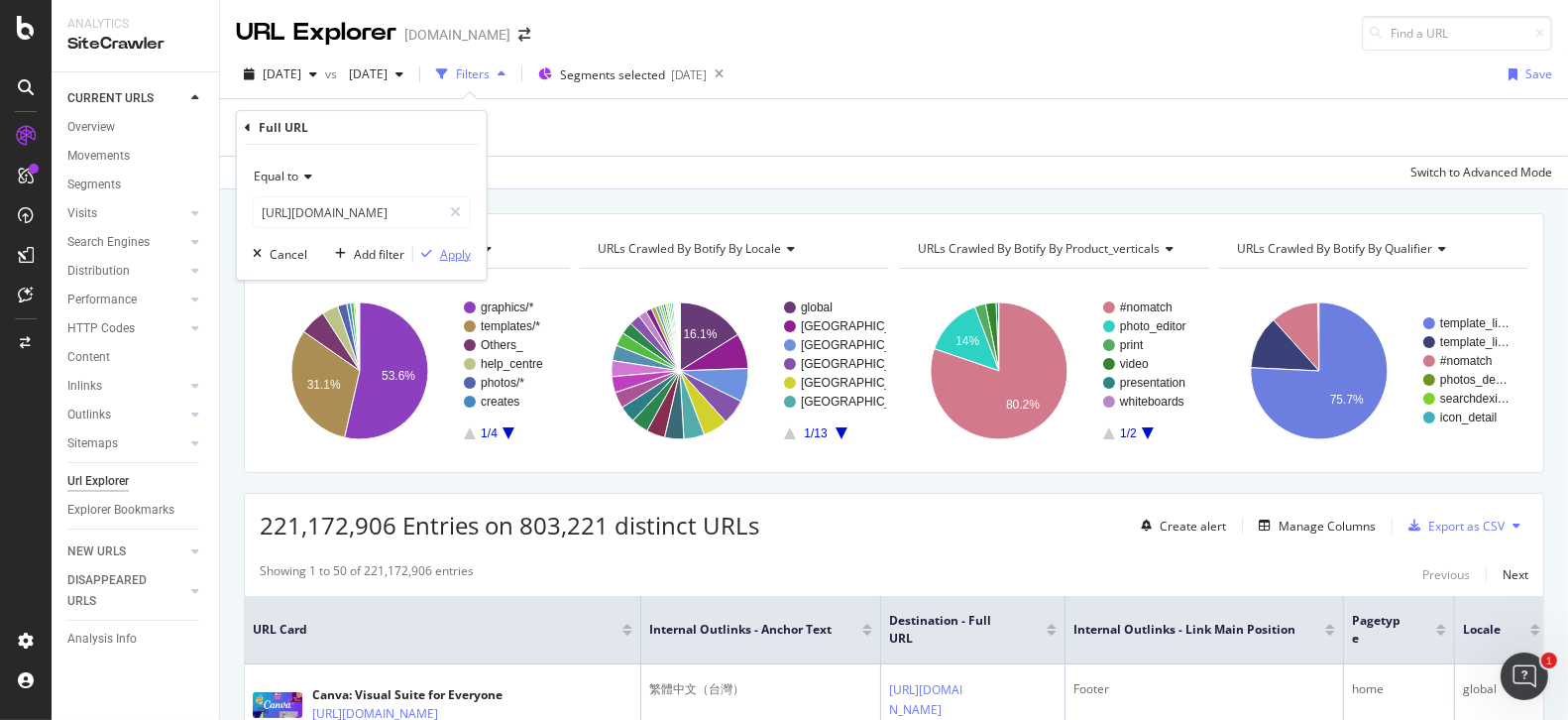 click on "Apply" at bounding box center [455, 254] 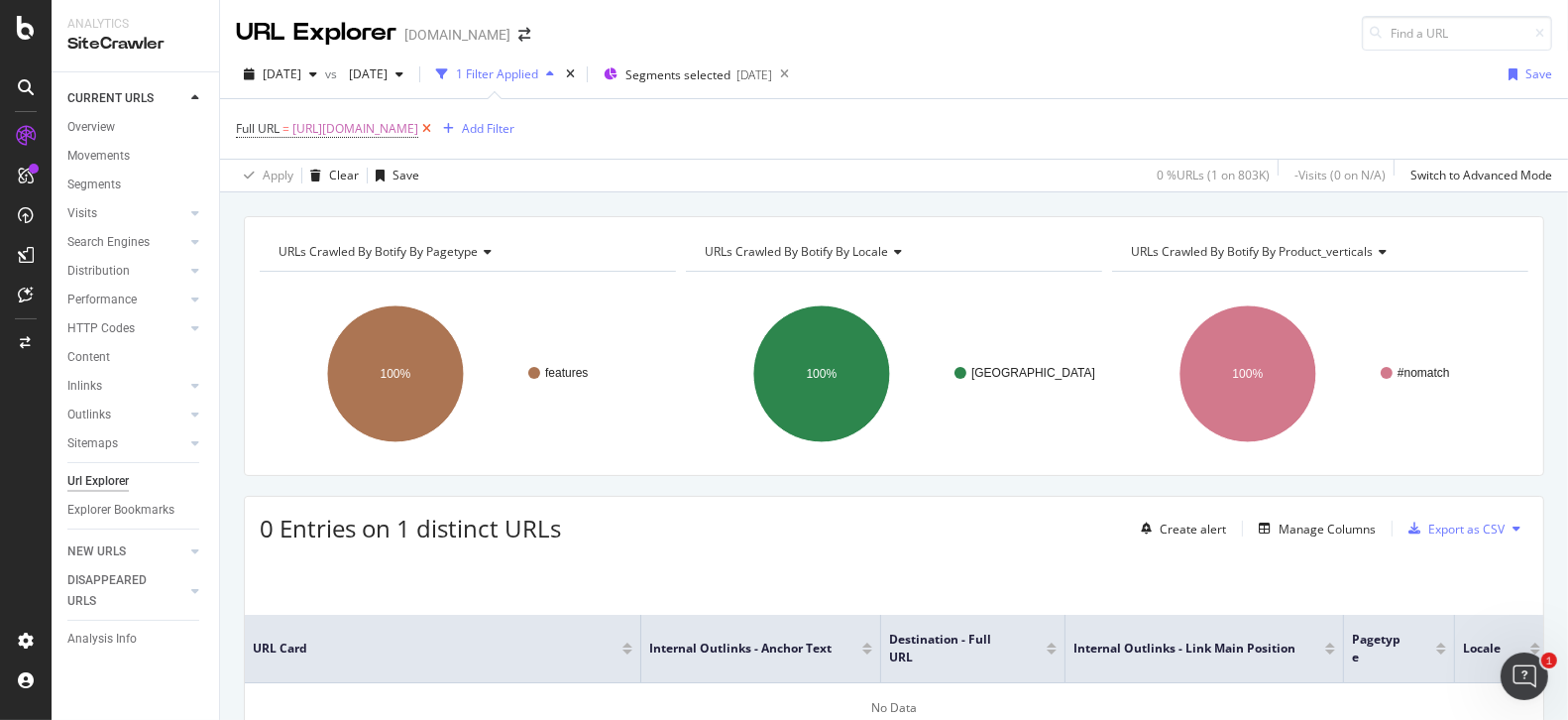 click at bounding box center (426, 129) 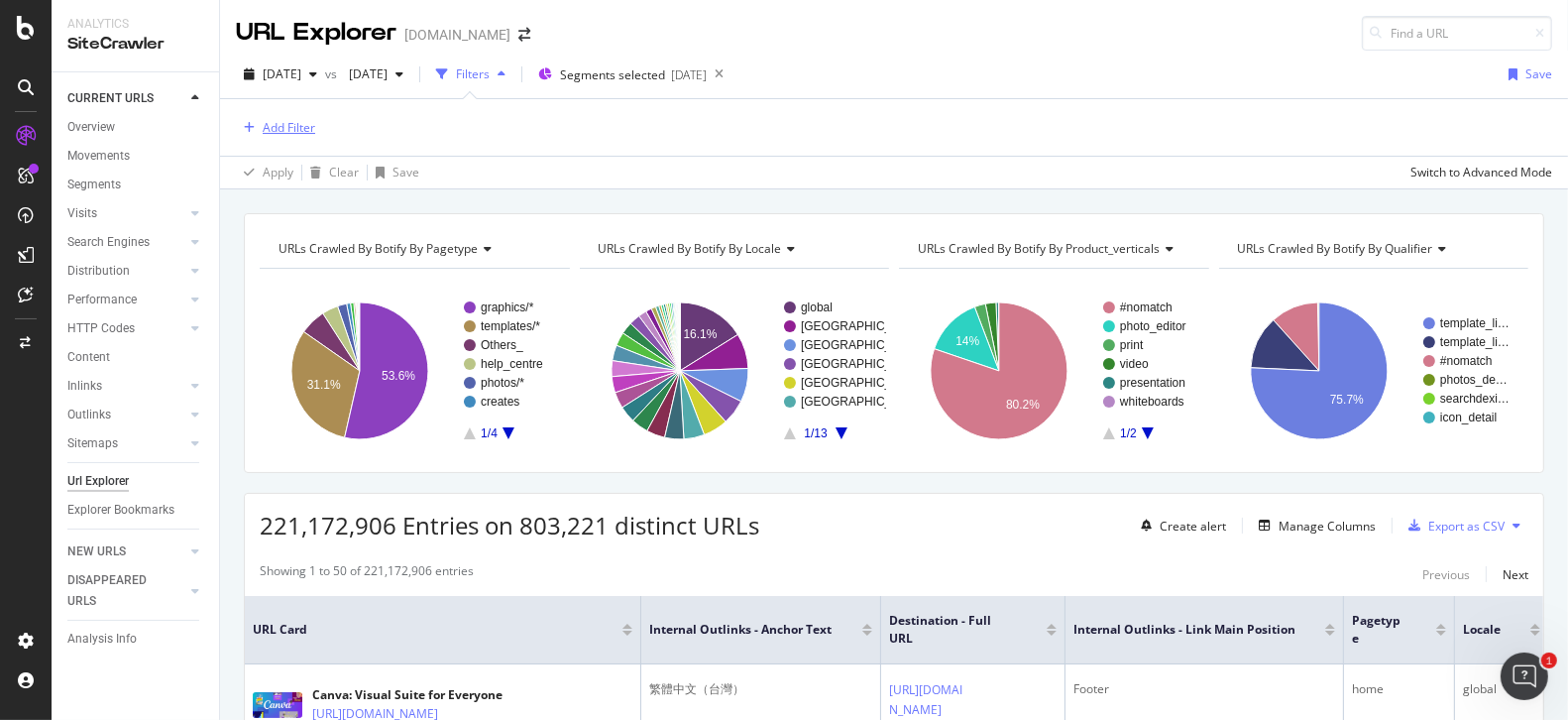 click on "Add Filter" at bounding box center (288, 127) 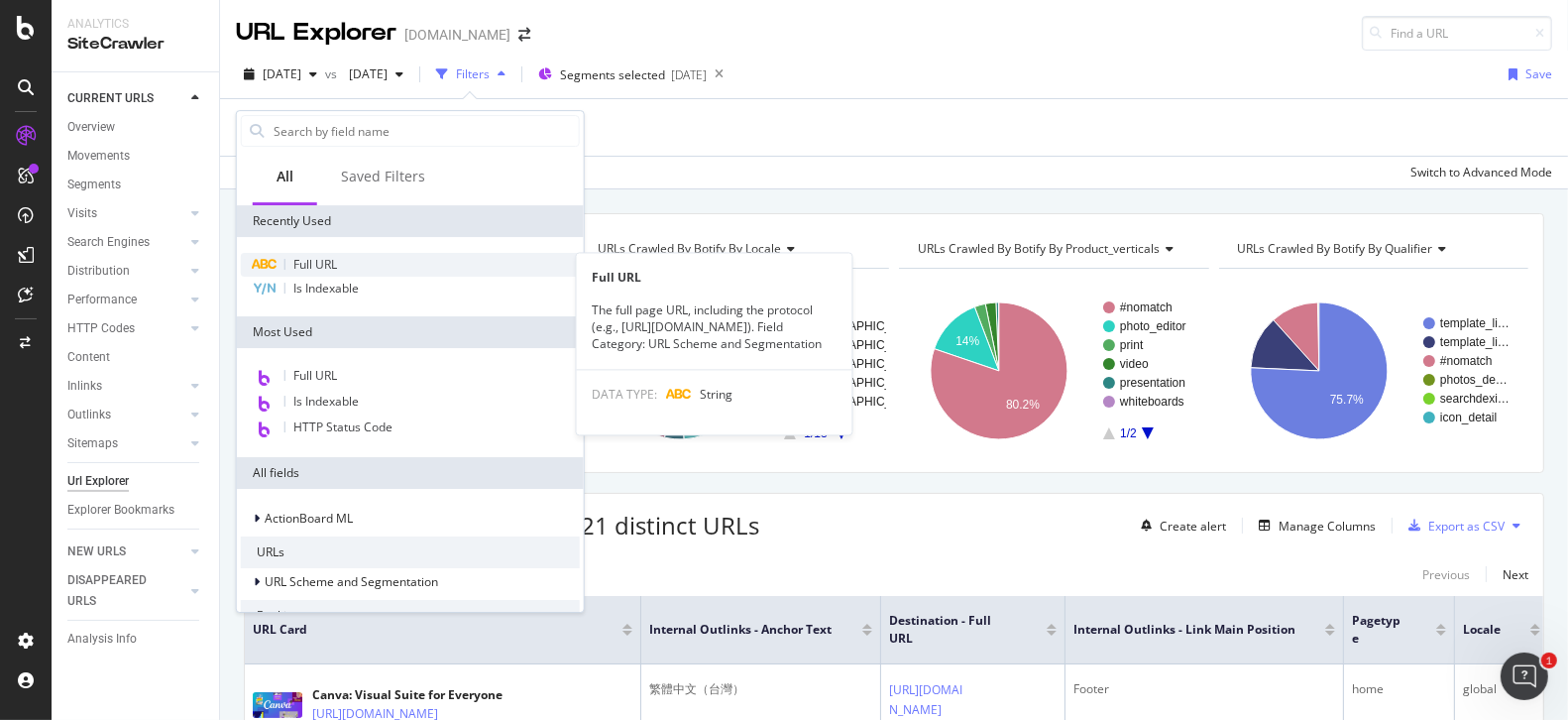 click on "Full URL" at bounding box center [315, 264] 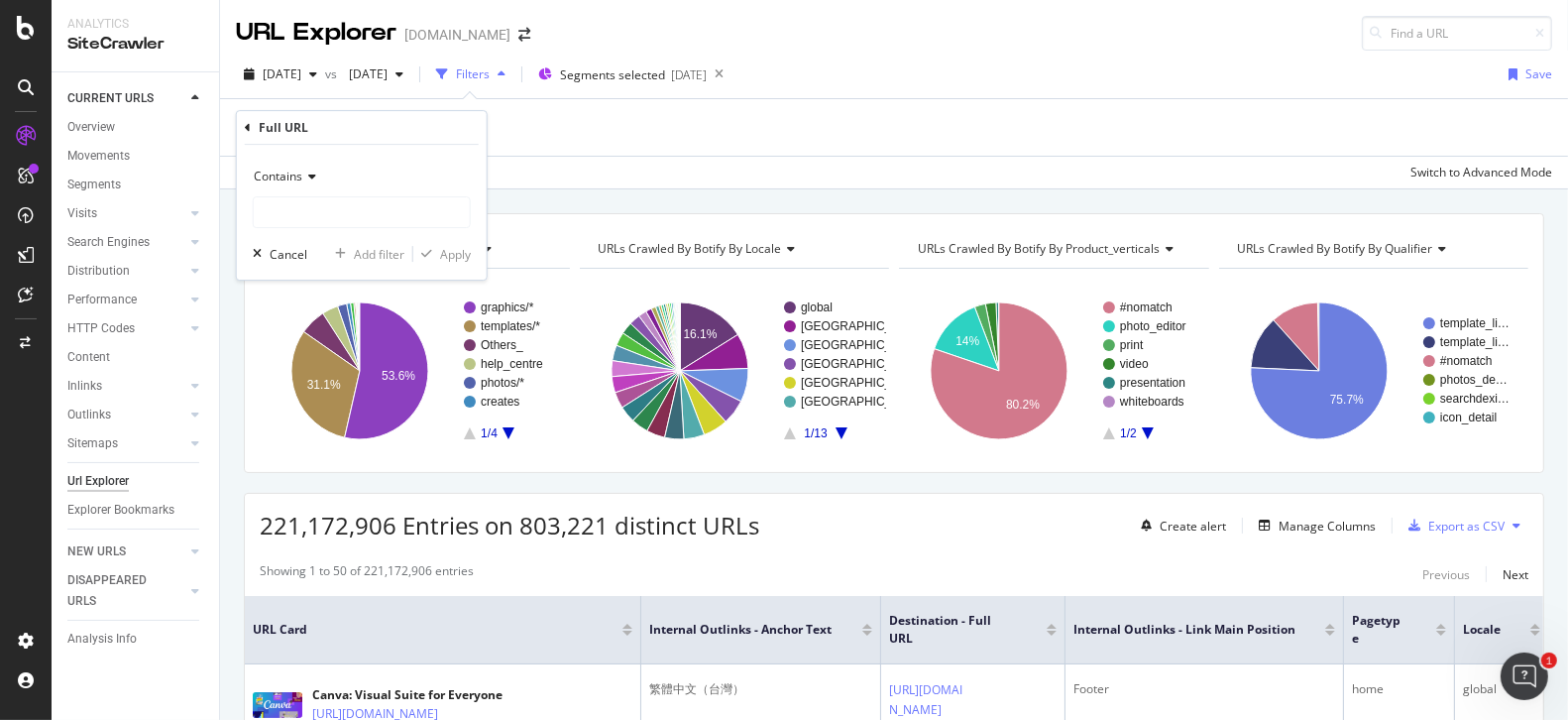 click on "Contains" at bounding box center [362, 177] 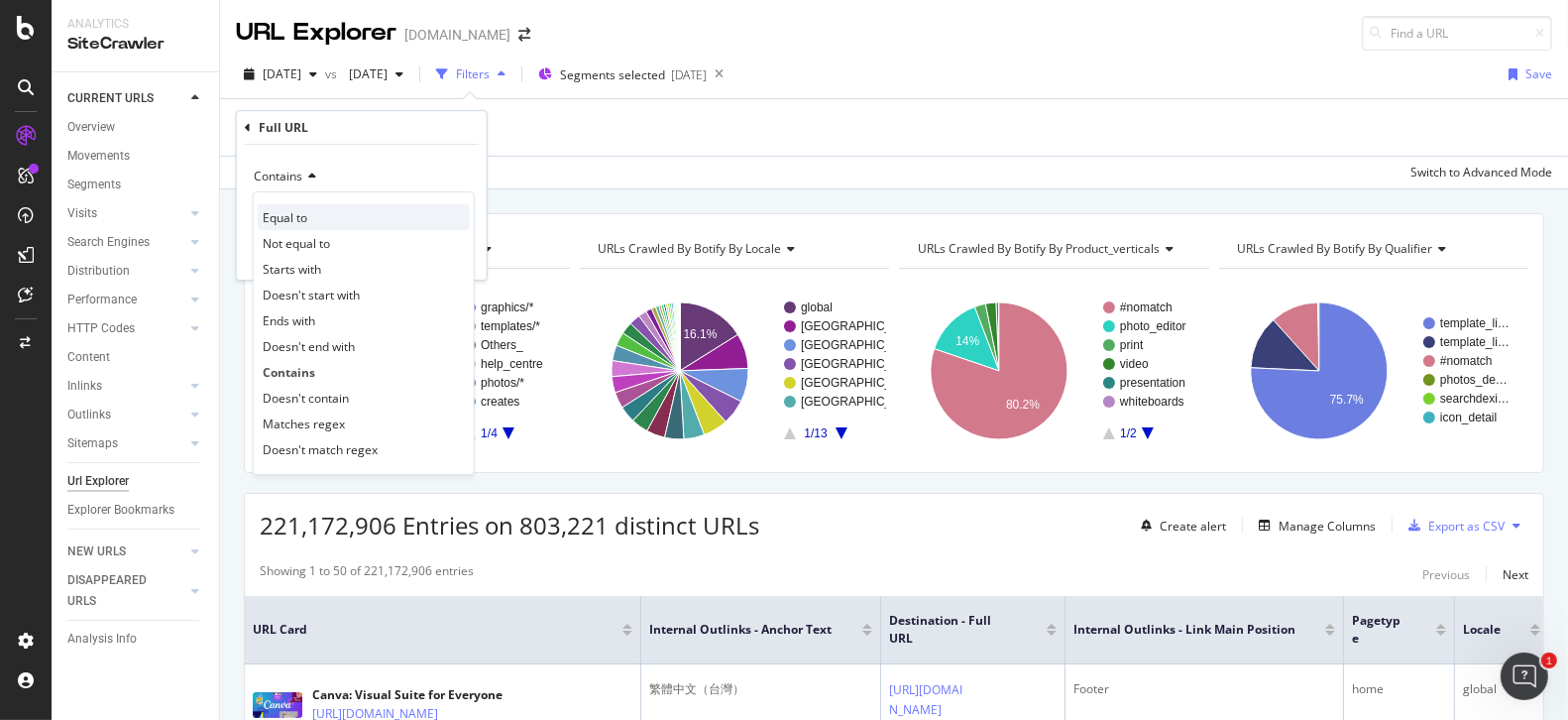 click on "Equal to" at bounding box center (364, 217) 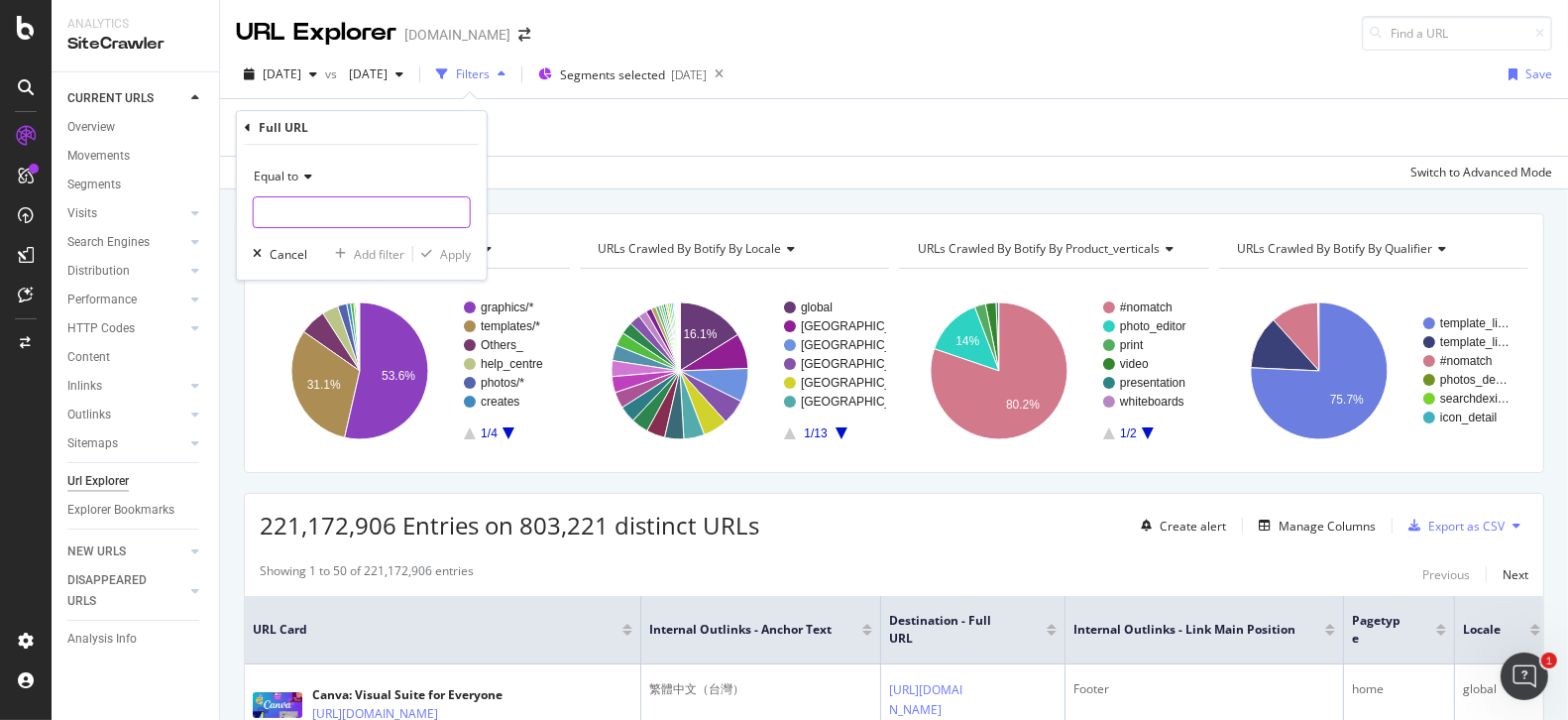 click at bounding box center [362, 212] 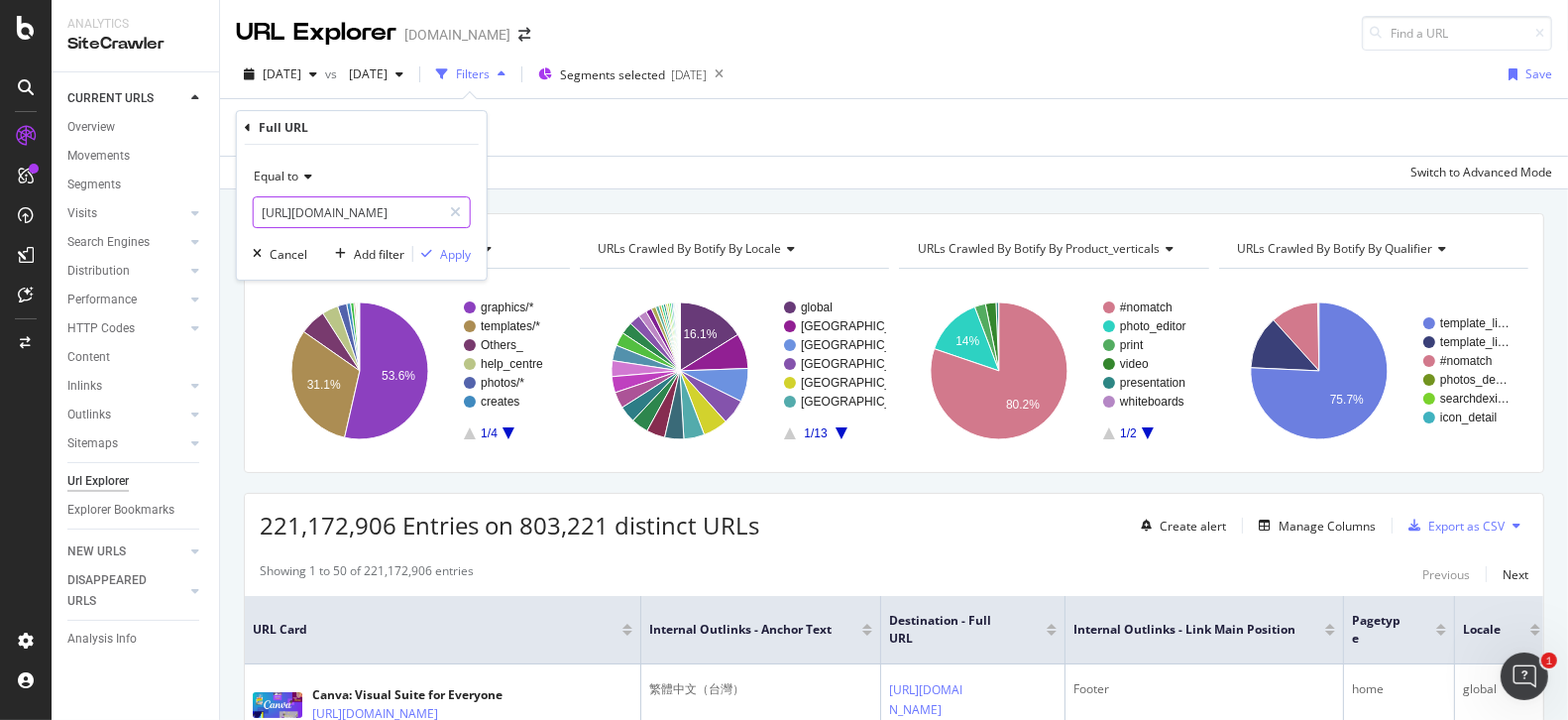 scroll, scrollTop: 0, scrollLeft: 158, axis: horizontal 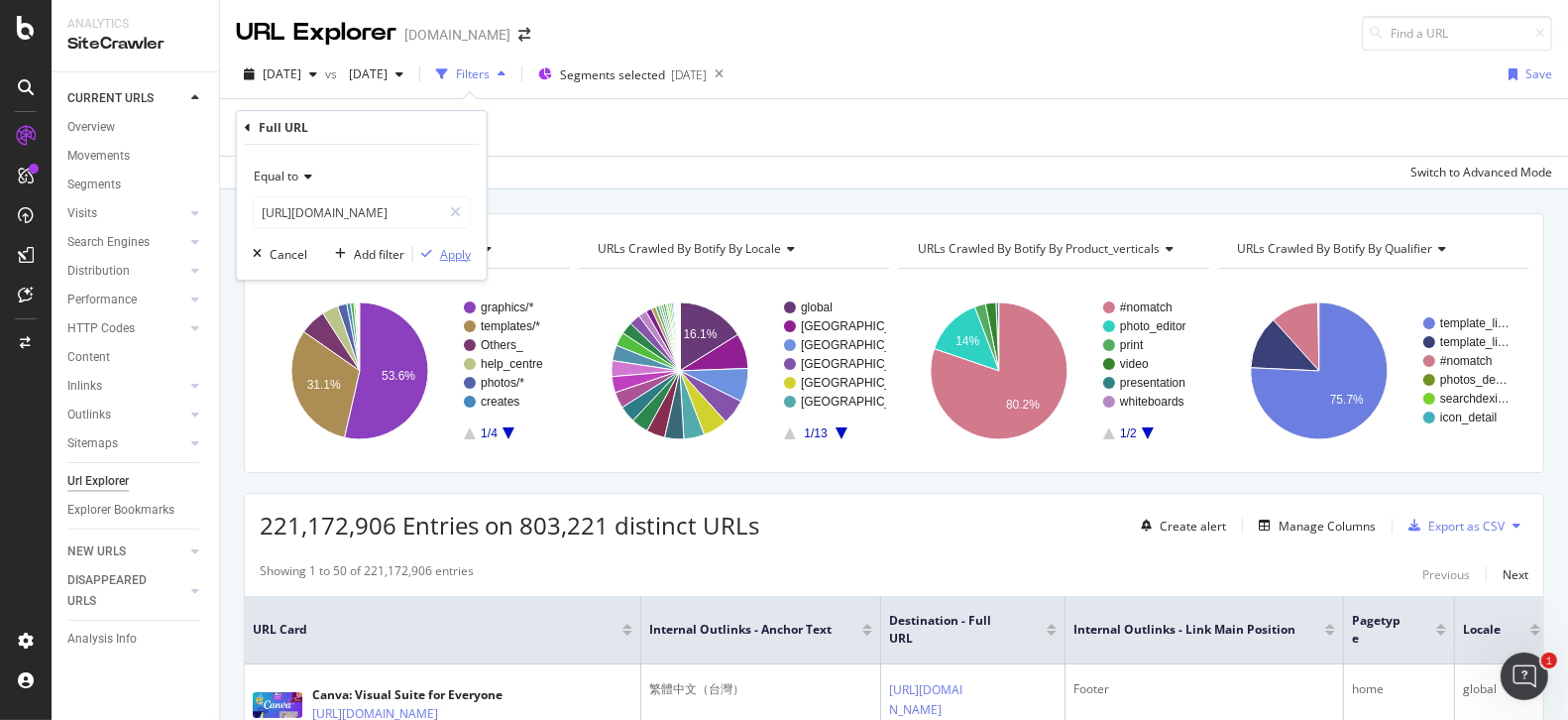 click on "Apply" at bounding box center [455, 254] 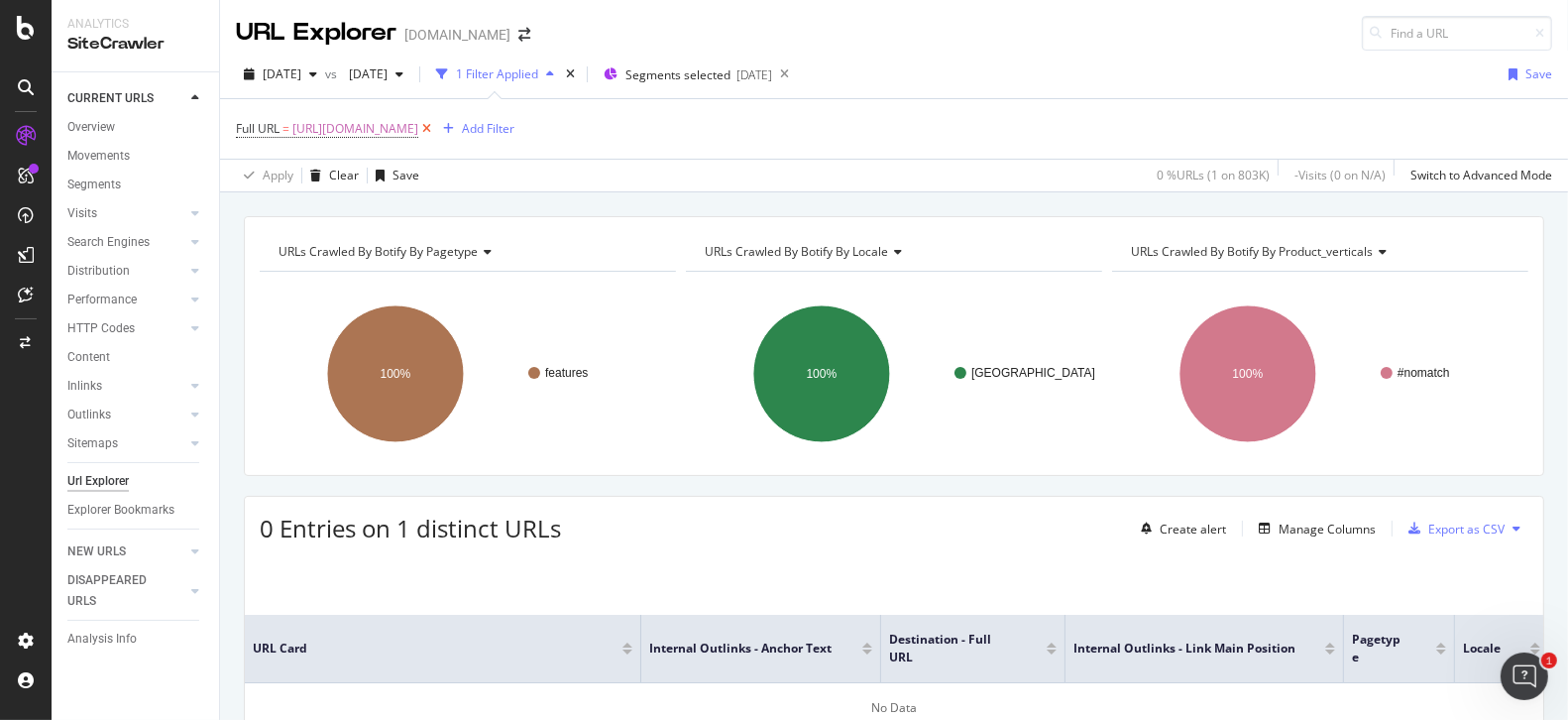 click at bounding box center [426, 129] 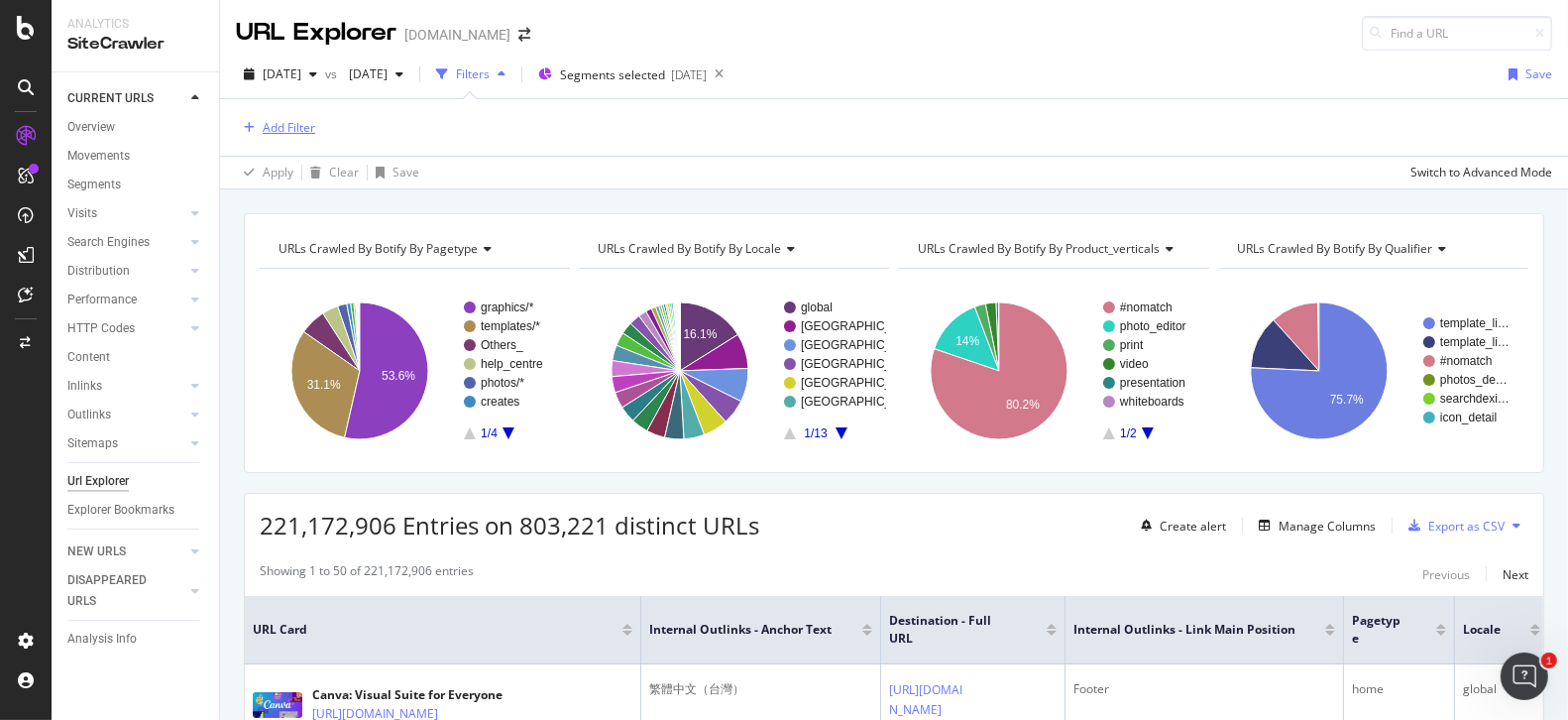 click on "Add Filter" at bounding box center (288, 127) 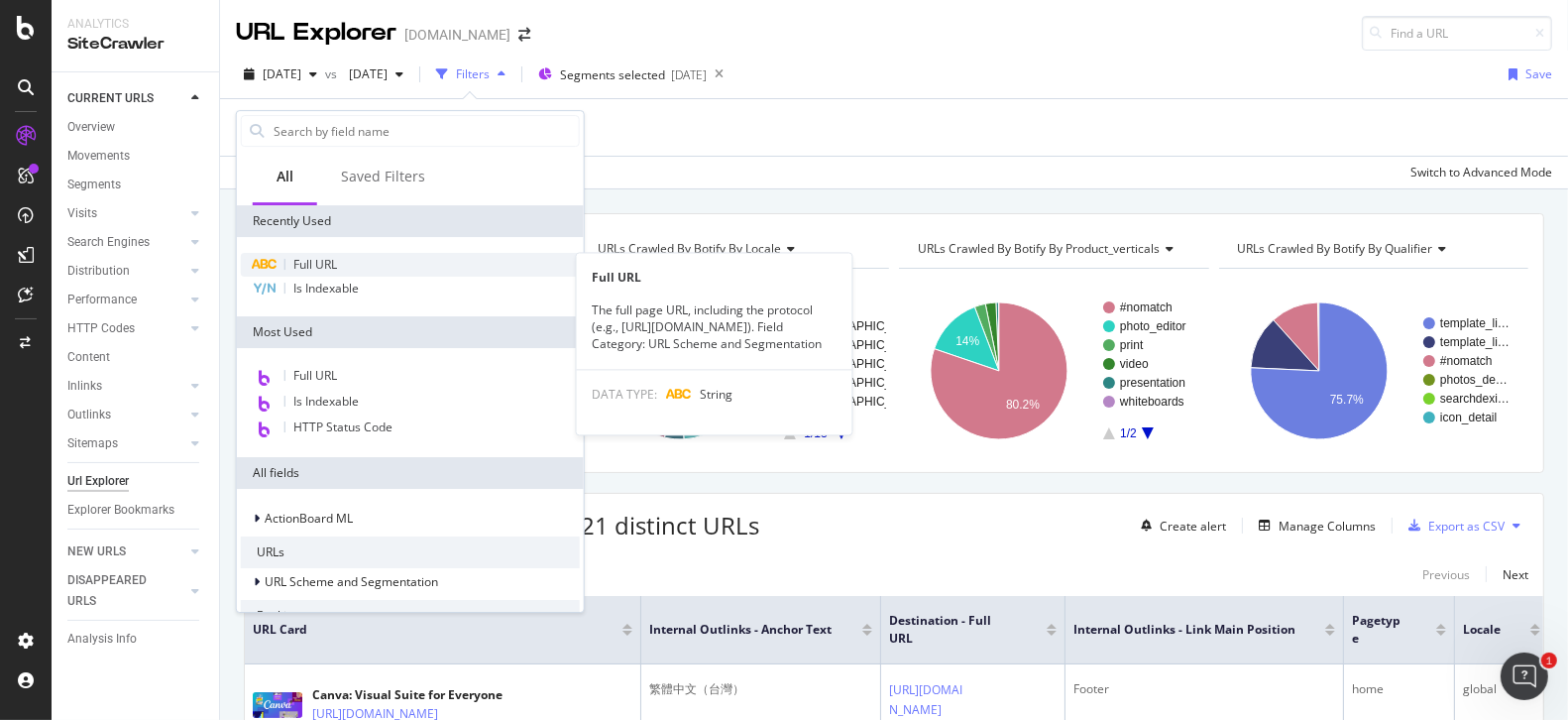 click on "Full URL" at bounding box center (315, 264) 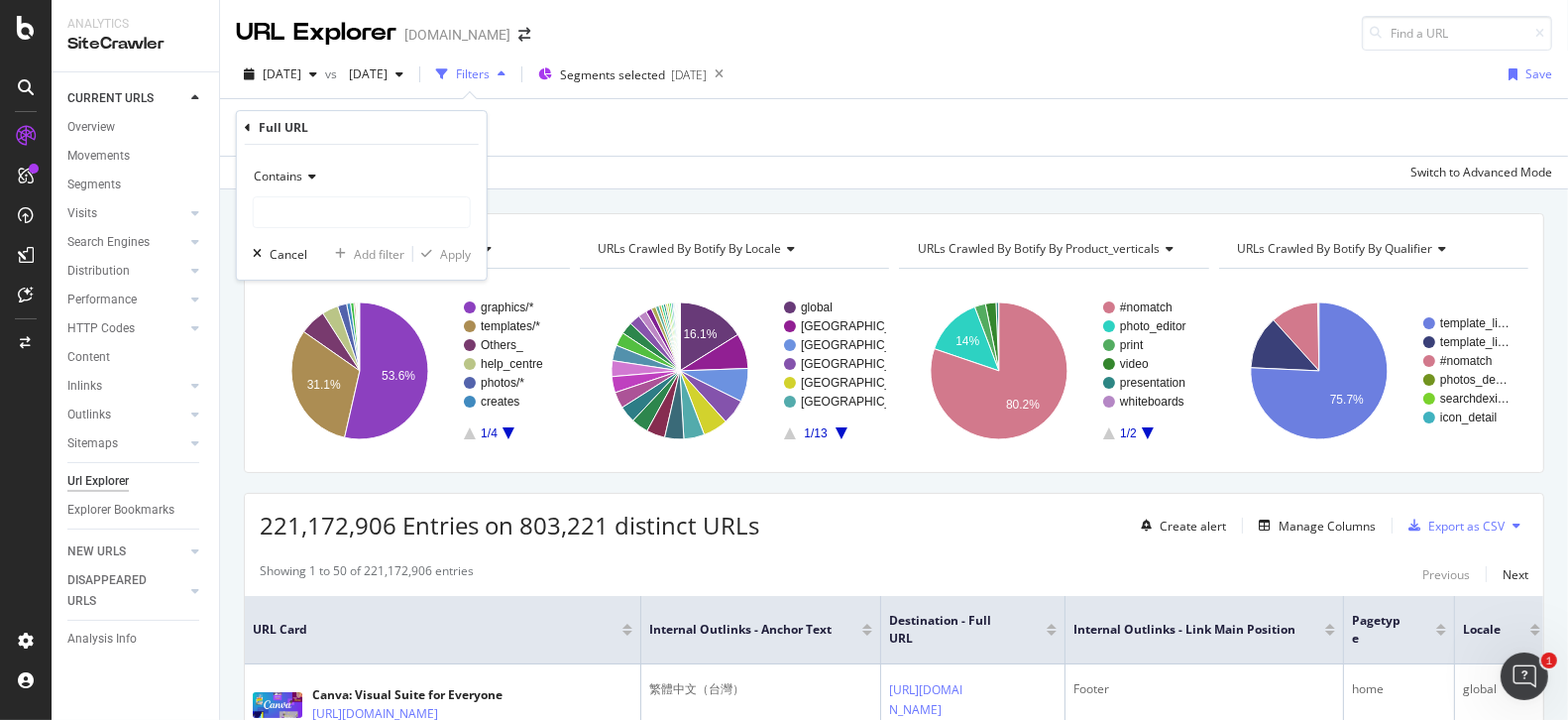 click at bounding box center [309, 177] 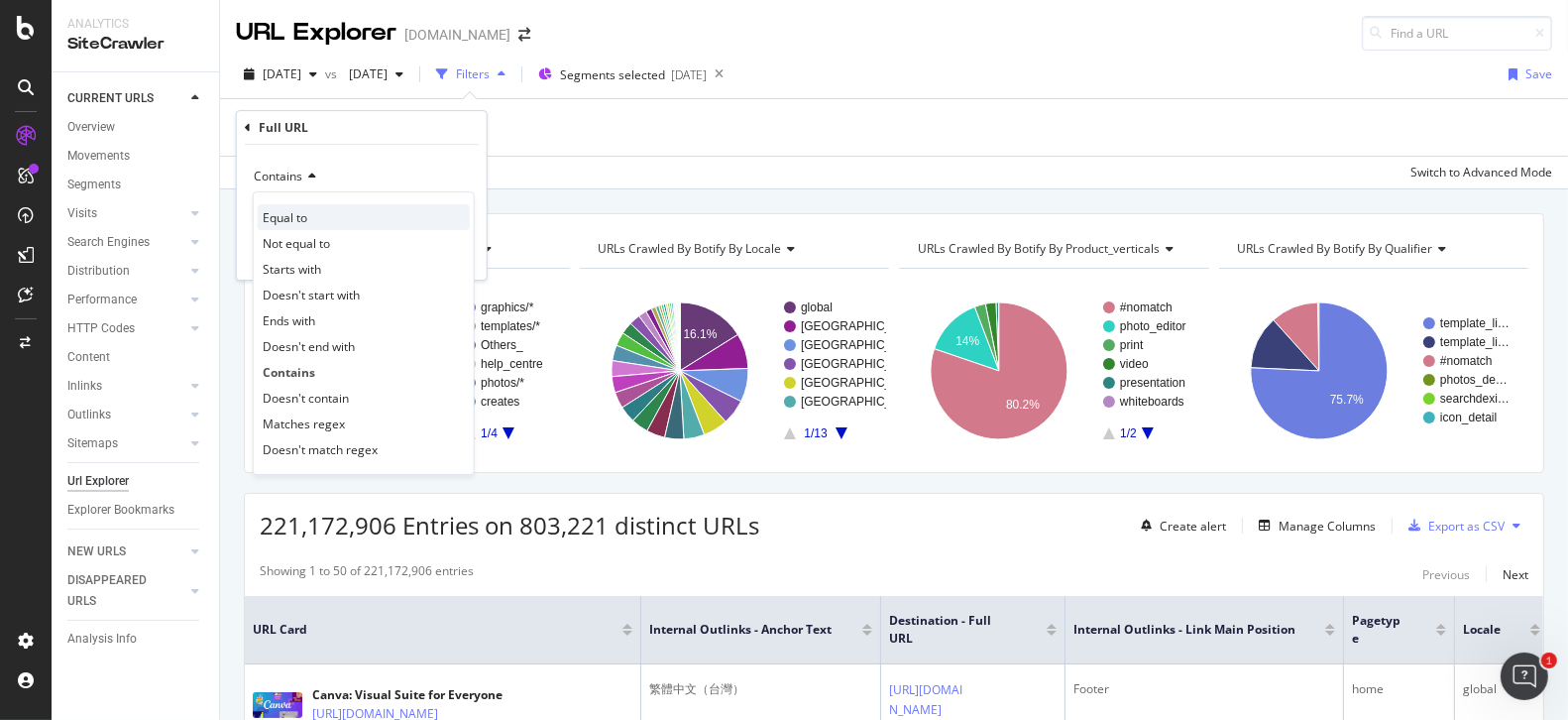click on "Equal to" at bounding box center [364, 217] 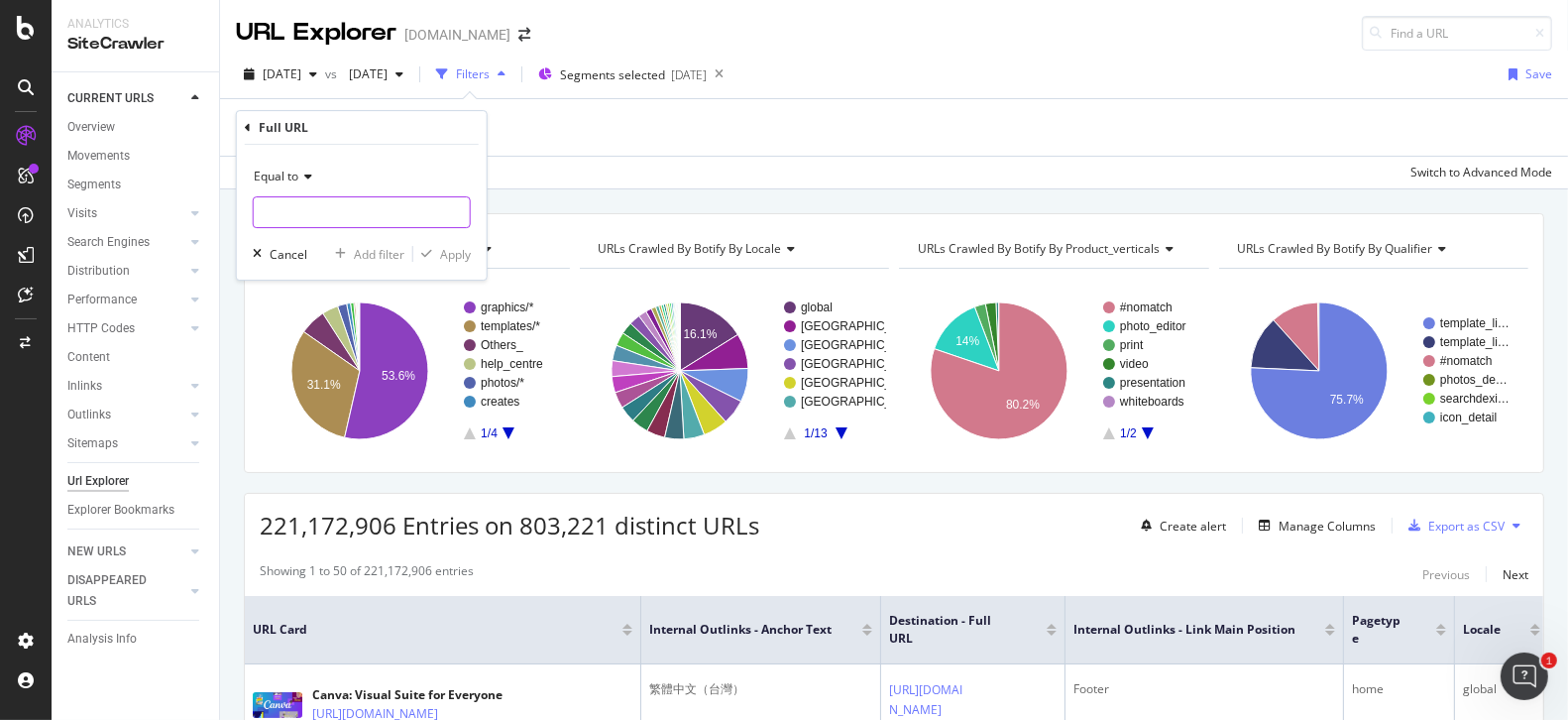 click at bounding box center (362, 212) 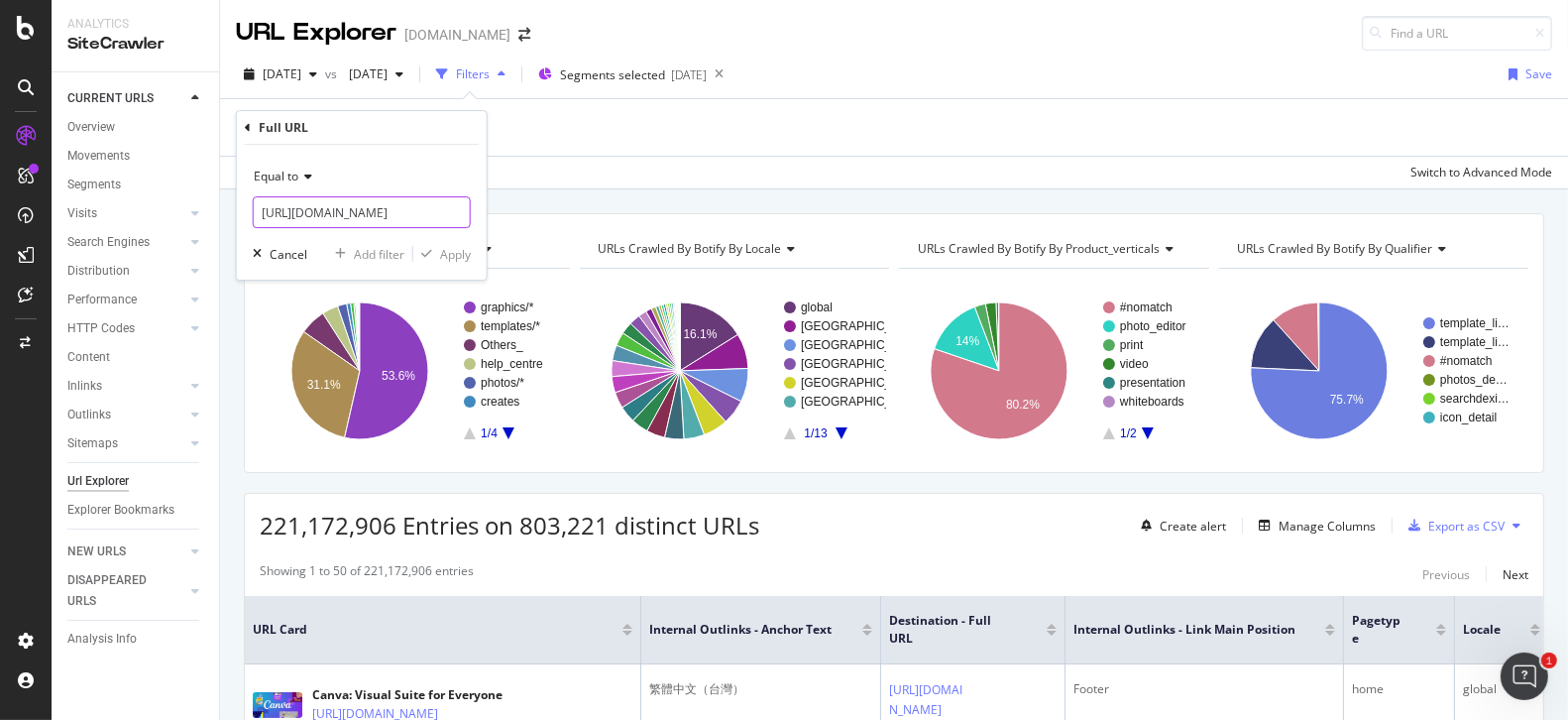 scroll, scrollTop: 0, scrollLeft: 127, axis: horizontal 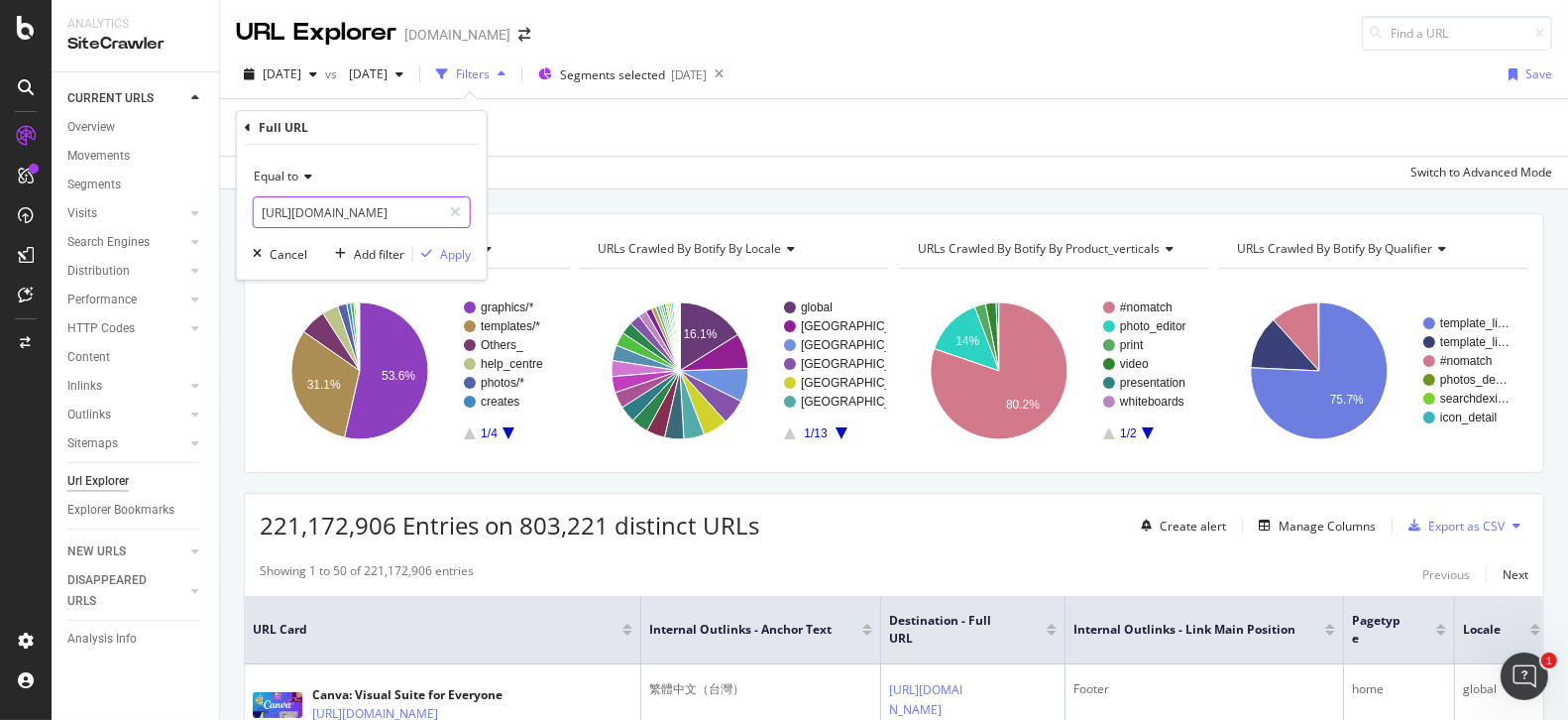 type on "https://www.canva.com/nl_nl/functies/online-vertalen/" 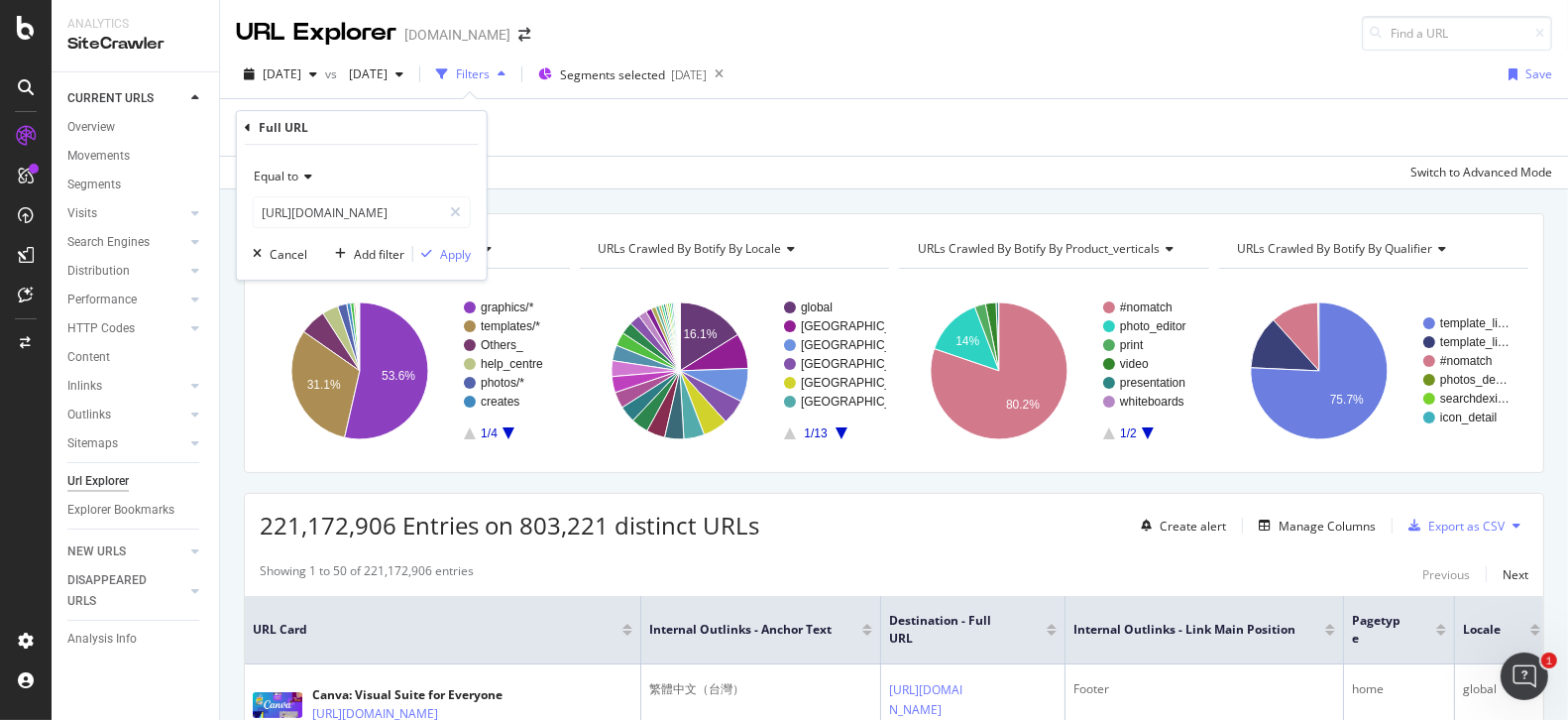click on "Equal to https://www.canva.com/nl_nl/functies/online-vertalen/ Cancel Add filter Apply" at bounding box center (362, 212) 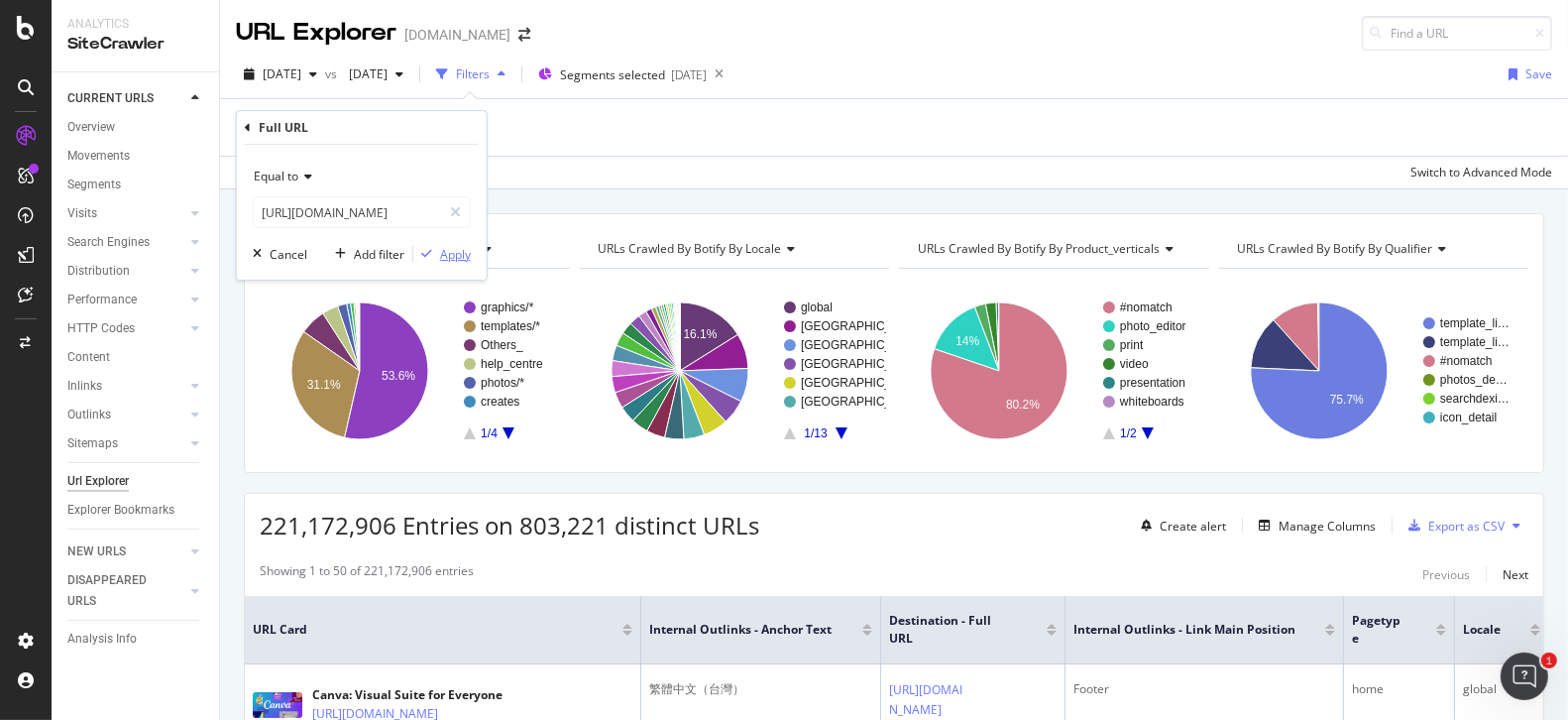 click on "Apply" at bounding box center (455, 254) 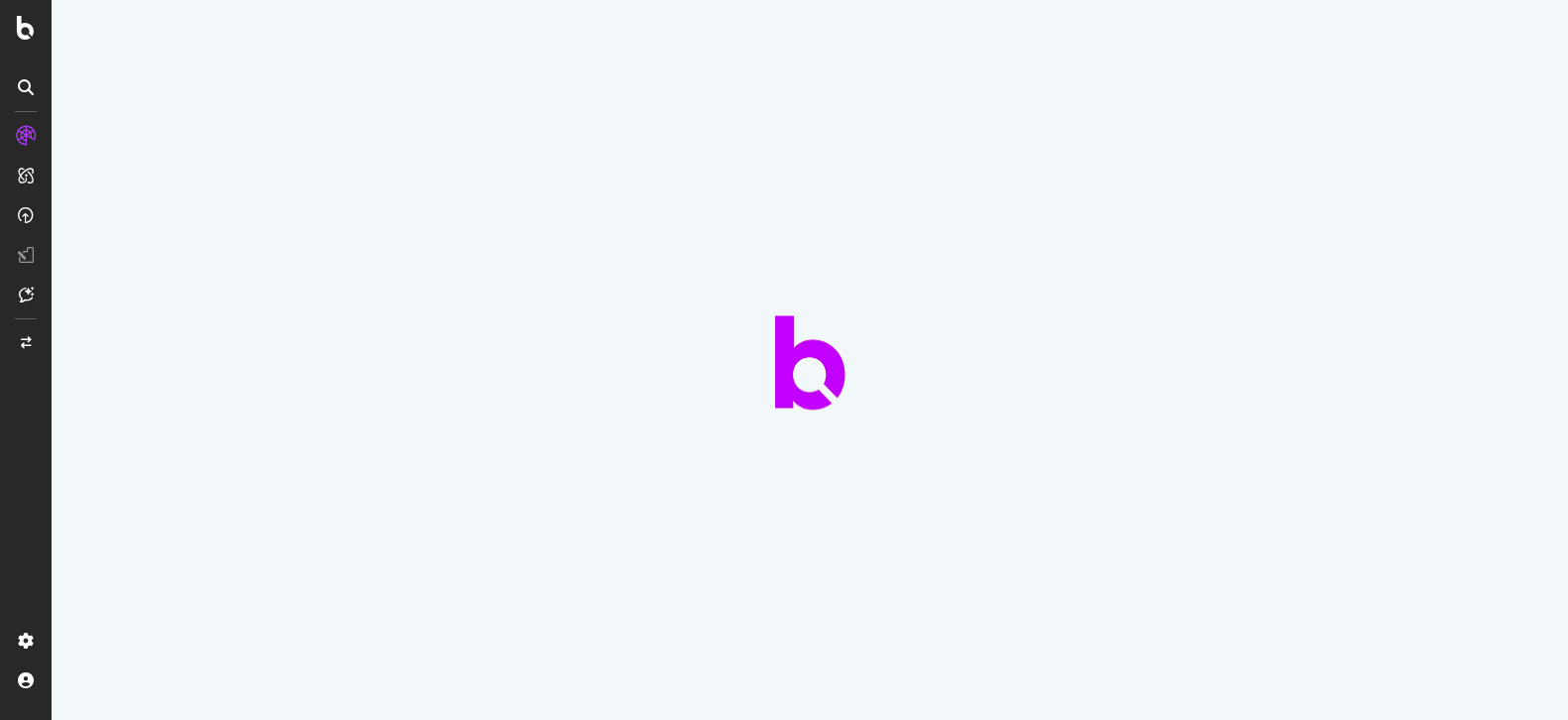 scroll, scrollTop: 0, scrollLeft: 0, axis: both 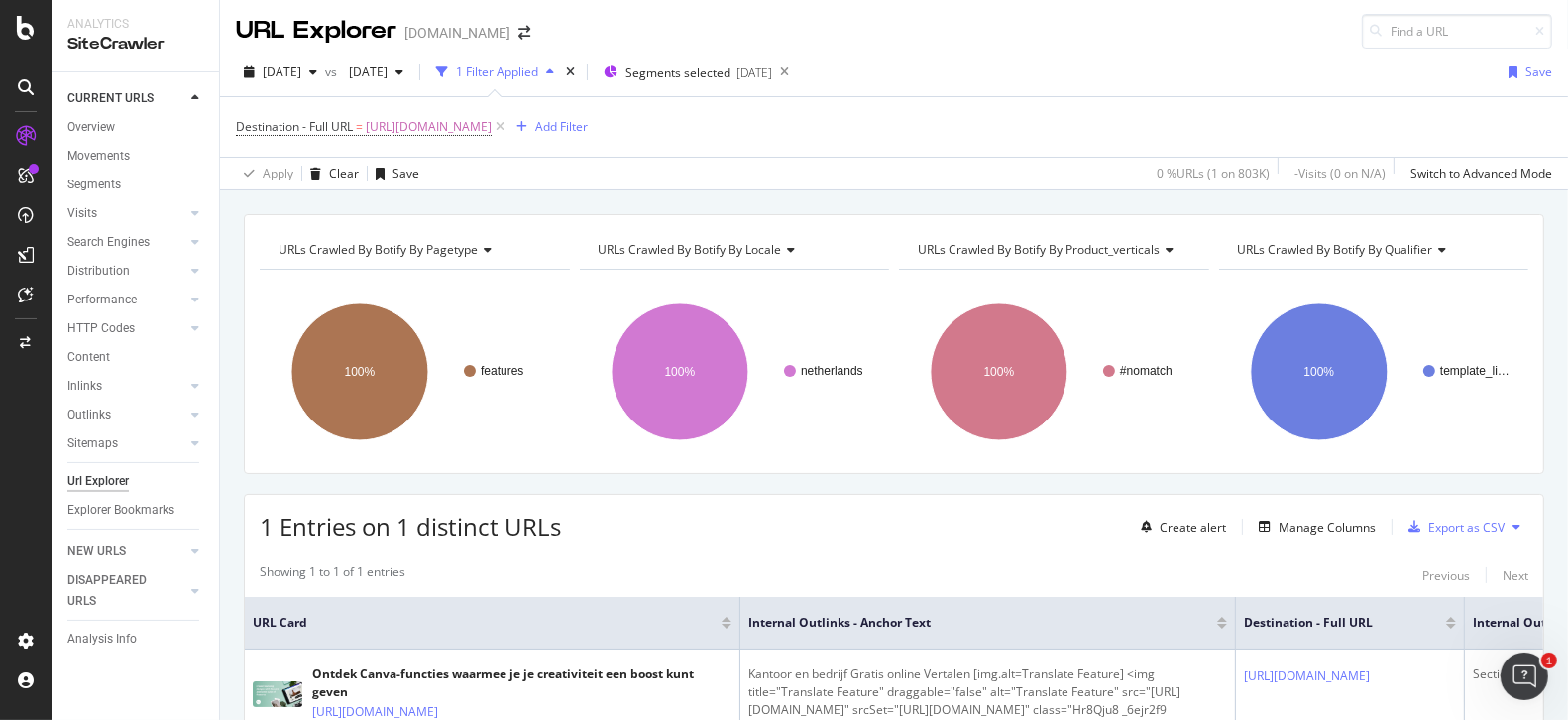 click on "1 Filter Applied" at bounding box center (497, 71) 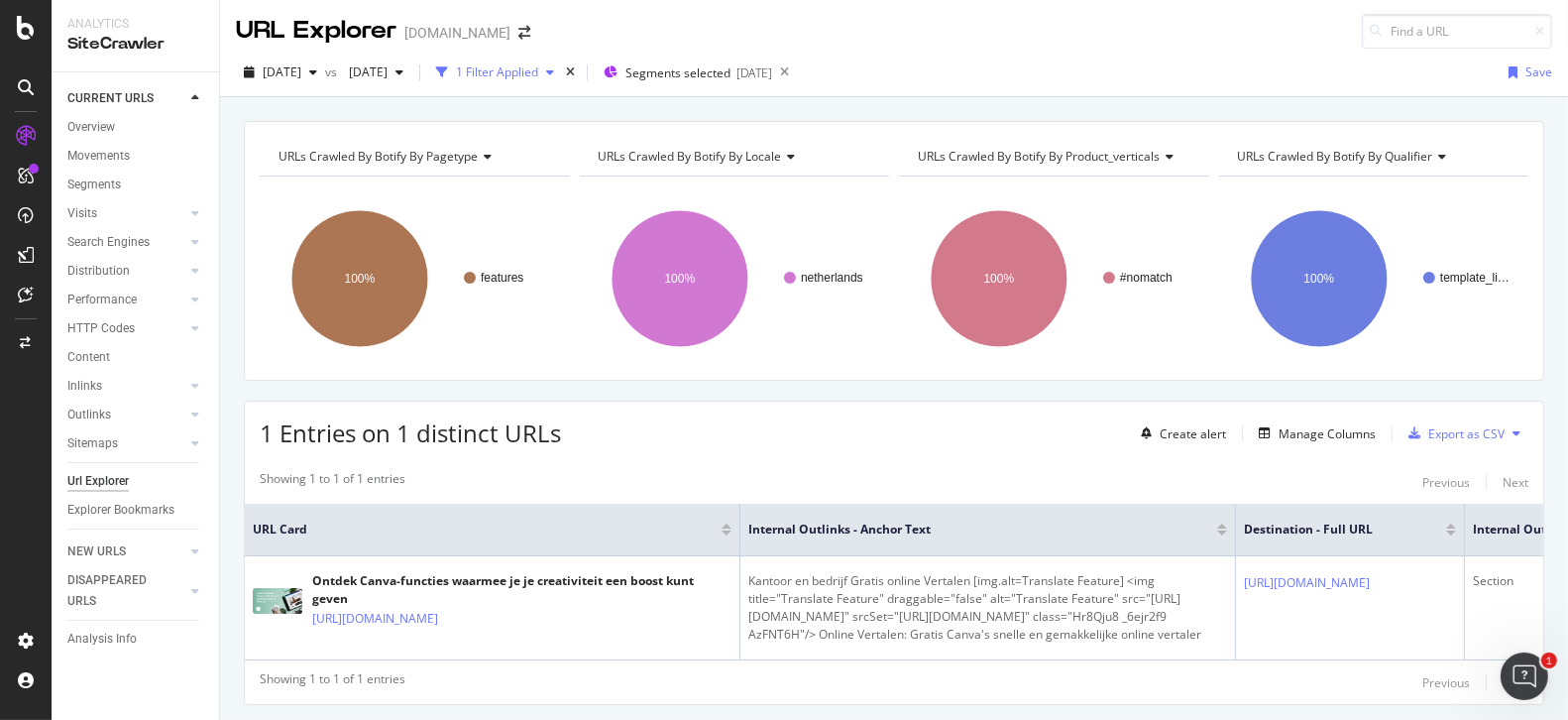 click on "1 Filter Applied" at bounding box center [497, 71] 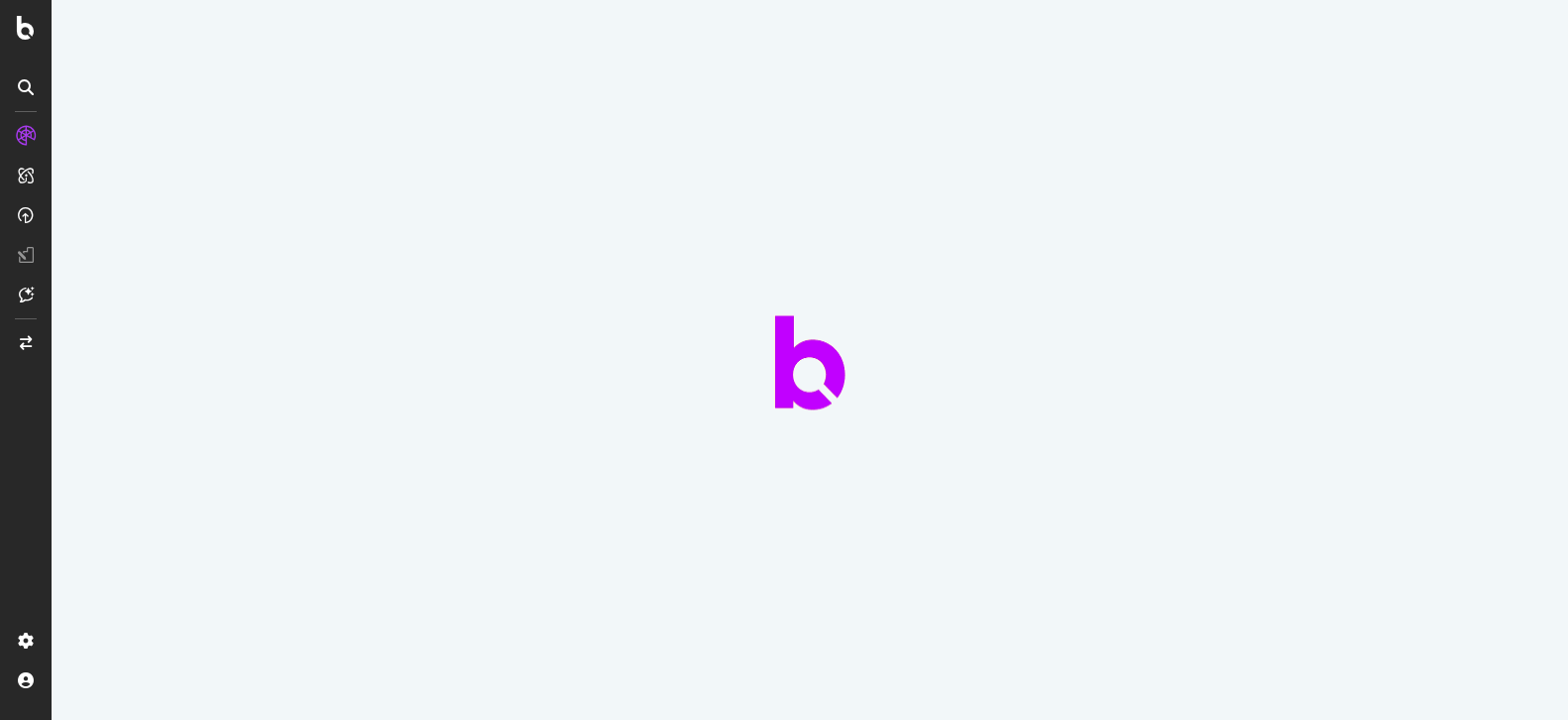 scroll, scrollTop: 0, scrollLeft: 0, axis: both 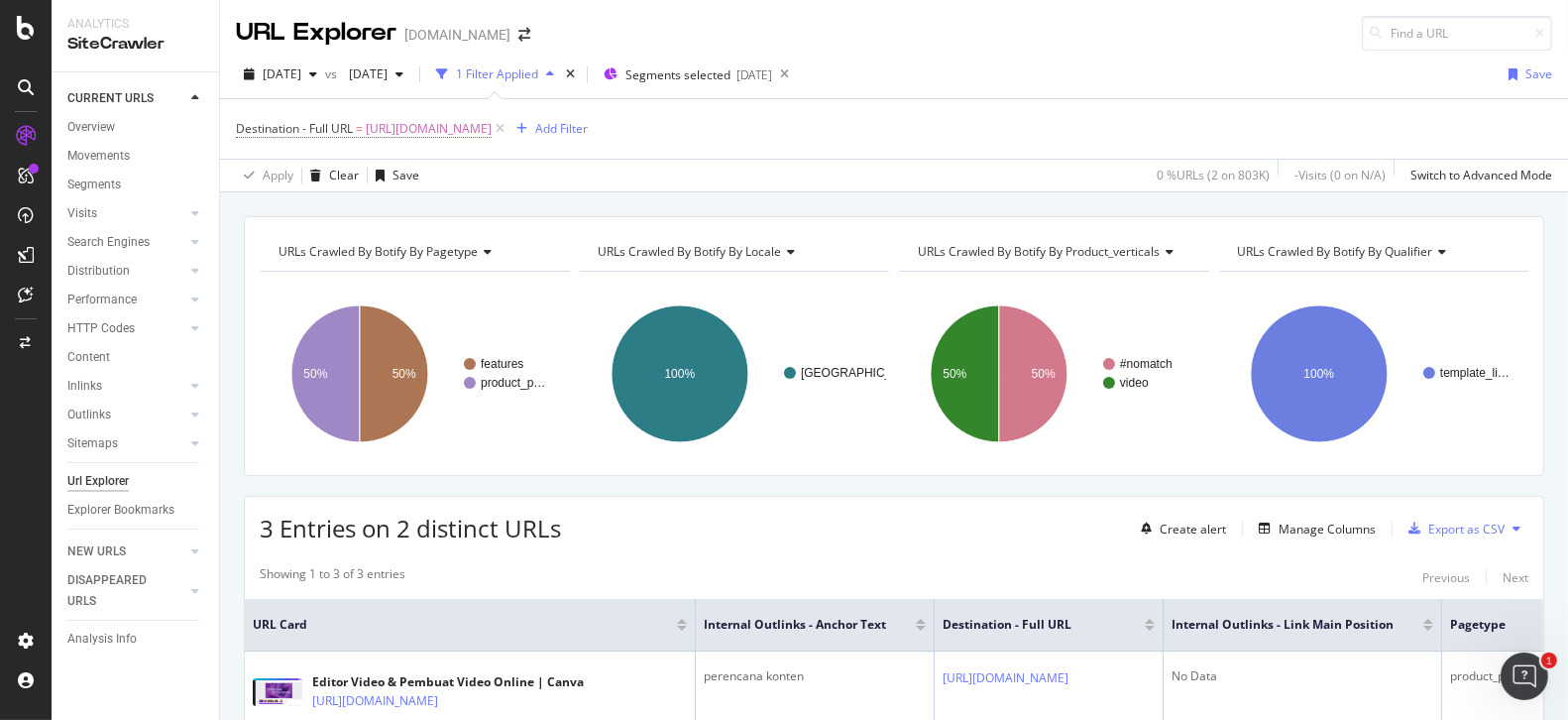 click on "[URL][DOMAIN_NAME]" at bounding box center (428, 129) 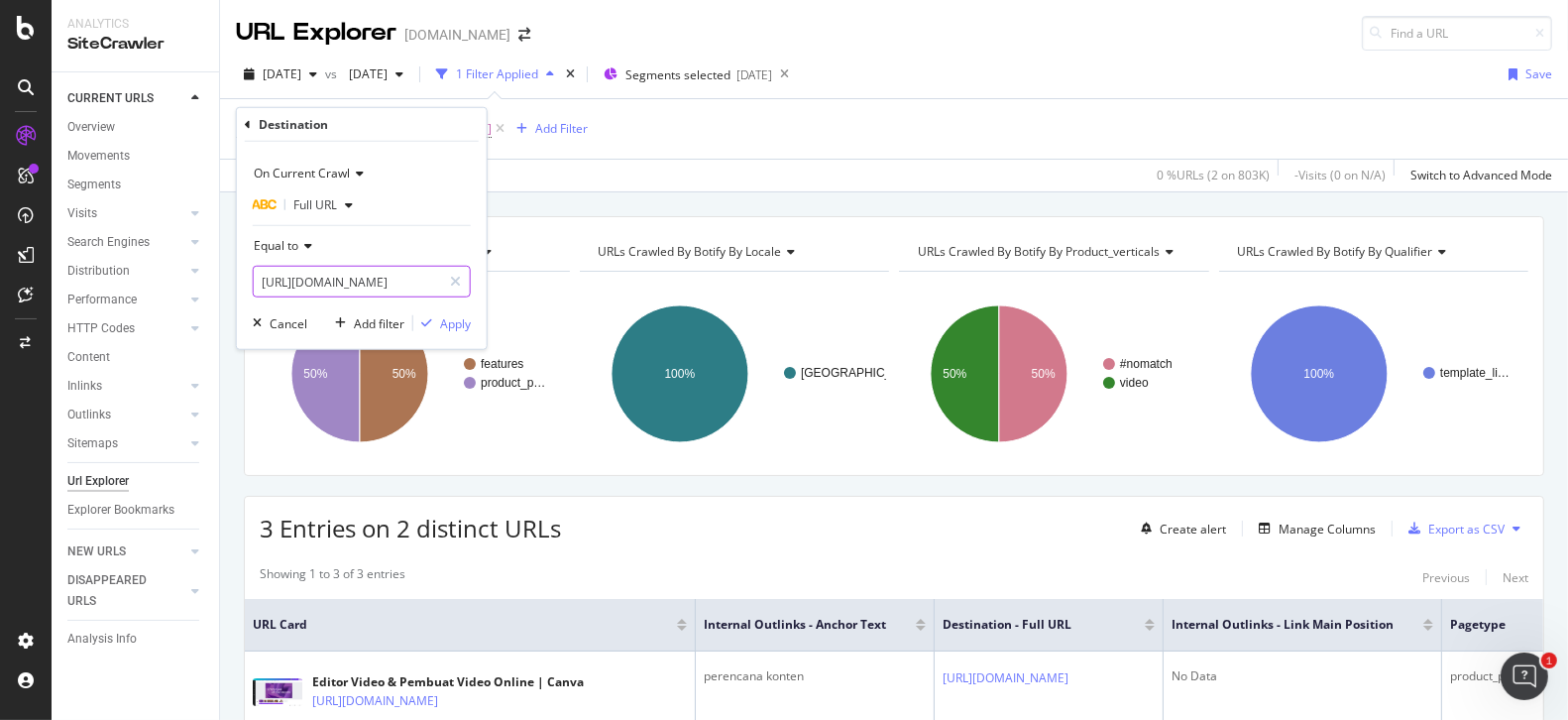 click on "[URL][DOMAIN_NAME]" at bounding box center [347, 282] 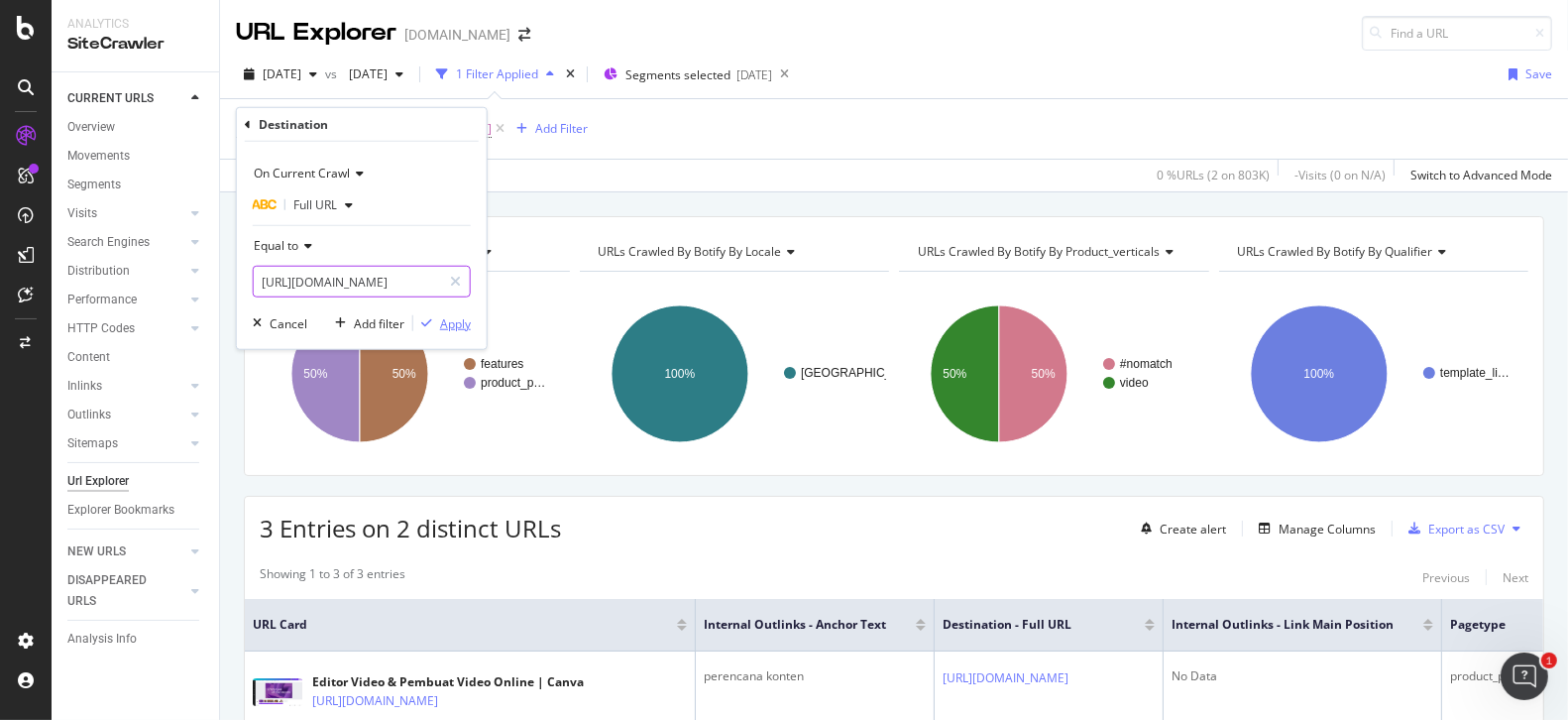 type on "https://www.canva.com/nl_nl/functies/online-vertalen/" 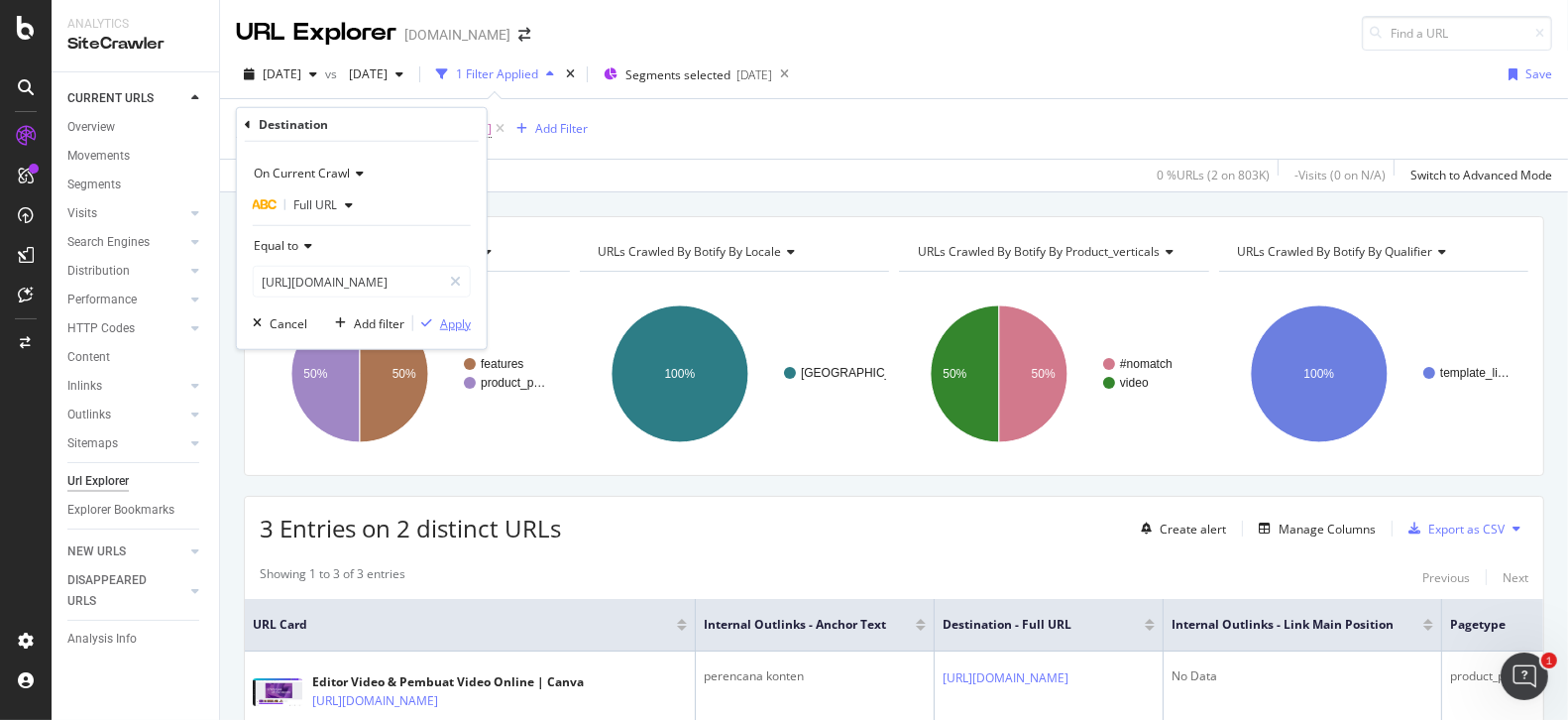 click on "Apply" at bounding box center (455, 322) 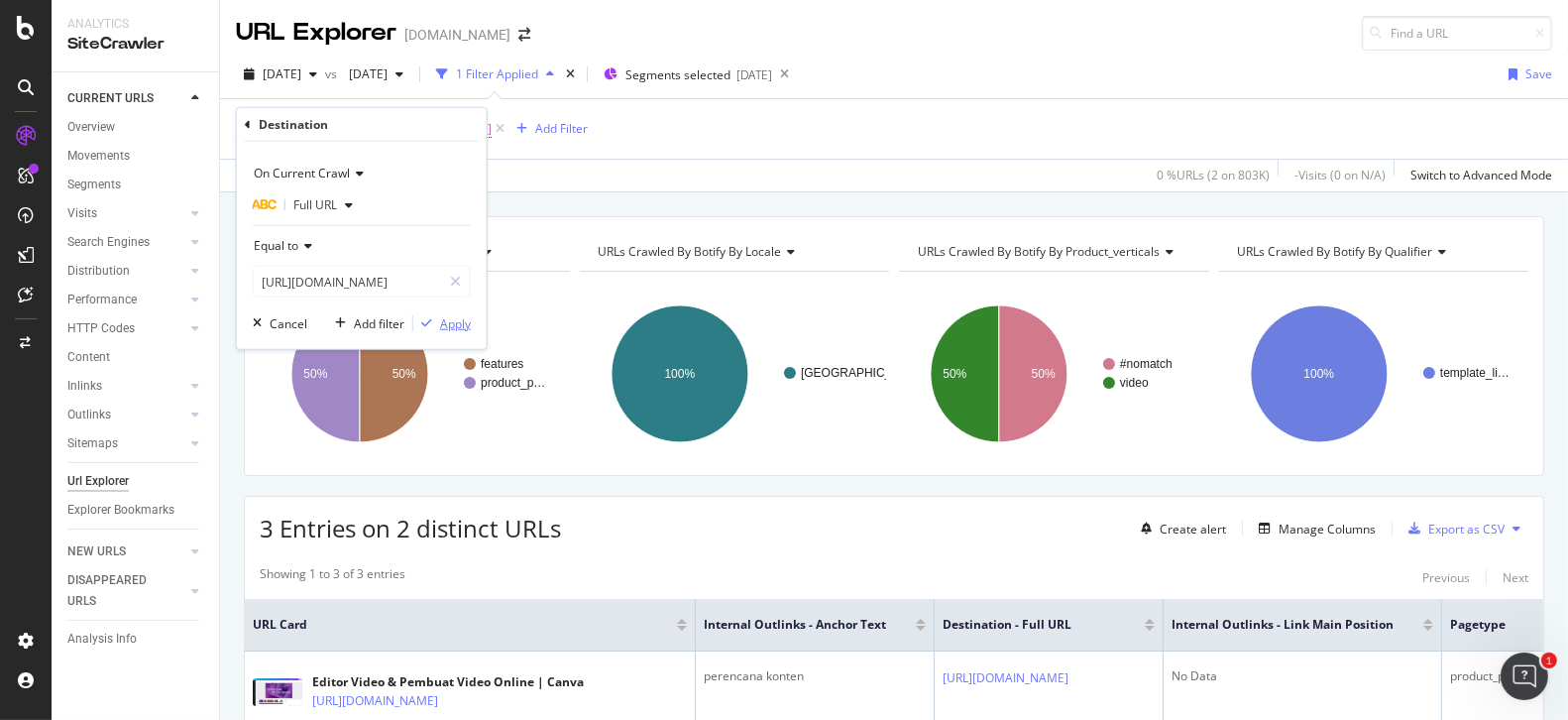scroll, scrollTop: 0, scrollLeft: 0, axis: both 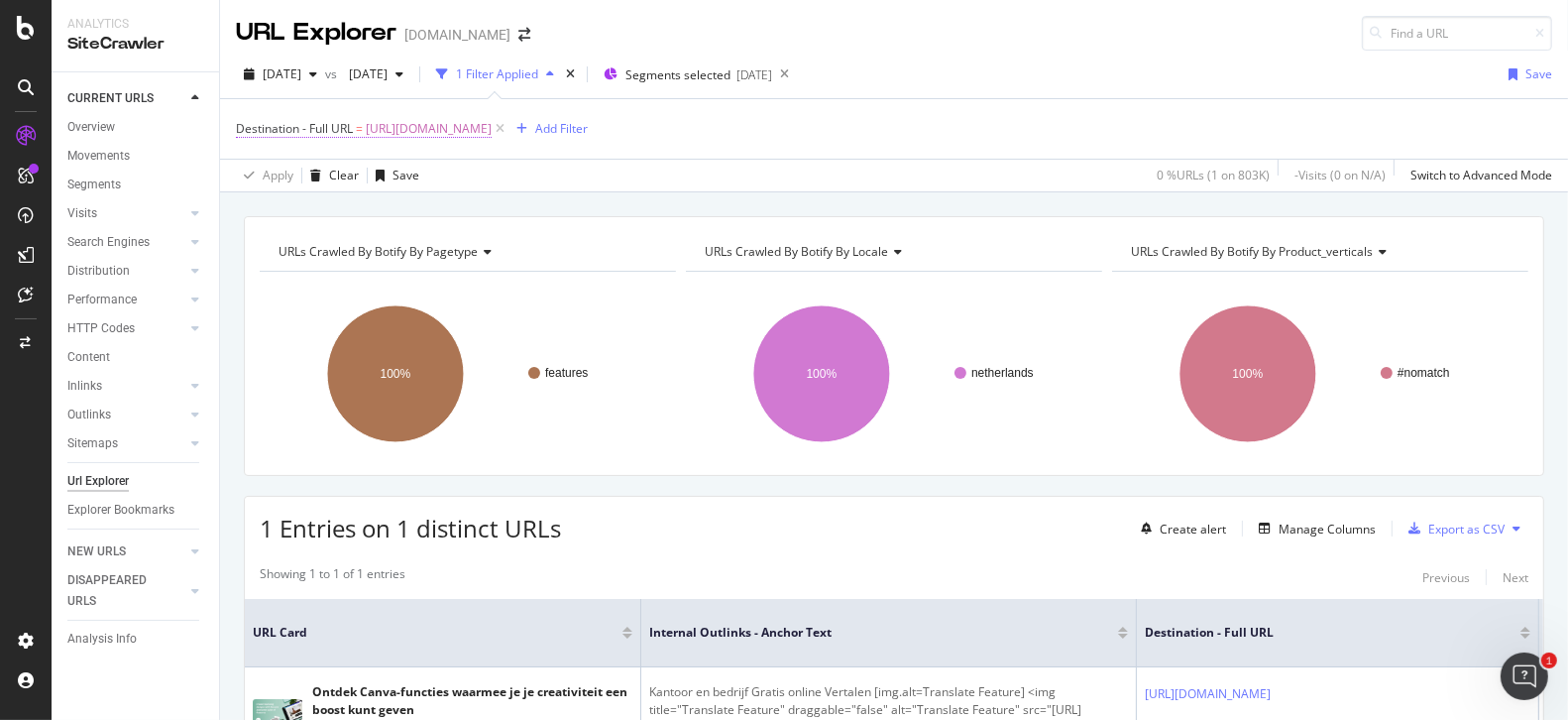 click on "Destination - Full URL" at bounding box center [294, 128] 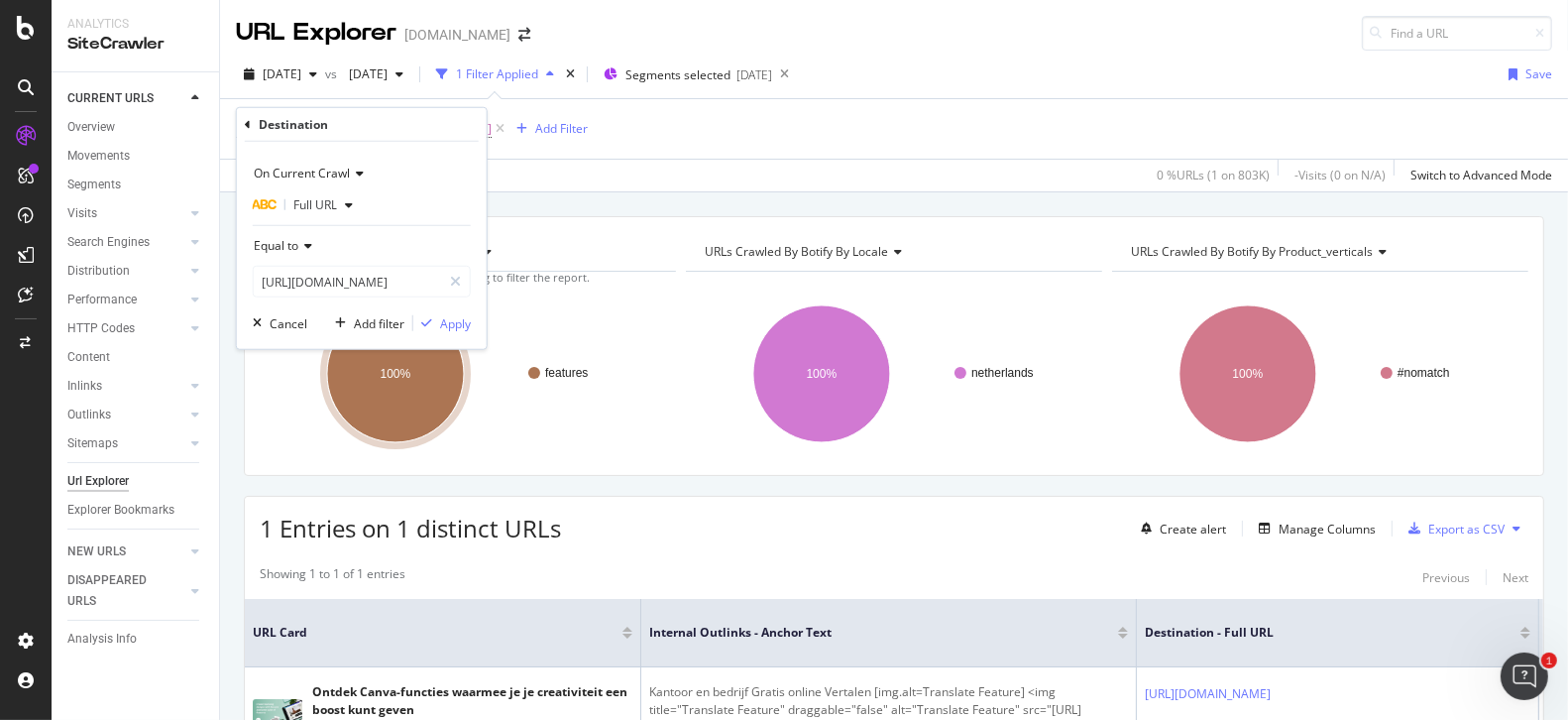 click on "On Current Crawl" at bounding box center (301, 173) 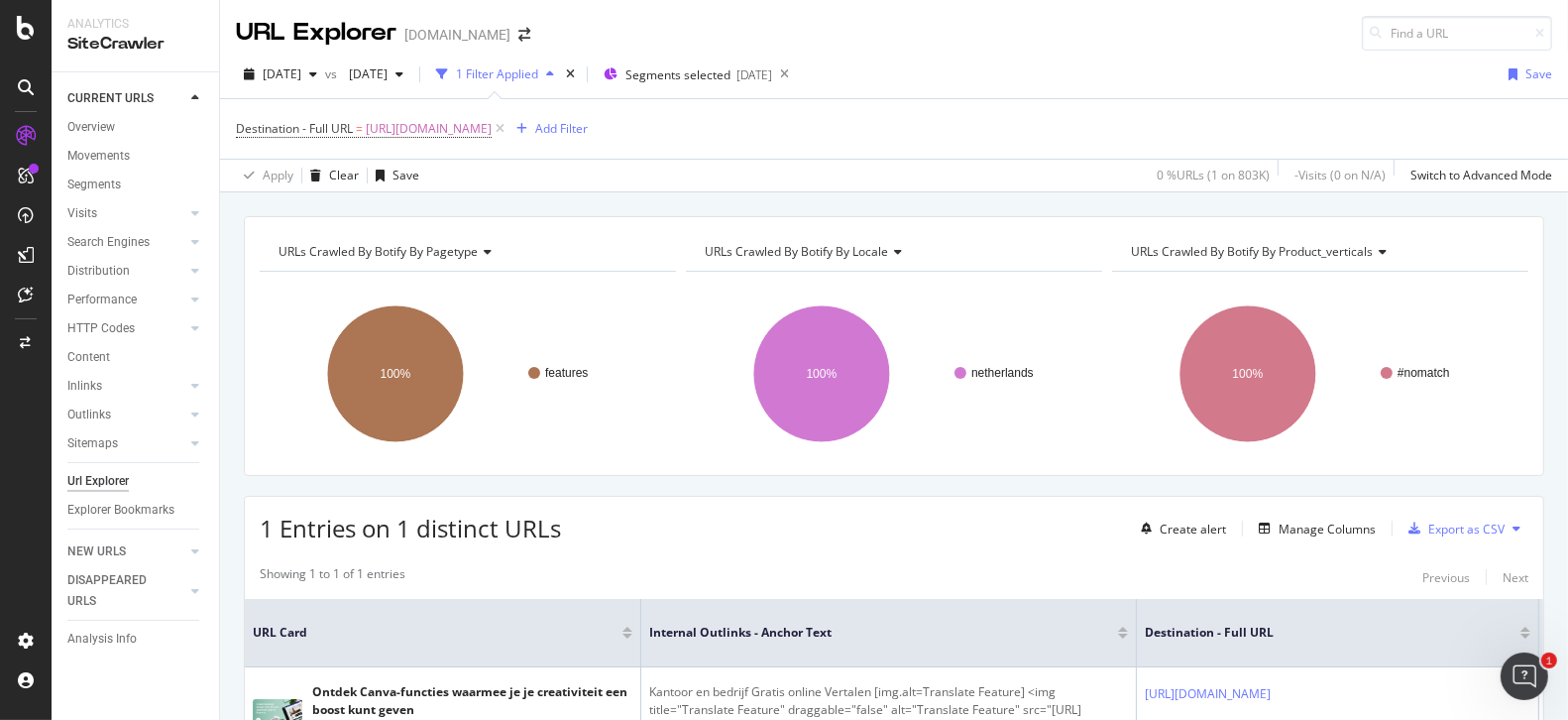 click on "URL Explorer [DOMAIN_NAME]" at bounding box center (894, 25) 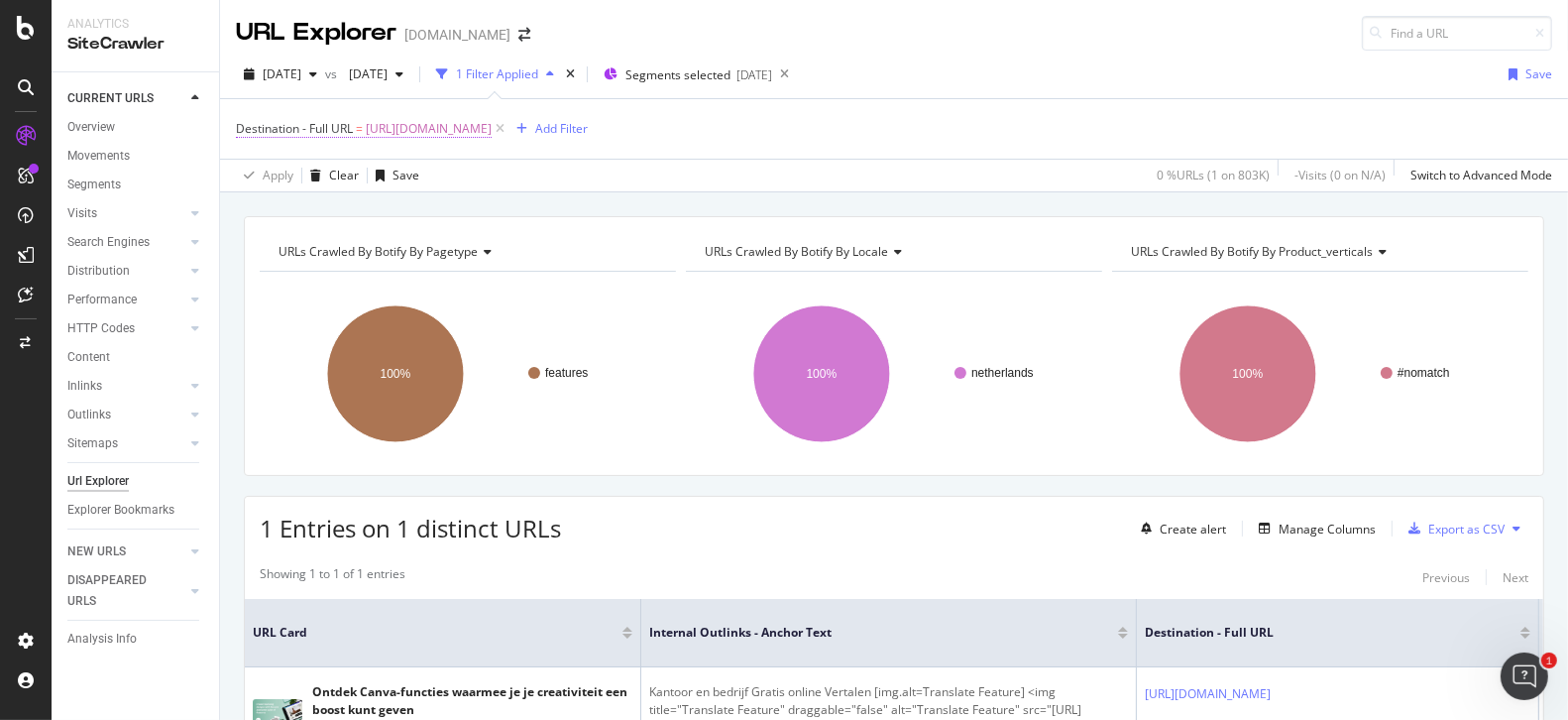 click on "https://www.canva.com/nl_nl/functies/online-vertalen/" at bounding box center (428, 129) 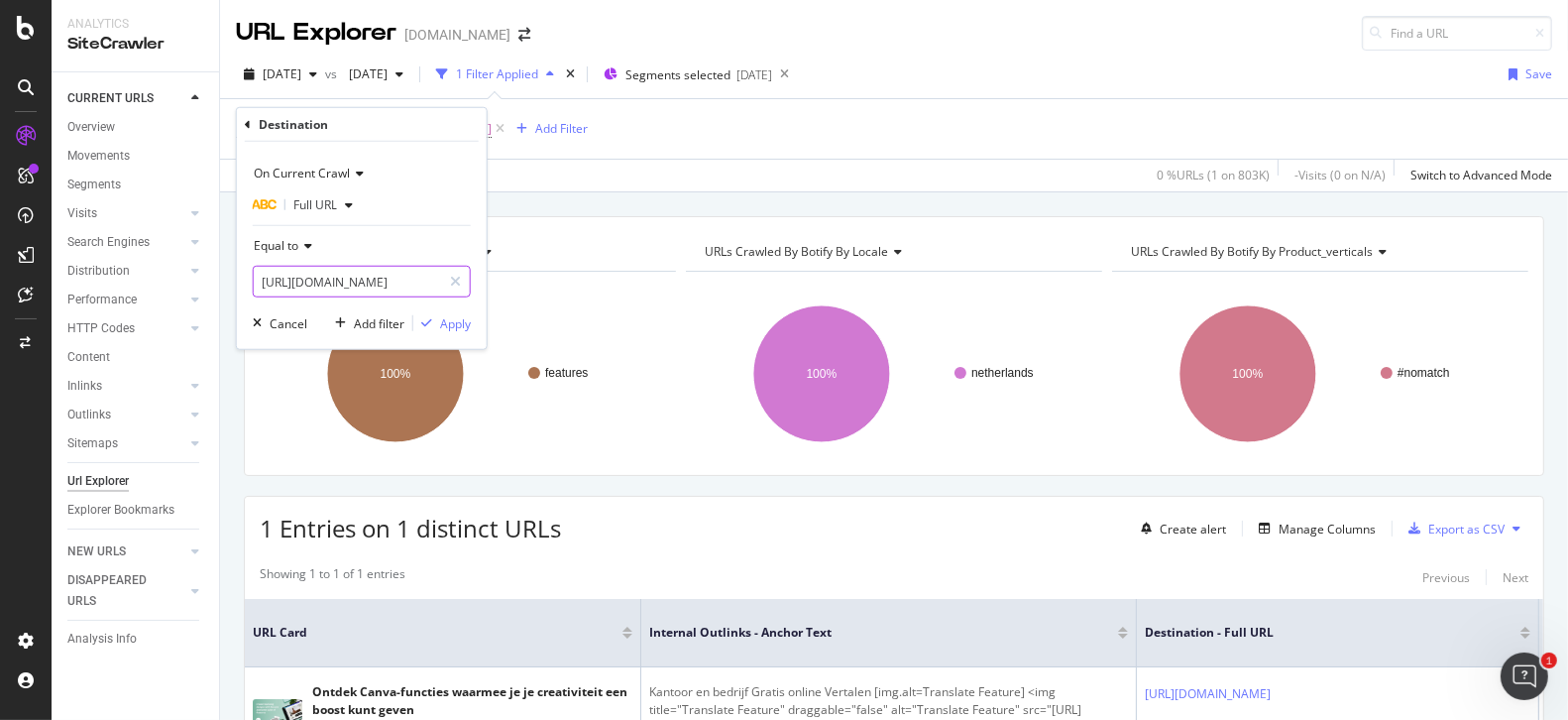 click on "https://www.canva.com/nl_nl/functies/online-vertalen/" at bounding box center [347, 282] 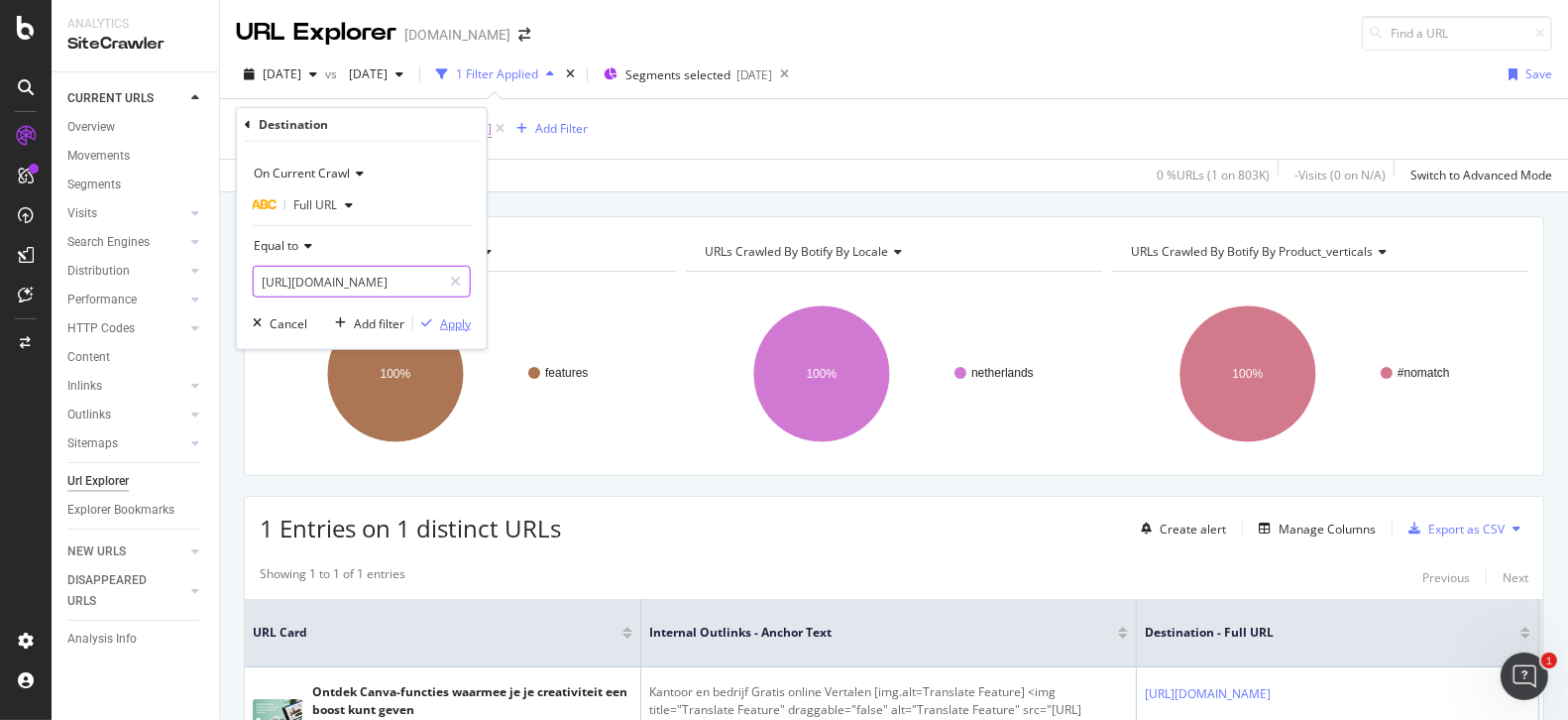 type on "[URL][DOMAIN_NAME]" 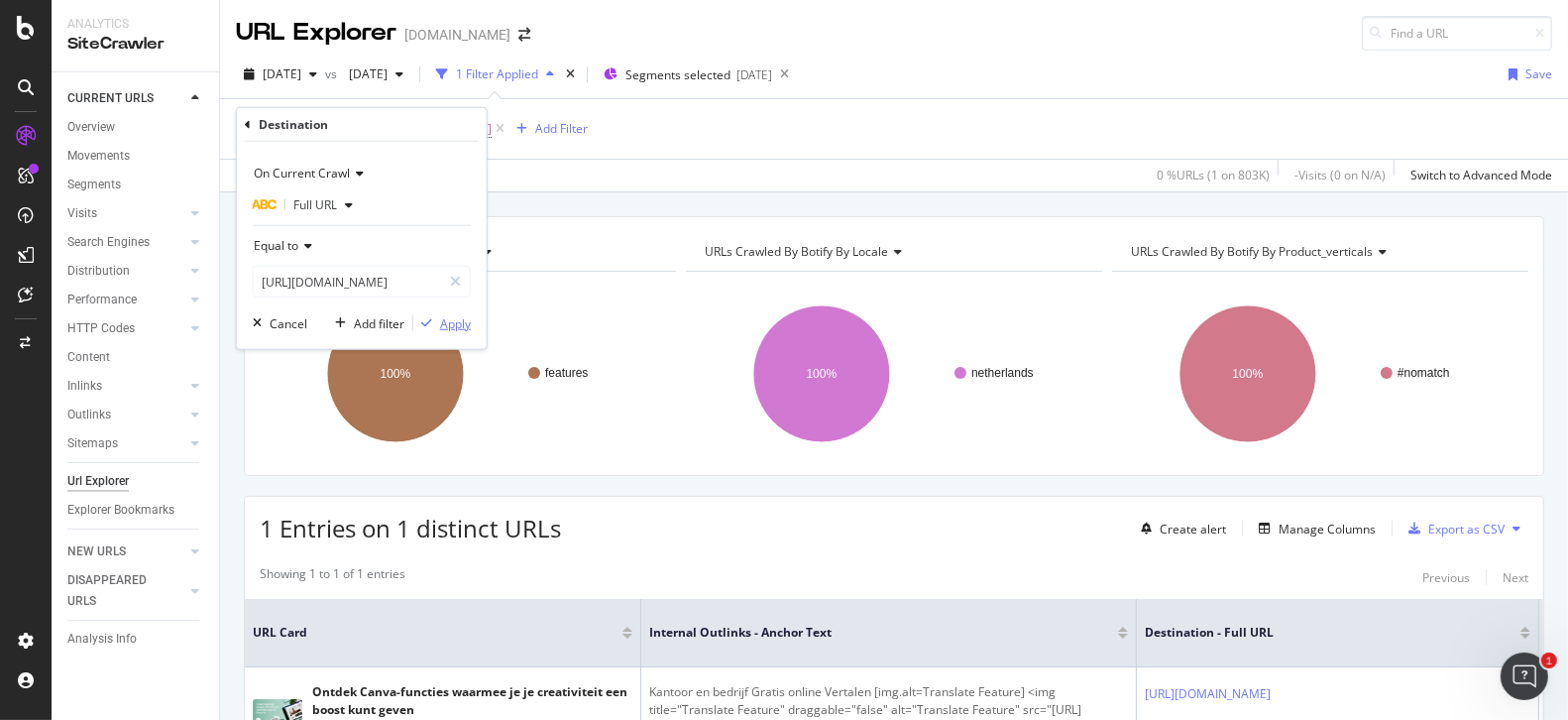 click on "Apply" at bounding box center (455, 322) 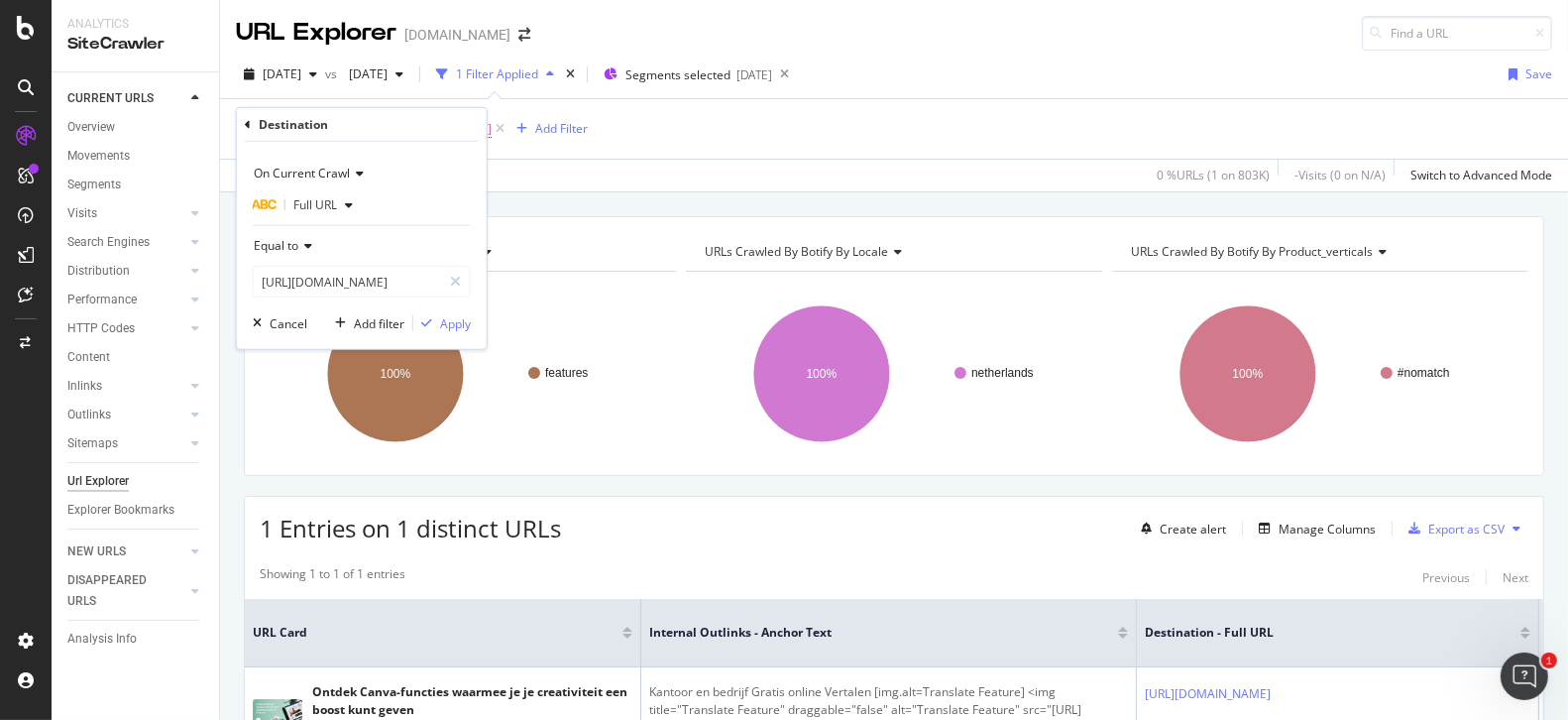 scroll, scrollTop: 0, scrollLeft: 0, axis: both 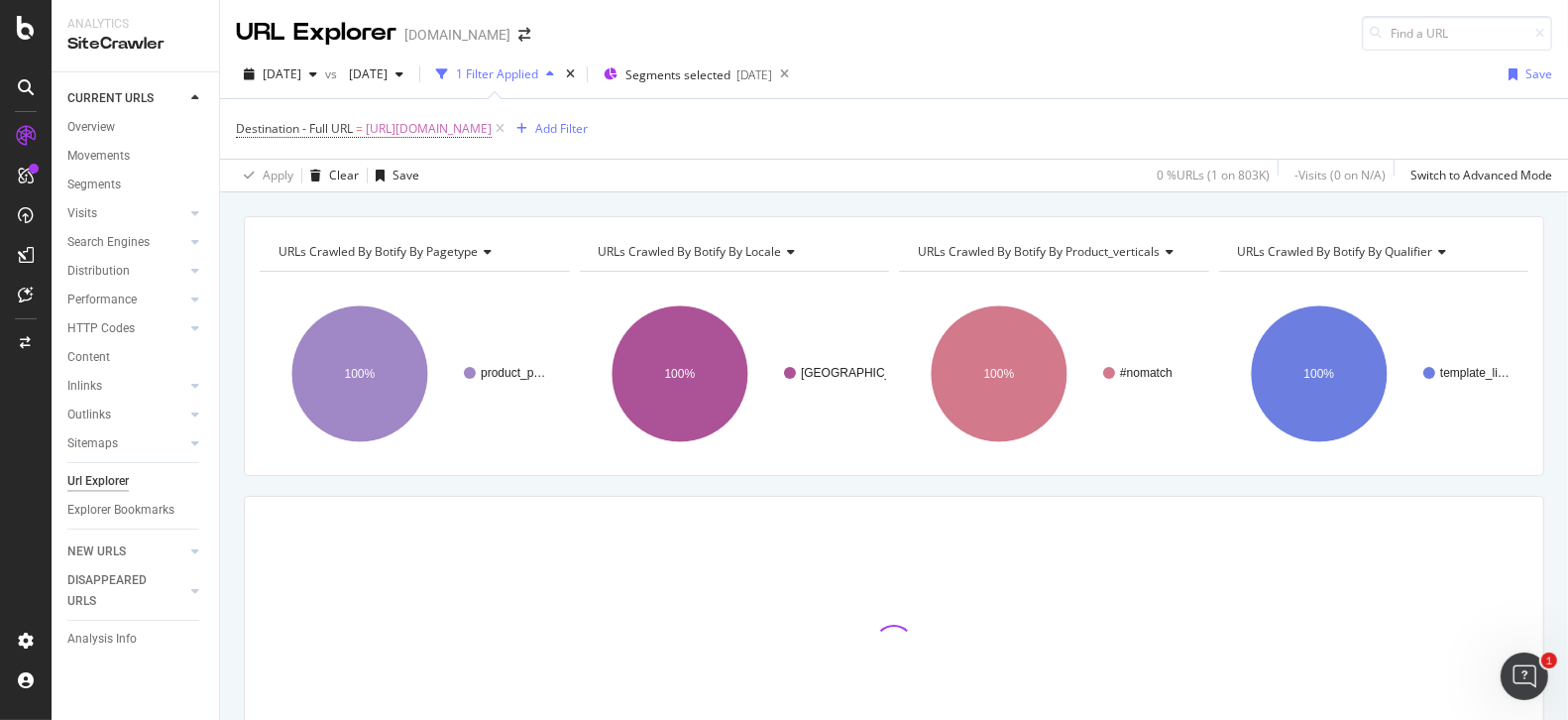 click 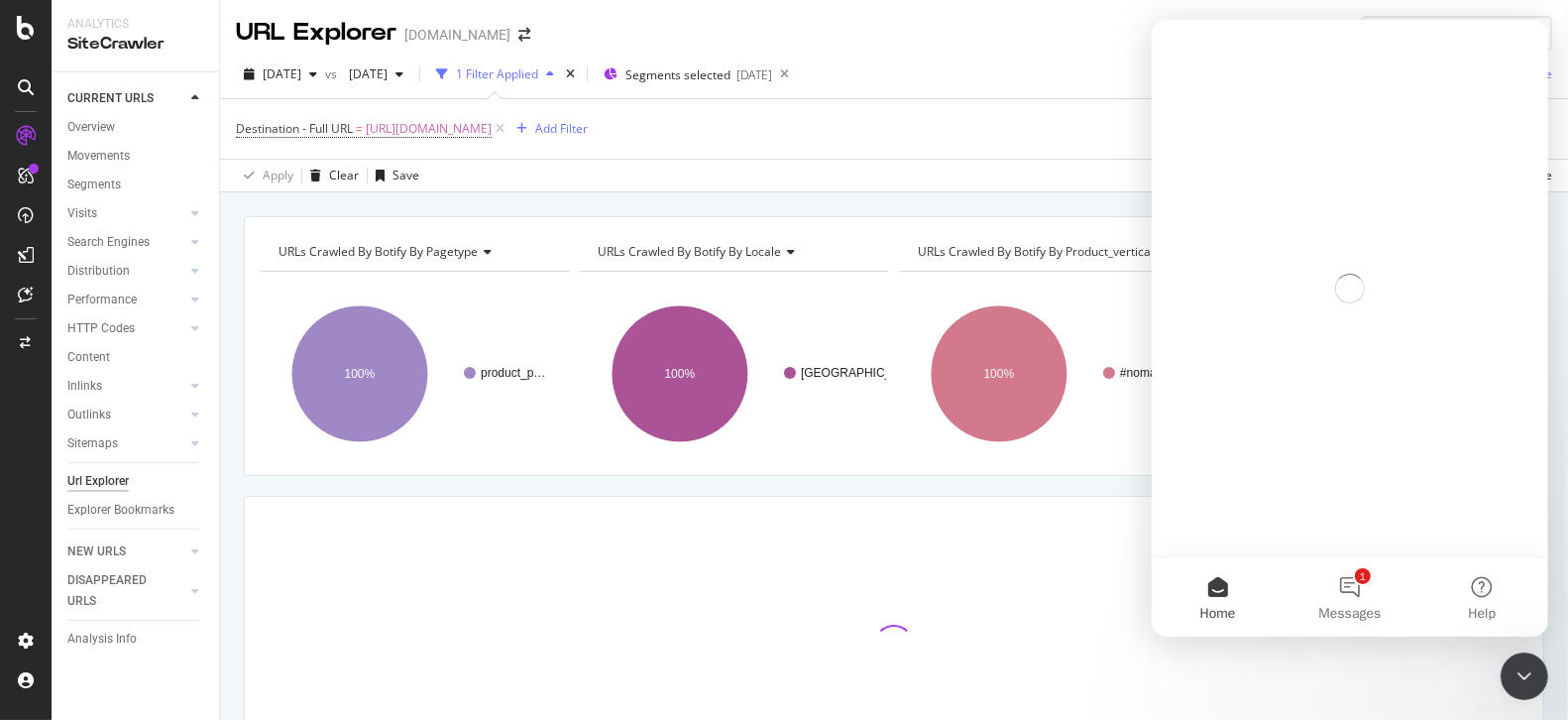 scroll, scrollTop: 0, scrollLeft: 0, axis: both 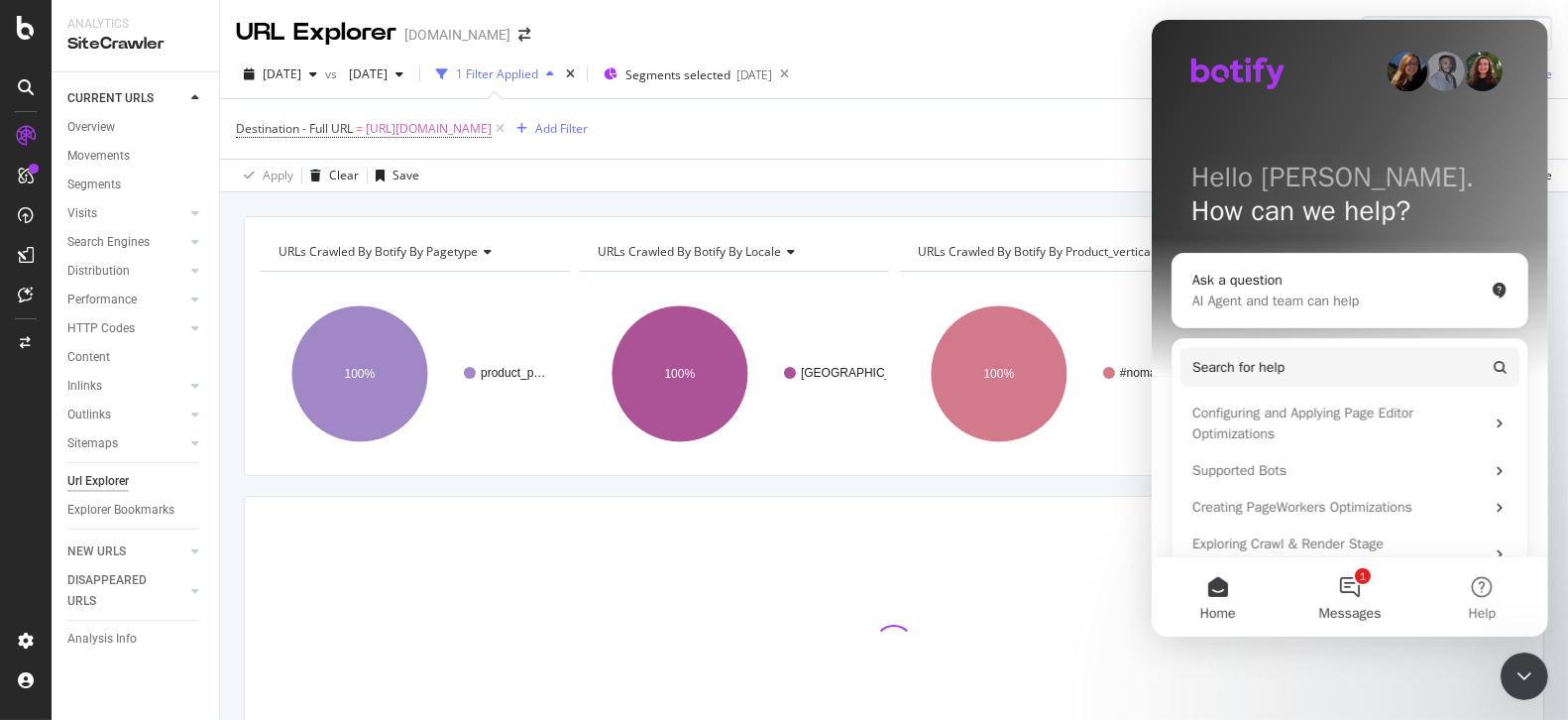 click on "1 Messages" at bounding box center (1348, 597) 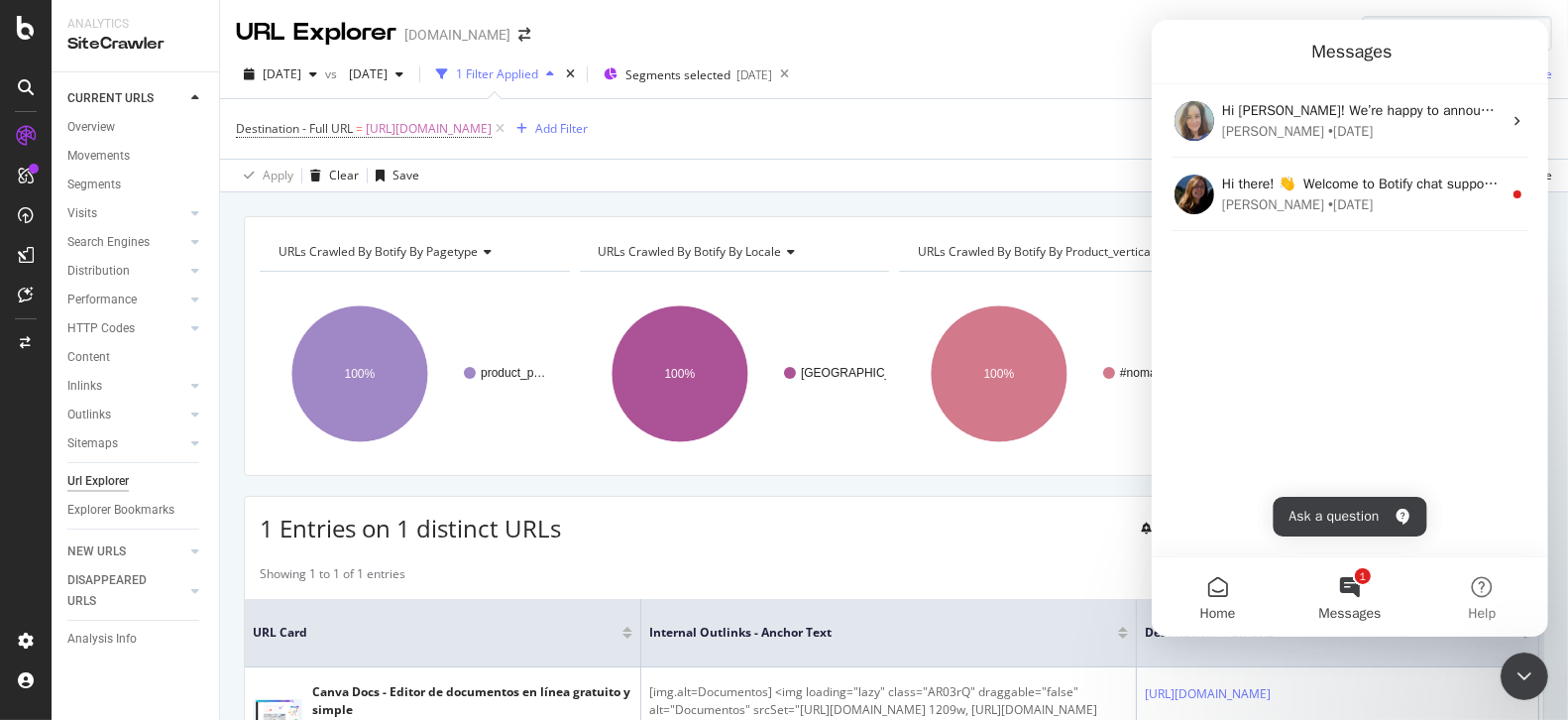 click on "Home" at bounding box center [1216, 597] 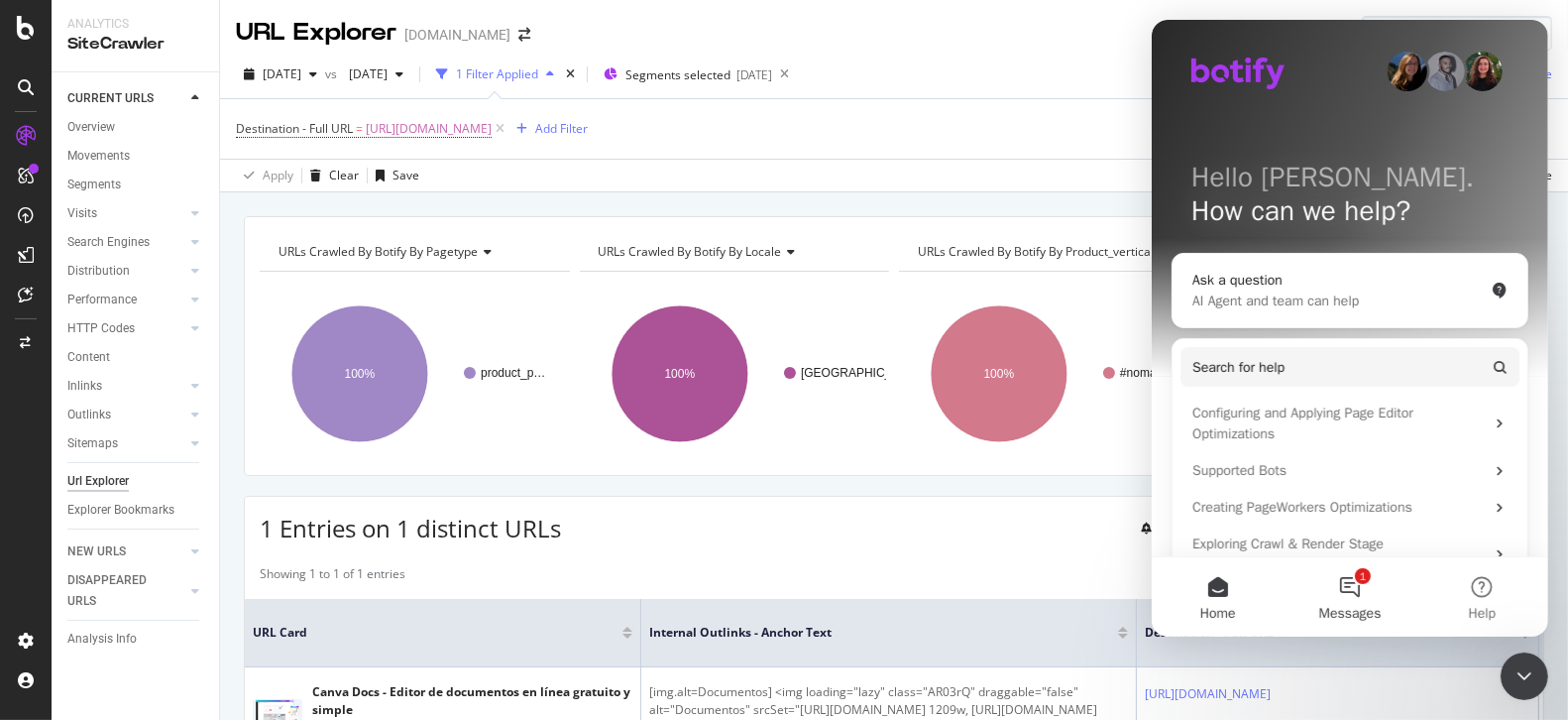 click on "1 Messages" at bounding box center (1348, 597) 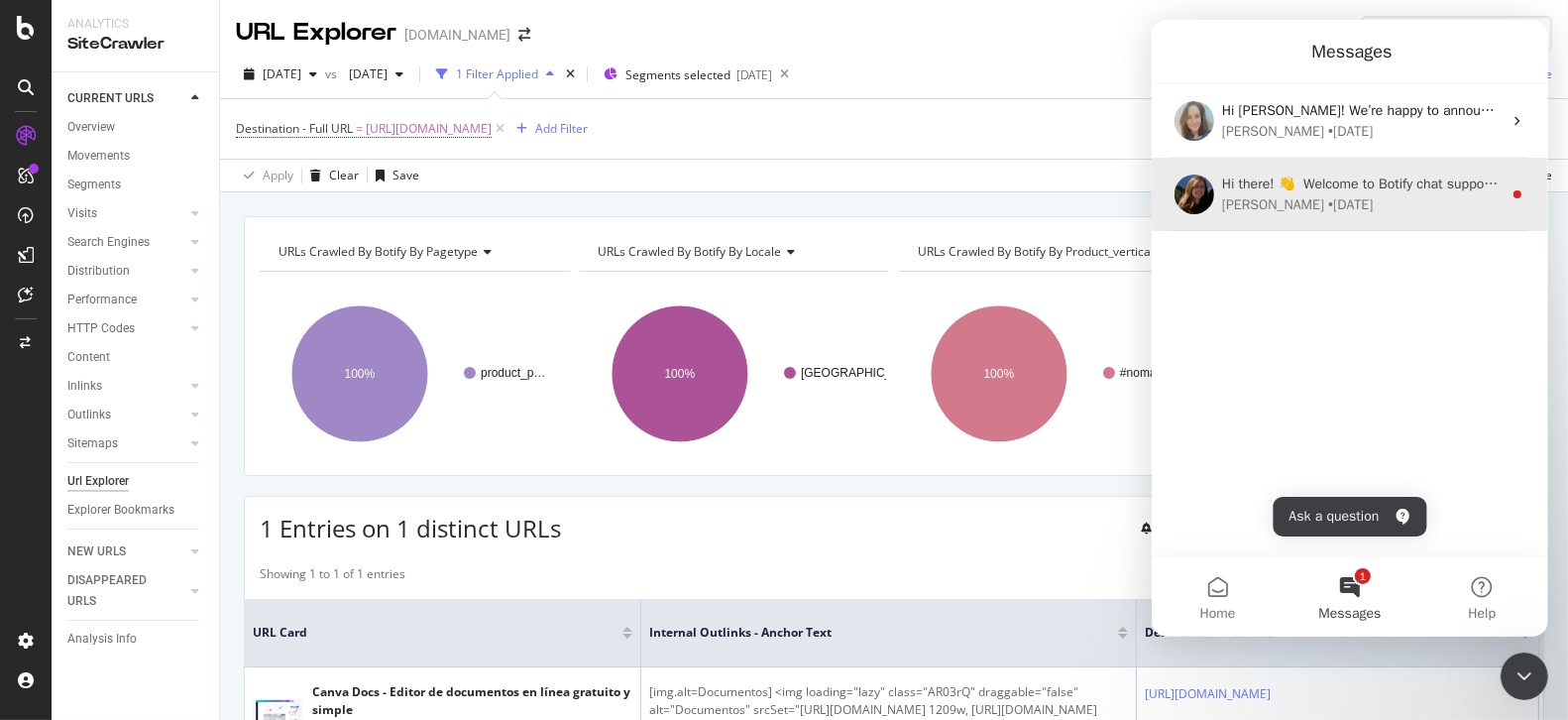 click on "Laura •  2w ago" at bounding box center [1361, 204] 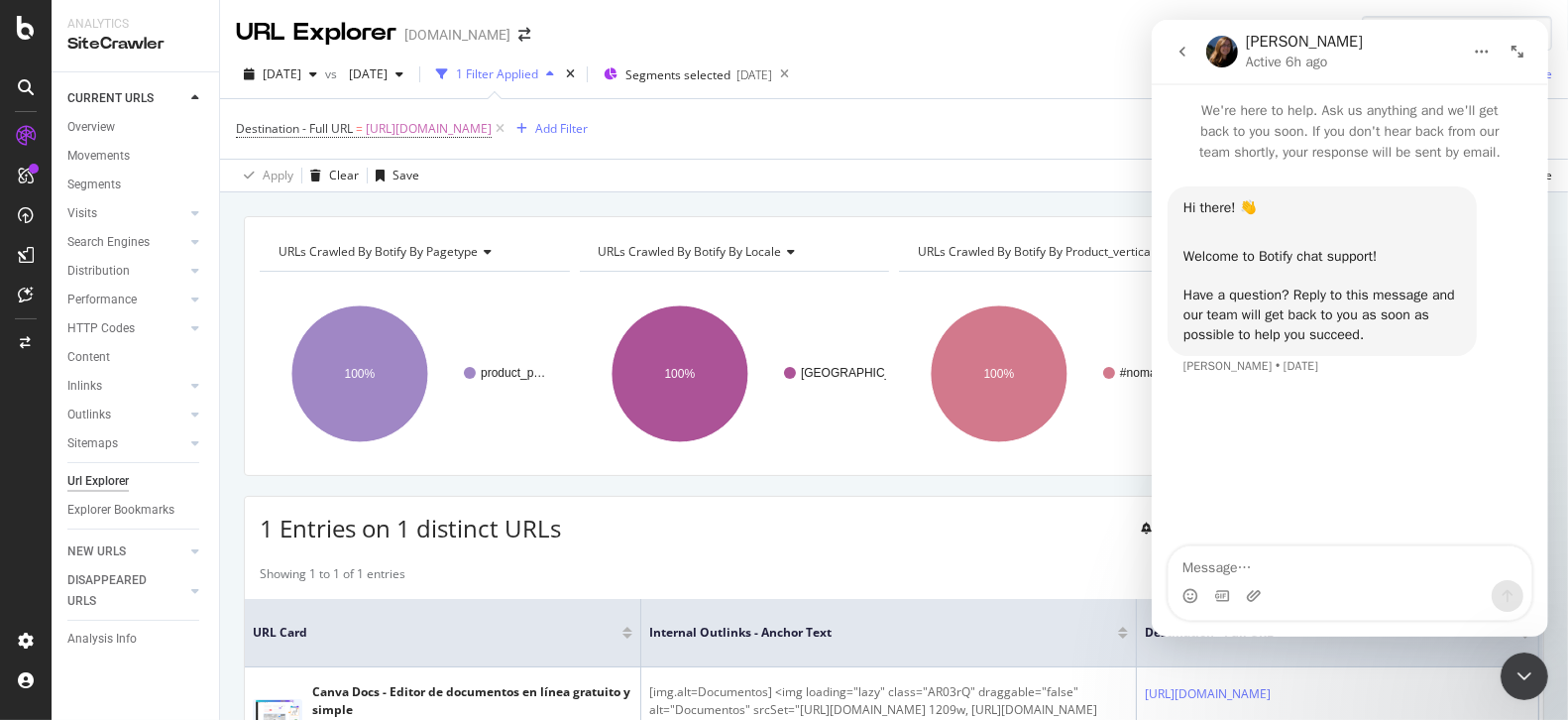 click 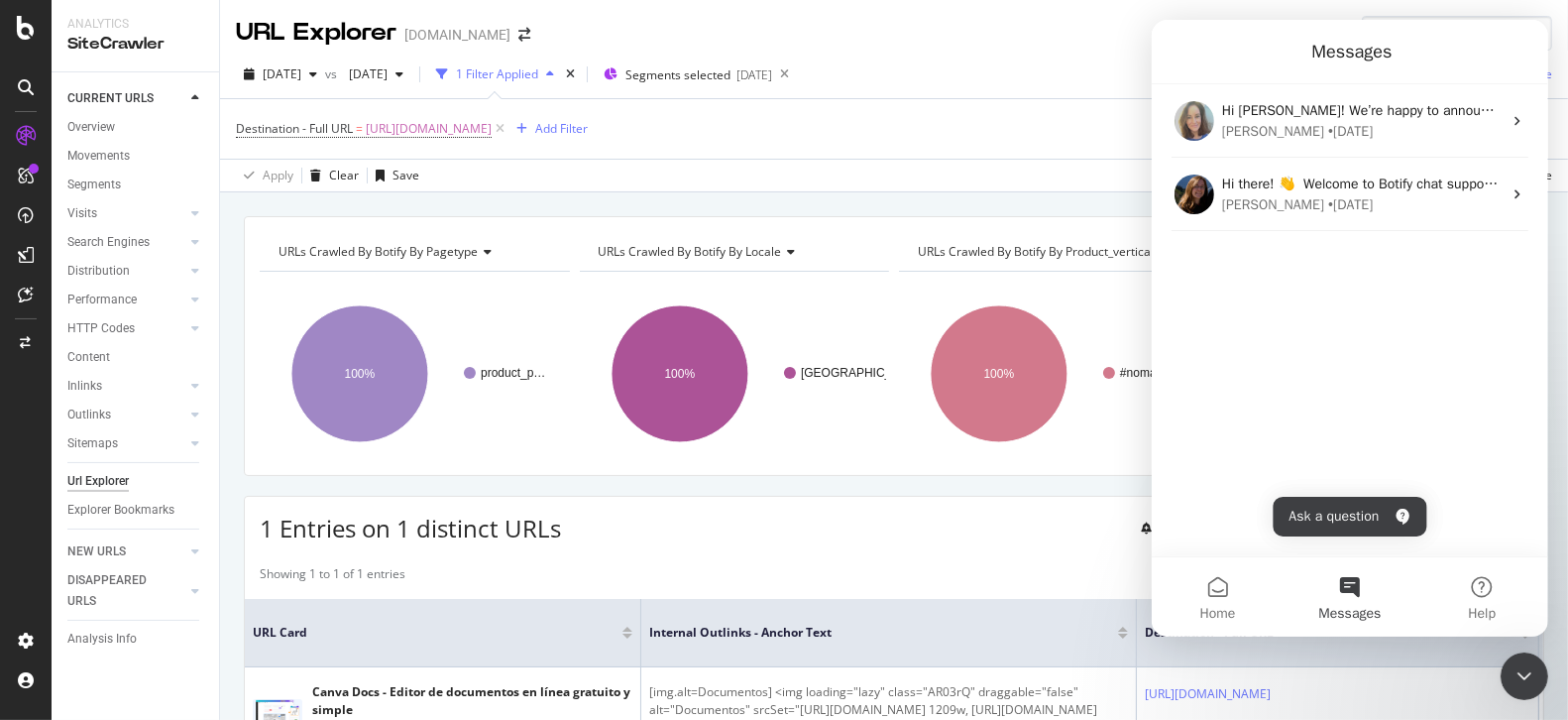 click on "URL Explorer [DOMAIN_NAME]" at bounding box center [894, 25] 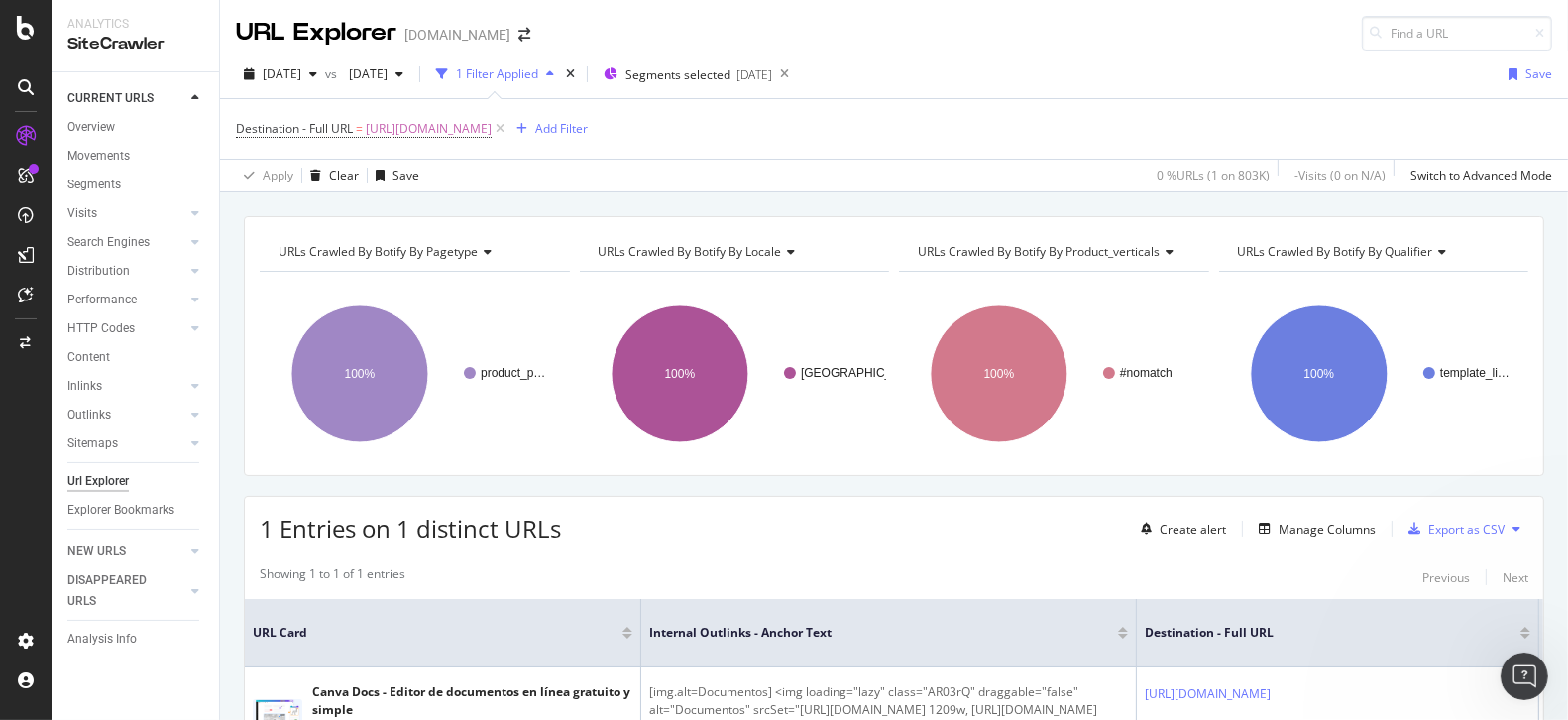 scroll, scrollTop: 0, scrollLeft: 0, axis: both 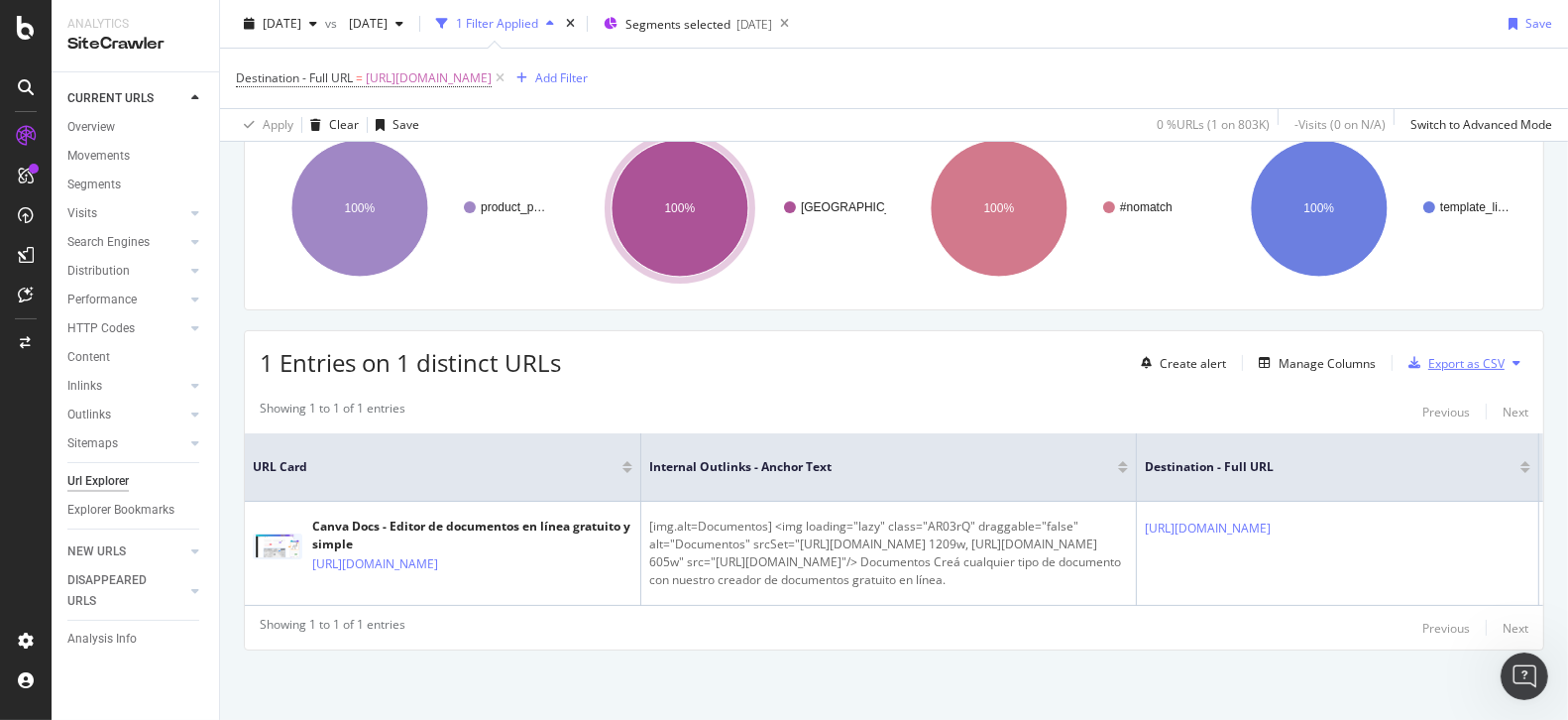 click on "Export as CSV" at bounding box center [1452, 363] 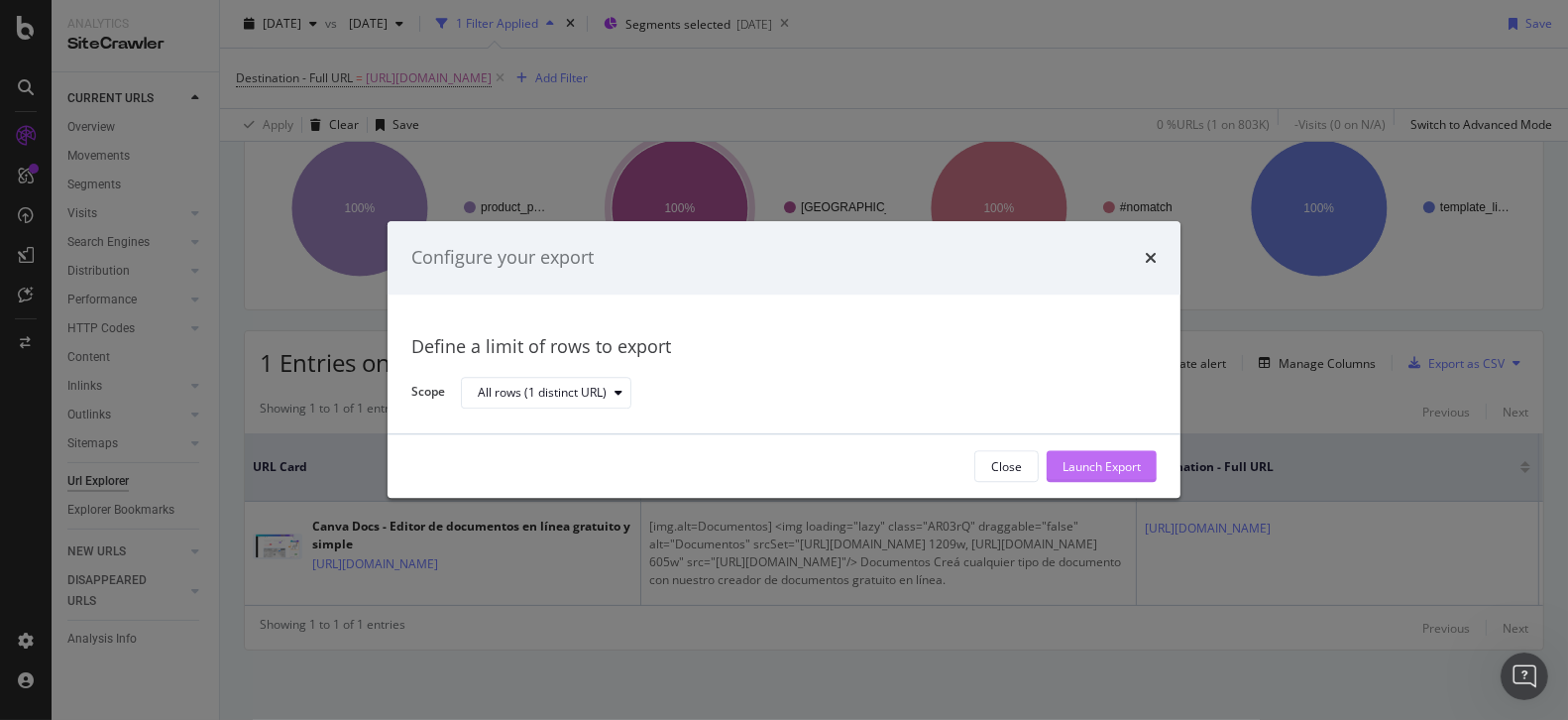 click on "Launch Export" at bounding box center (1101, 466) 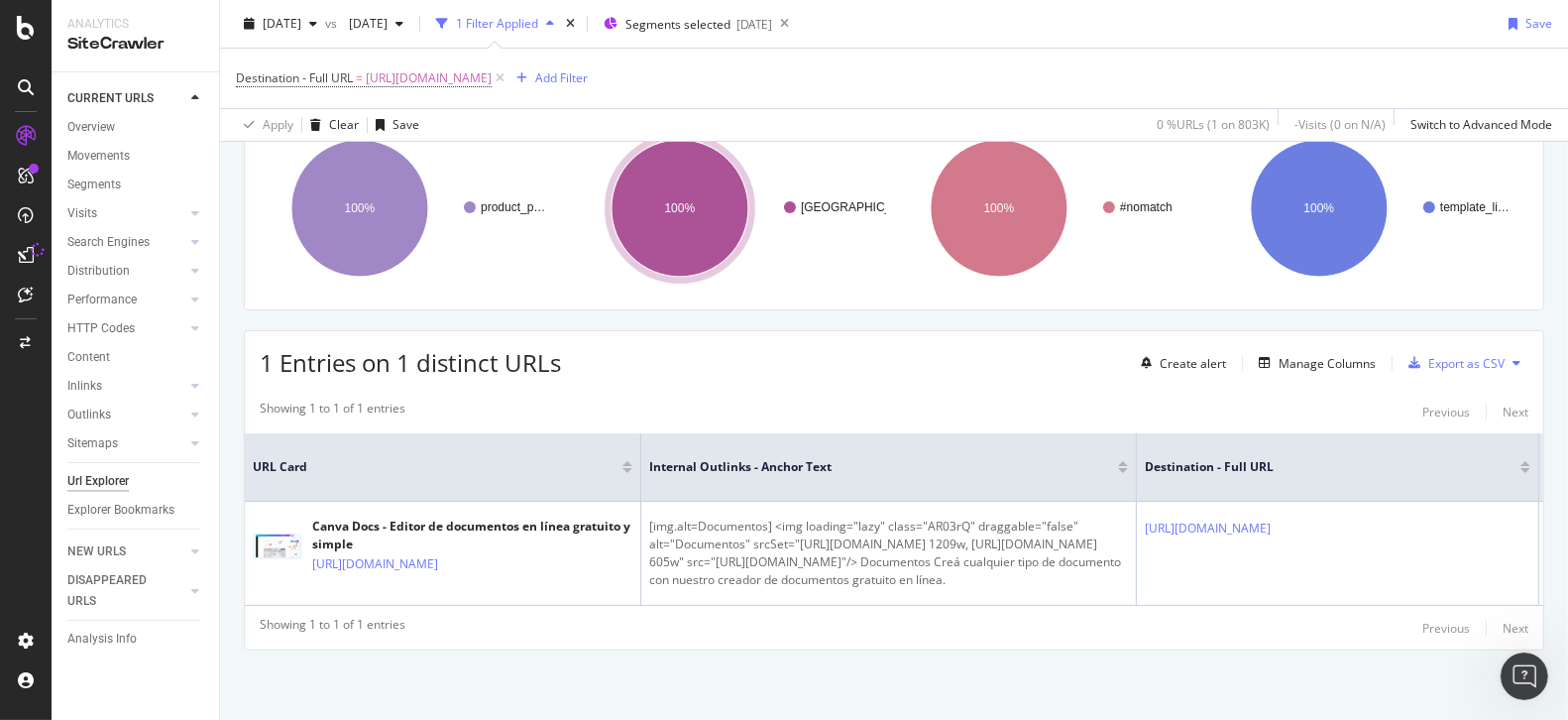 click on "URLs Crawled By Botify By pagetype
Chart (by Value) Table Expand Export as CSV Export as PNG Add to Custom Report
×
product_p… 100% pagetype Crawled URLs product_pages/* 1 product_p…
URLs Crawled By Botify By locale
Chart (by Value) Table Expand Export as CSV Export as PNG Add to Custom Report
×
Hold CMD (⌘) while clicking to filter the report.
argentina 100% locale Crawled URLs argentina 1 argentina
URLs Crawled By Botify By product_verticals
Chart (by Value) Table Expand Export as CSV Export as PNG Add to Custom Report
×" at bounding box center (894, 385) 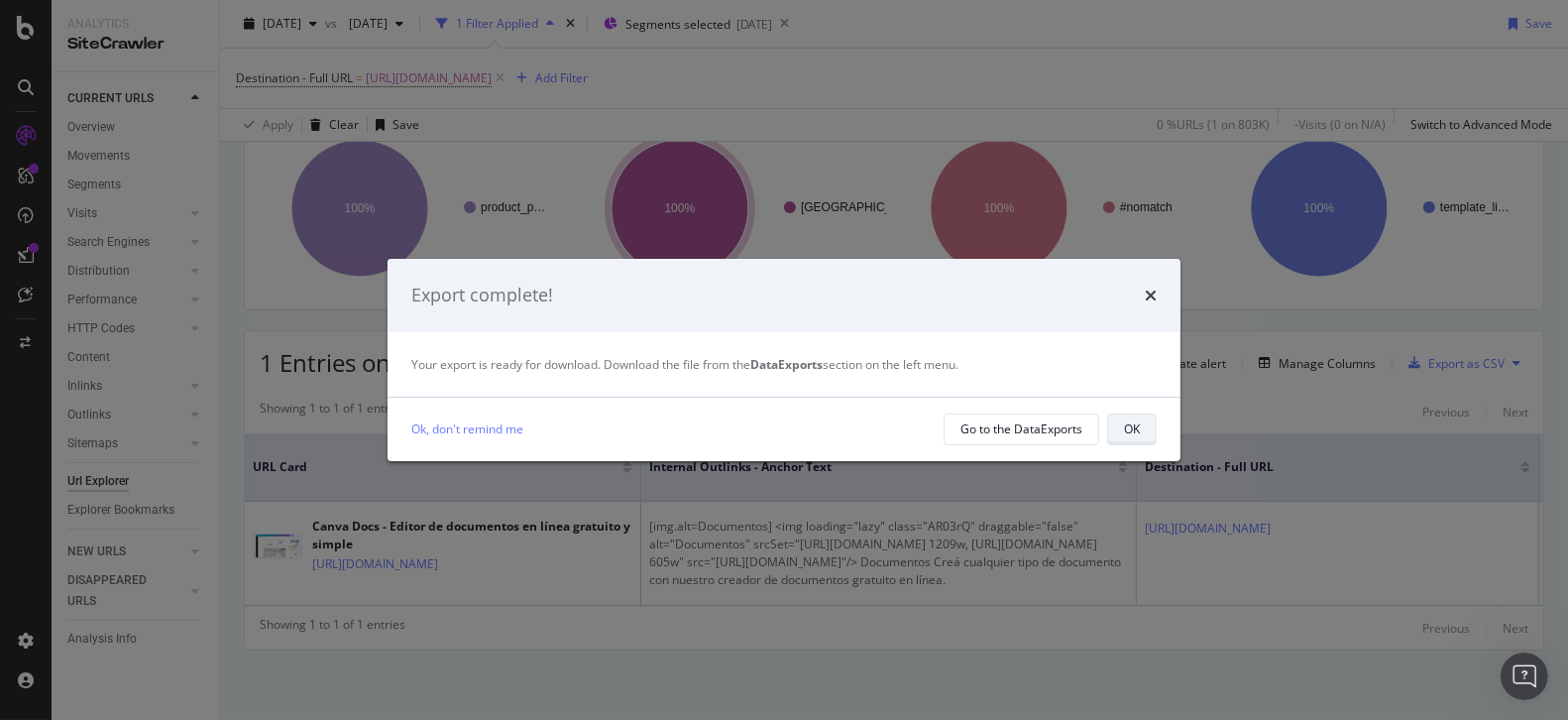 click on "OK" at bounding box center [1132, 428] 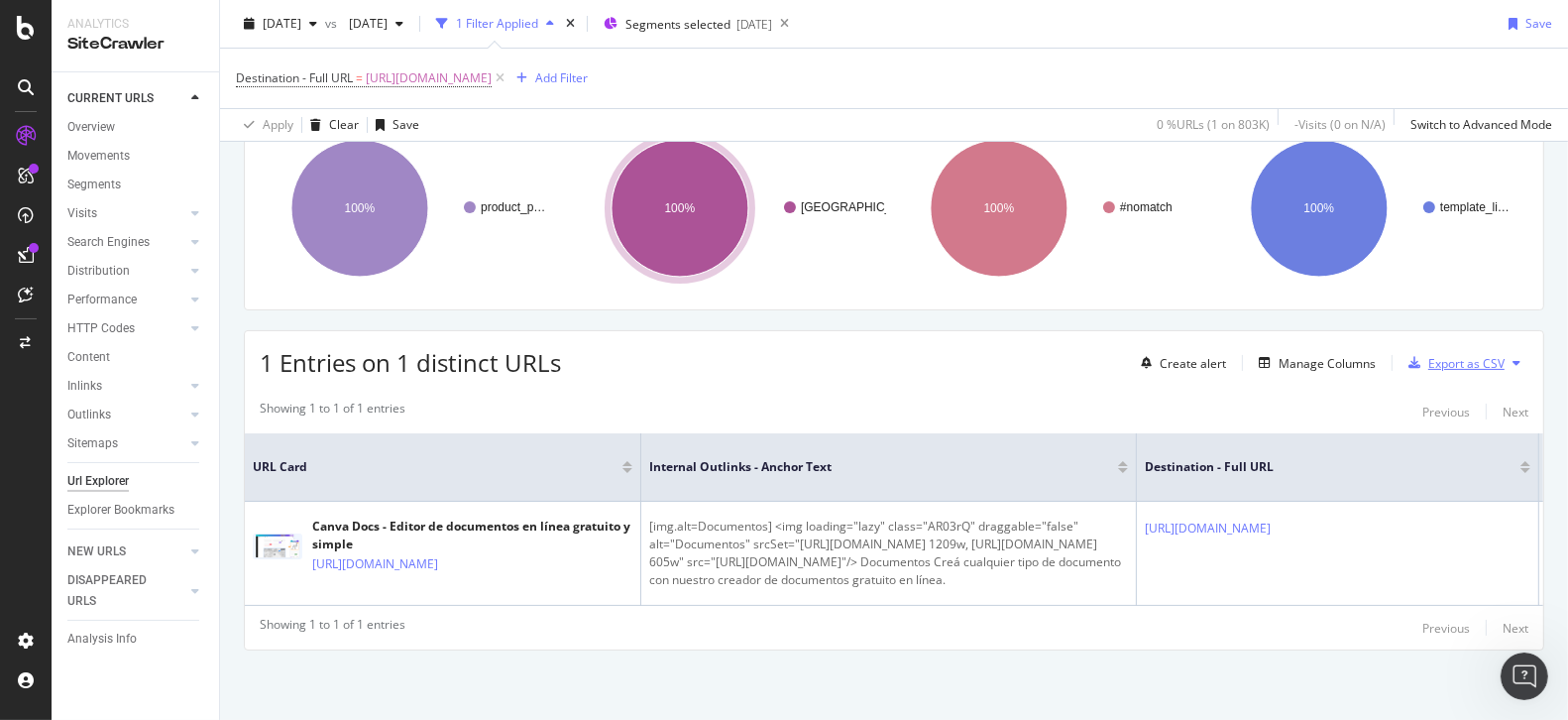 click on "Export as CSV" at bounding box center (1466, 363) 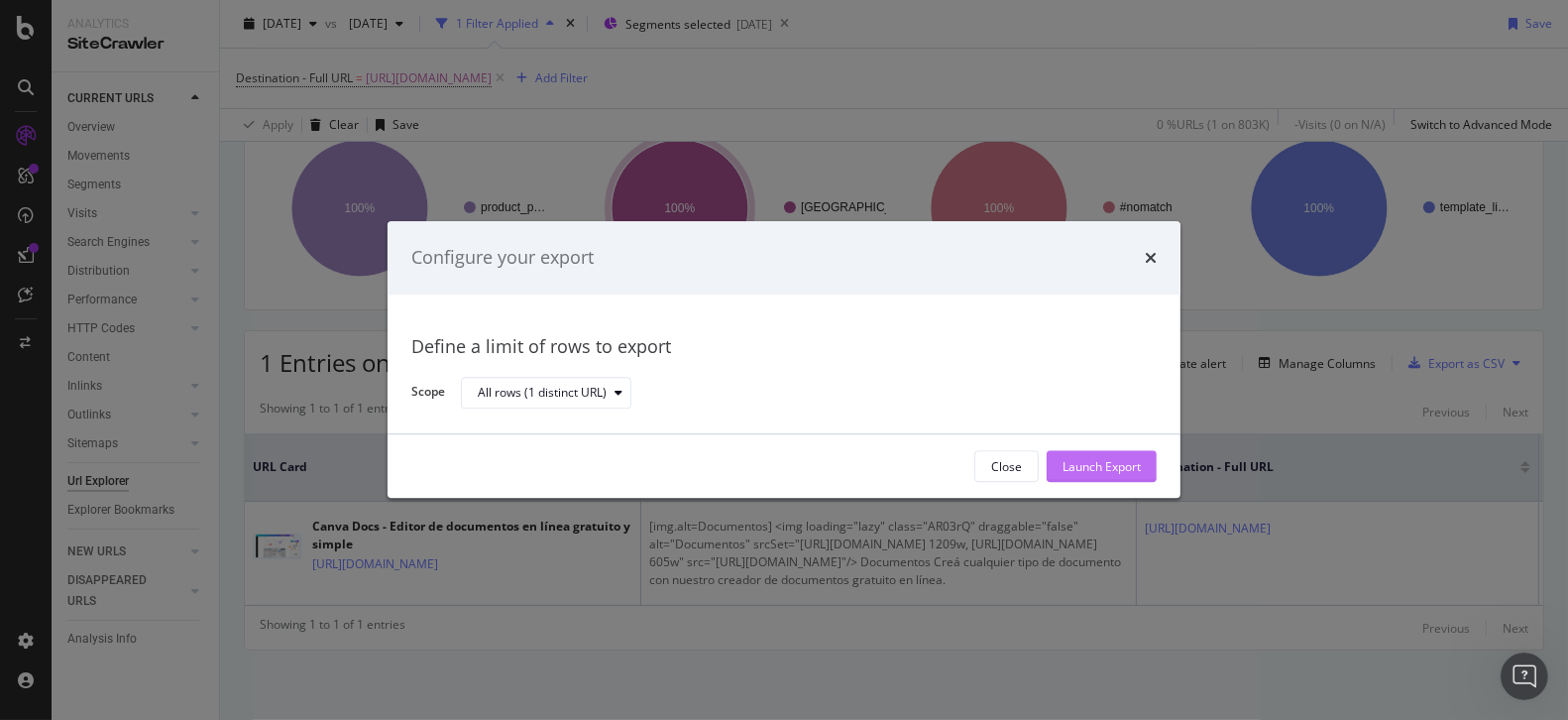 click on "Launch Export" at bounding box center [1101, 466] 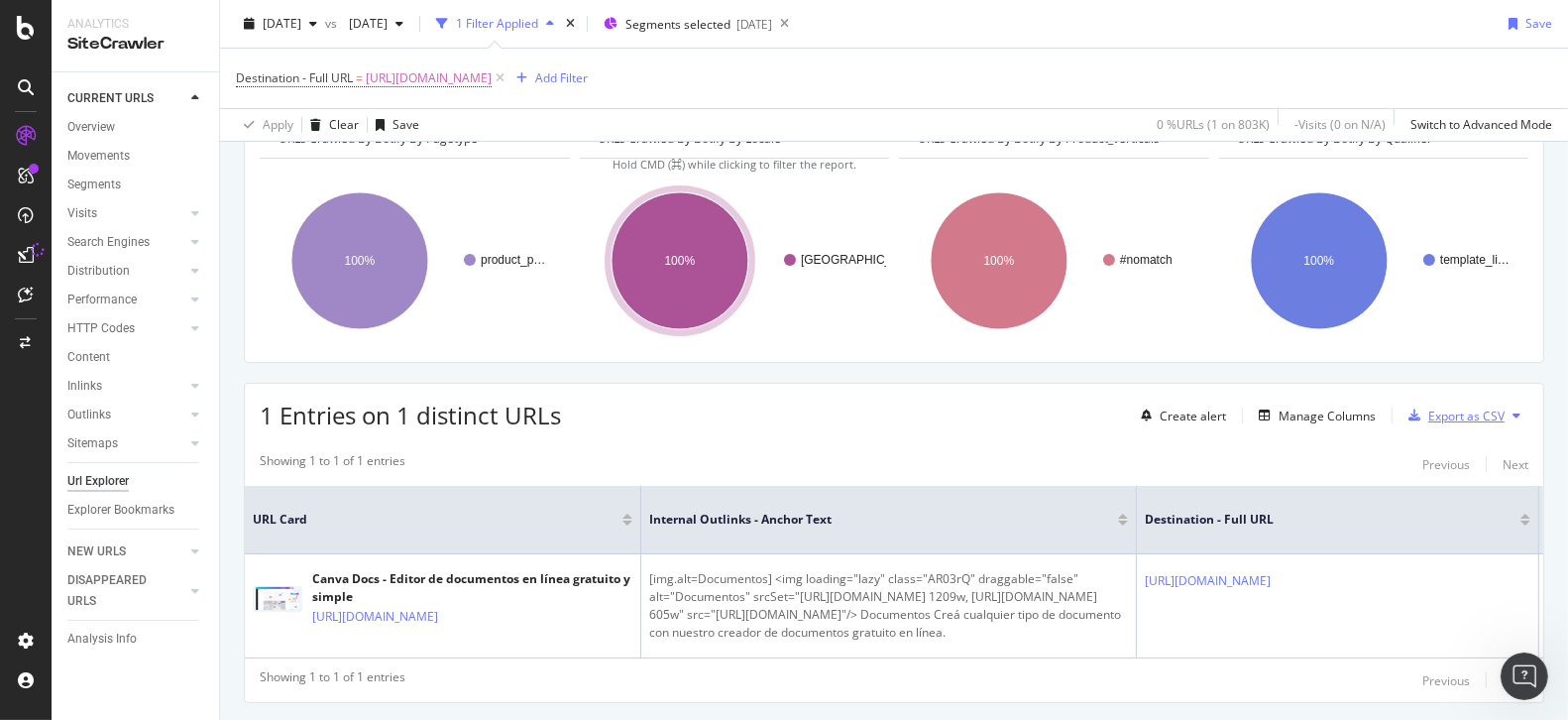 scroll, scrollTop: 0, scrollLeft: 0, axis: both 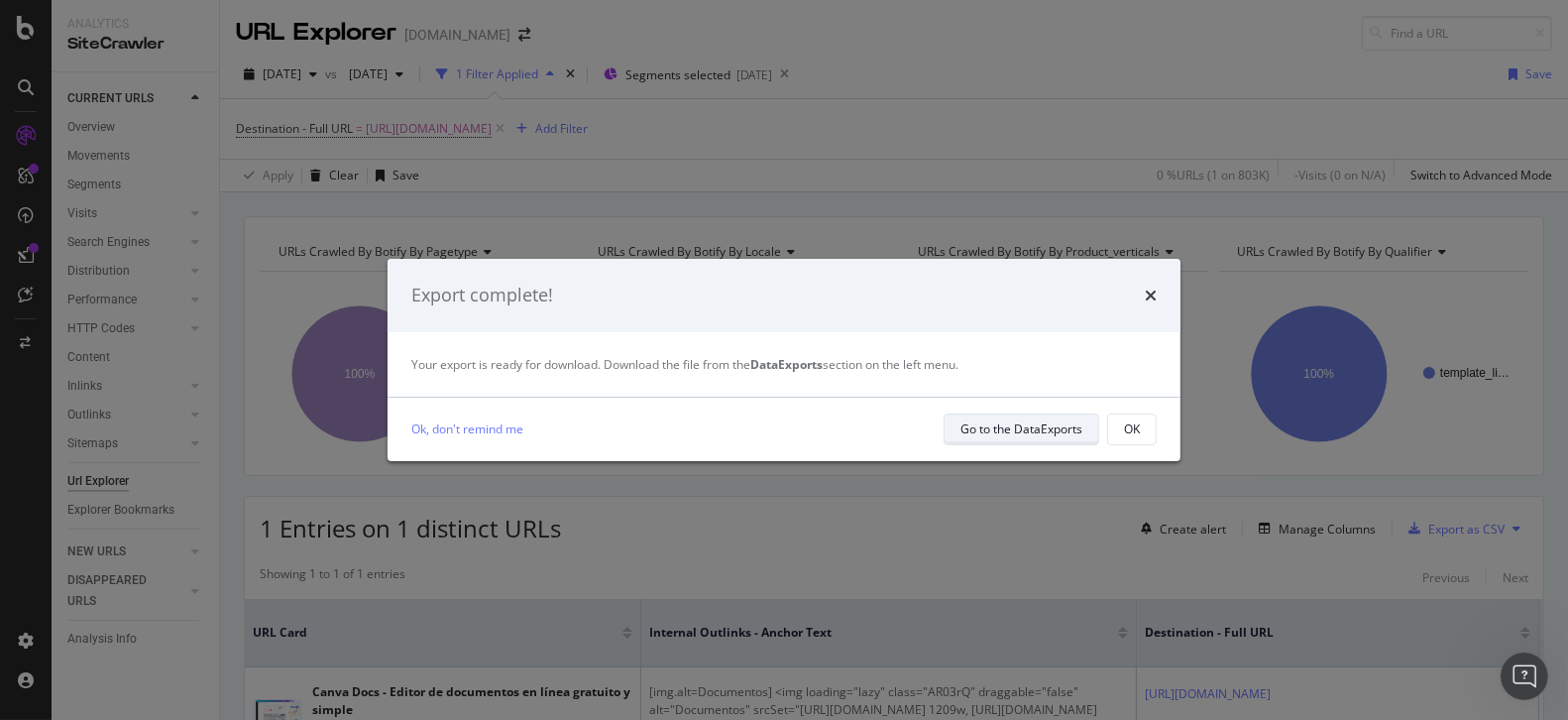 click on "Go to the DataExports" at bounding box center [1021, 428] 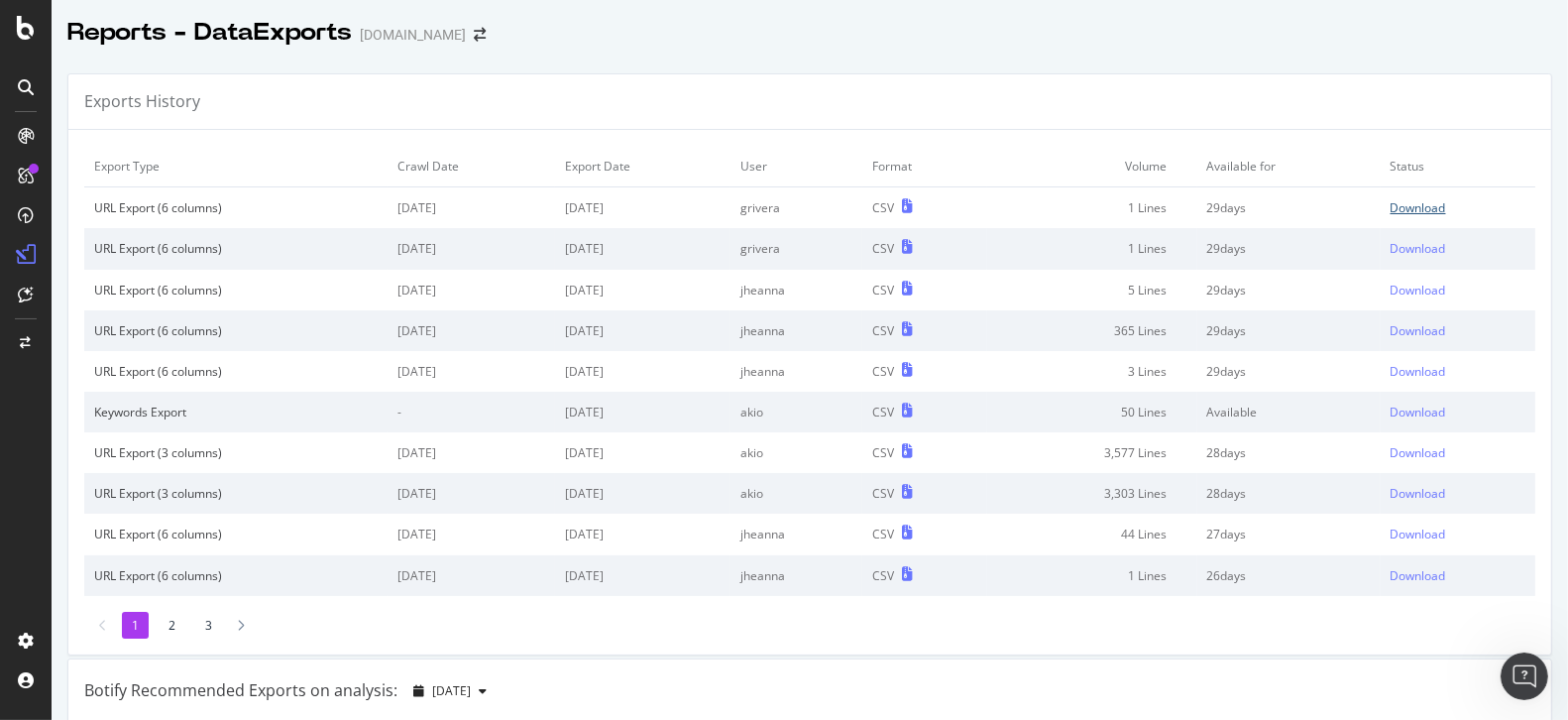 click on "Download" at bounding box center (1418, 207) 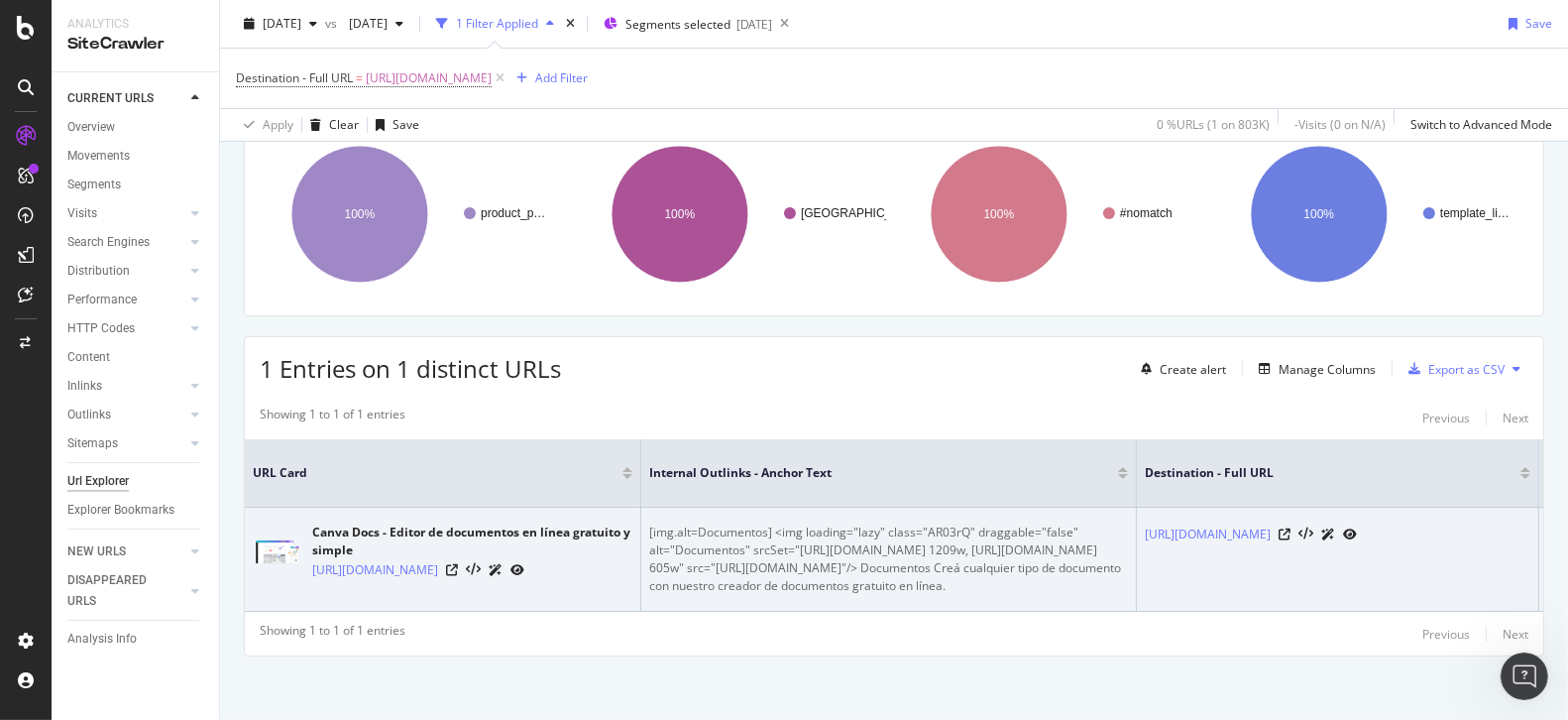 scroll, scrollTop: 266, scrollLeft: 0, axis: vertical 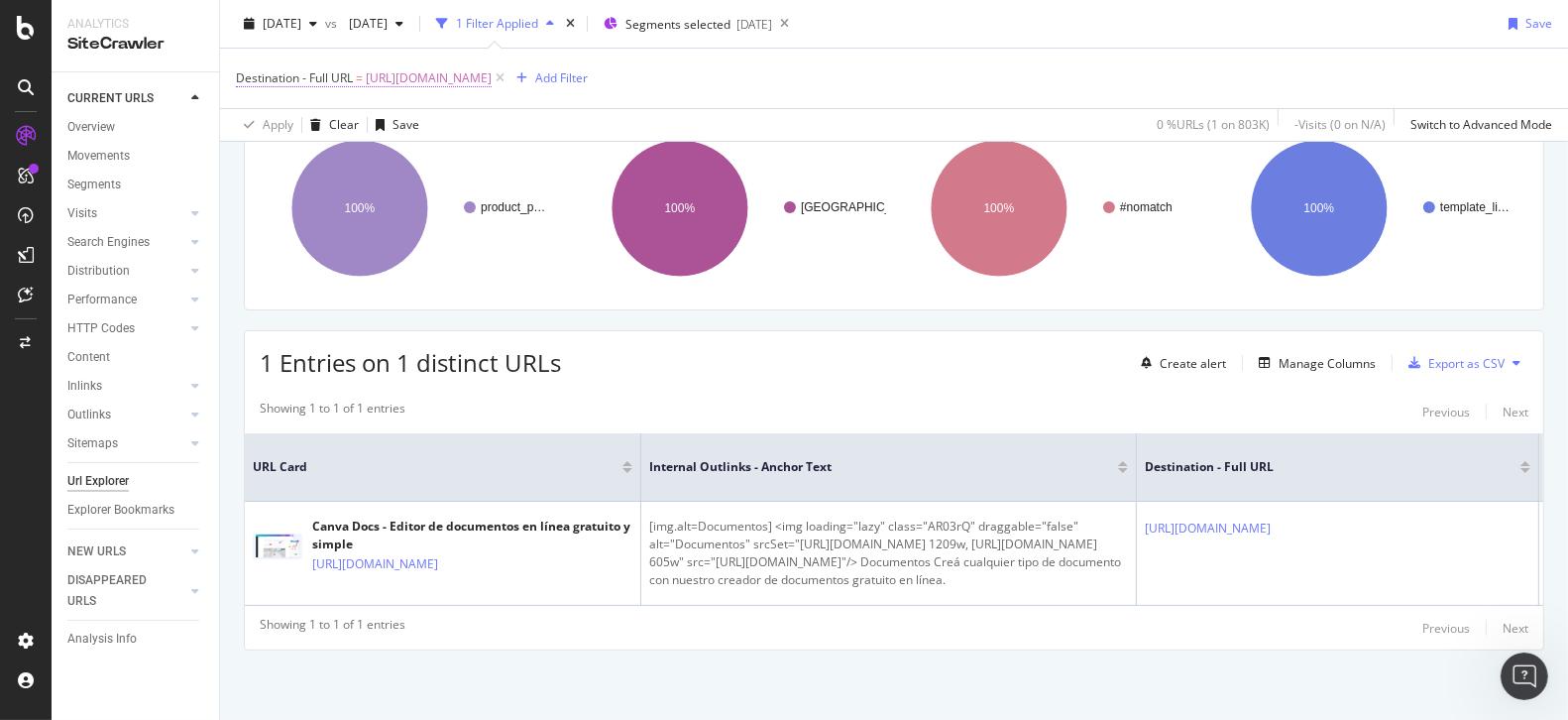 click on "[URL][DOMAIN_NAME]" at bounding box center [428, 78] 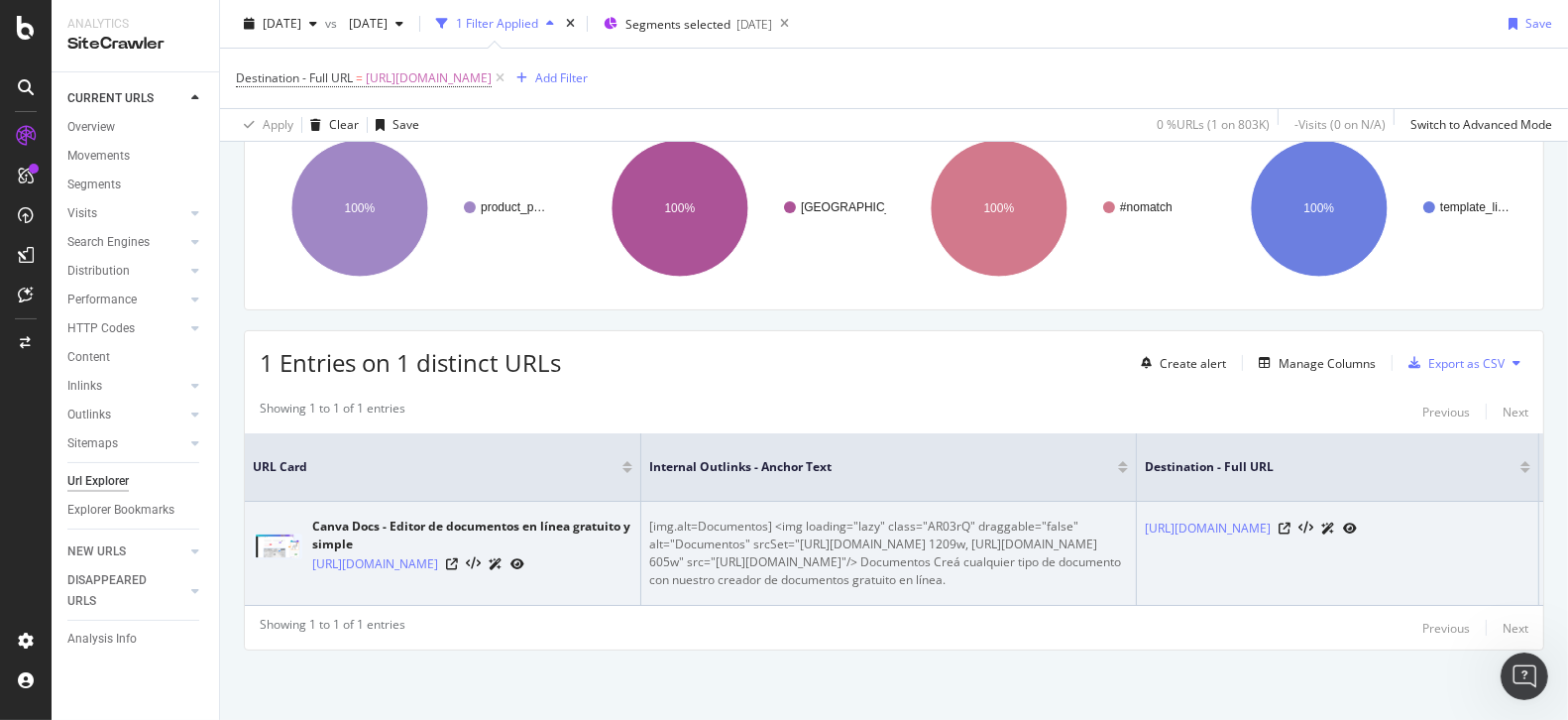 scroll, scrollTop: 266, scrollLeft: 0, axis: vertical 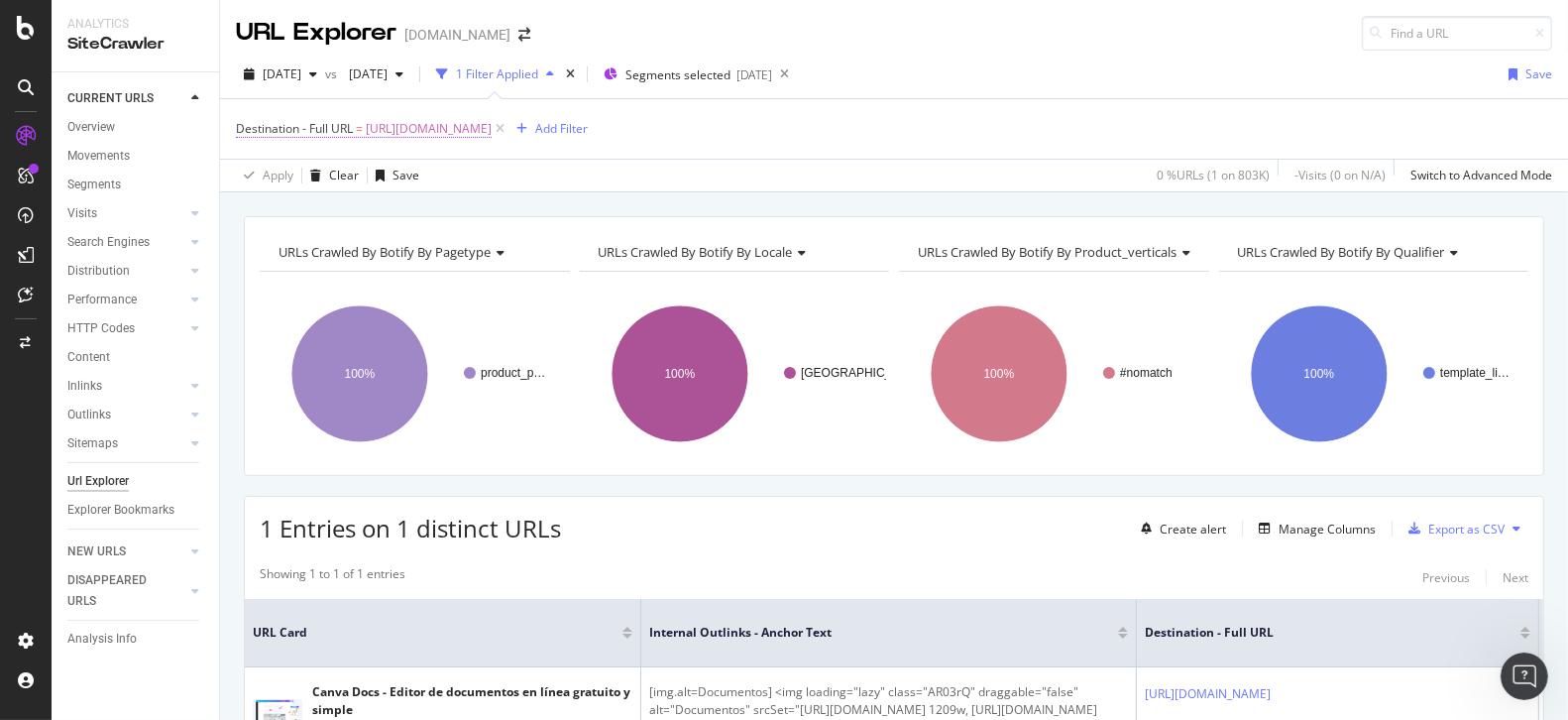 click on "[URL][DOMAIN_NAME]" at bounding box center [428, 129] 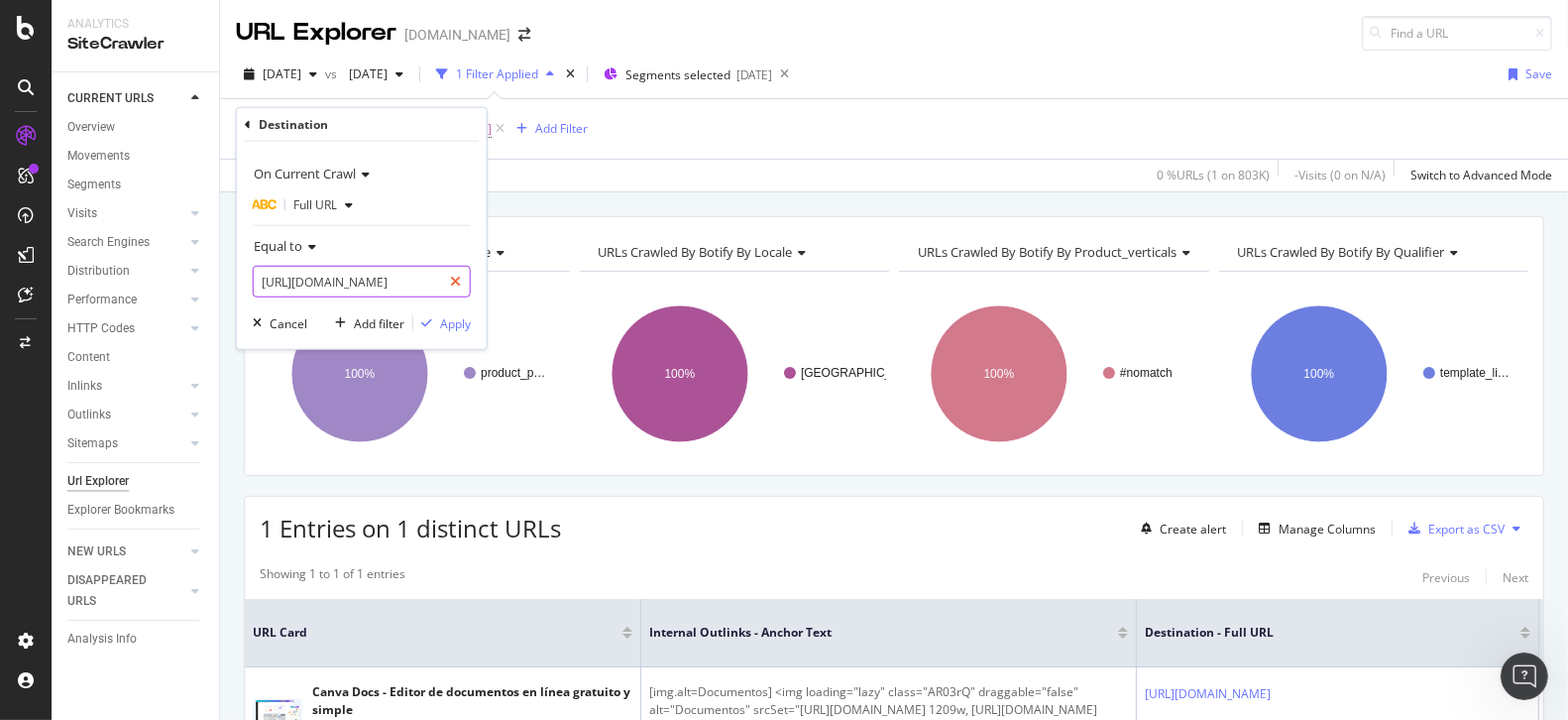 click at bounding box center (455, 282) 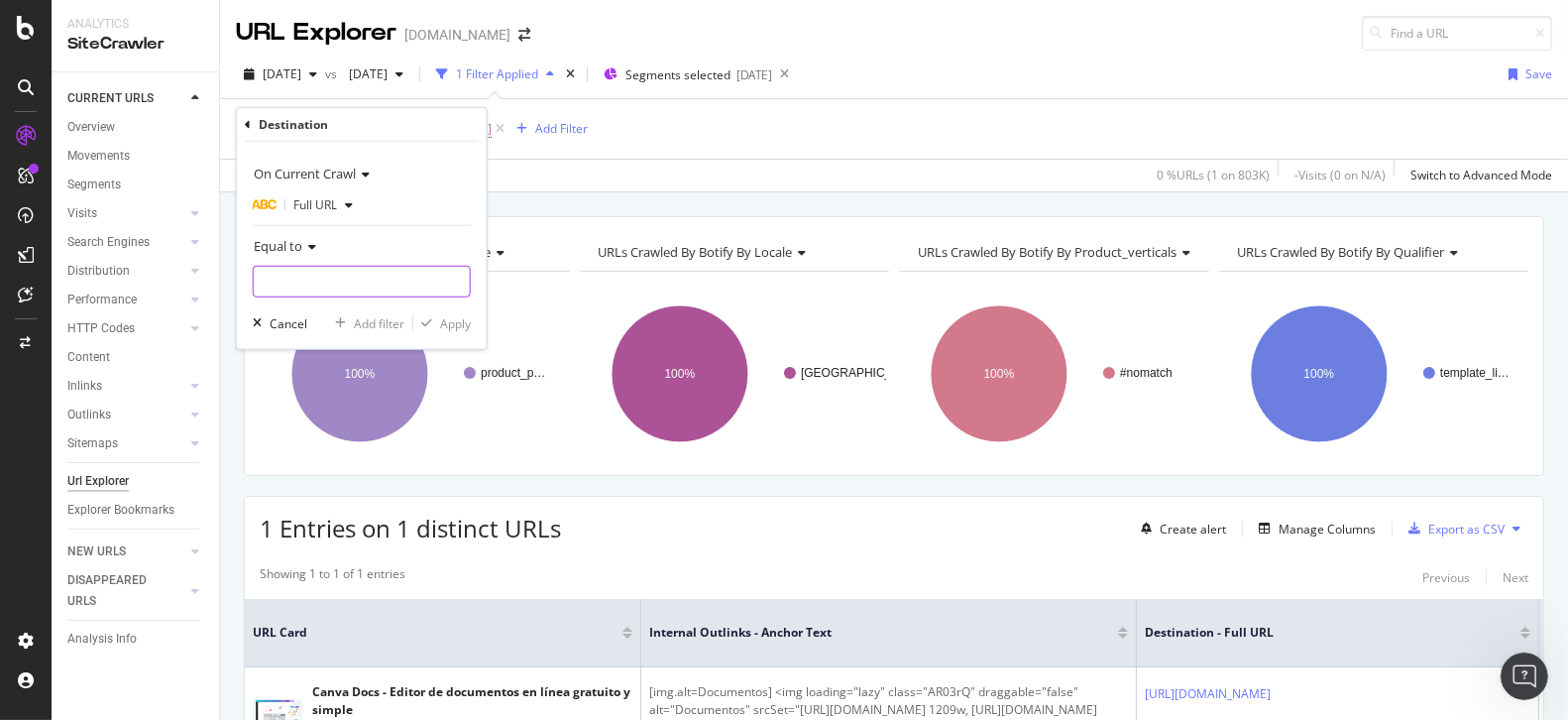 click at bounding box center (362, 282) 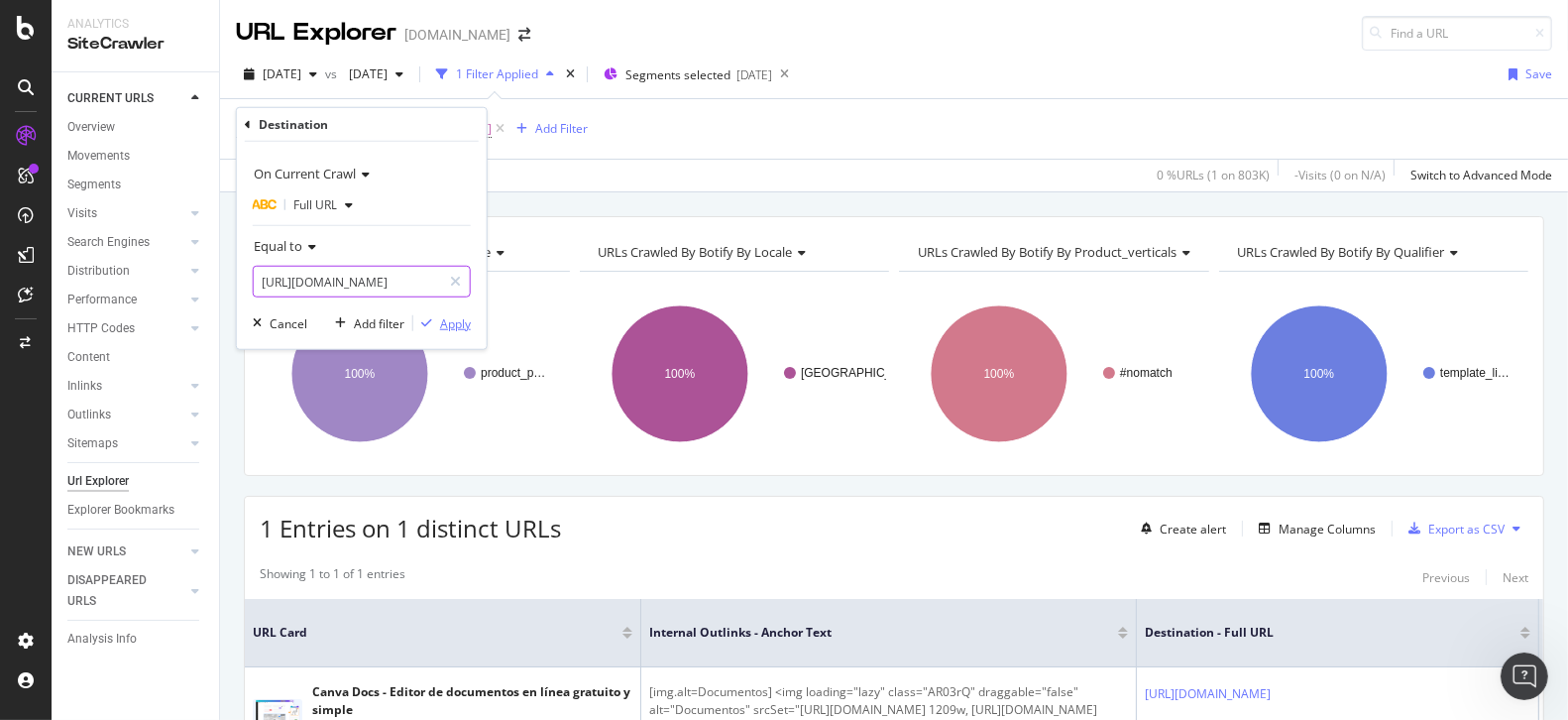 scroll, scrollTop: 0, scrollLeft: 72, axis: horizontal 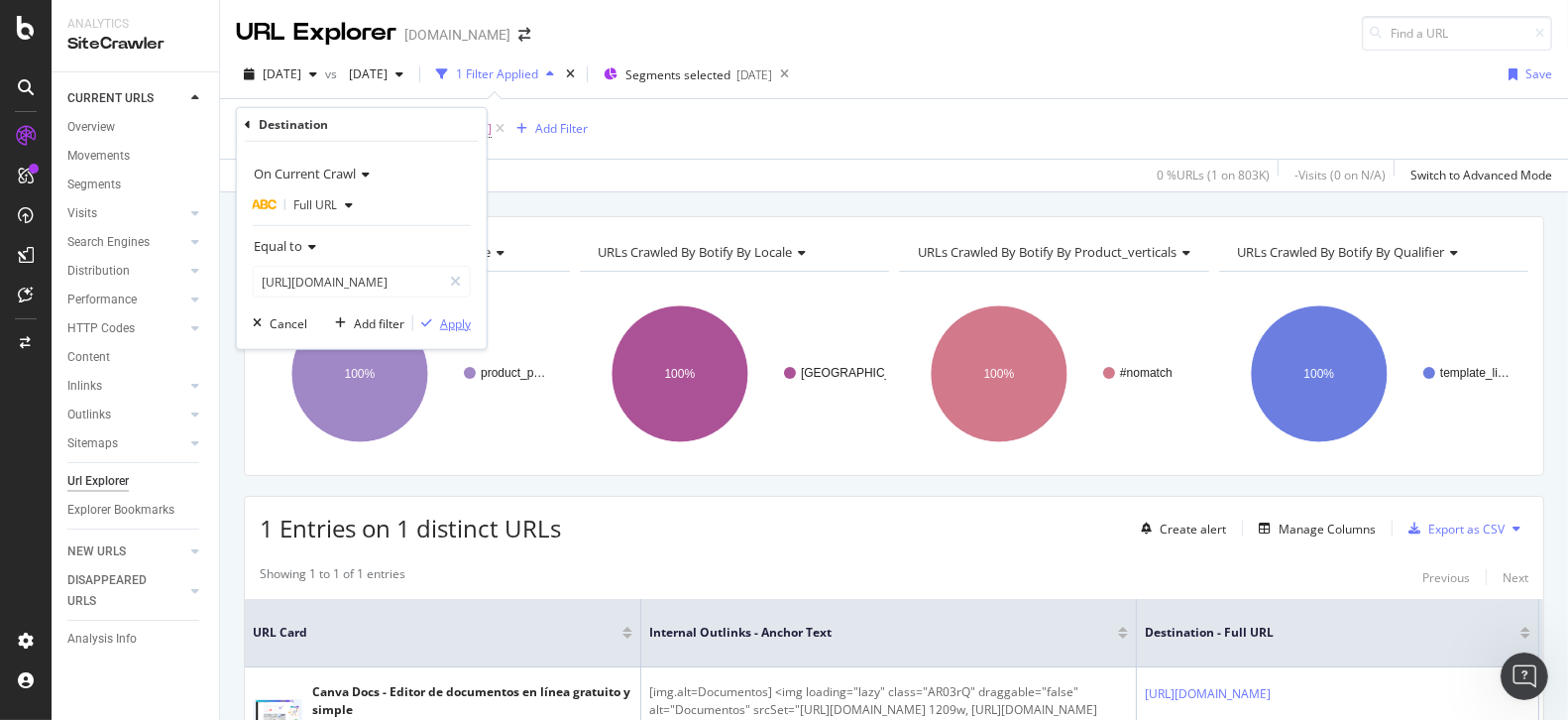 click on "Apply" at bounding box center (455, 322) 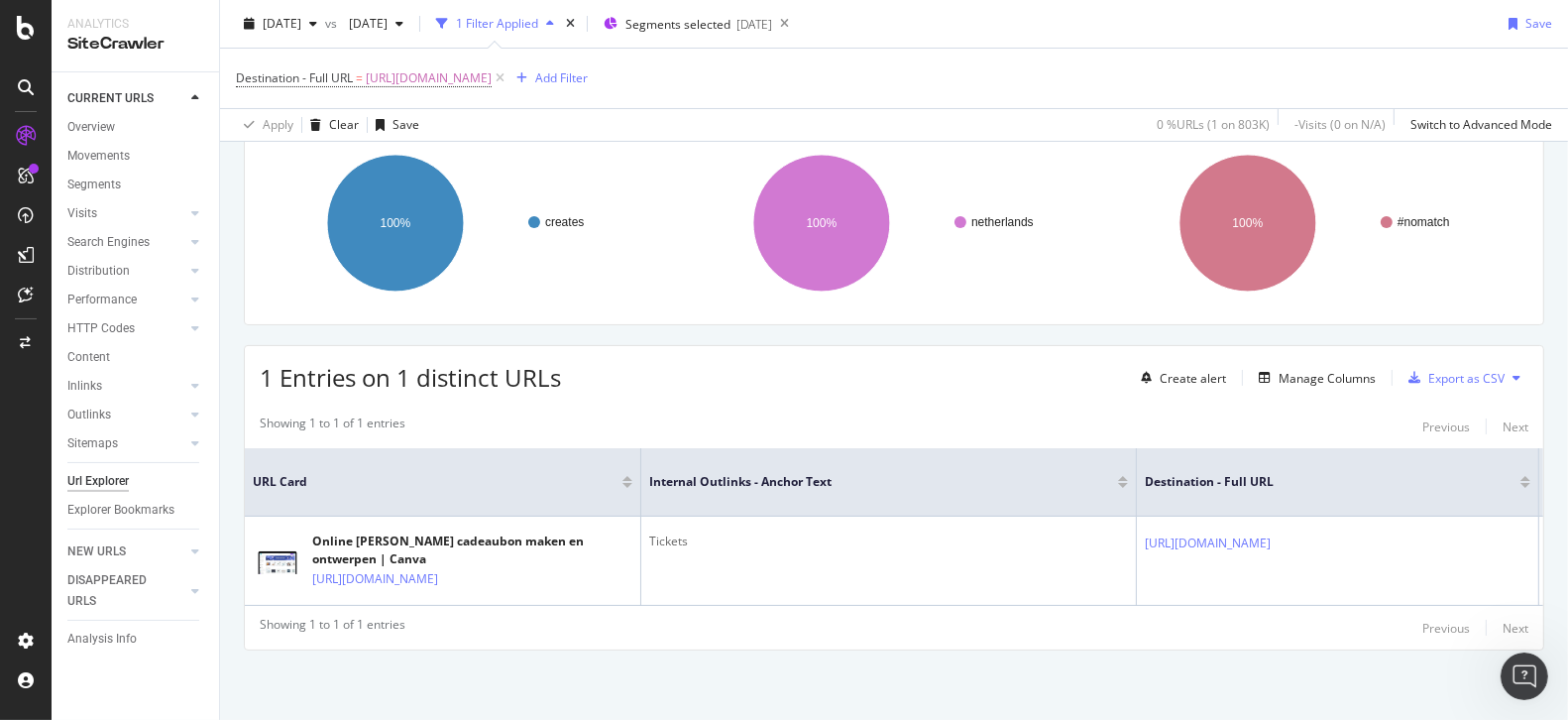 scroll, scrollTop: 180, scrollLeft: 0, axis: vertical 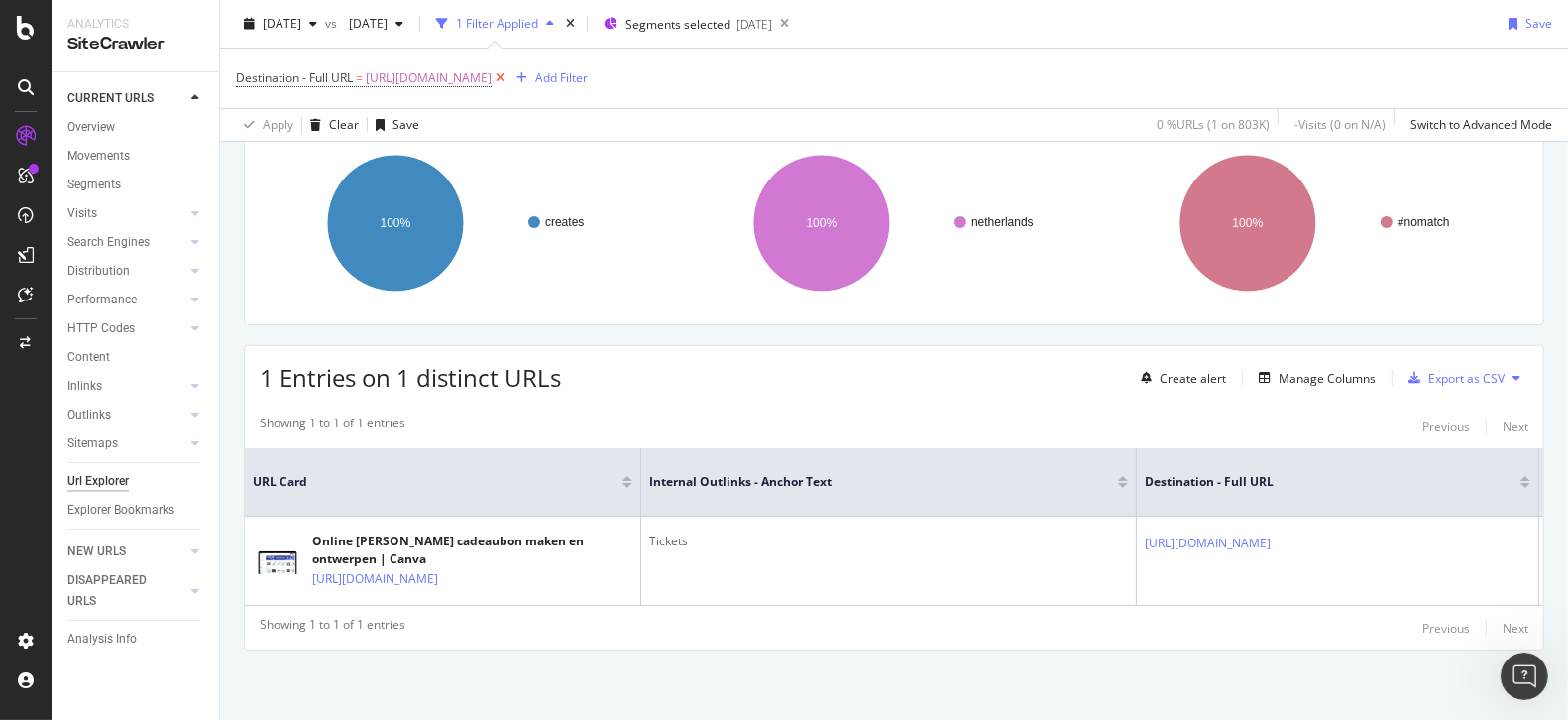 click at bounding box center [500, 78] 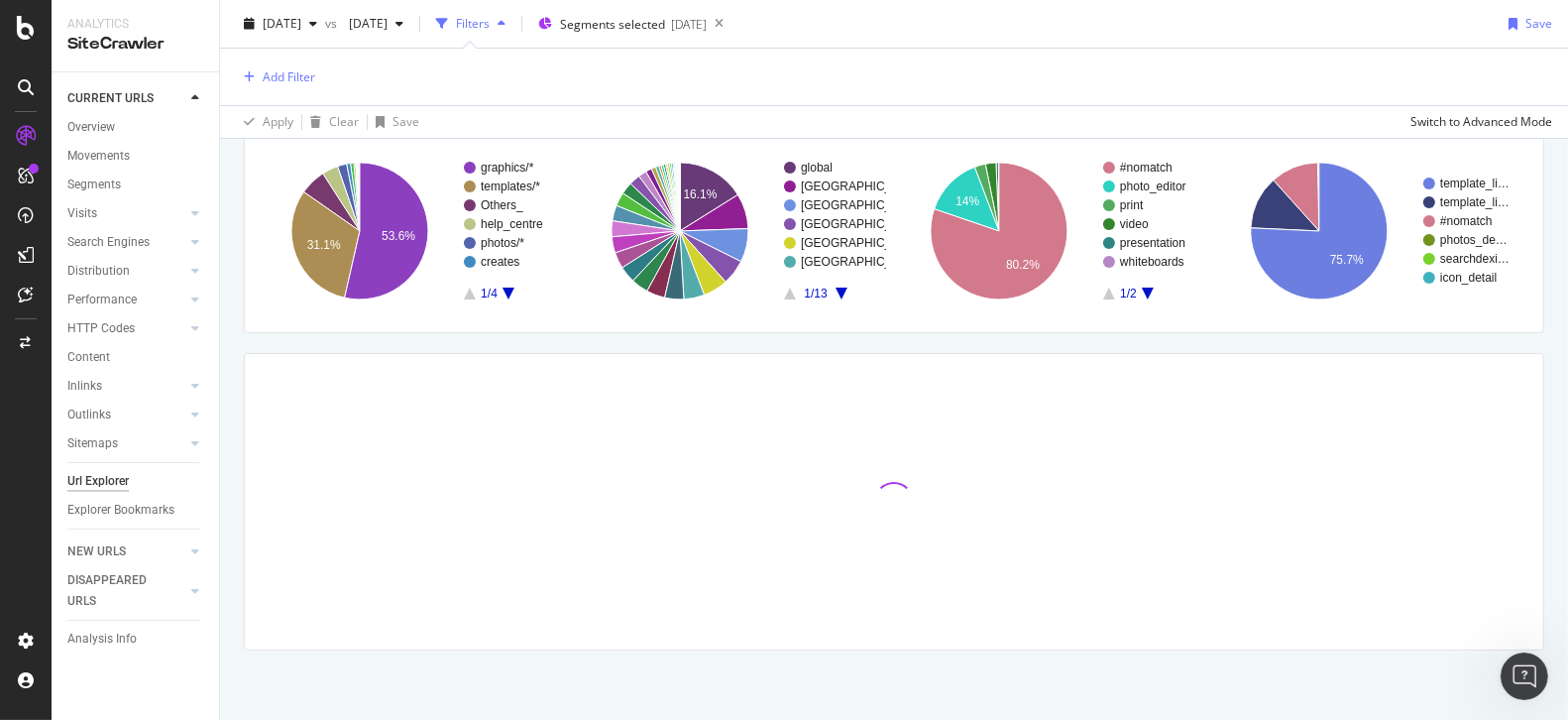 scroll, scrollTop: 0, scrollLeft: 0, axis: both 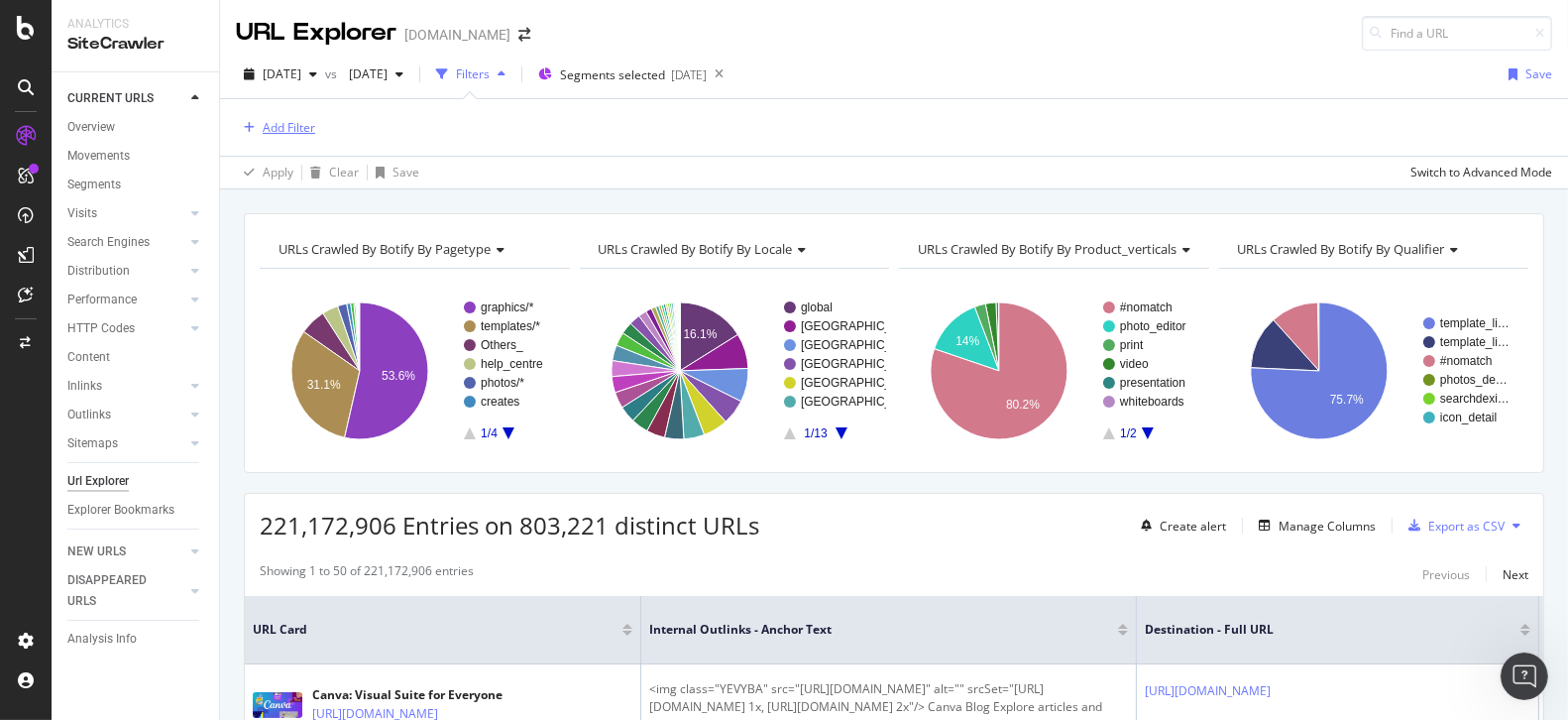 click on "Add Filter" at bounding box center [288, 127] 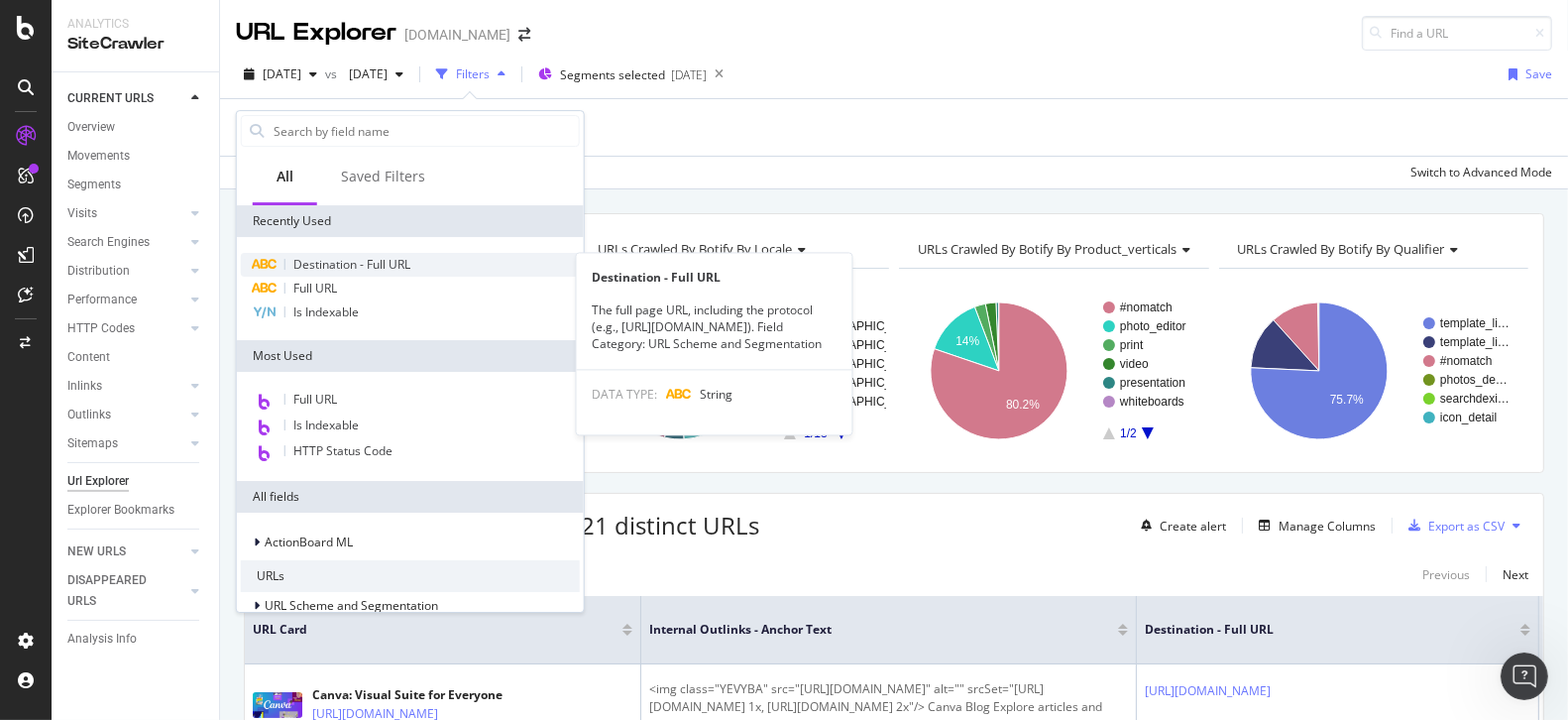 click on "Destination - Full URL" at bounding box center (352, 264) 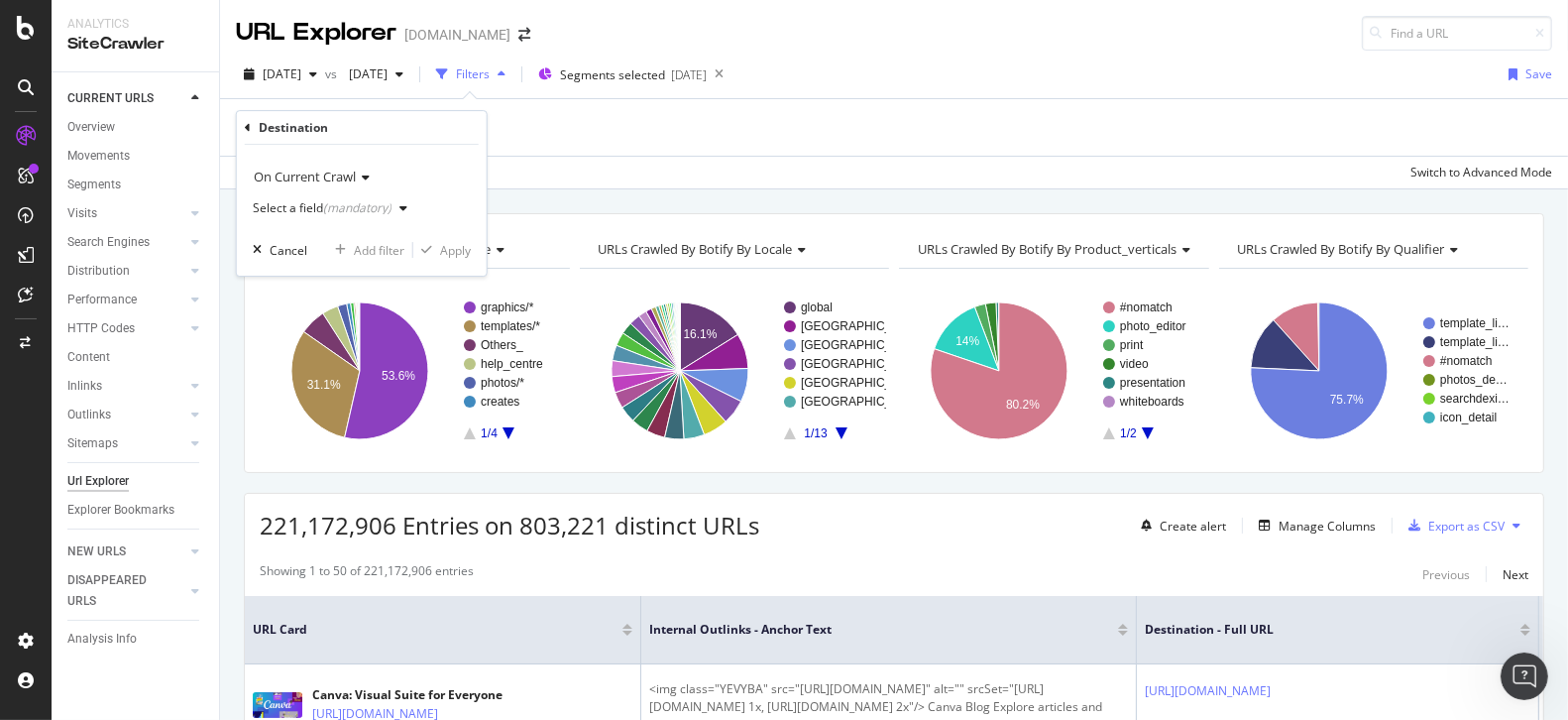 click on "(mandatory)" at bounding box center (357, 207) 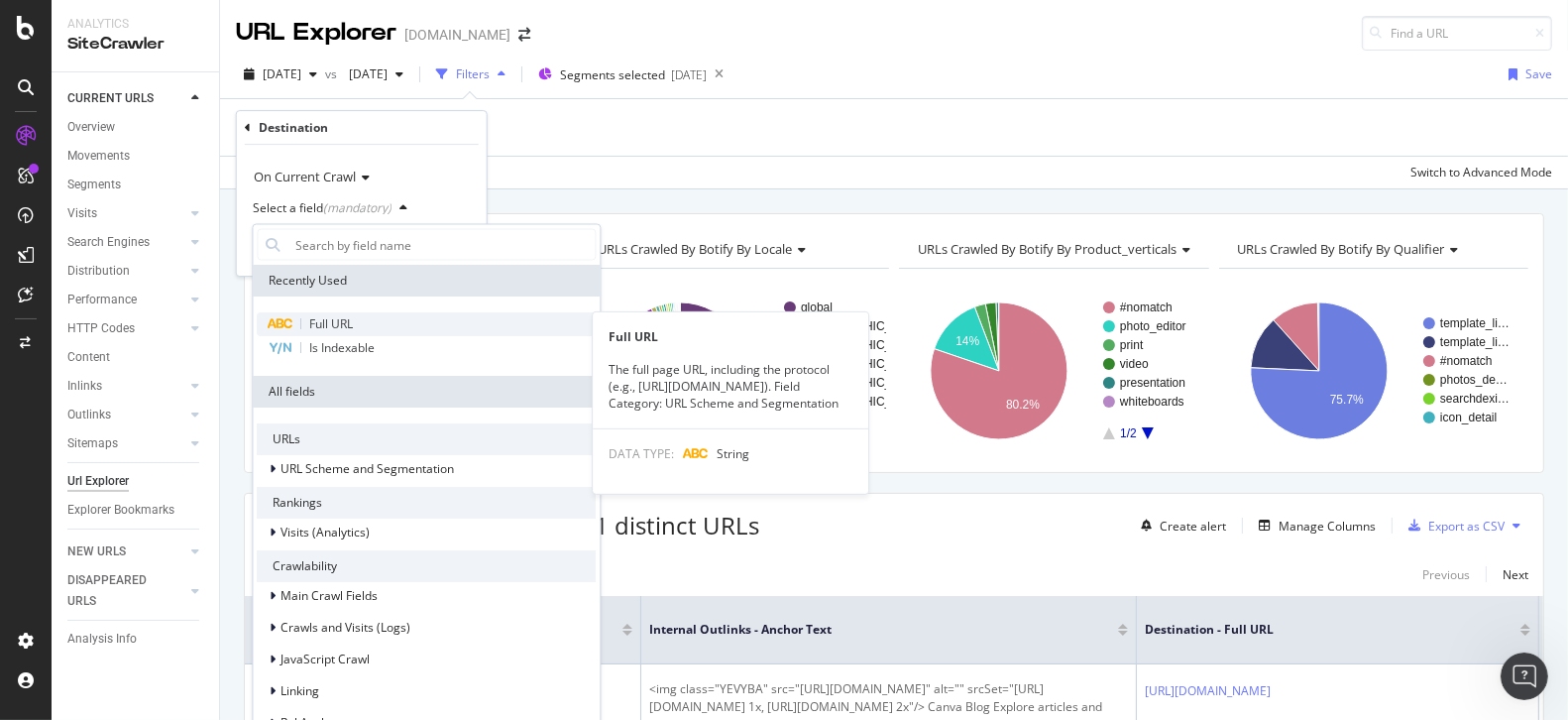 click on "Full URL" at bounding box center [331, 323] 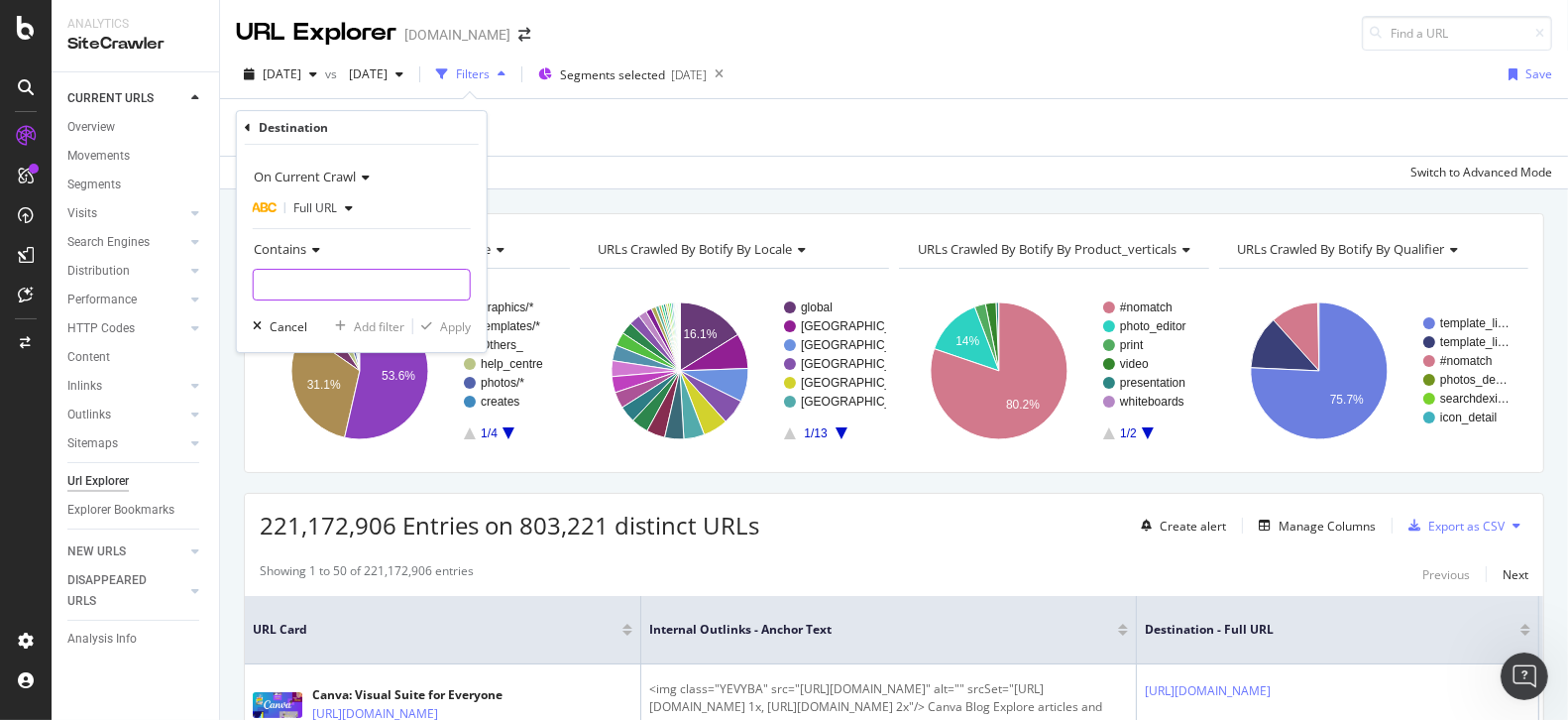 click at bounding box center [362, 285] 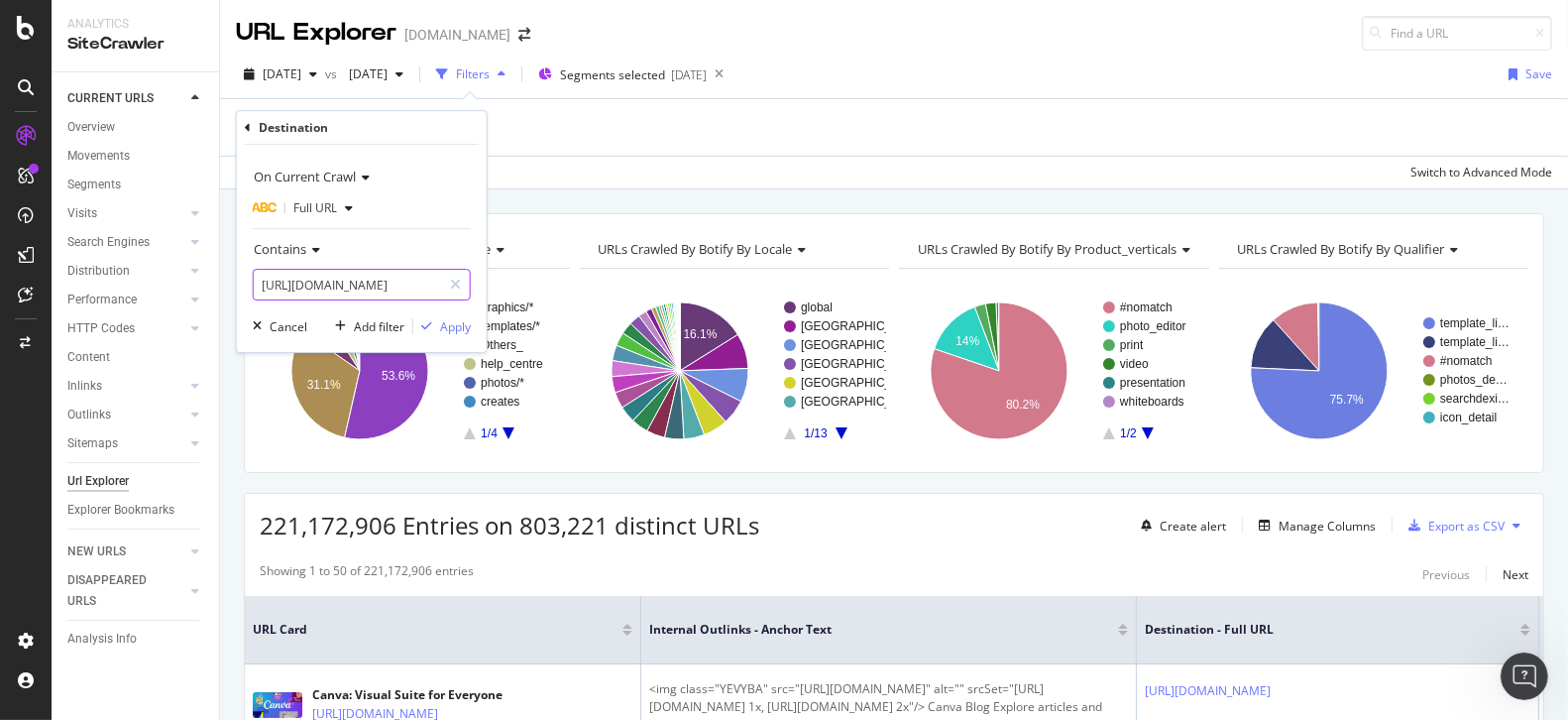 scroll, scrollTop: 0, scrollLeft: 95, axis: horizontal 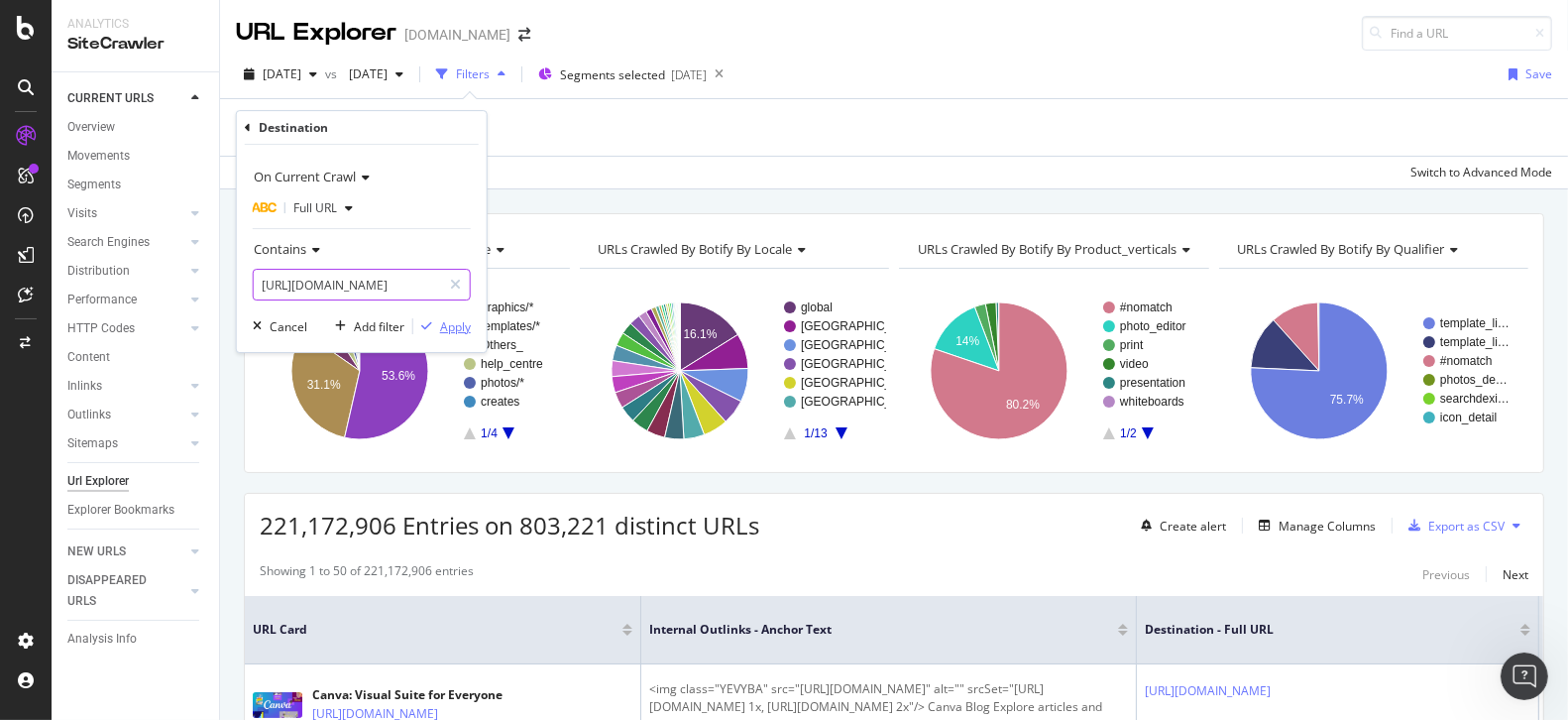 type on "https://www.canva.com/es_ar/crear/pagina-web/" 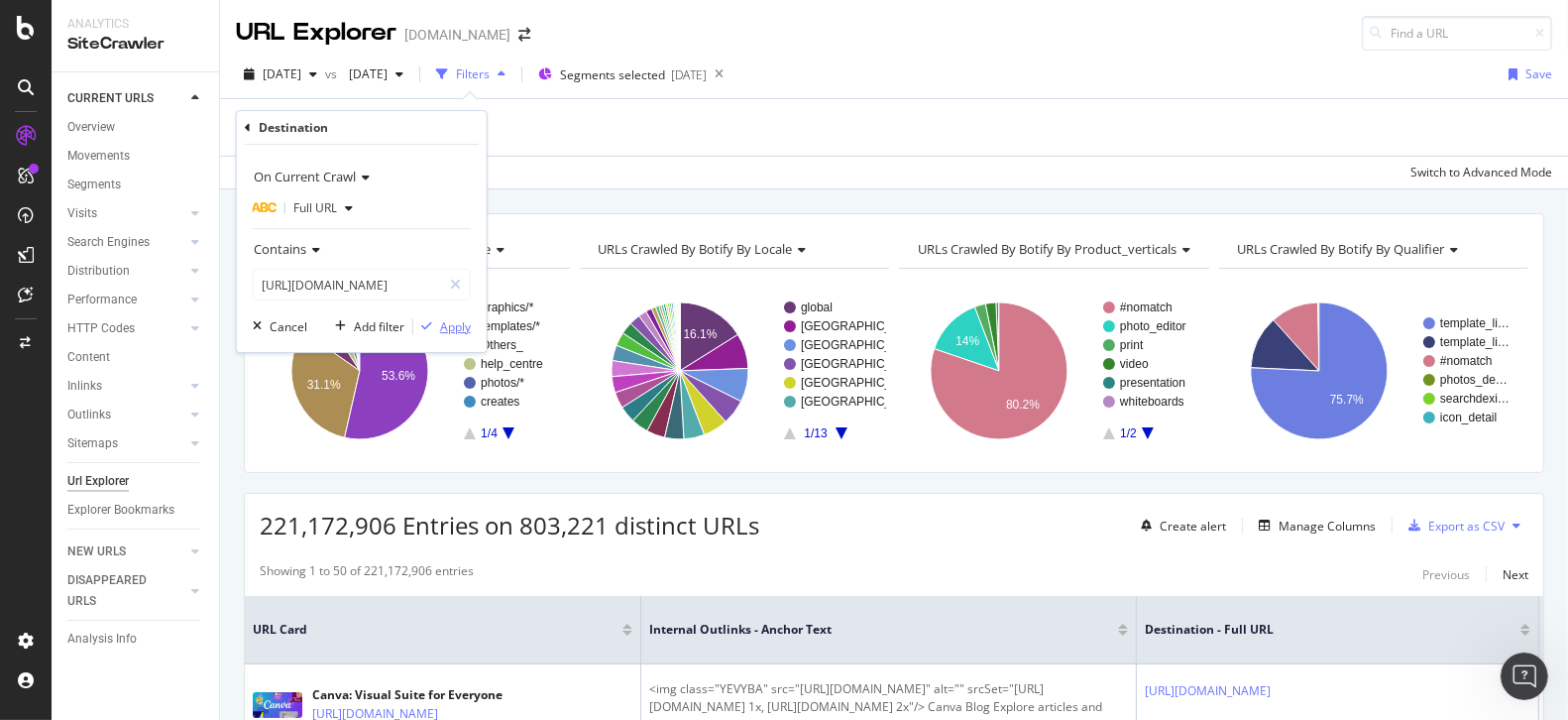 scroll, scrollTop: 0, scrollLeft: 0, axis: both 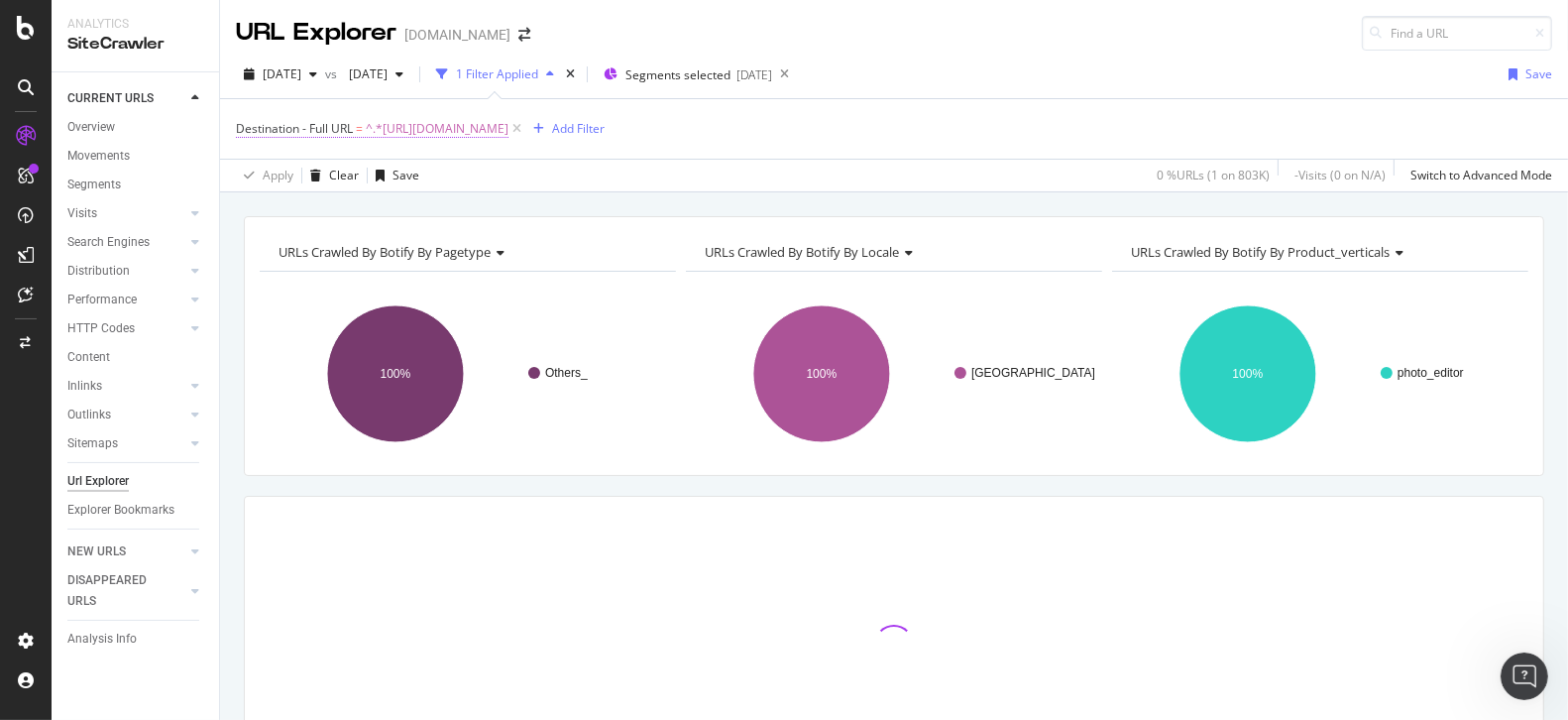 click on "Destination - Full URL" at bounding box center [294, 128] 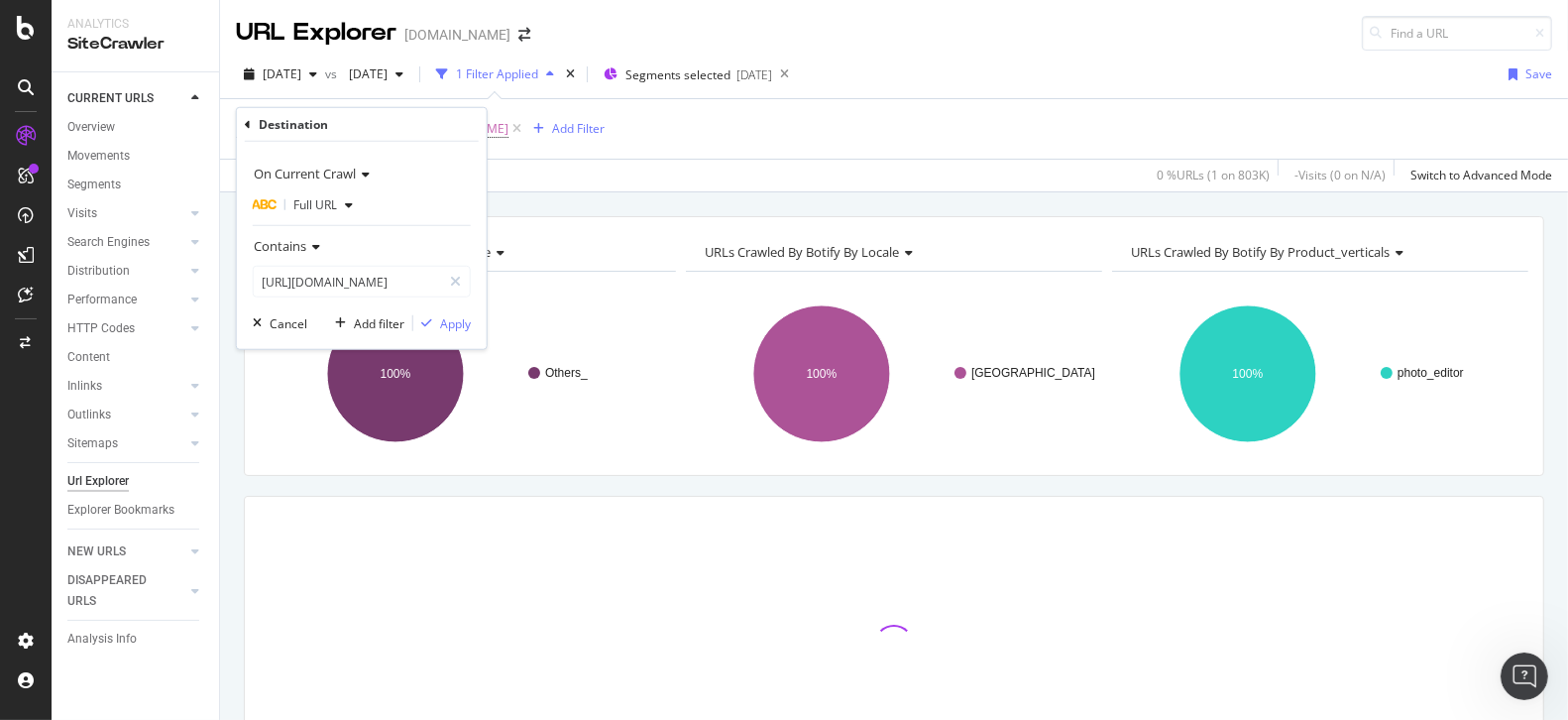 click on "[DATE] vs [DATE] 1 Filter Applied Segments selected [DATE] Save" at bounding box center [894, 78] 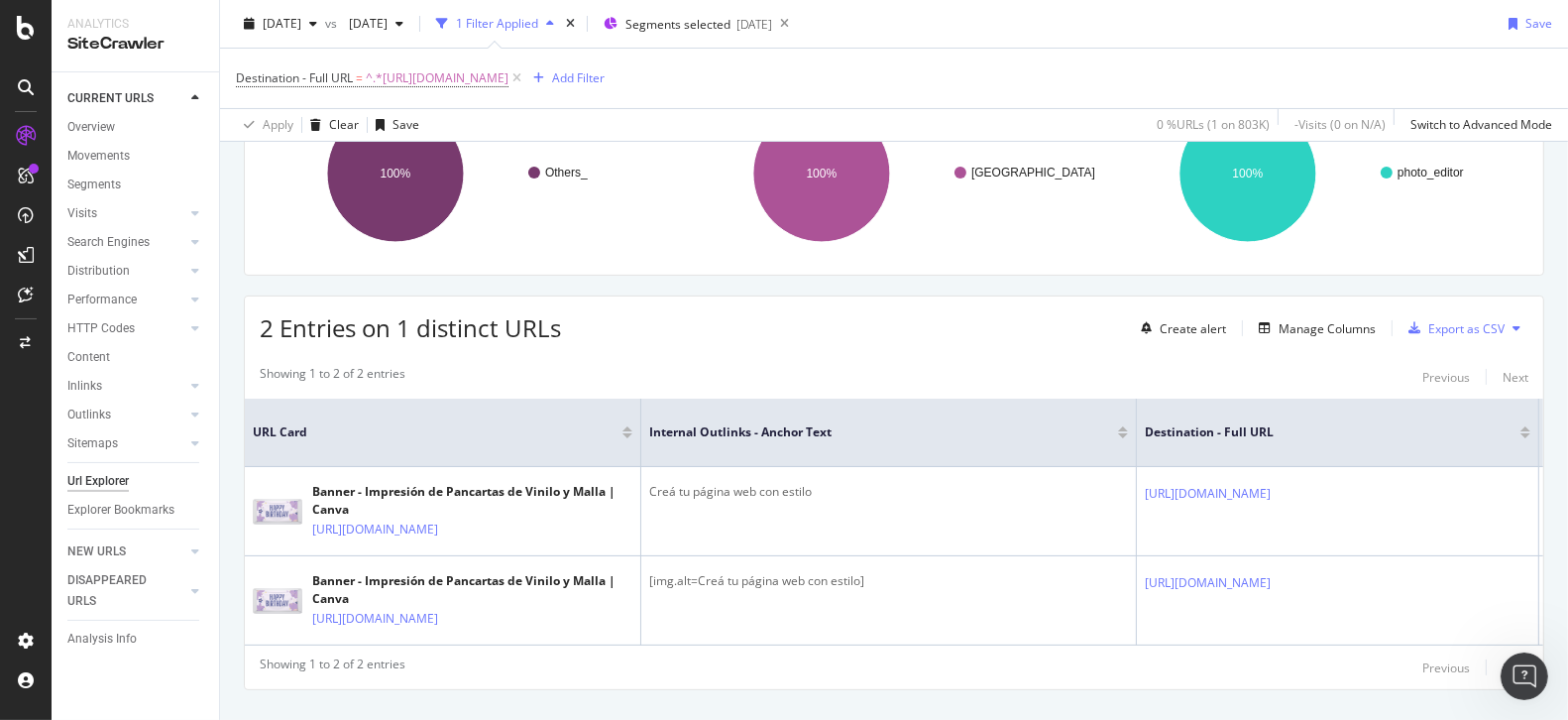 scroll, scrollTop: 250, scrollLeft: 0, axis: vertical 